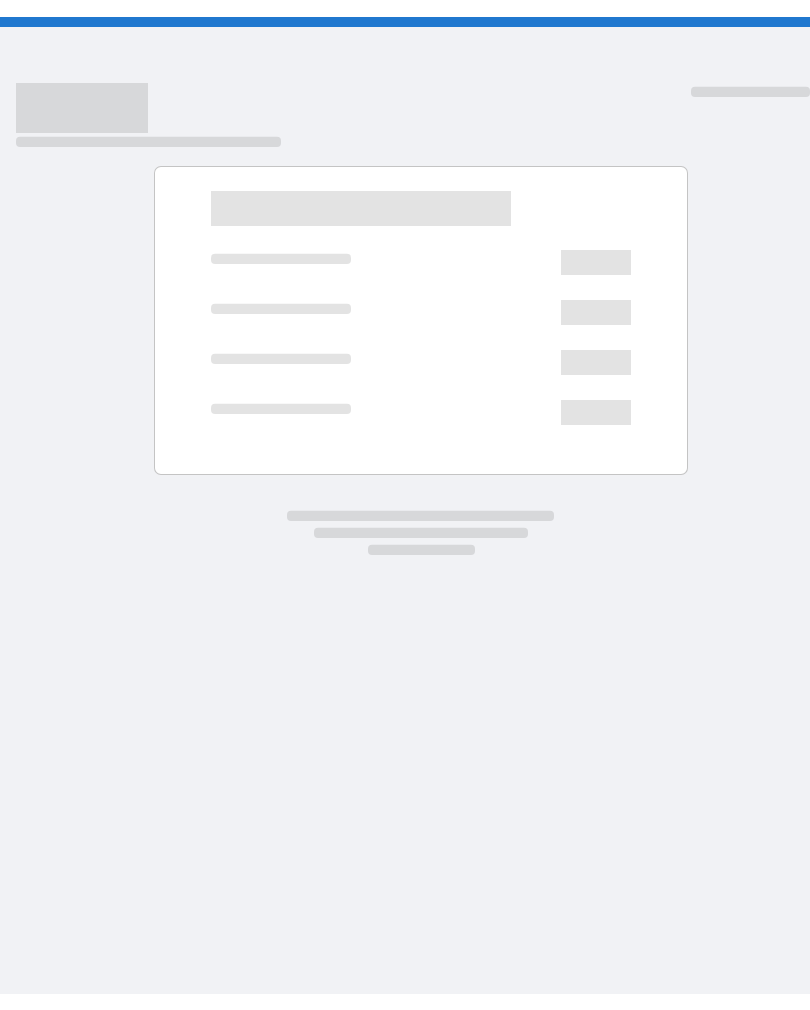 scroll, scrollTop: 0, scrollLeft: 0, axis: both 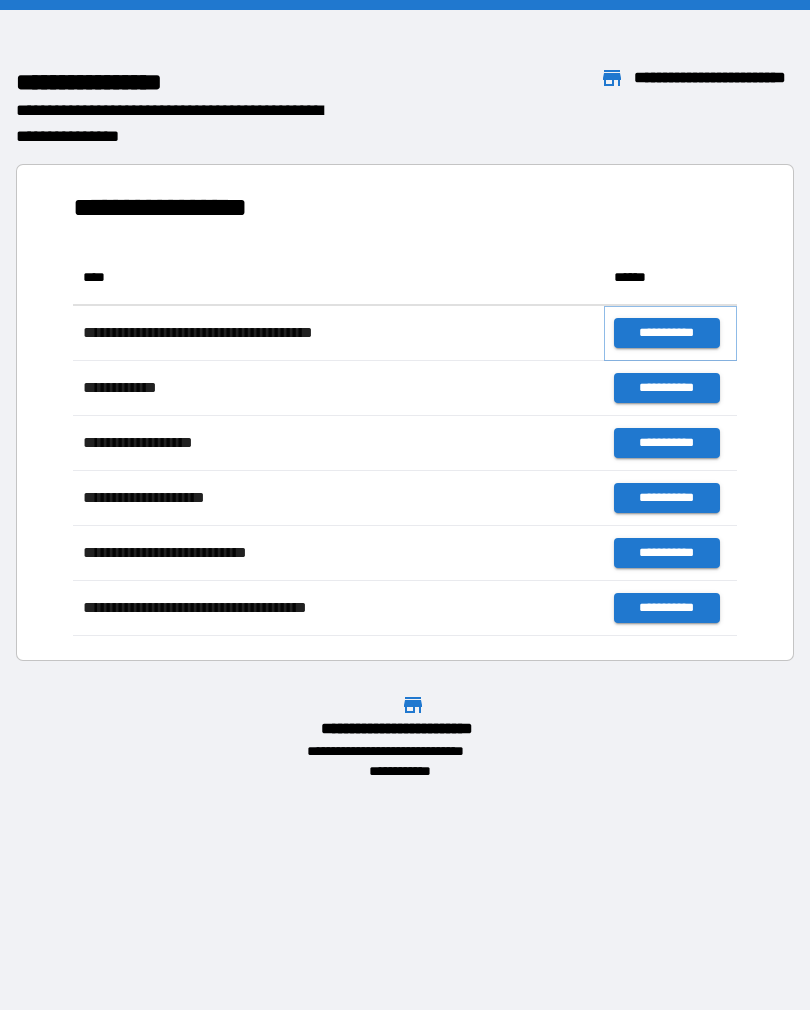 click on "**********" at bounding box center (666, 333) 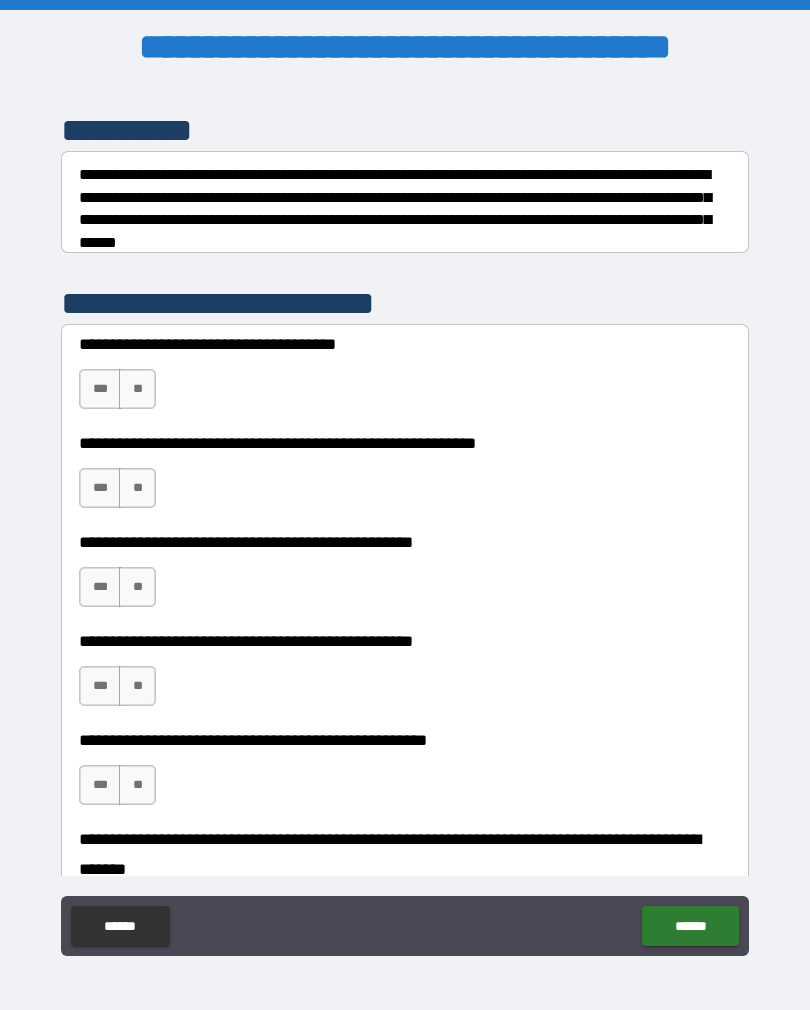 scroll, scrollTop: 269, scrollLeft: 0, axis: vertical 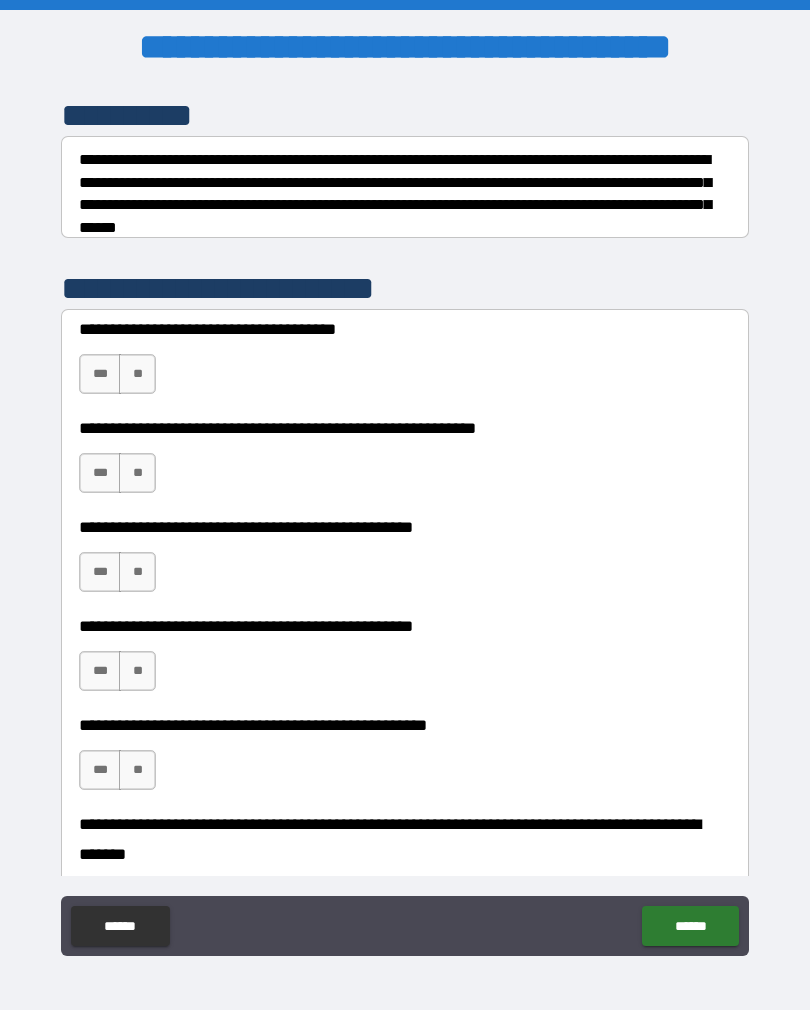 click on "***" at bounding box center [100, 374] 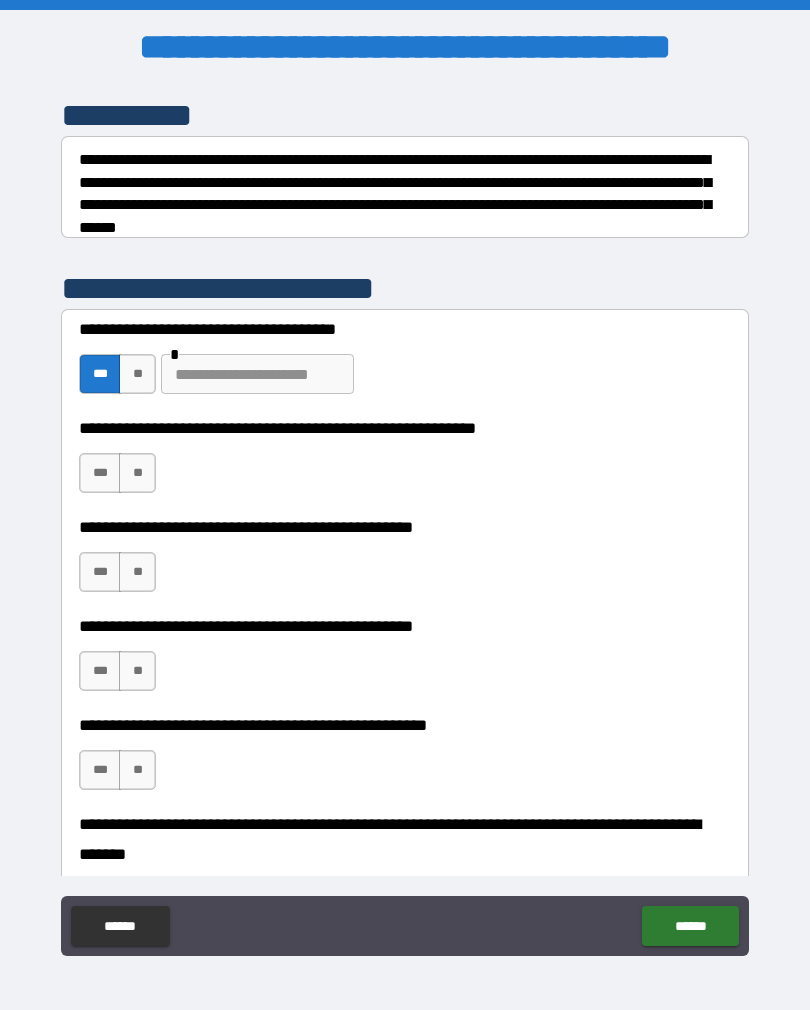 click on "**" at bounding box center [137, 473] 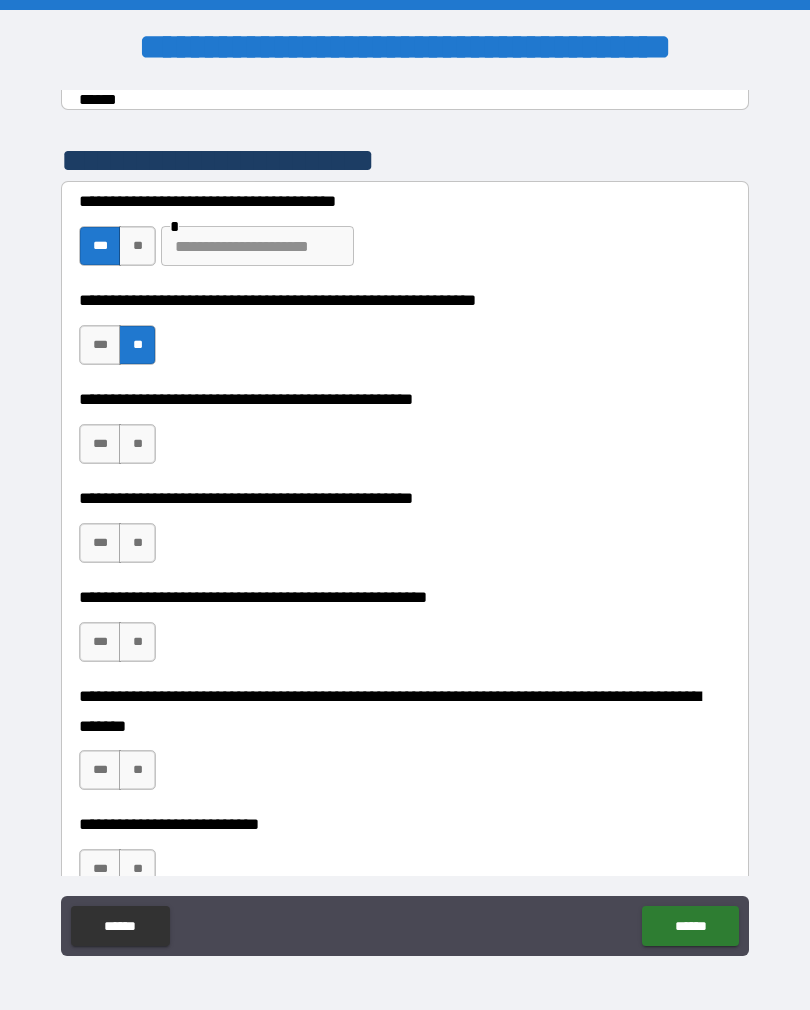 click on "**" at bounding box center (137, 444) 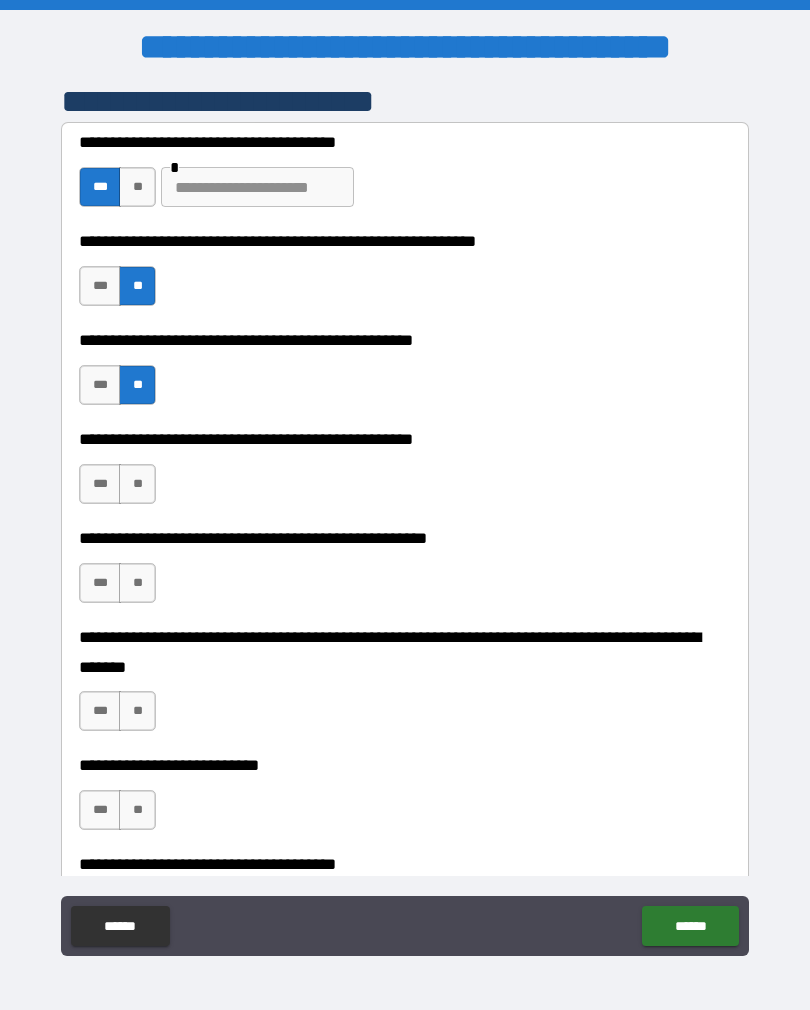 scroll, scrollTop: 458, scrollLeft: 0, axis: vertical 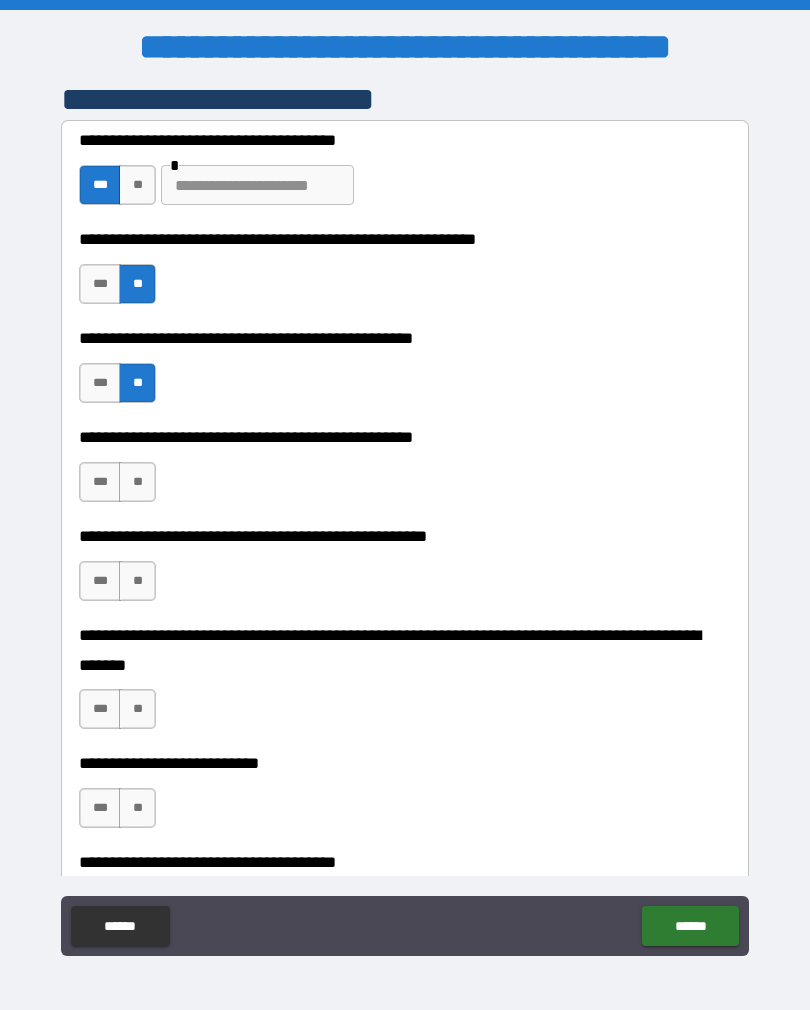 click on "**" at bounding box center [137, 482] 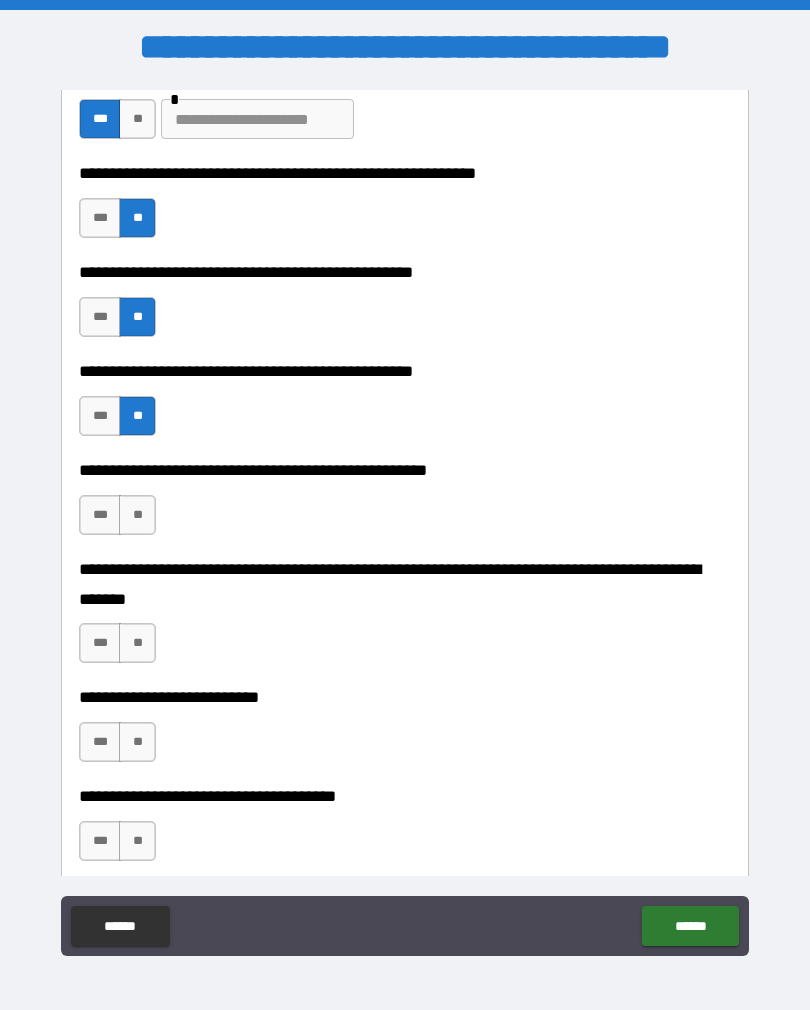 scroll, scrollTop: 539, scrollLeft: 0, axis: vertical 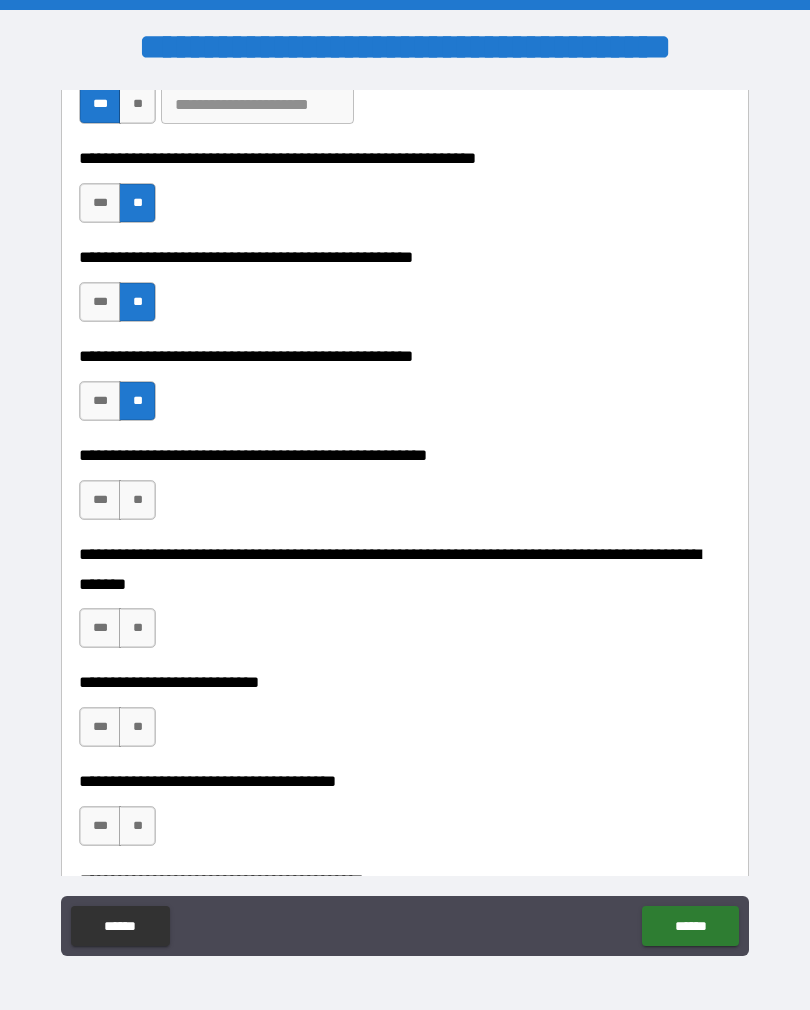 click on "**" at bounding box center (137, 500) 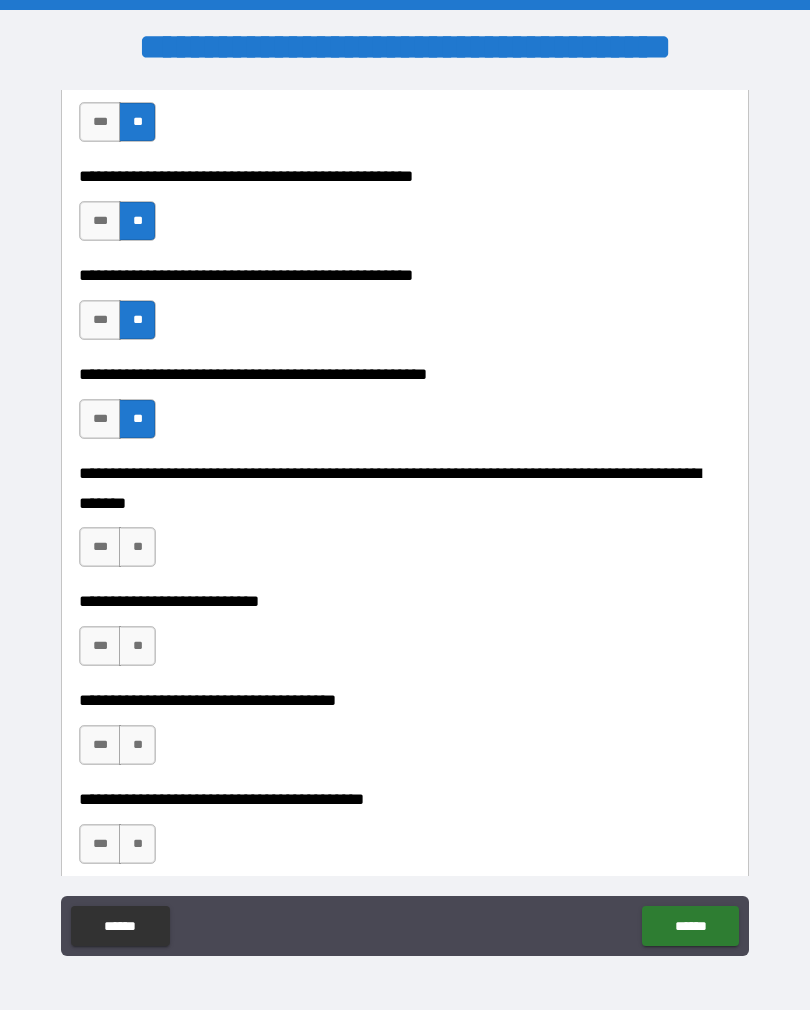 scroll, scrollTop: 627, scrollLeft: 0, axis: vertical 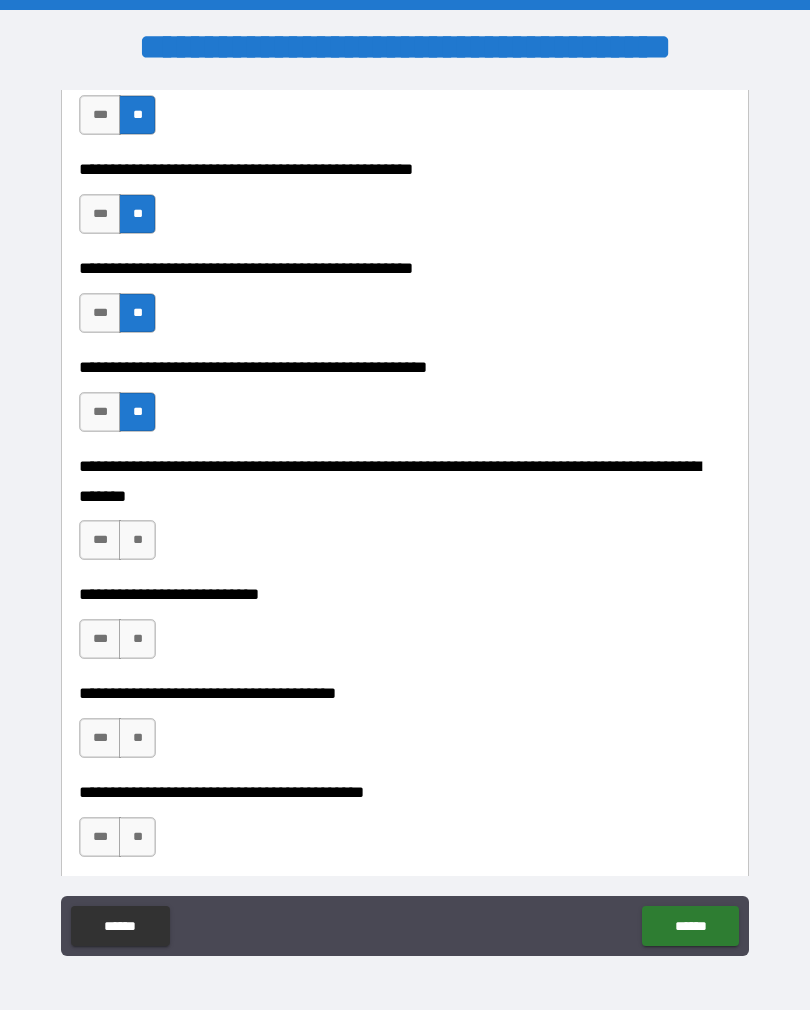 click on "**" at bounding box center (137, 540) 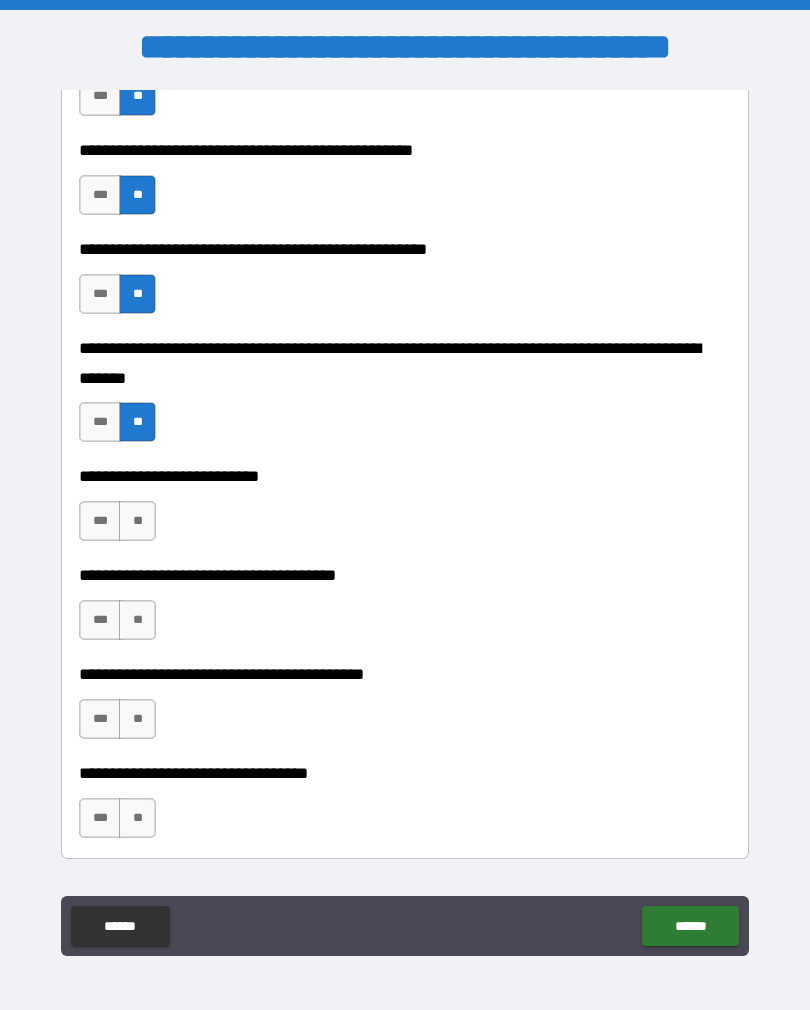 click on "**" at bounding box center (137, 521) 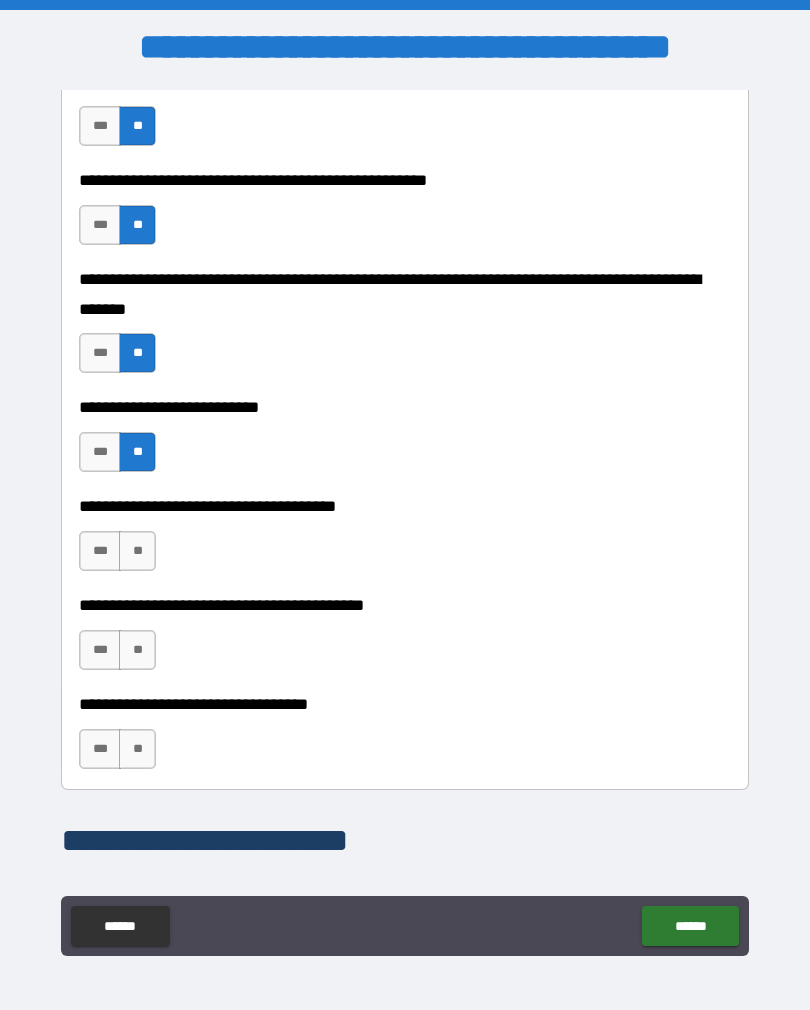 click on "**" at bounding box center [137, 551] 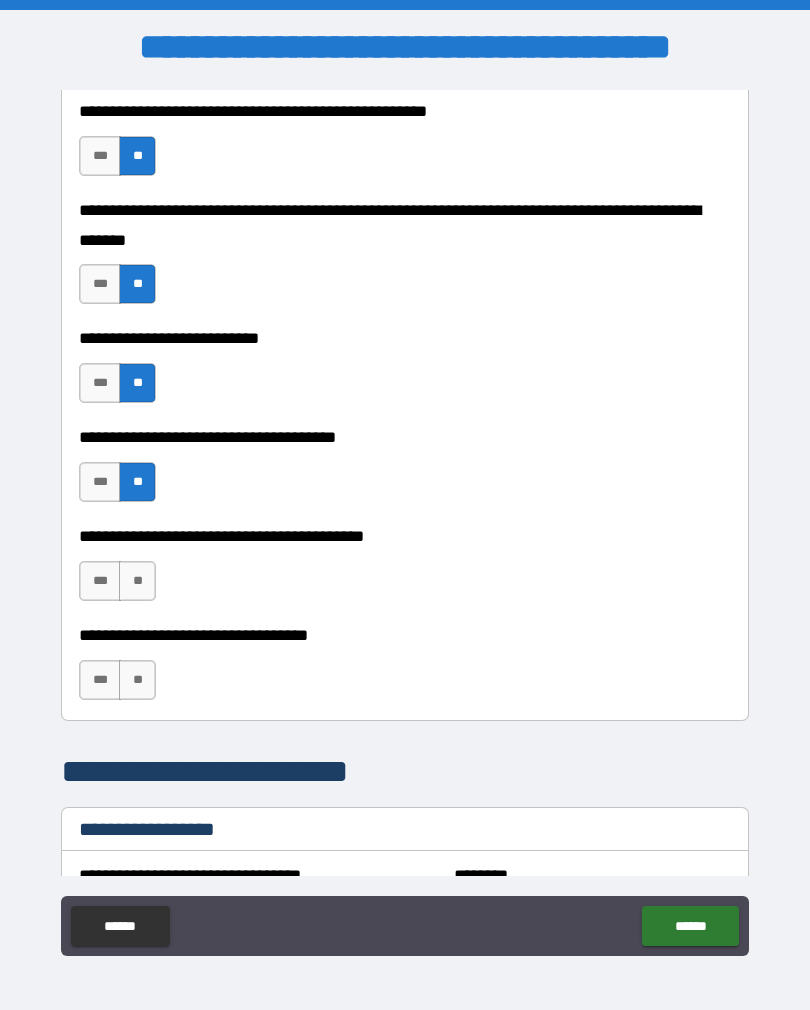 click on "**" at bounding box center (137, 581) 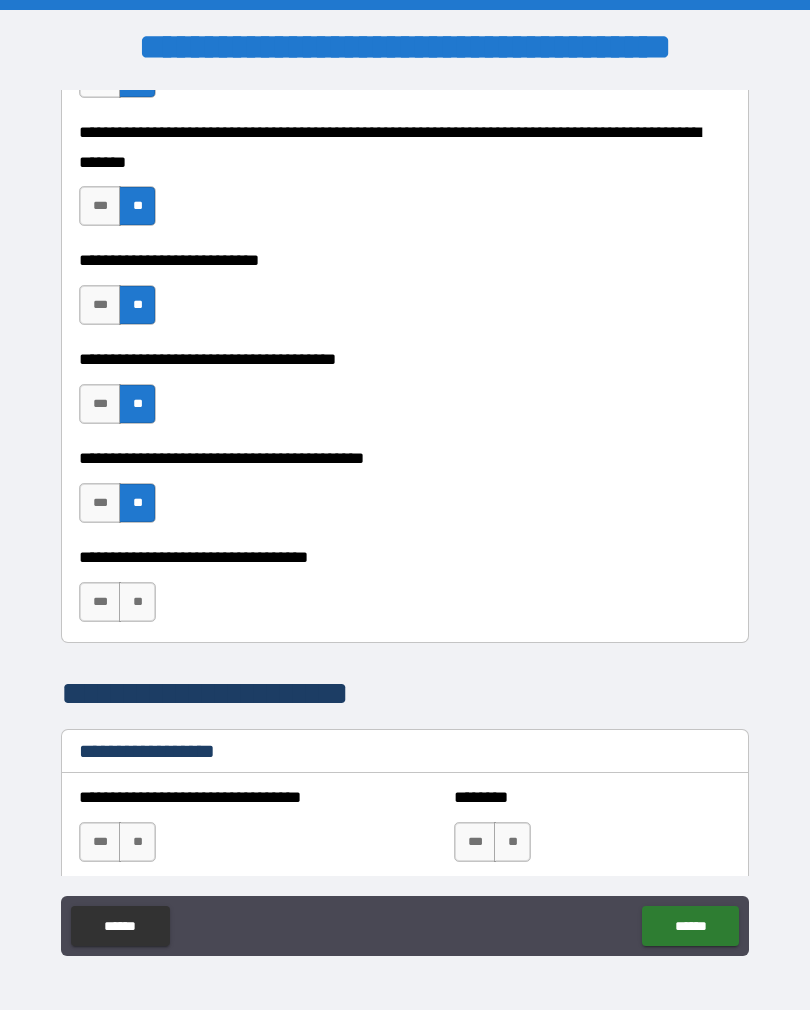 scroll, scrollTop: 989, scrollLeft: 0, axis: vertical 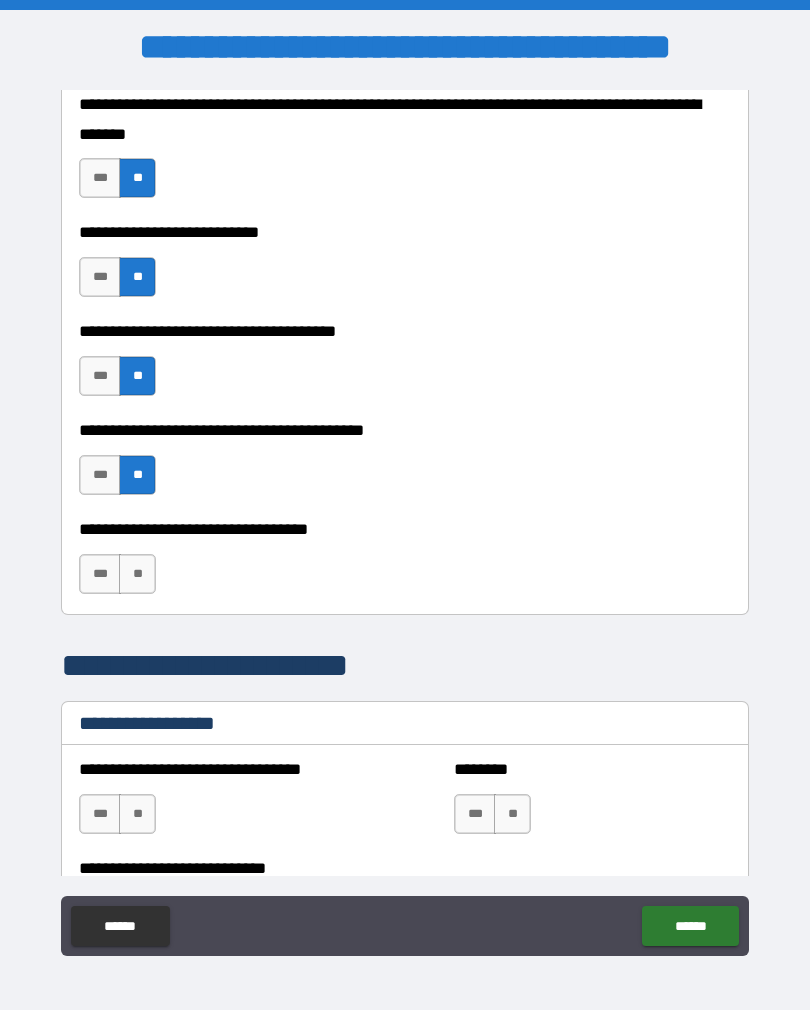 click on "**" at bounding box center (137, 574) 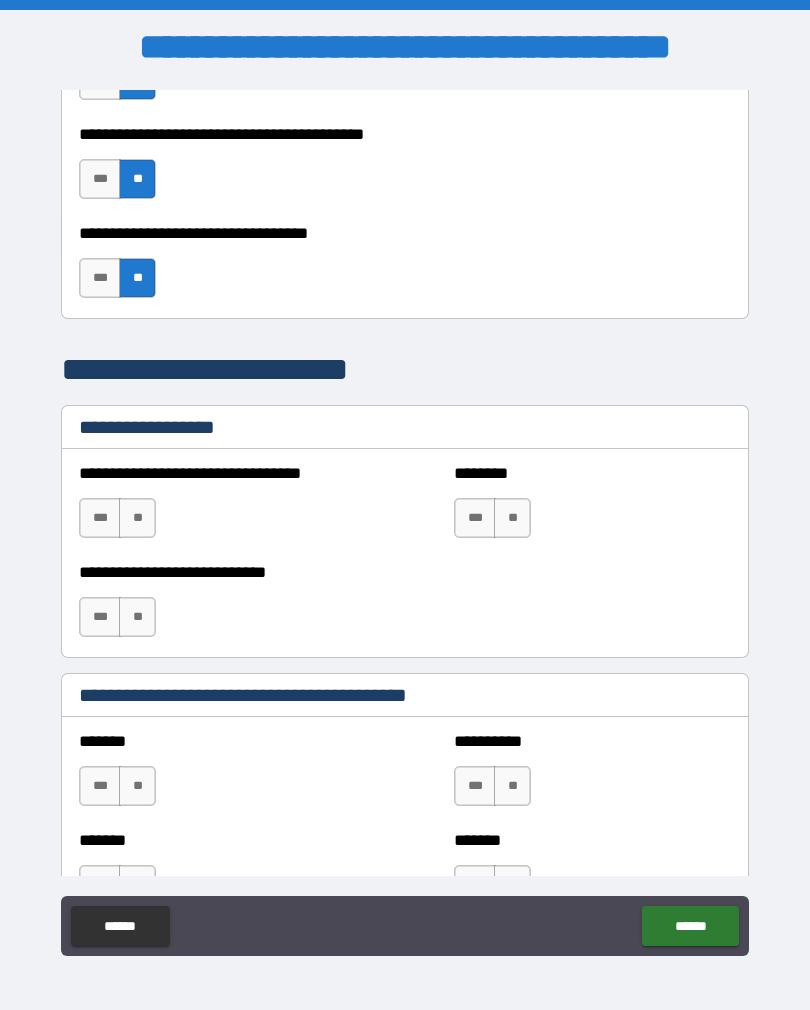 scroll, scrollTop: 1287, scrollLeft: 0, axis: vertical 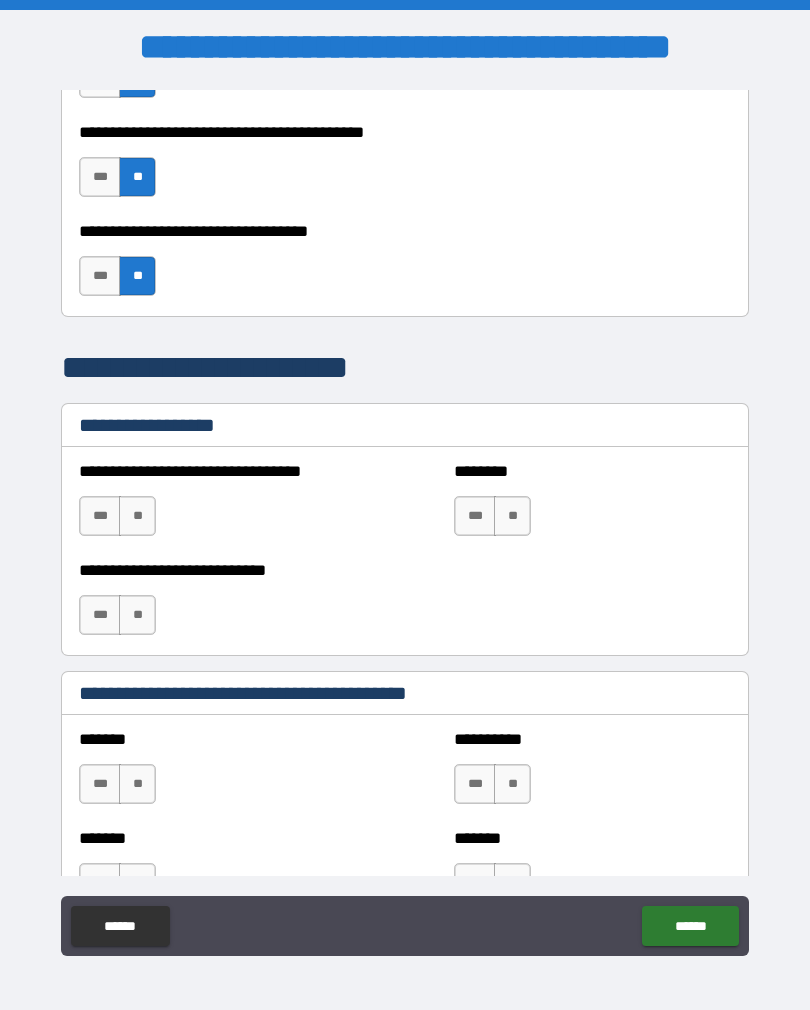 click on "**" at bounding box center (137, 516) 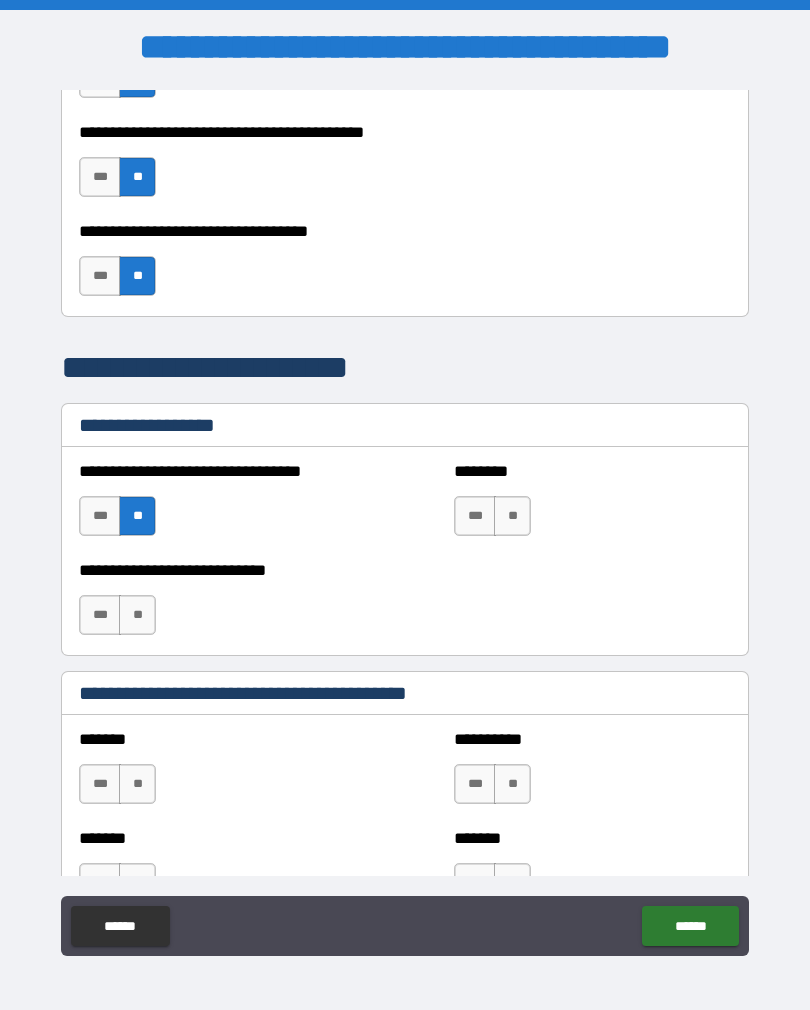 click on "**" at bounding box center [512, 516] 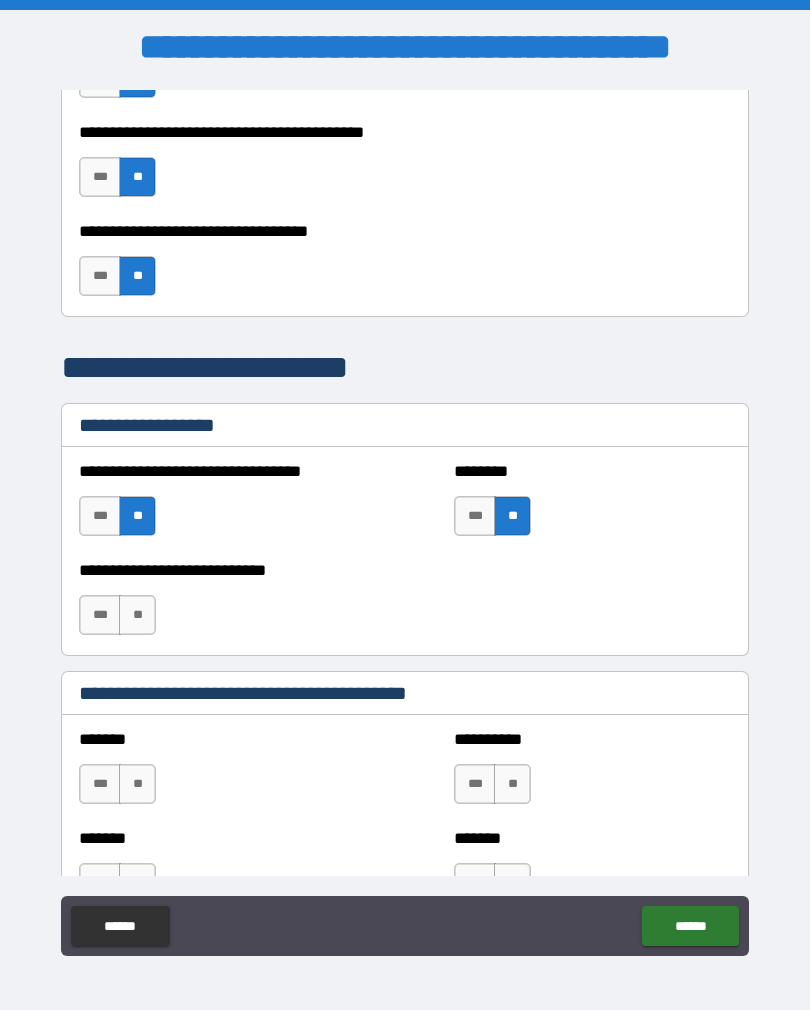 click on "**" at bounding box center (137, 615) 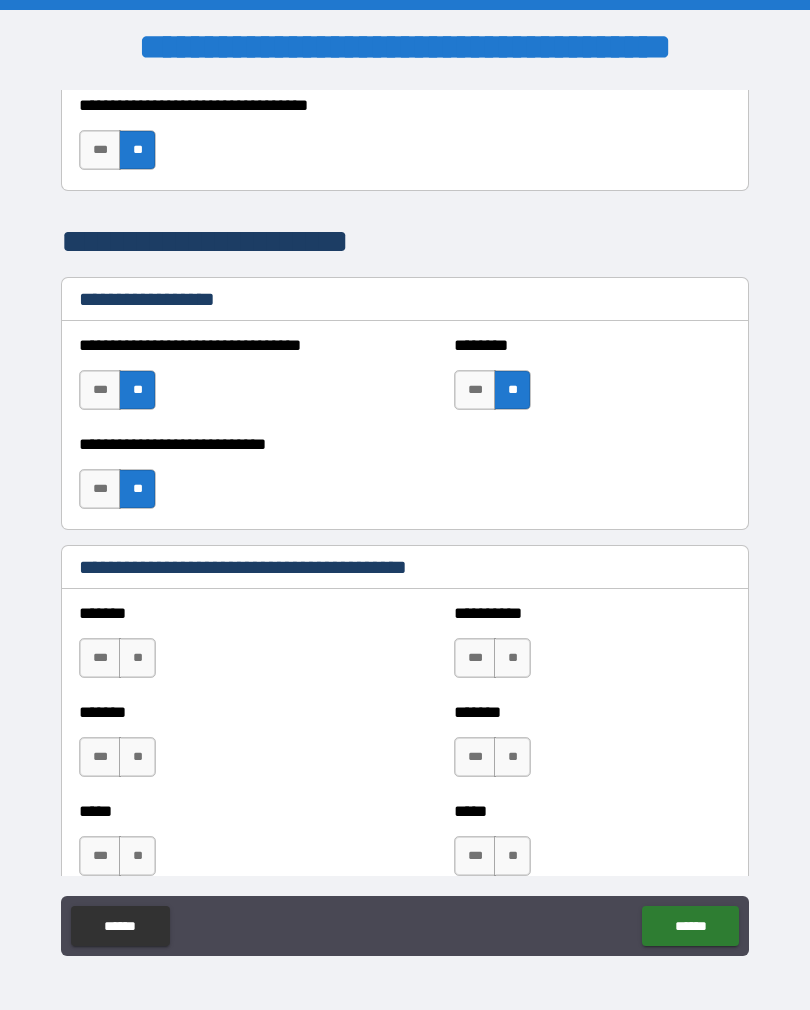 scroll, scrollTop: 1427, scrollLeft: 0, axis: vertical 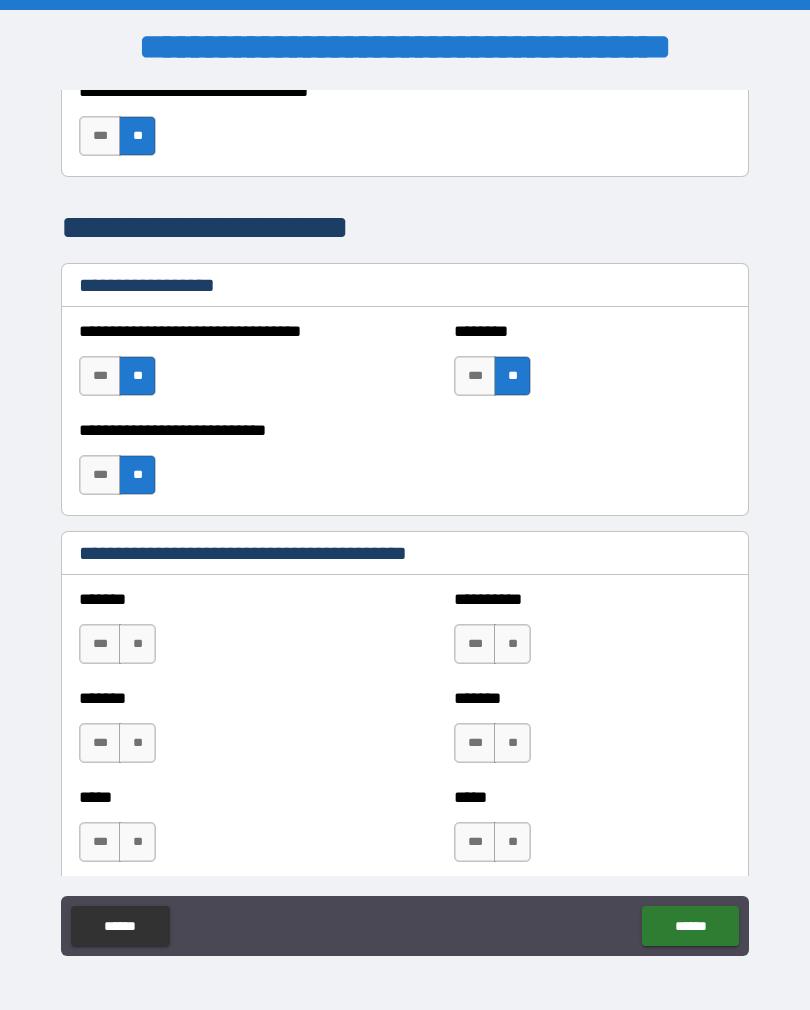 click on "***" at bounding box center (100, 475) 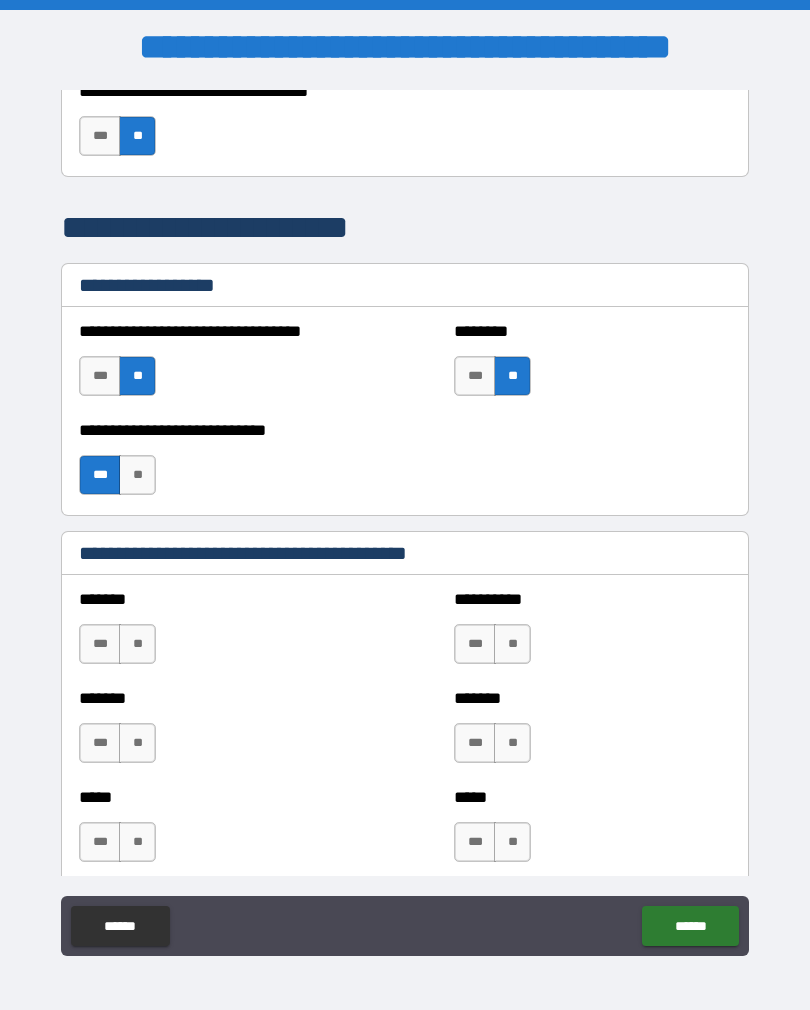 click on "**" at bounding box center [137, 475] 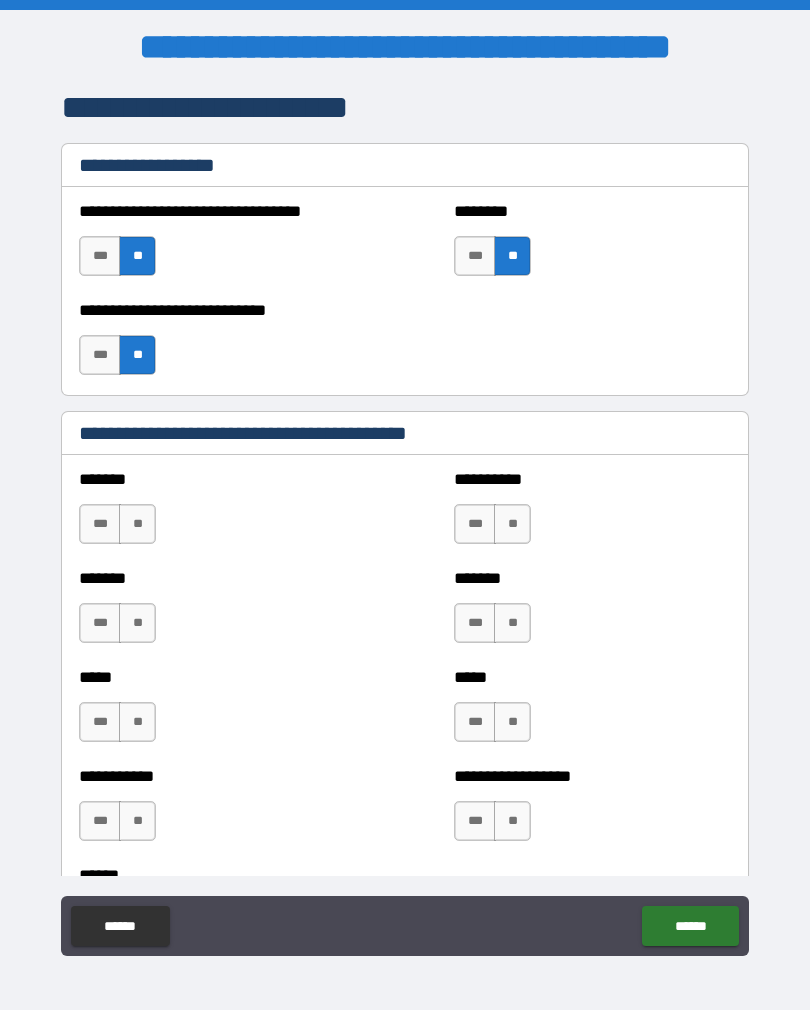scroll, scrollTop: 1571, scrollLeft: 0, axis: vertical 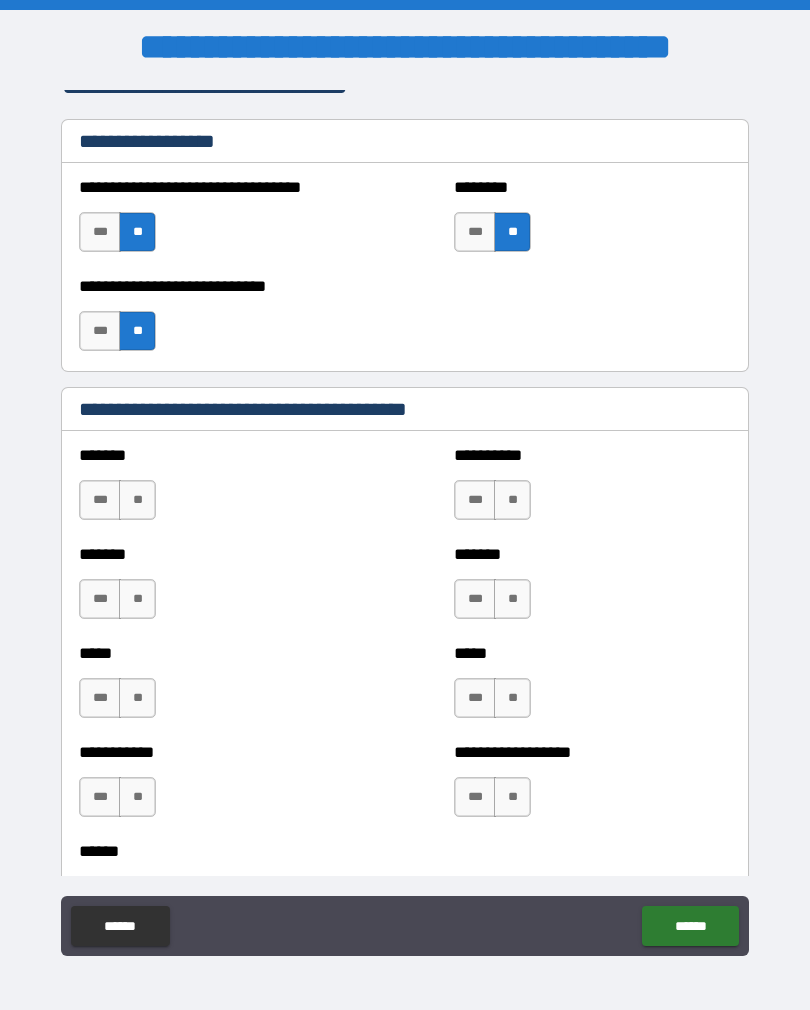 click on "**" at bounding box center (137, 500) 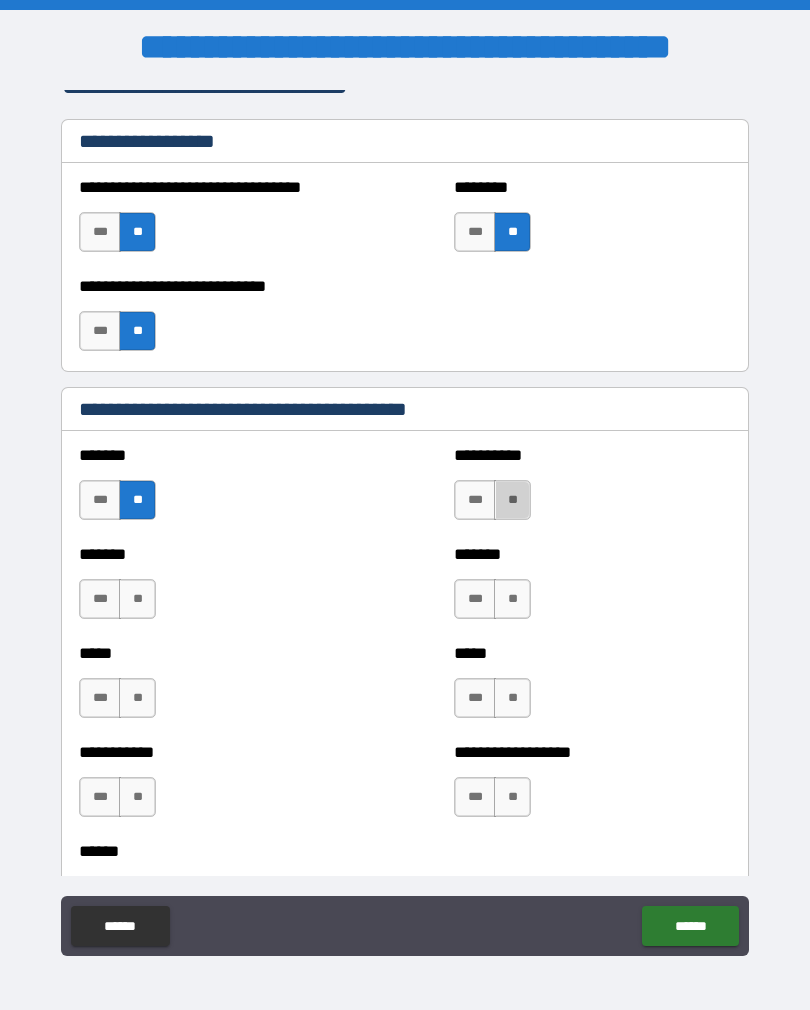 click on "**" at bounding box center (512, 500) 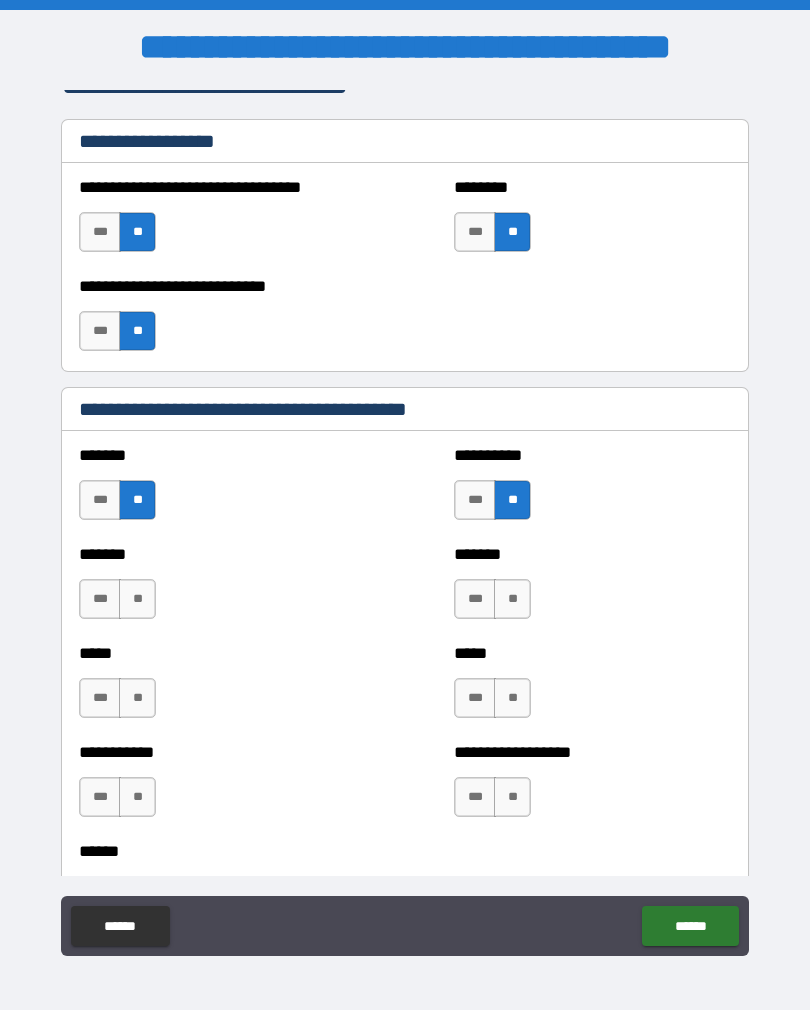 click on "**" at bounding box center [137, 599] 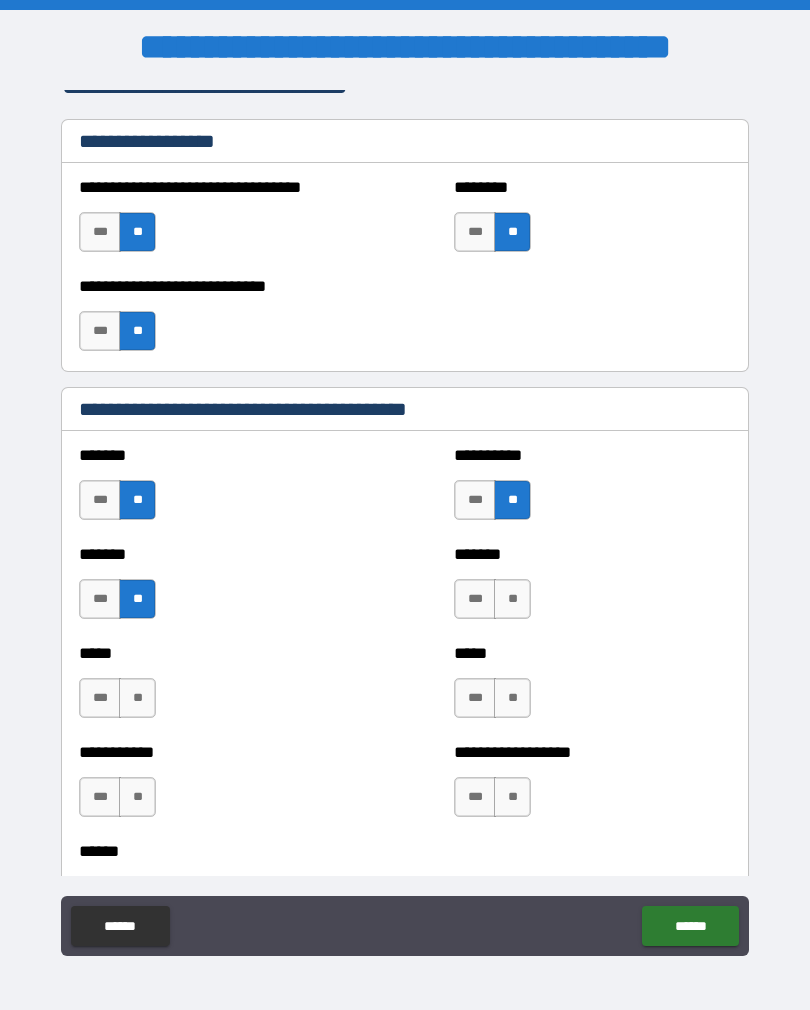 click on "**" at bounding box center (512, 599) 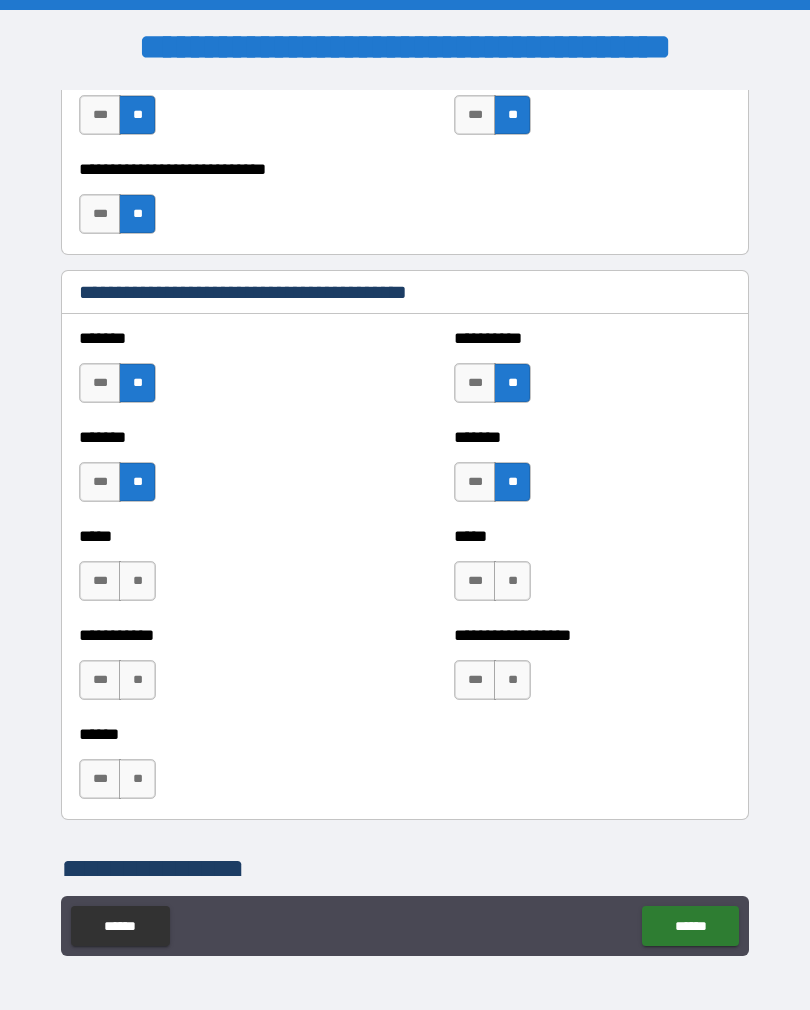 scroll, scrollTop: 1691, scrollLeft: 0, axis: vertical 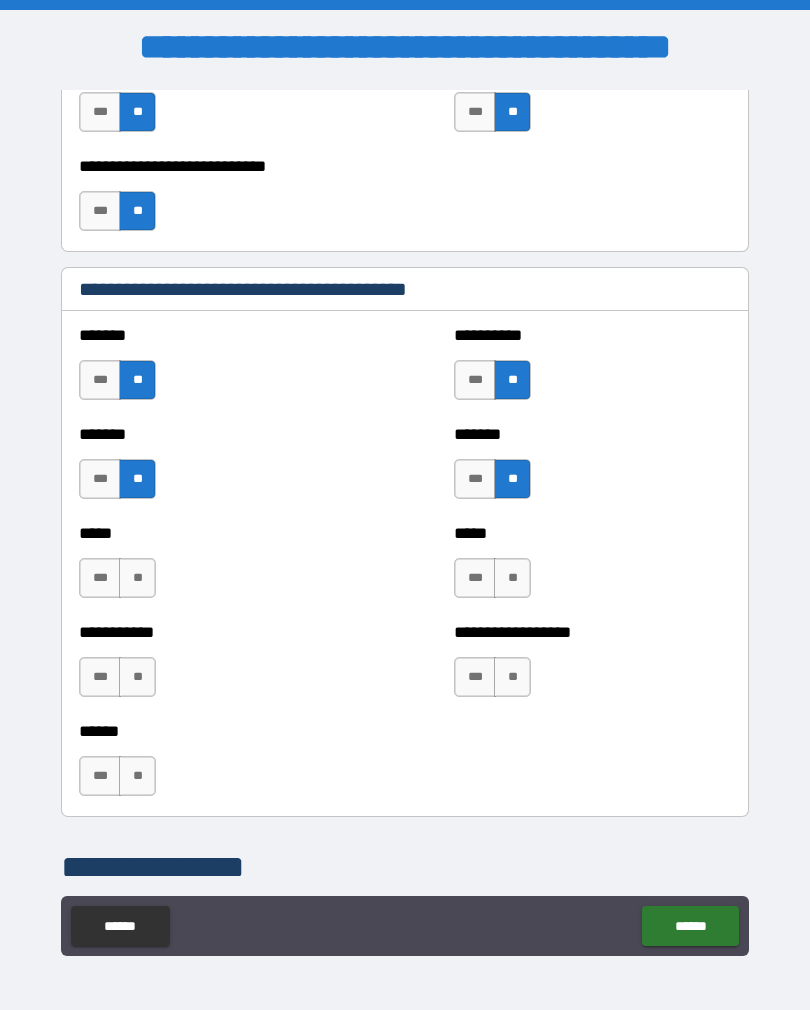 click on "**" at bounding box center [137, 578] 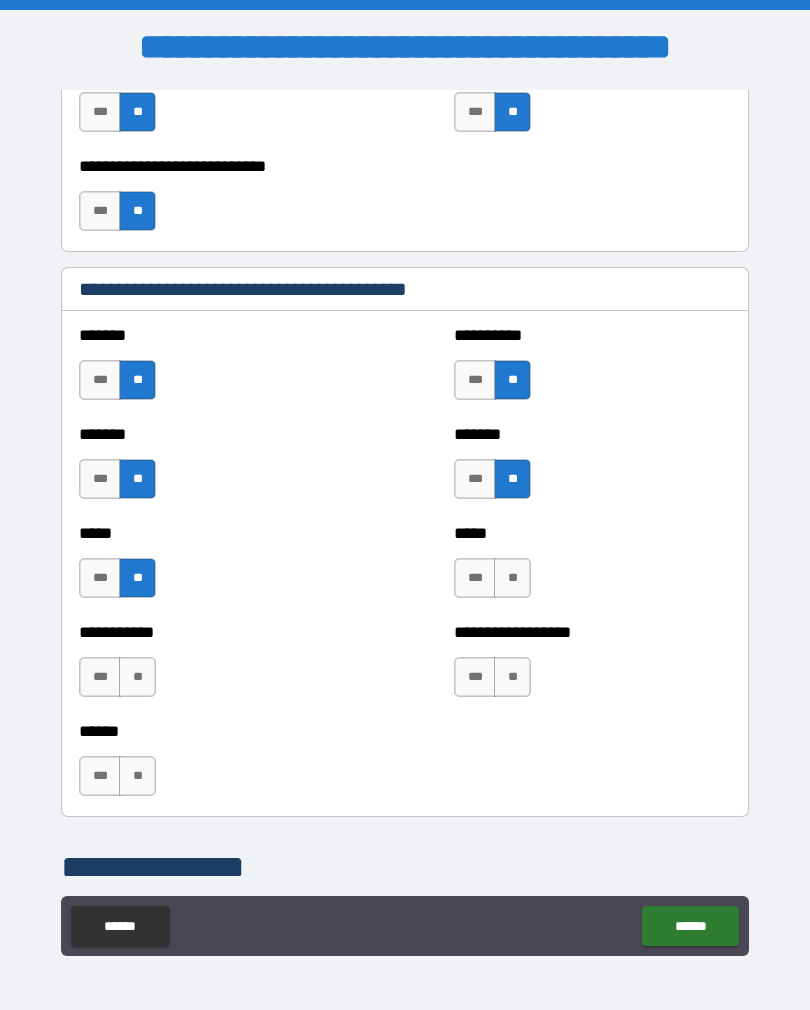 click on "**" at bounding box center (512, 578) 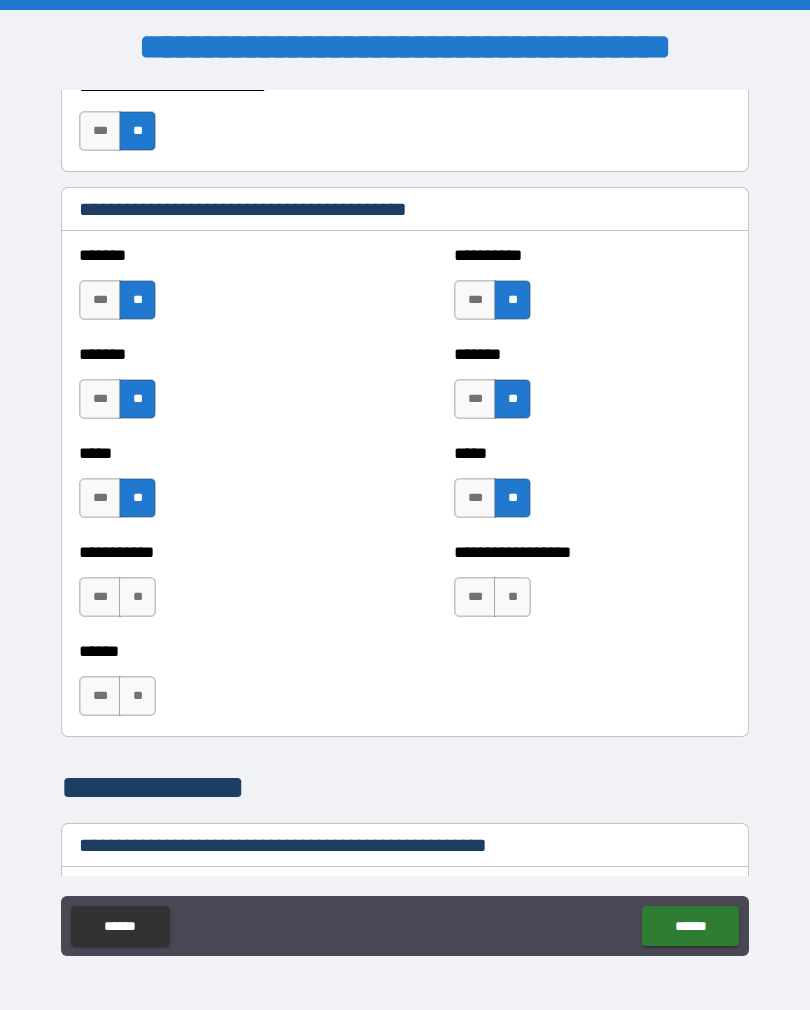 scroll, scrollTop: 1772, scrollLeft: 0, axis: vertical 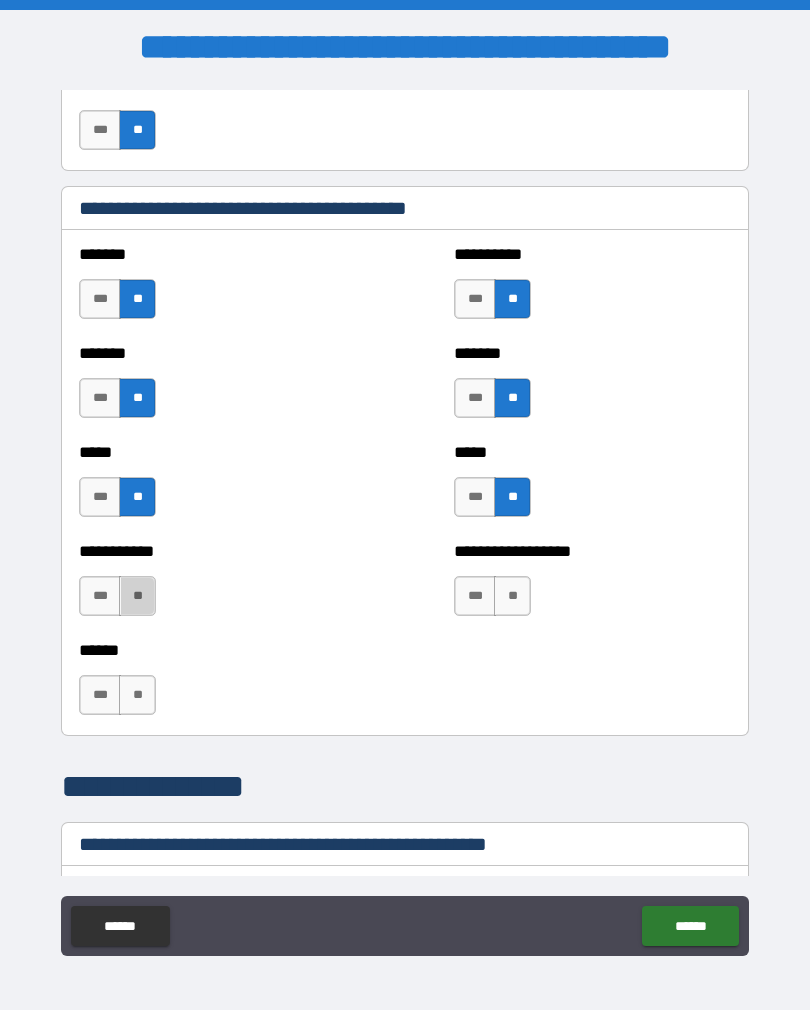 click on "**" at bounding box center (137, 596) 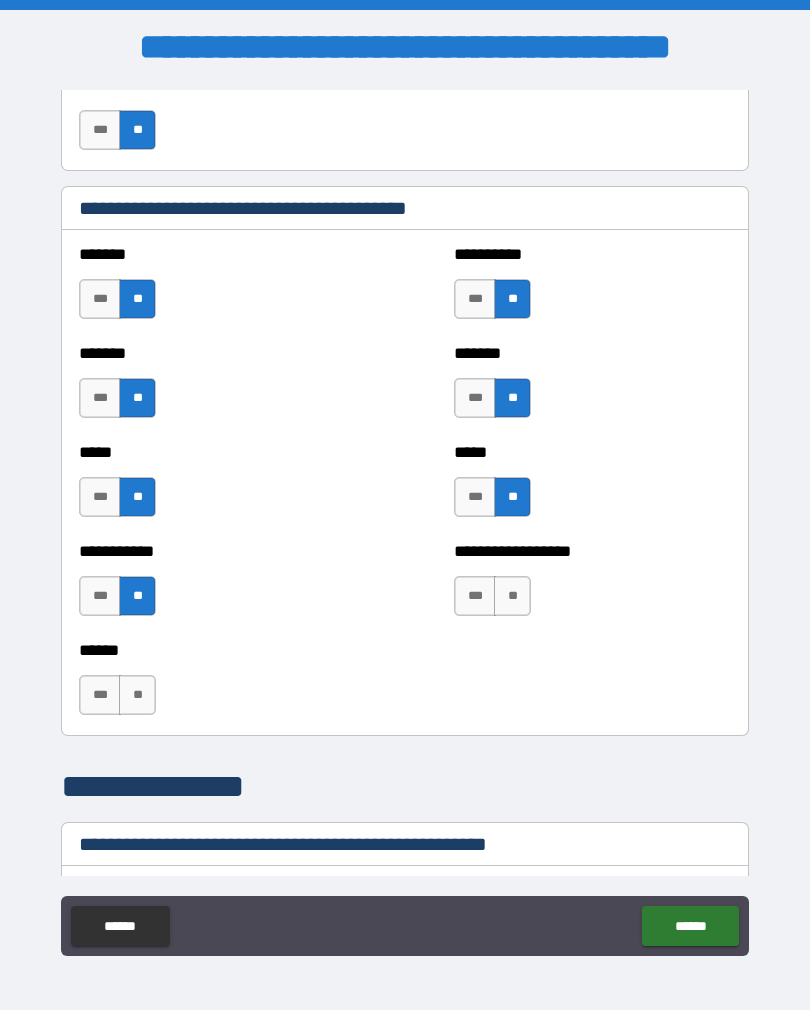click on "**" at bounding box center [512, 596] 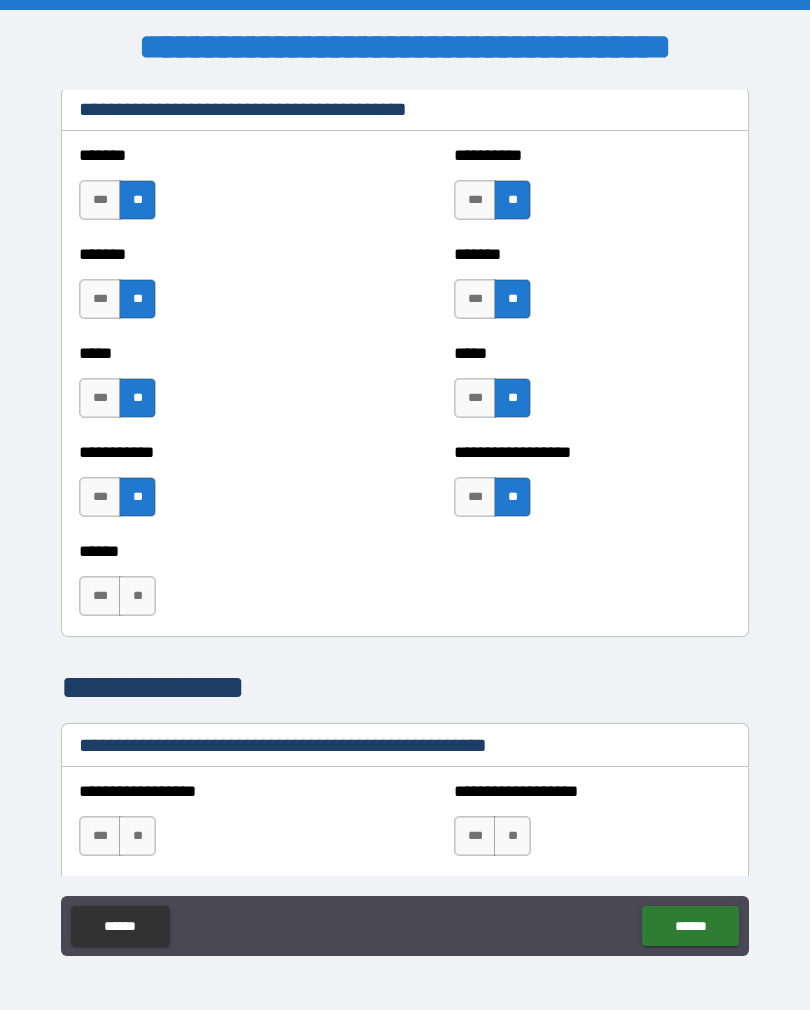 click on "**" at bounding box center (137, 596) 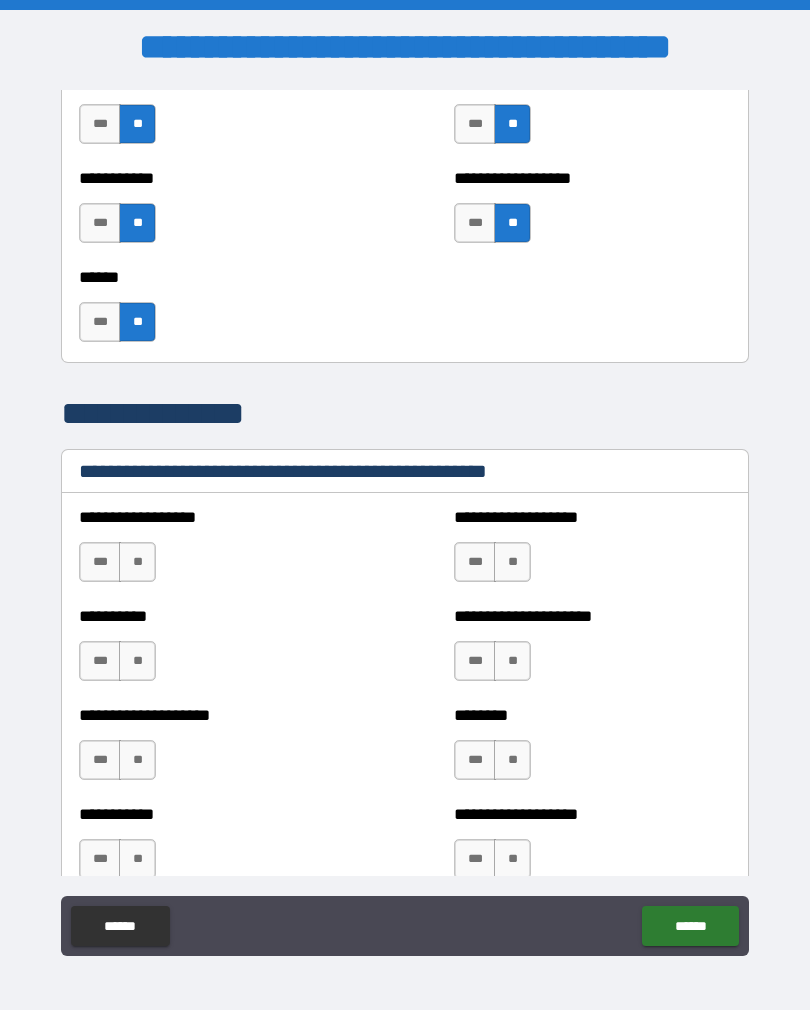 scroll, scrollTop: 2167, scrollLeft: 0, axis: vertical 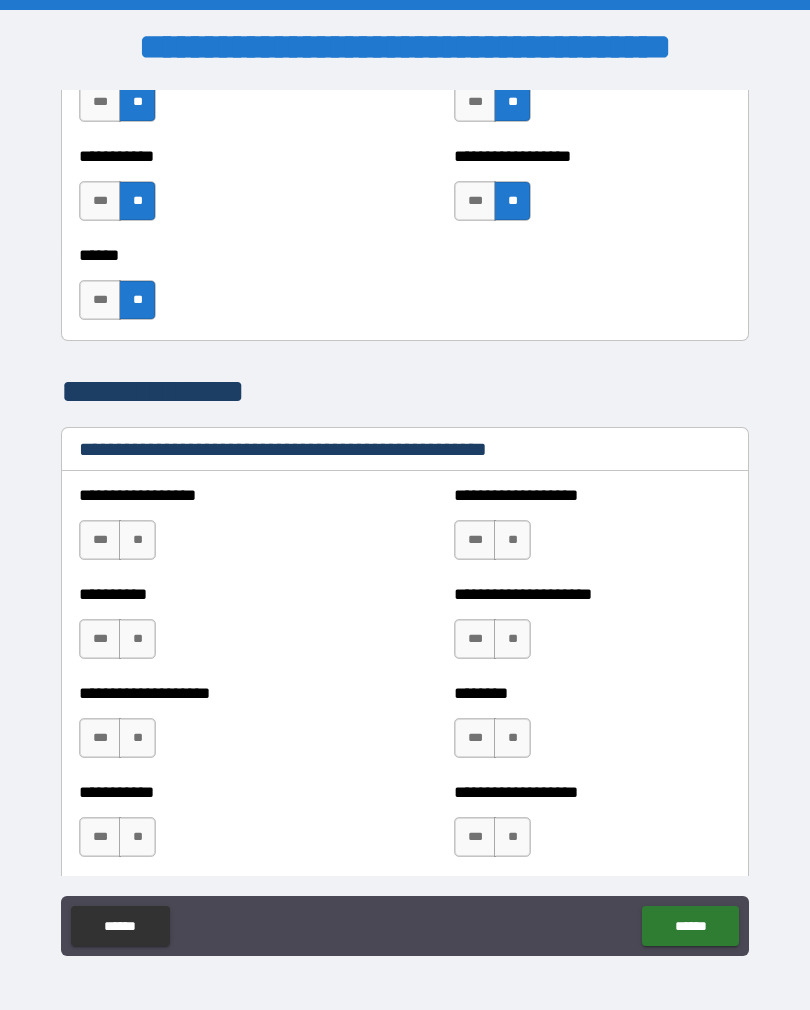 click on "**" at bounding box center (137, 540) 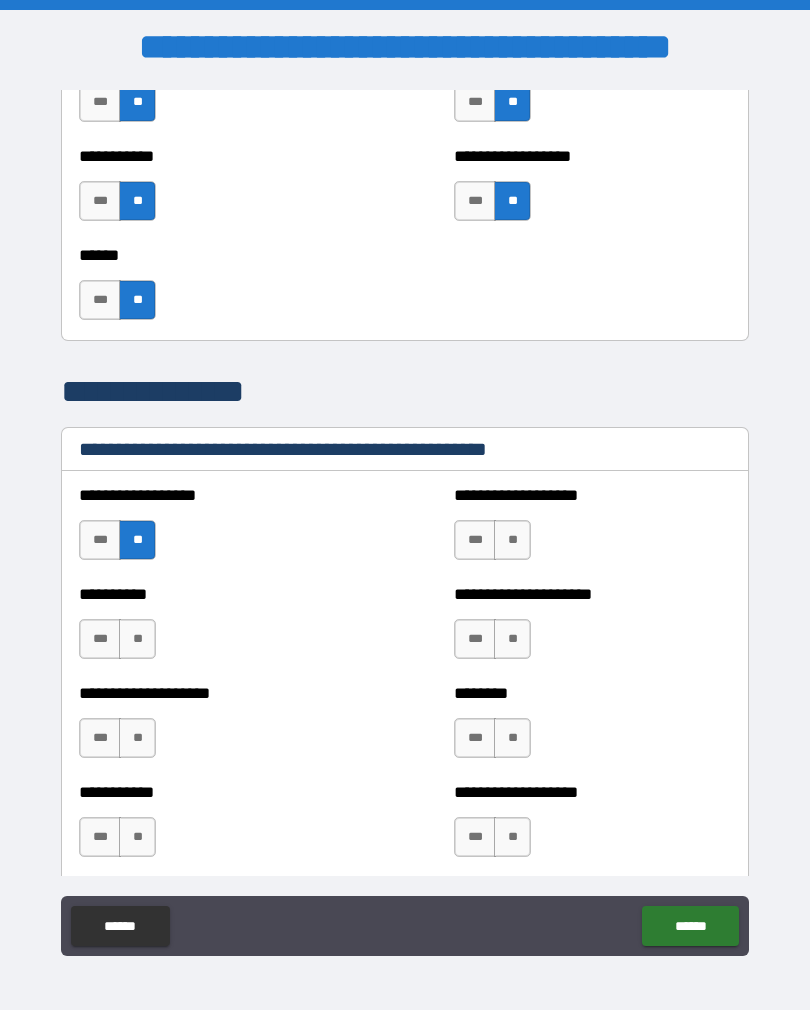 click on "**" at bounding box center [512, 540] 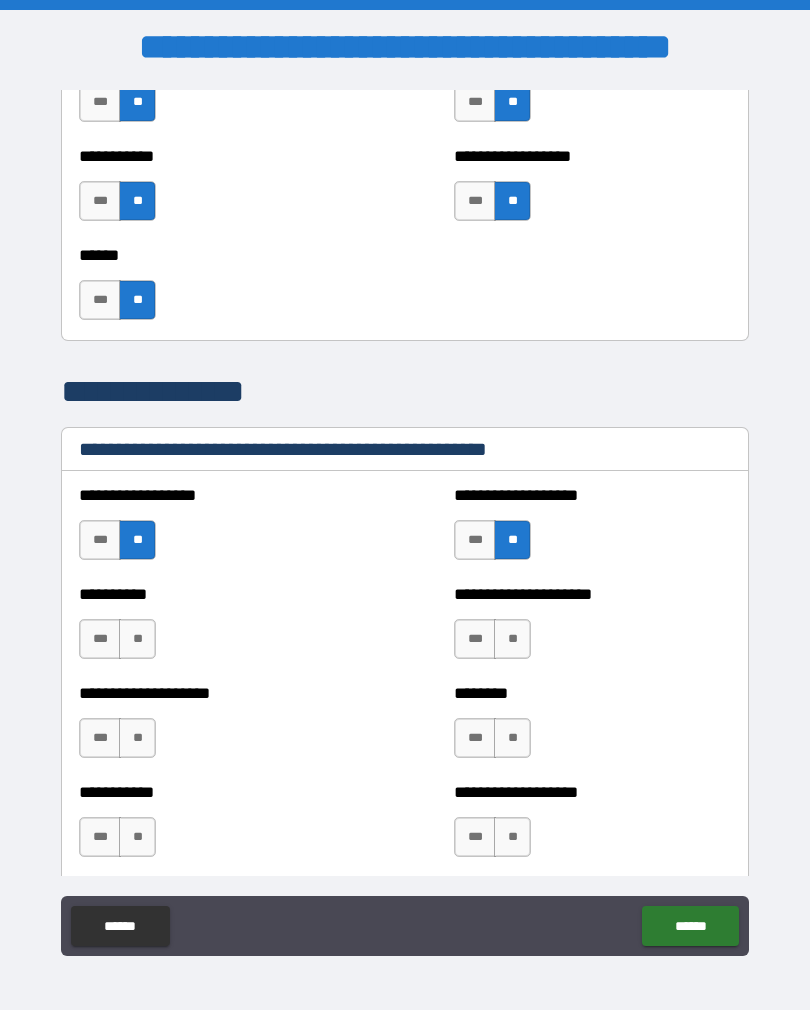 click on "**" at bounding box center [137, 639] 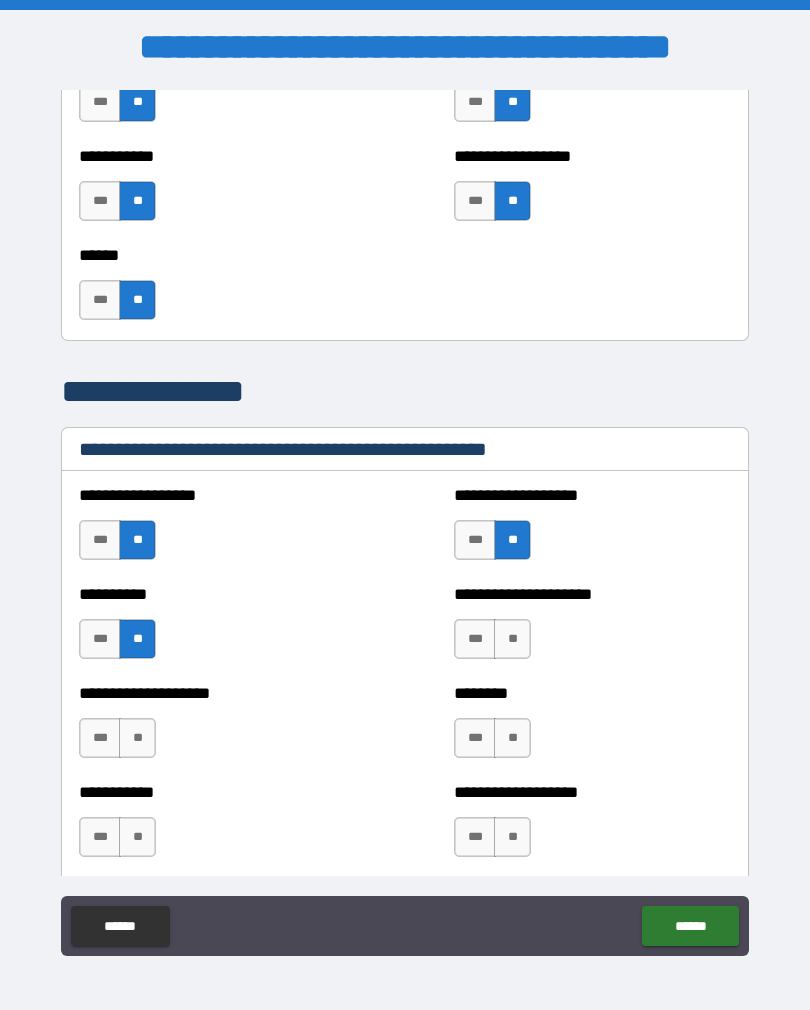 click on "**" at bounding box center (512, 639) 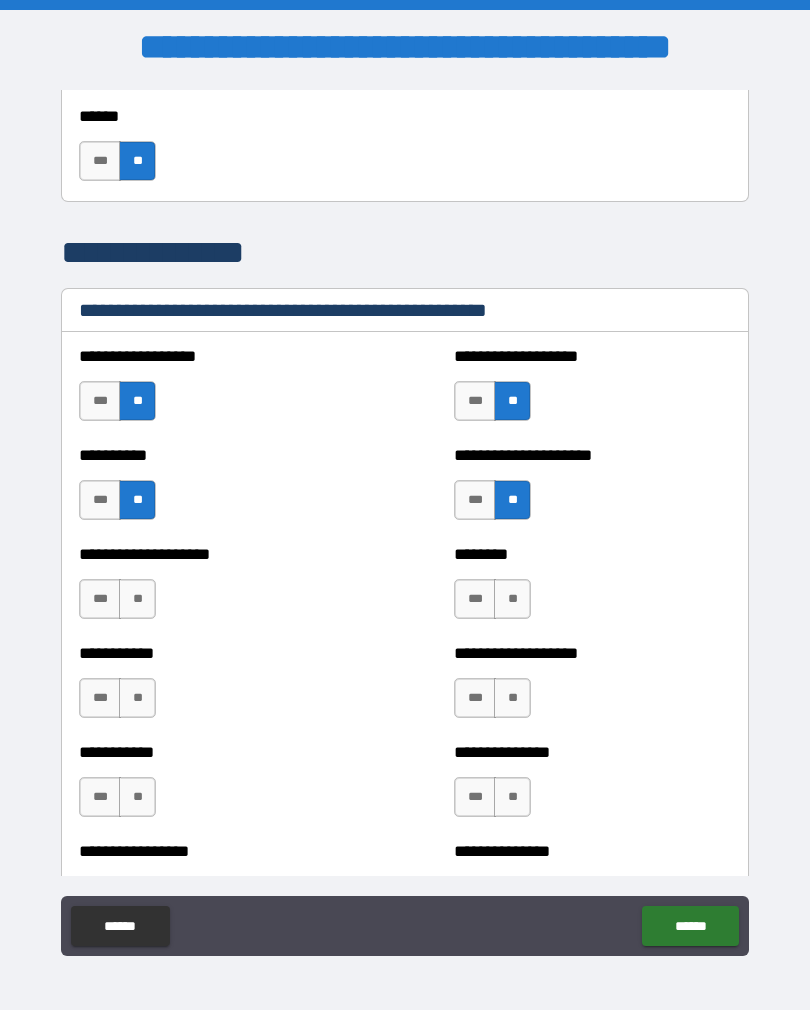 scroll, scrollTop: 2322, scrollLeft: 0, axis: vertical 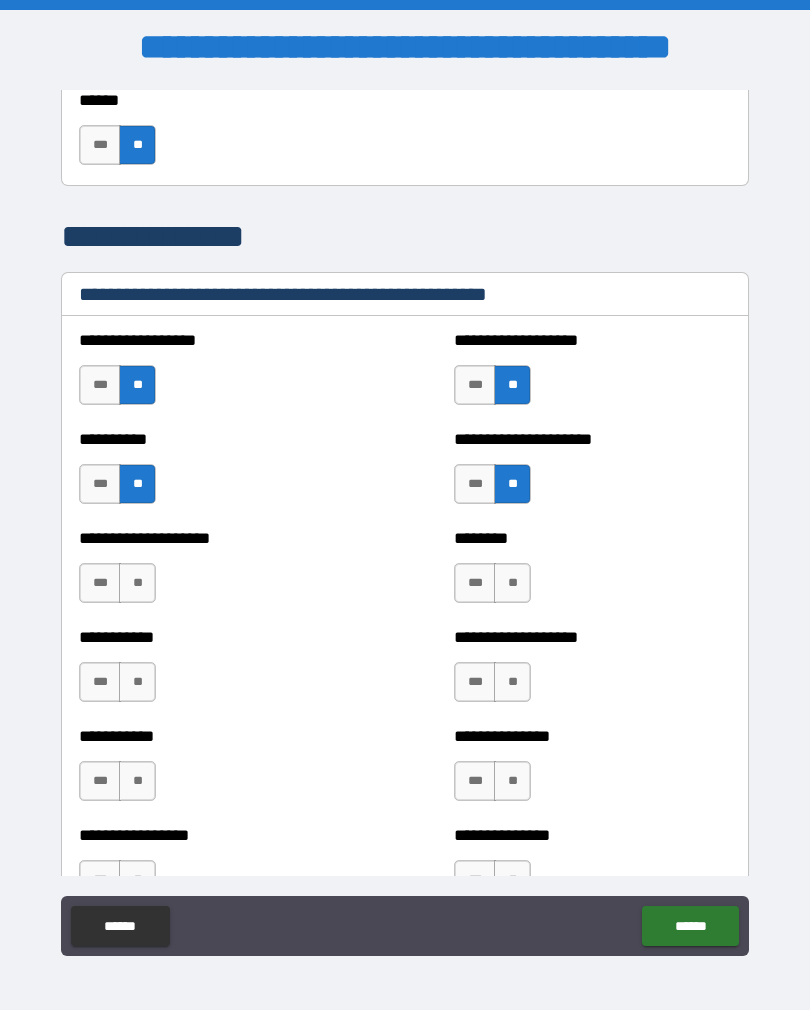 click on "**" at bounding box center [137, 583] 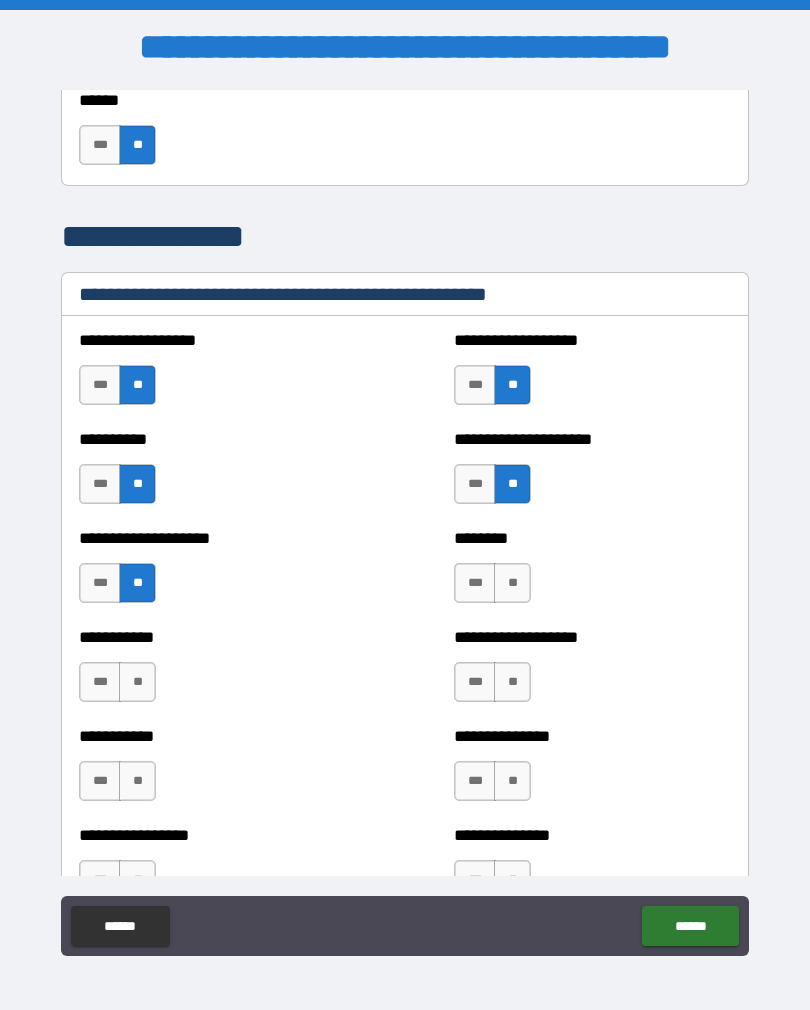 click on "**" at bounding box center [512, 583] 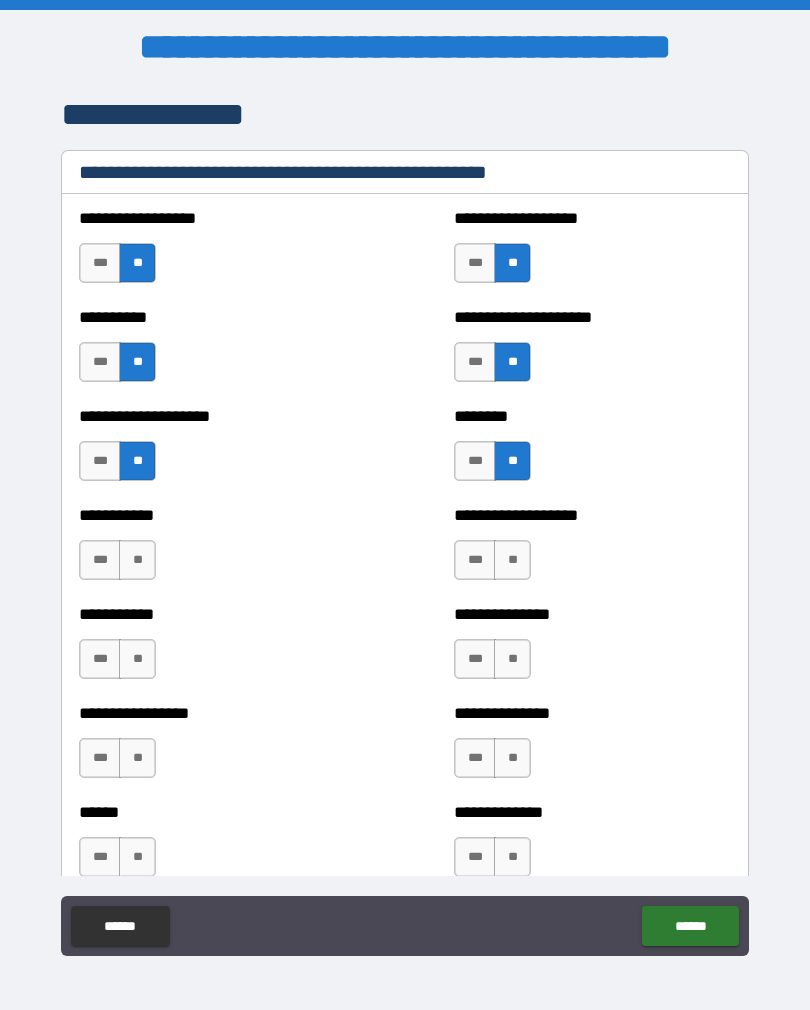 scroll, scrollTop: 2449, scrollLeft: 0, axis: vertical 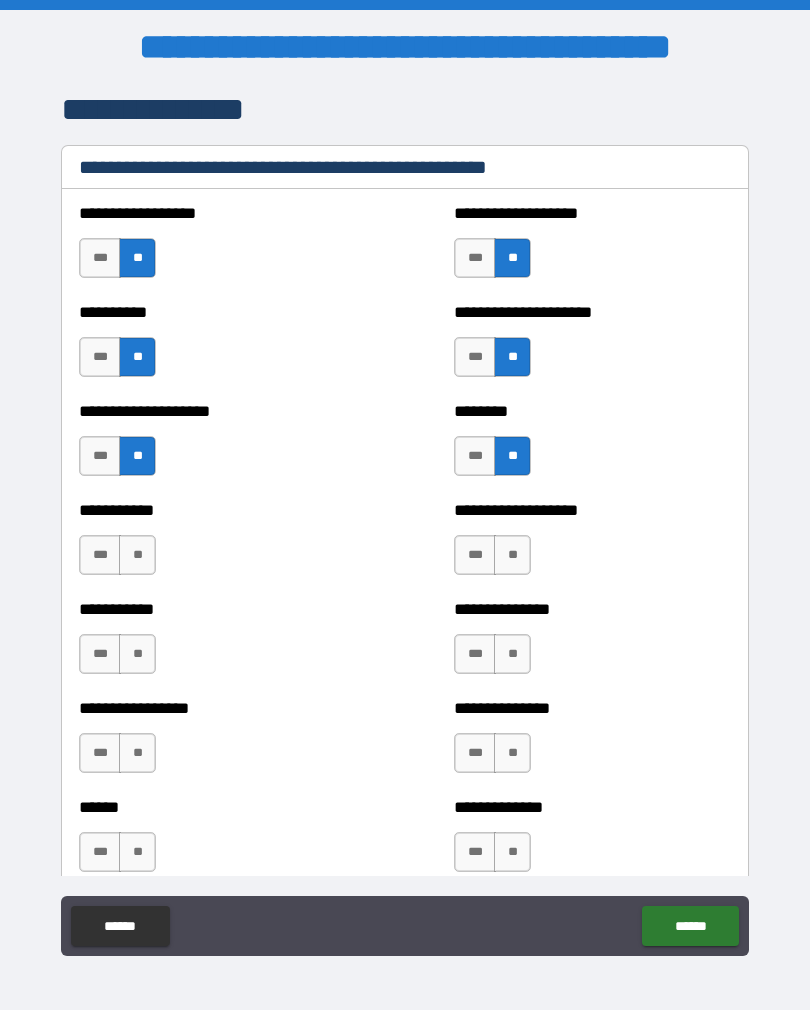 click on "**" at bounding box center [137, 555] 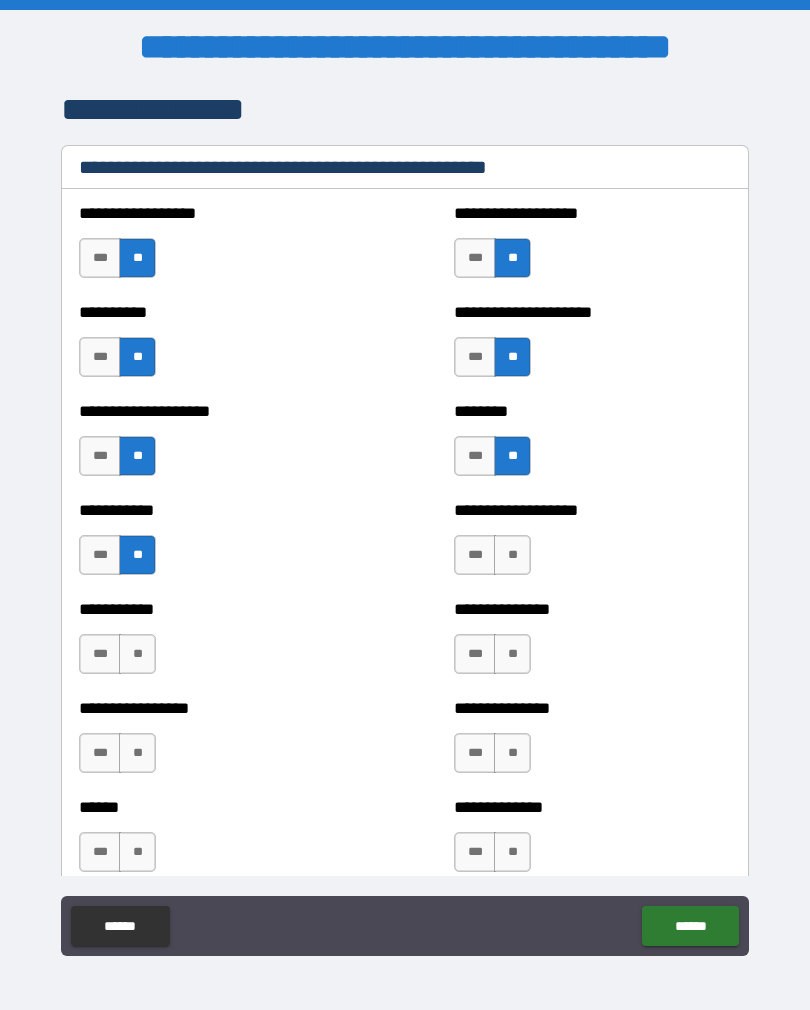 click on "**" at bounding box center [512, 555] 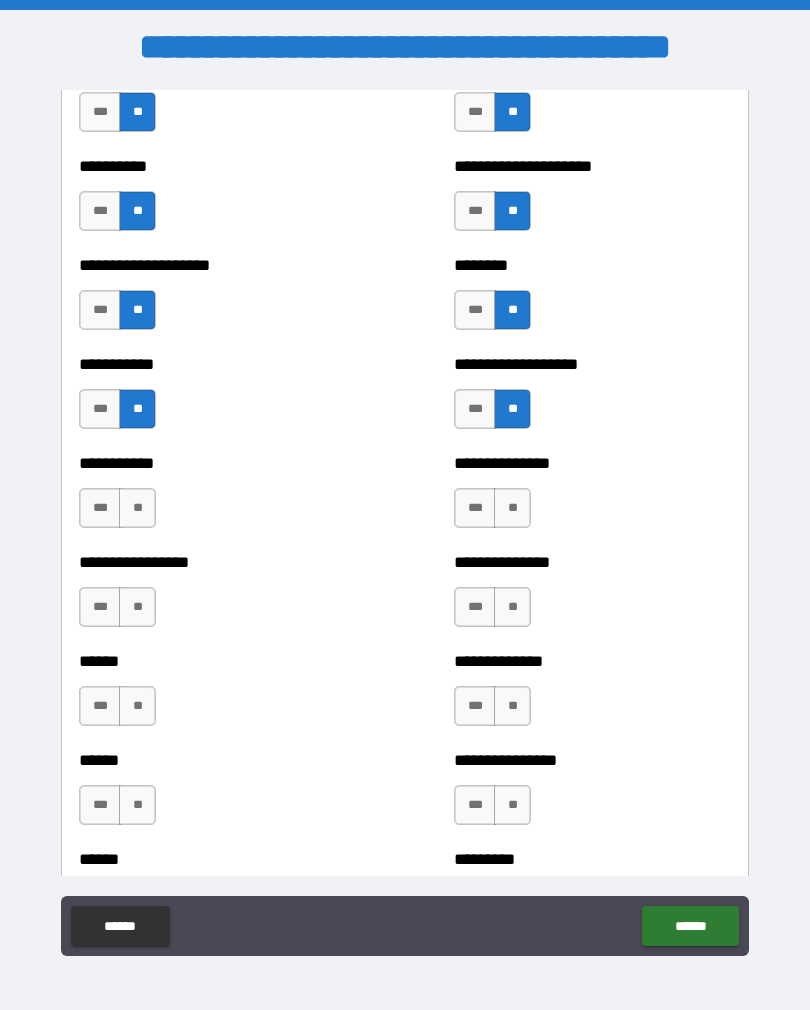 scroll, scrollTop: 2598, scrollLeft: 0, axis: vertical 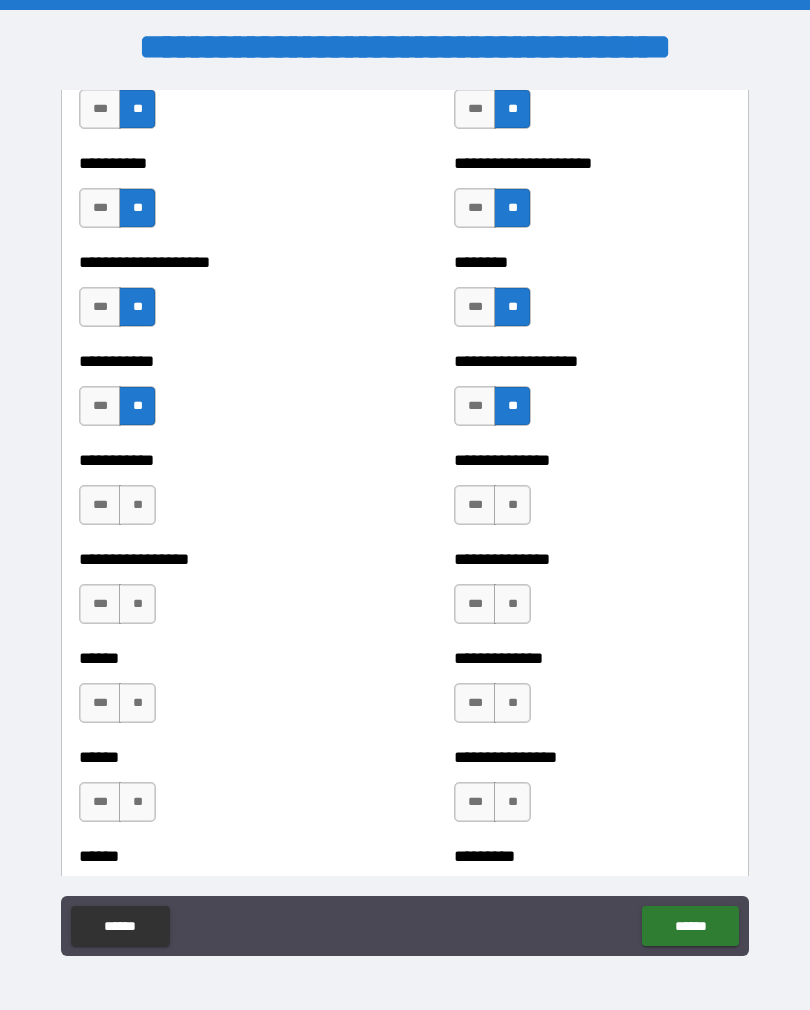 click on "**" at bounding box center (137, 505) 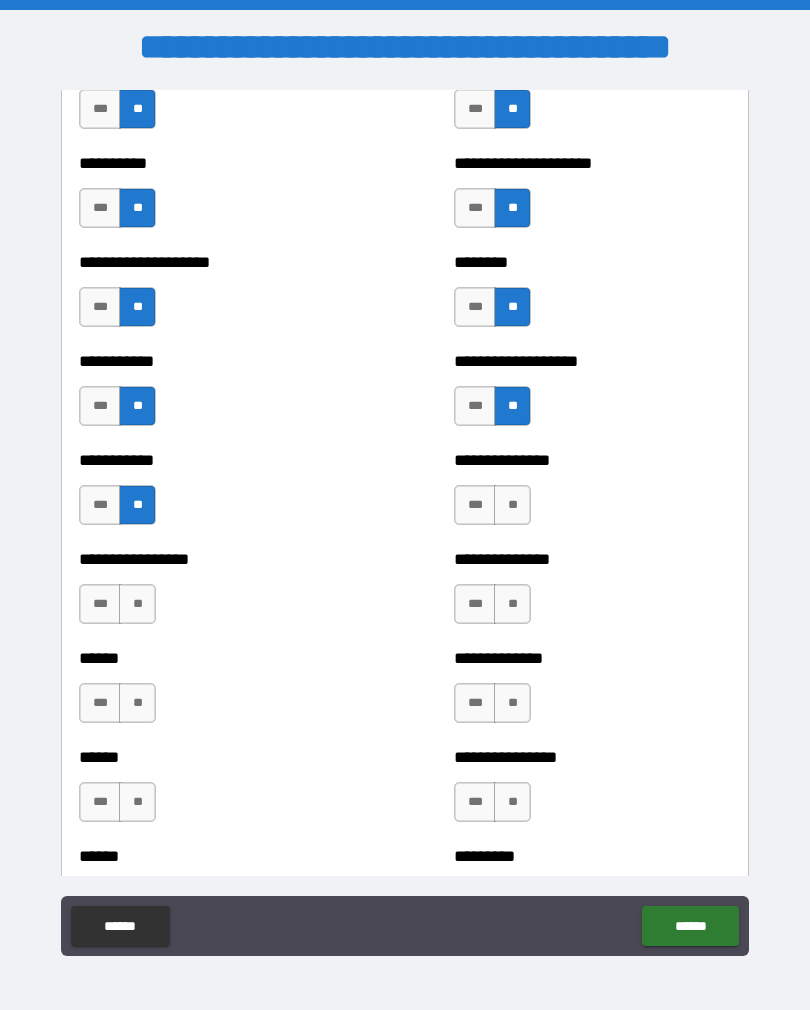 click on "**" at bounding box center [512, 505] 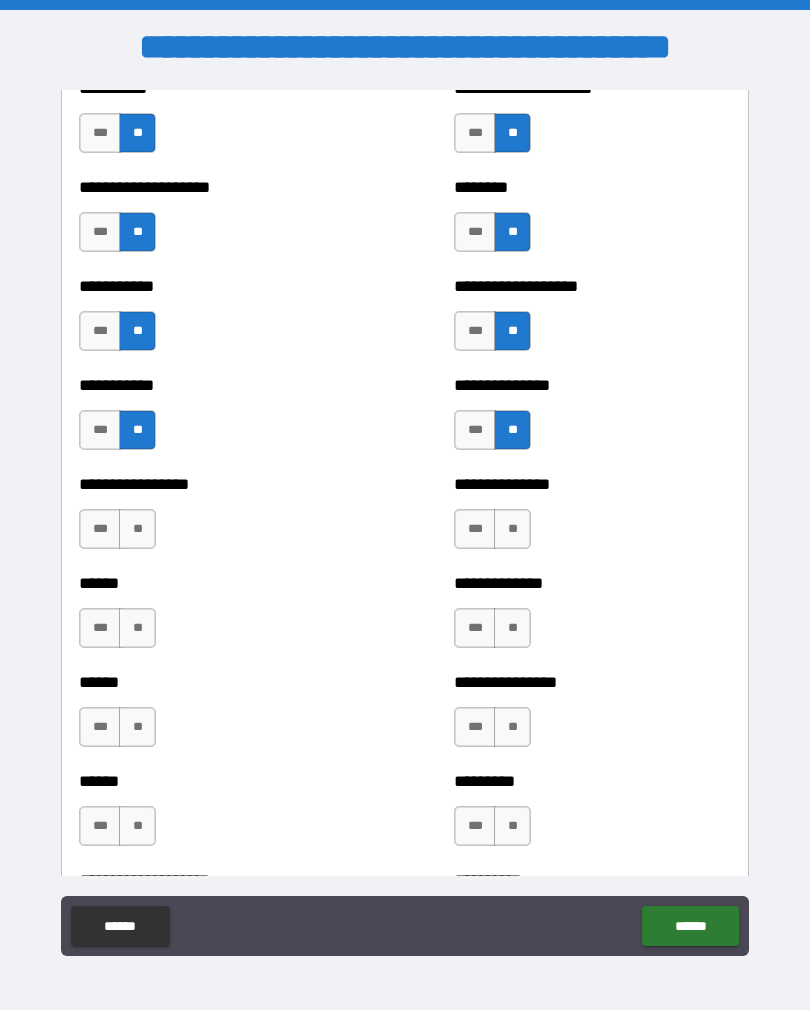 scroll, scrollTop: 2676, scrollLeft: 0, axis: vertical 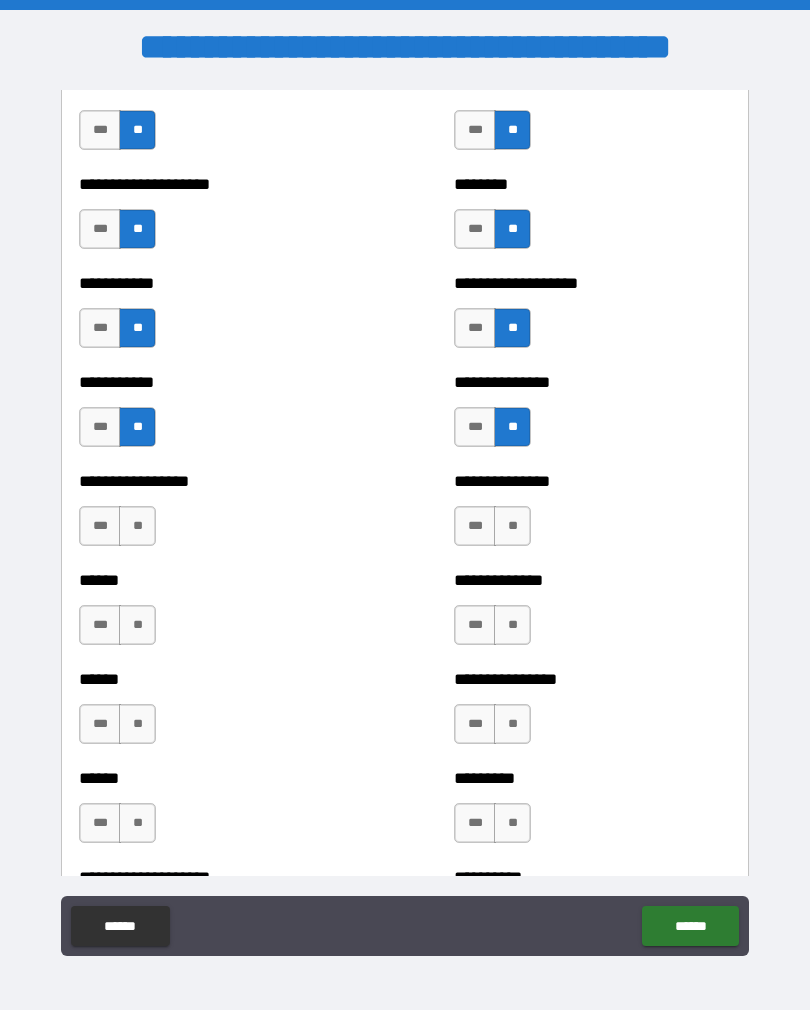click on "**" at bounding box center [137, 526] 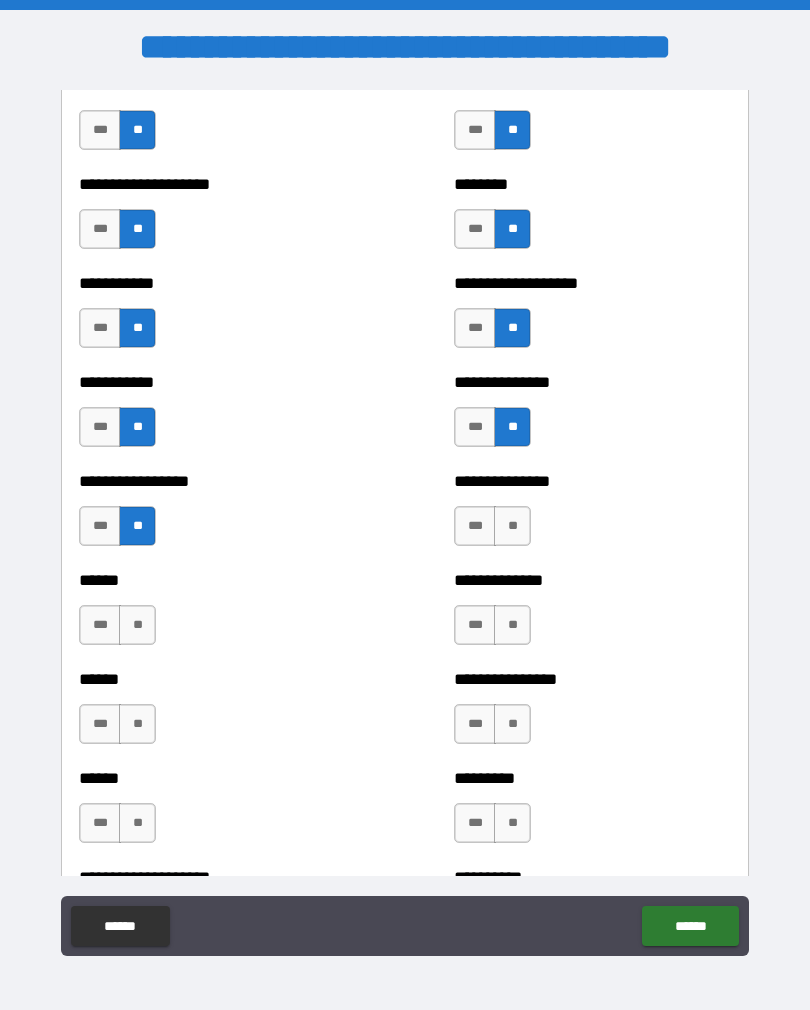 click on "**" at bounding box center (512, 526) 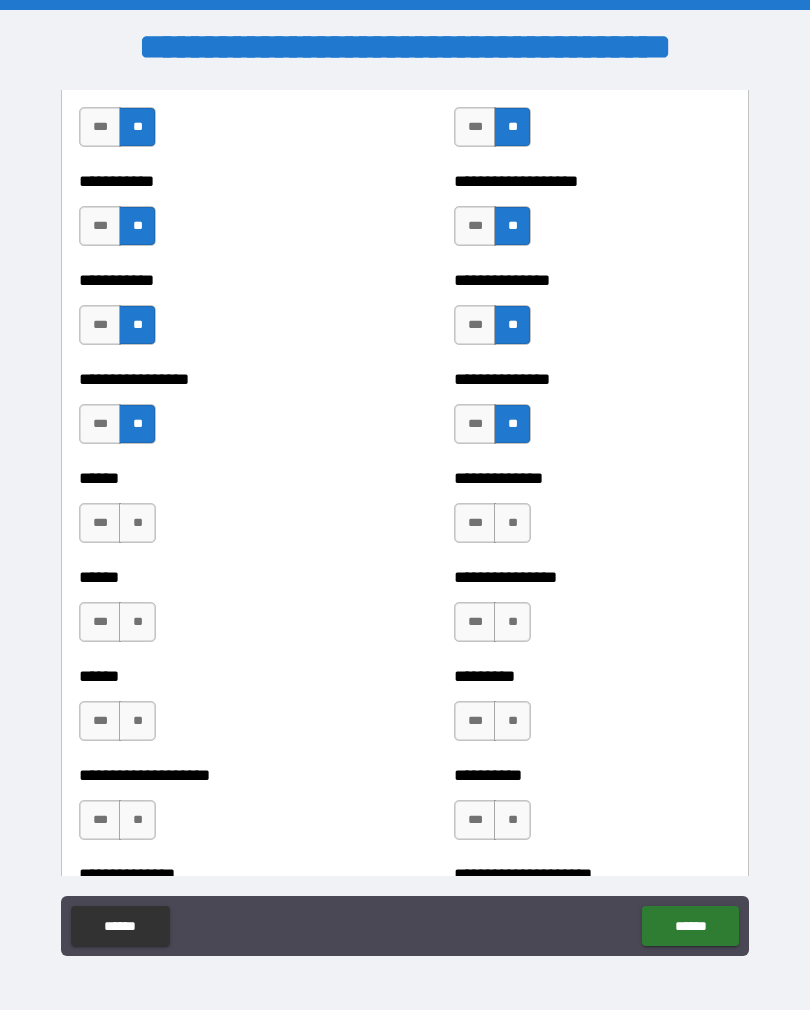scroll, scrollTop: 2785, scrollLeft: 0, axis: vertical 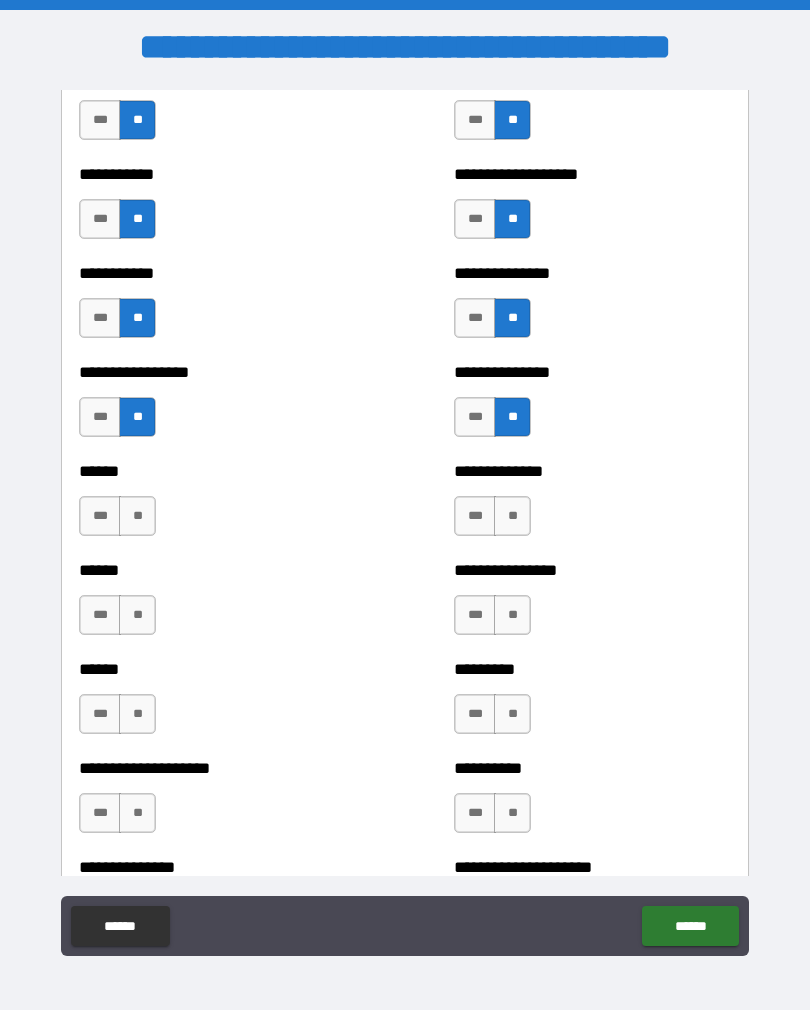 click on "**" at bounding box center (137, 516) 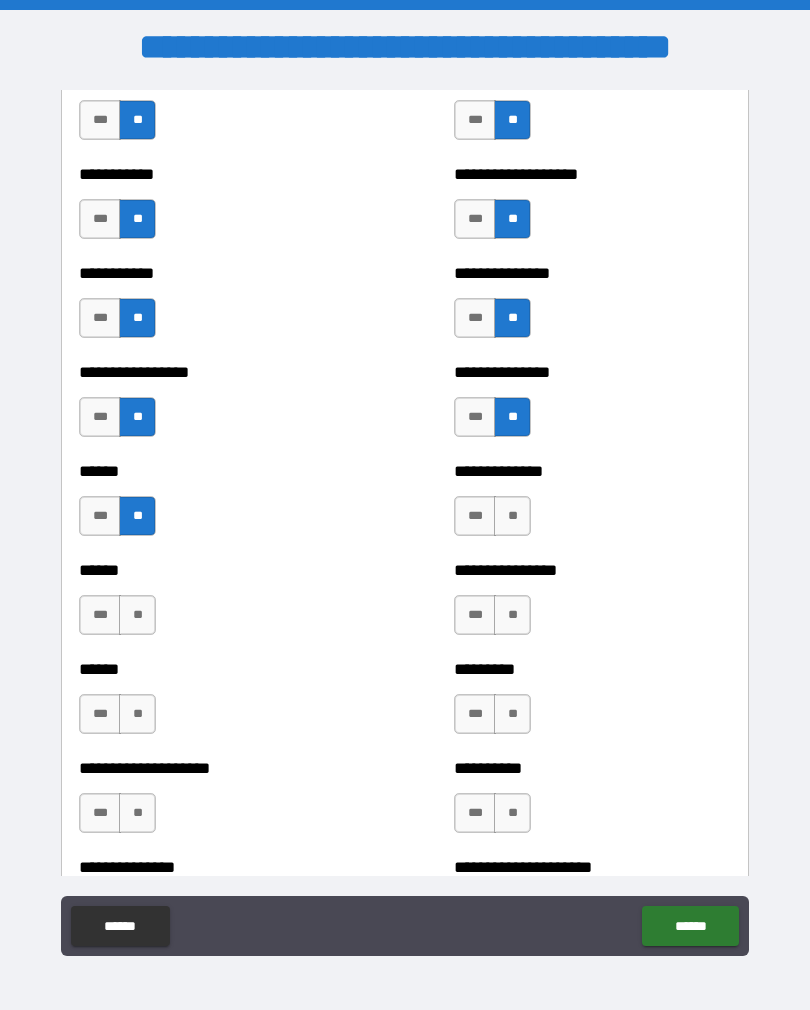 click on "**" at bounding box center [512, 516] 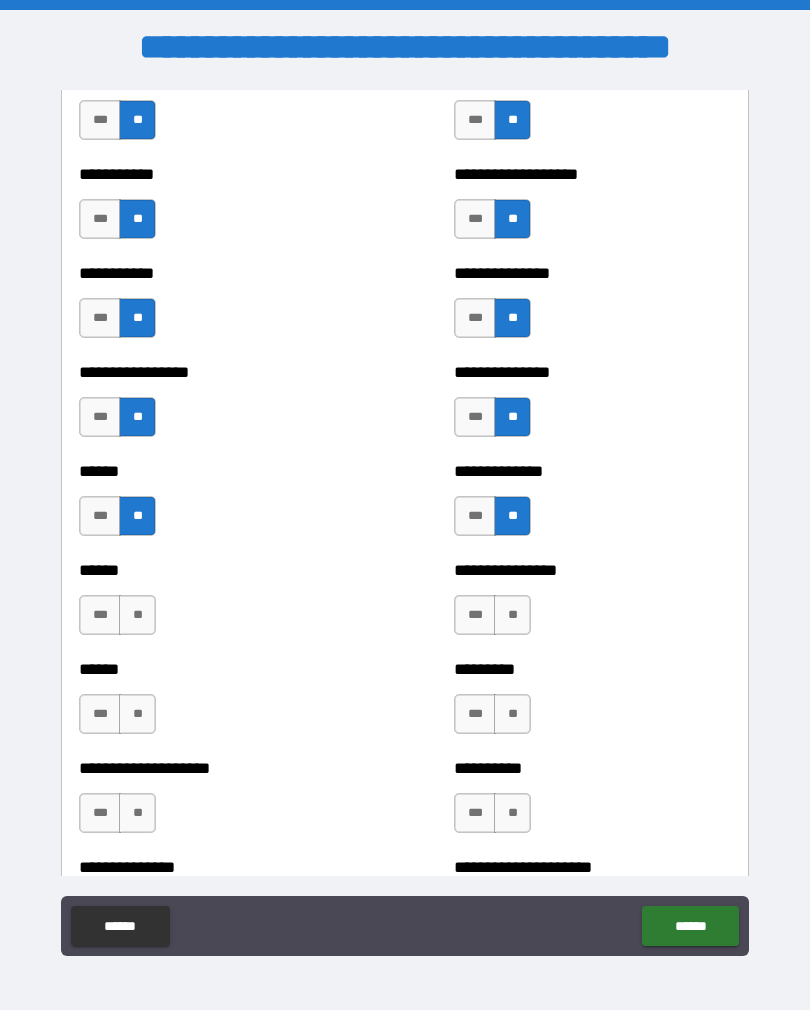 click on "**" at bounding box center (512, 615) 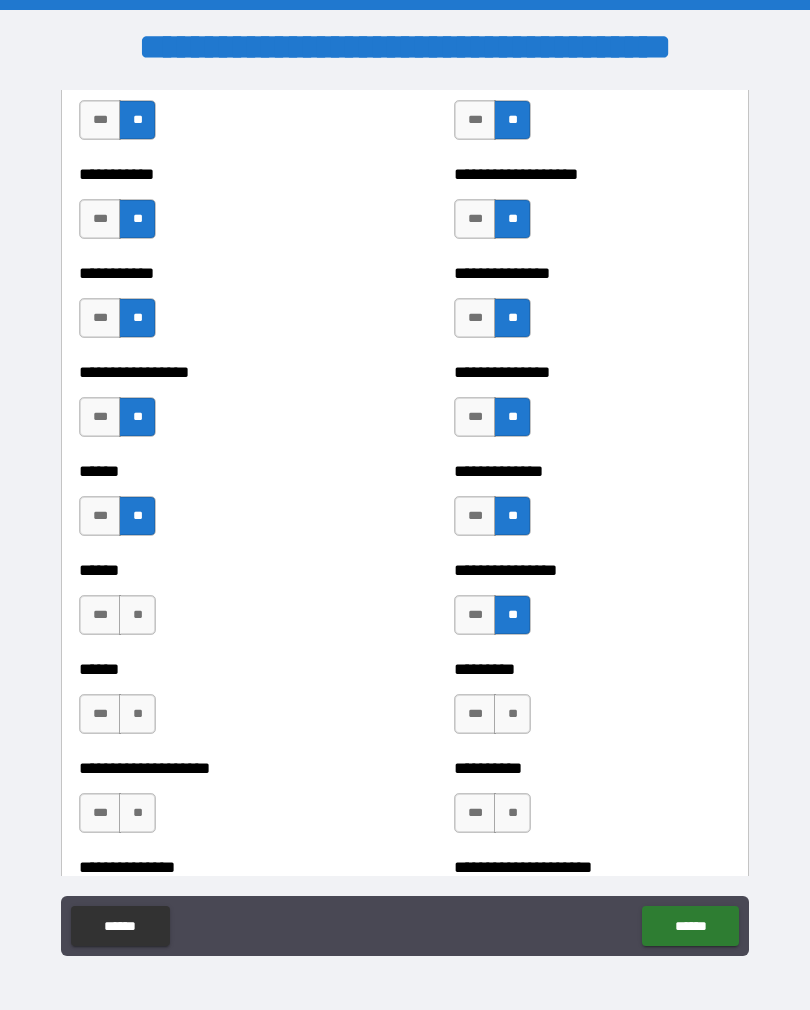 click on "****** *** **" at bounding box center [217, 605] 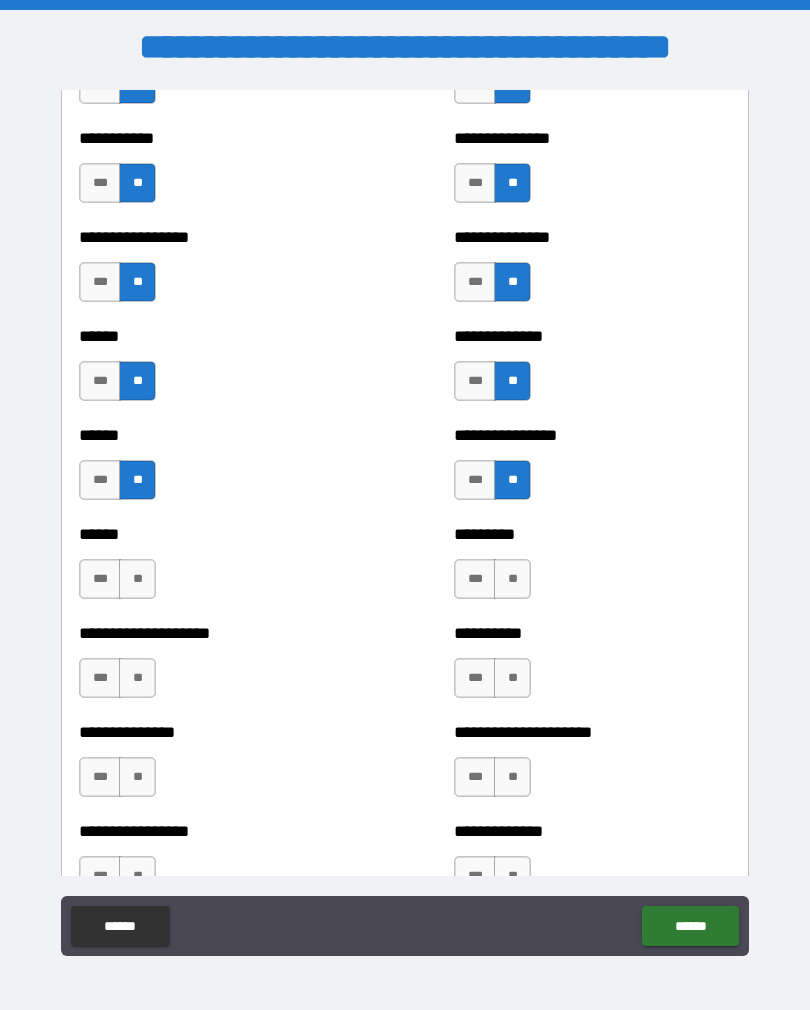 scroll, scrollTop: 2938, scrollLeft: 0, axis: vertical 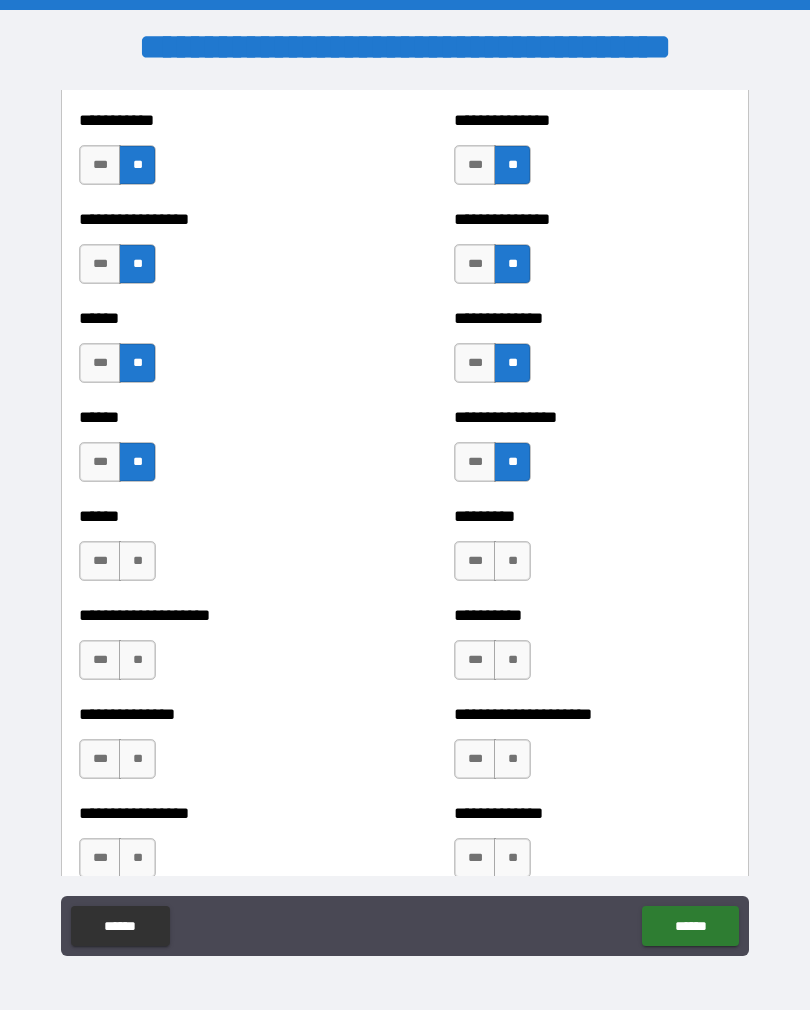 click on "**" at bounding box center (137, 561) 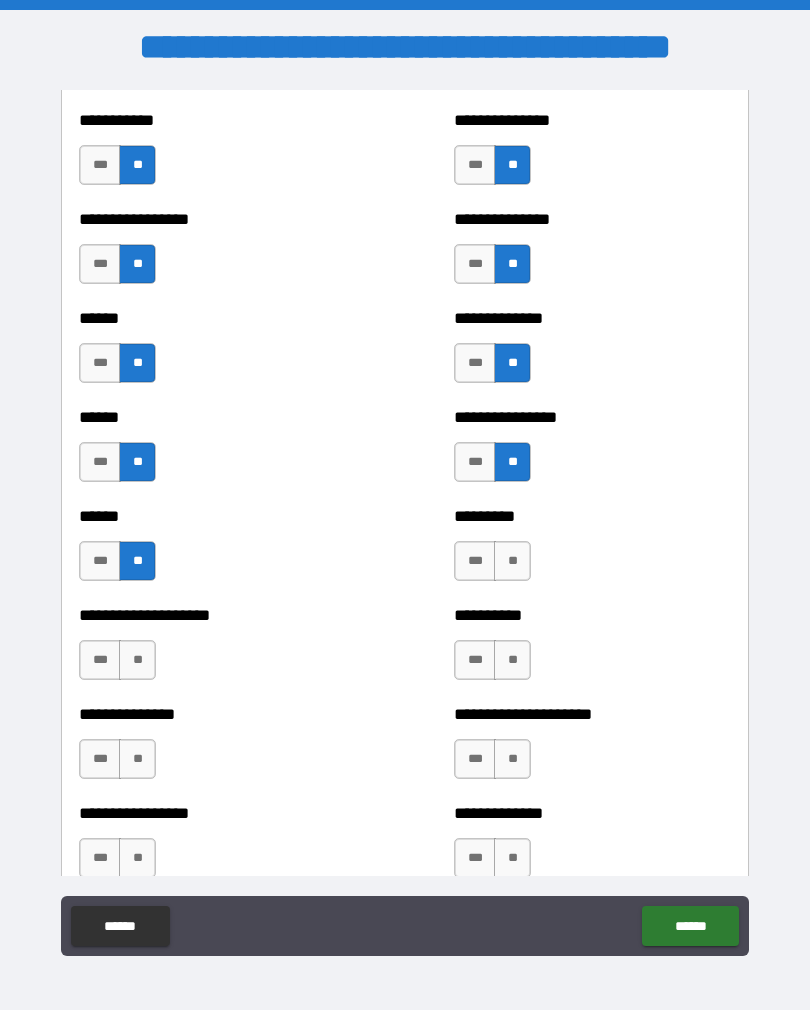 click on "**" at bounding box center [512, 561] 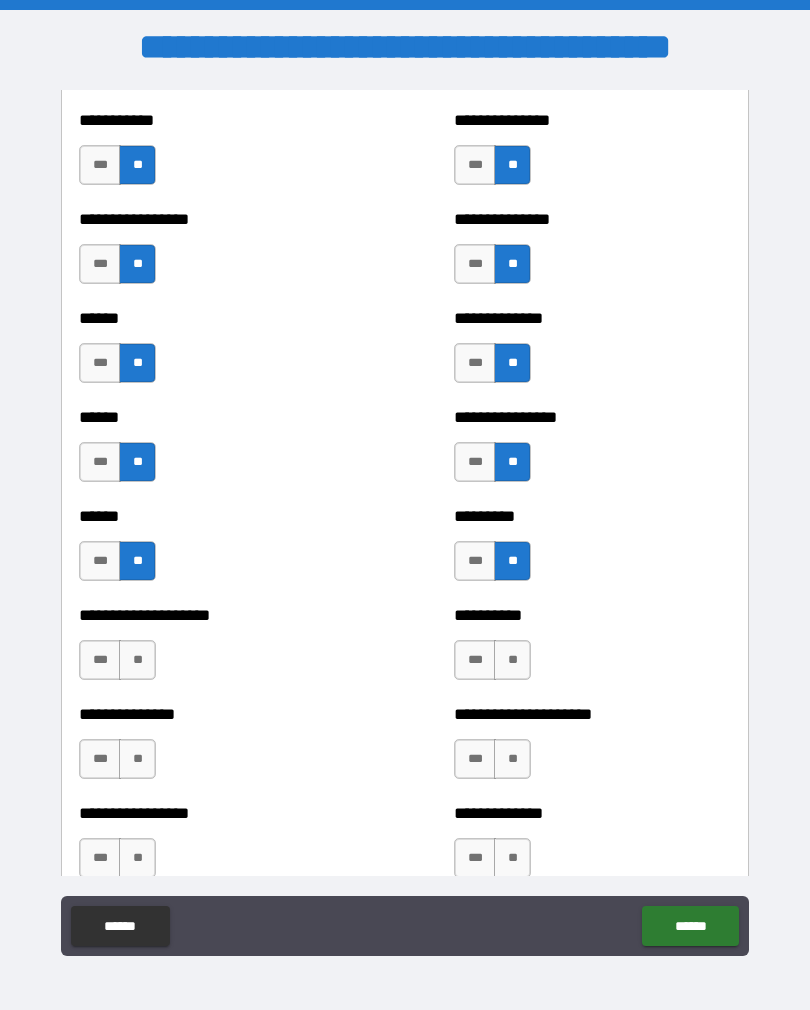 click on "**" at bounding box center [137, 660] 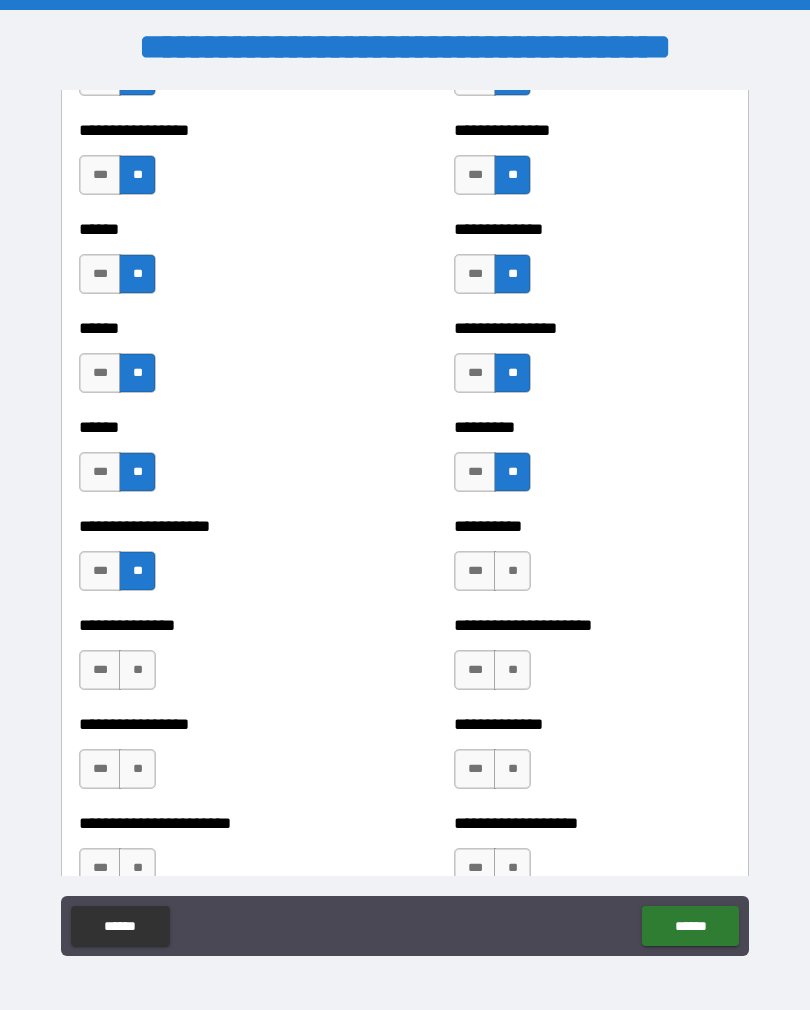scroll, scrollTop: 3030, scrollLeft: 0, axis: vertical 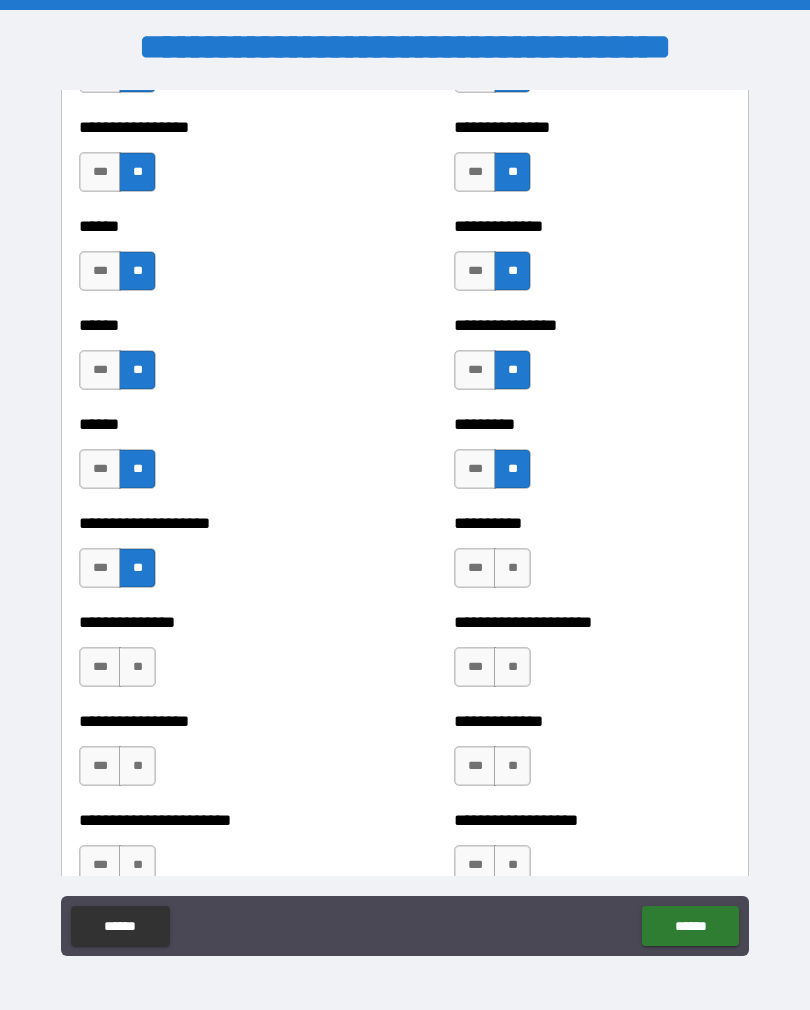 click on "**" at bounding box center [512, 568] 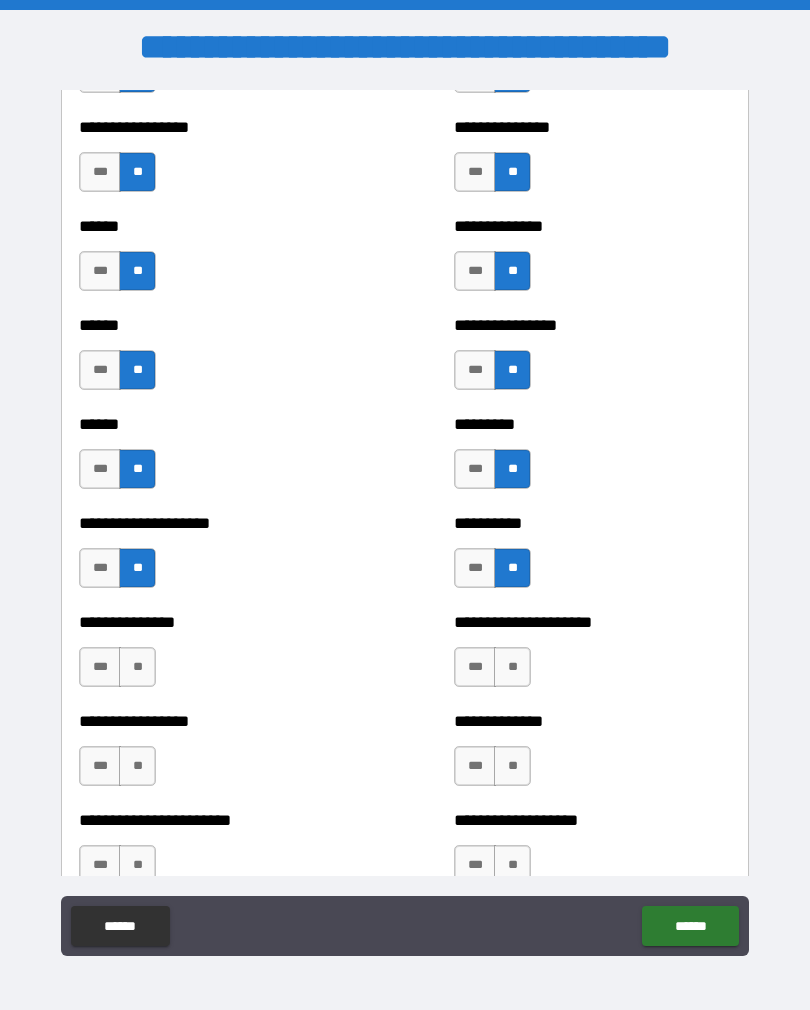 click on "**********" at bounding box center [217, 657] 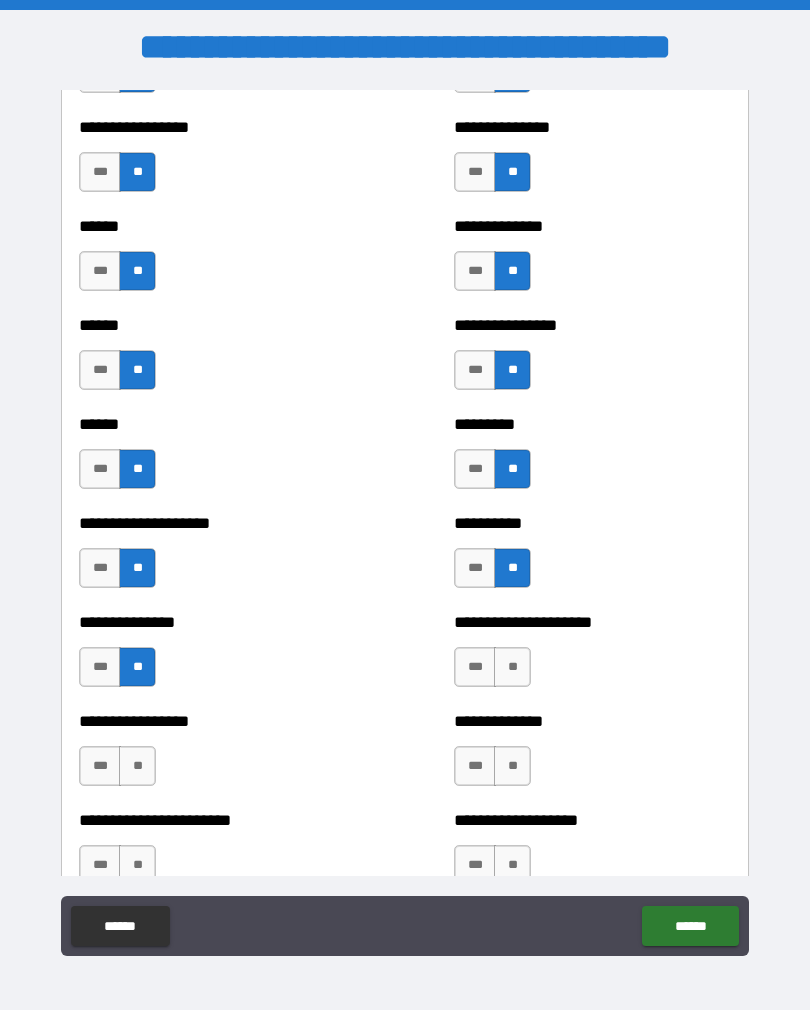 click on "**" at bounding box center [512, 667] 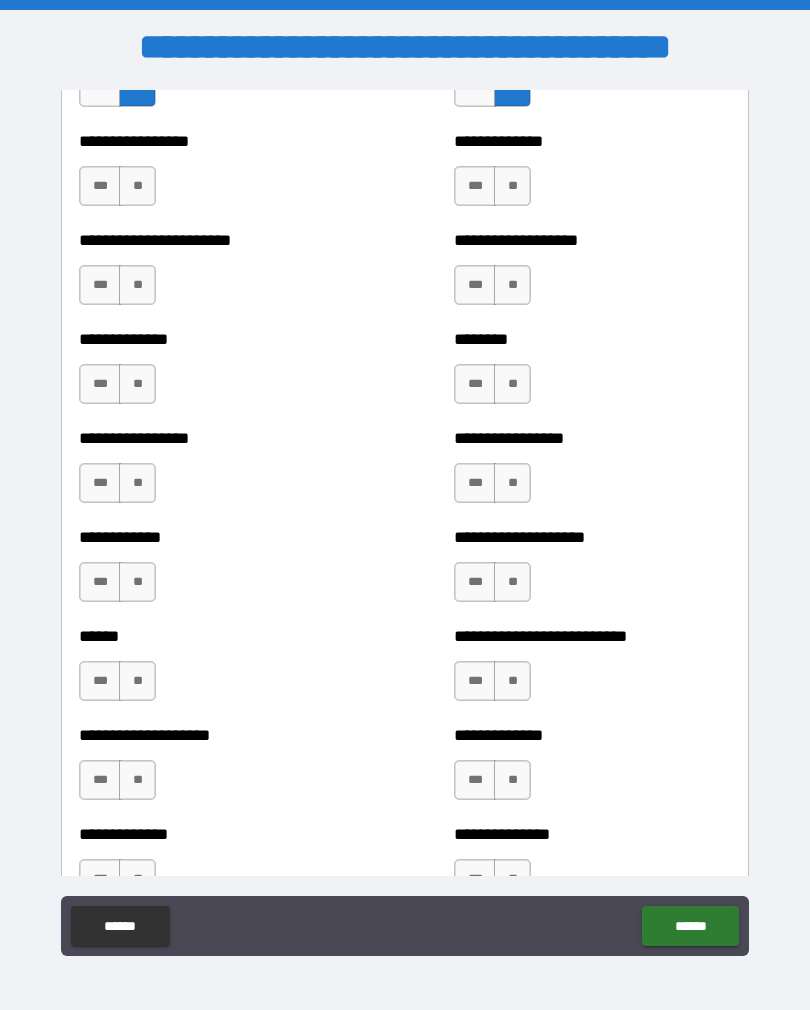 scroll, scrollTop: 3623, scrollLeft: 0, axis: vertical 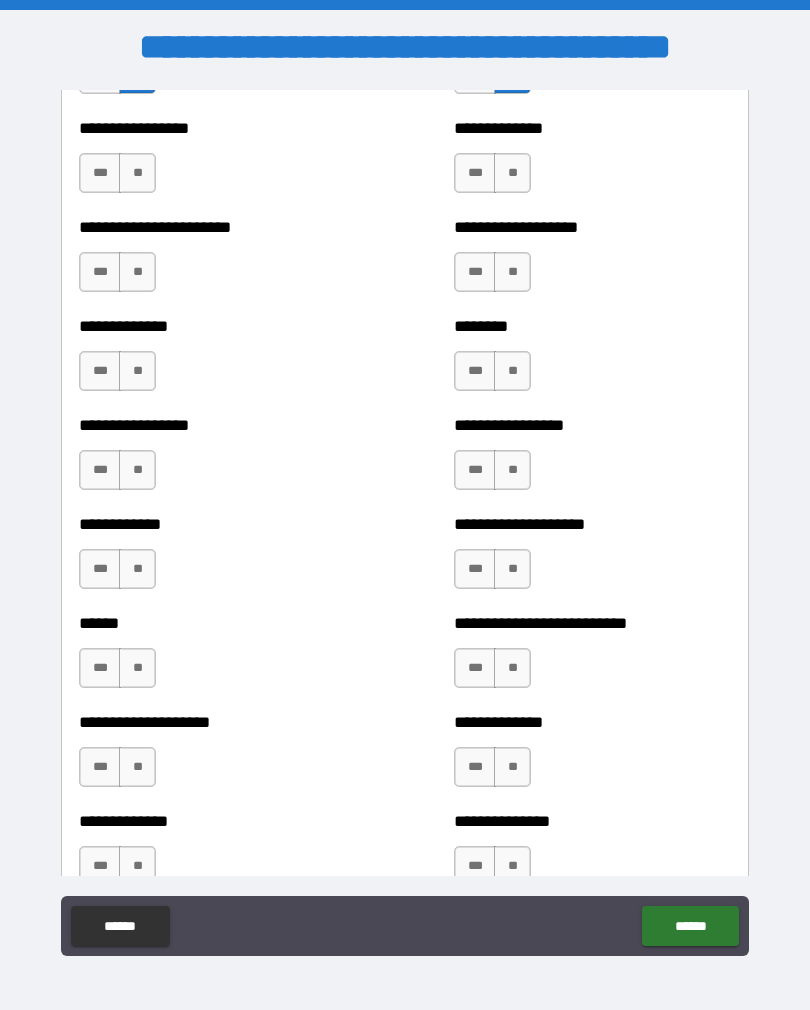 click on "**" at bounding box center (137, 173) 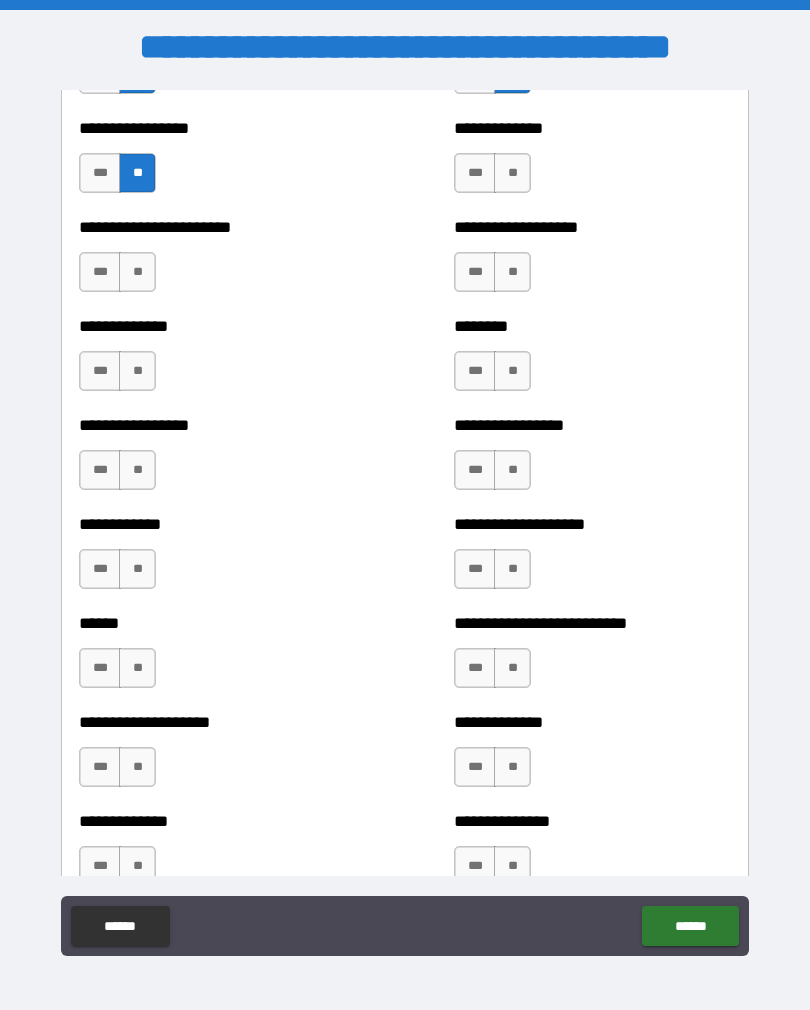 click on "**" at bounding box center (512, 173) 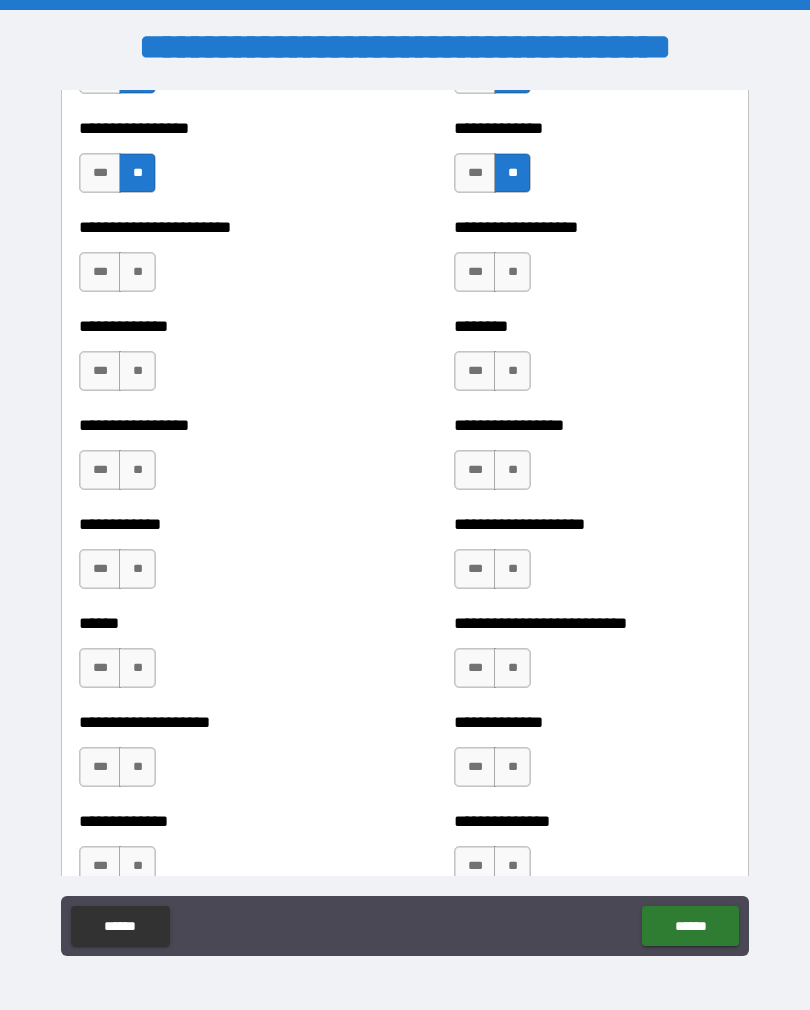 click on "**" at bounding box center [512, 272] 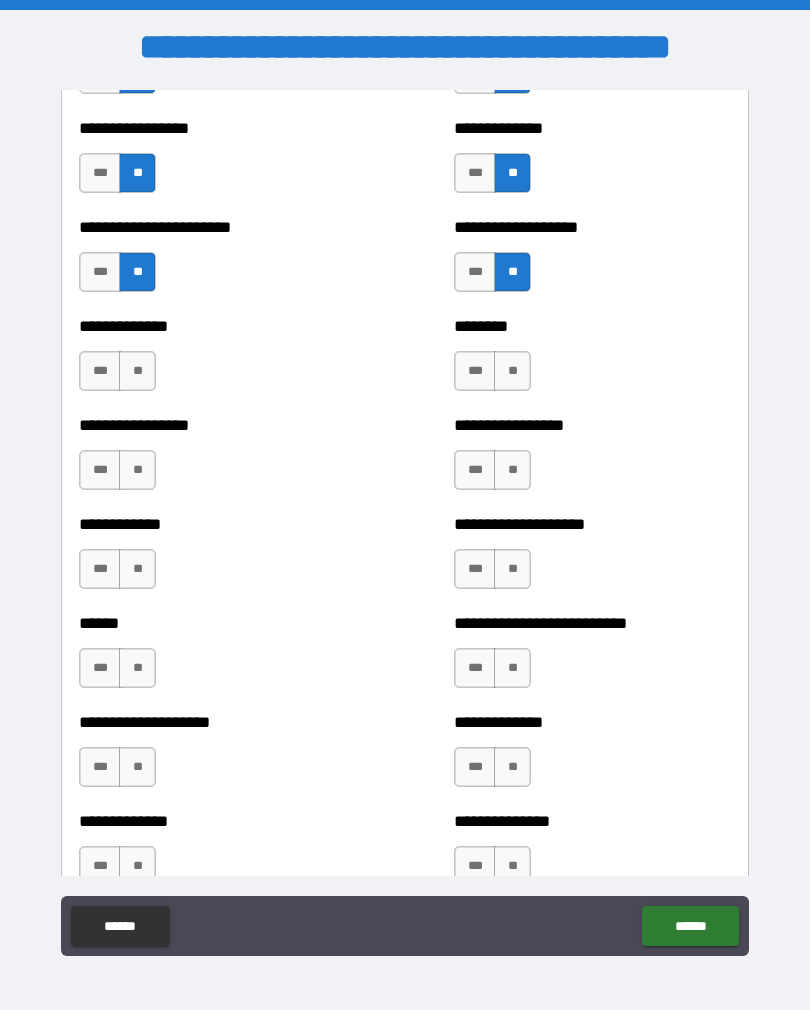 click on "**" at bounding box center [512, 371] 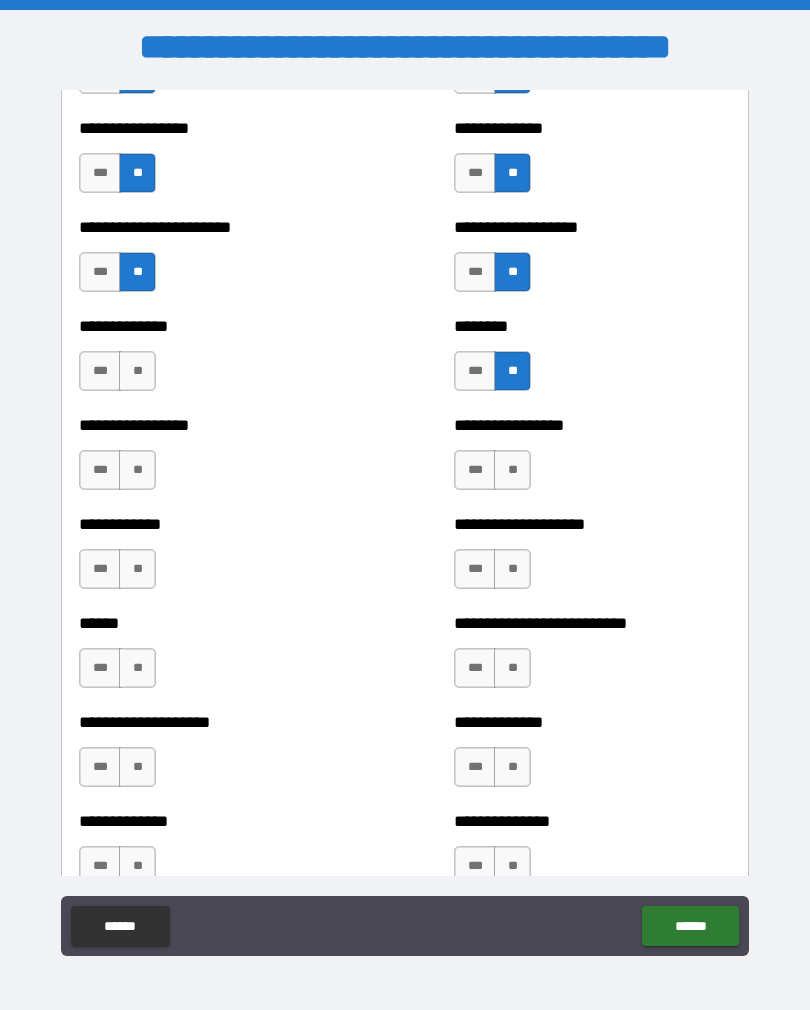 click on "**" at bounding box center (137, 371) 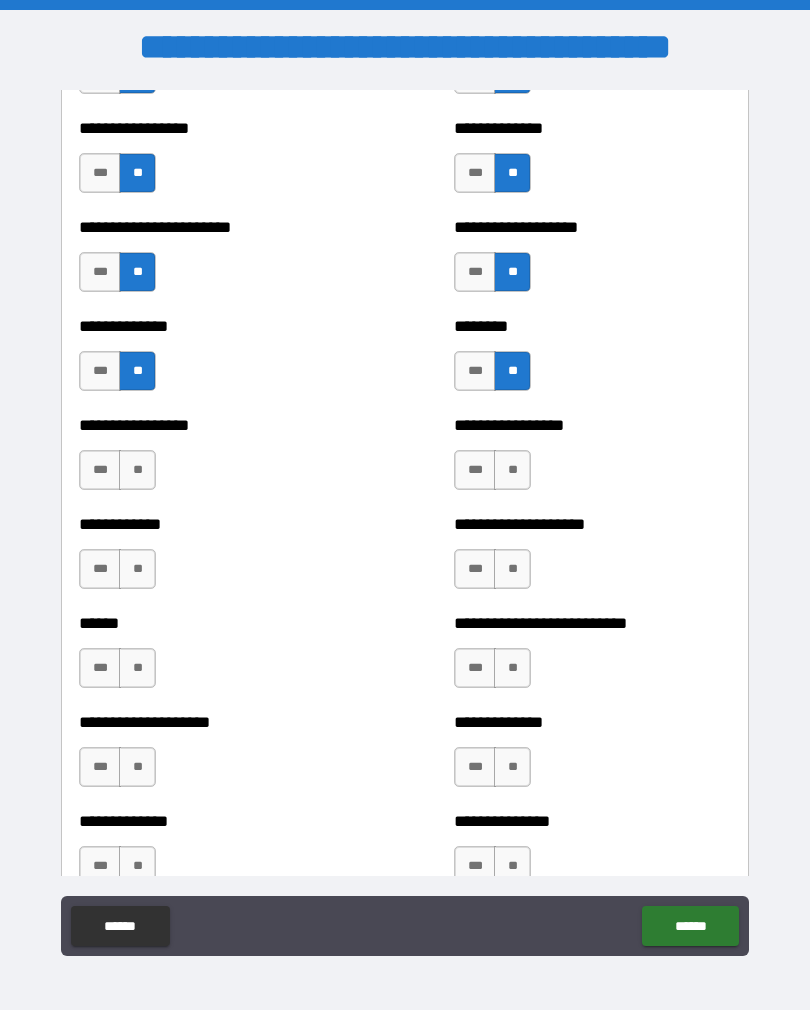 click on "**" at bounding box center [512, 470] 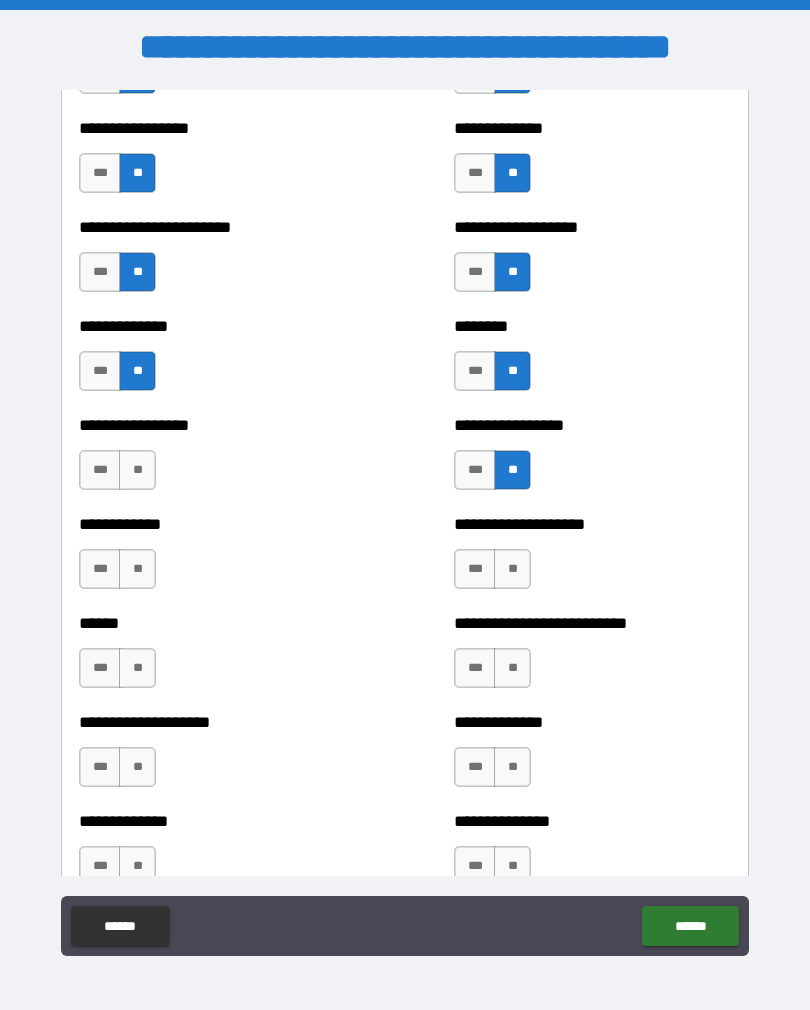 click on "**" at bounding box center [137, 470] 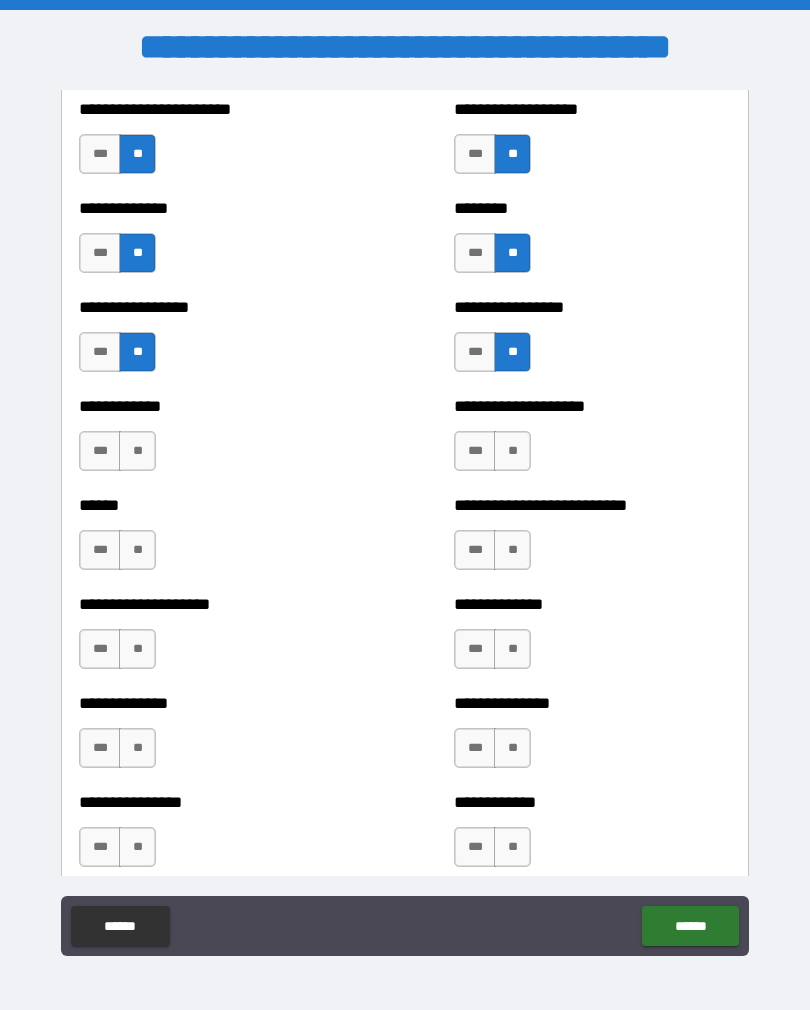 scroll, scrollTop: 3744, scrollLeft: 0, axis: vertical 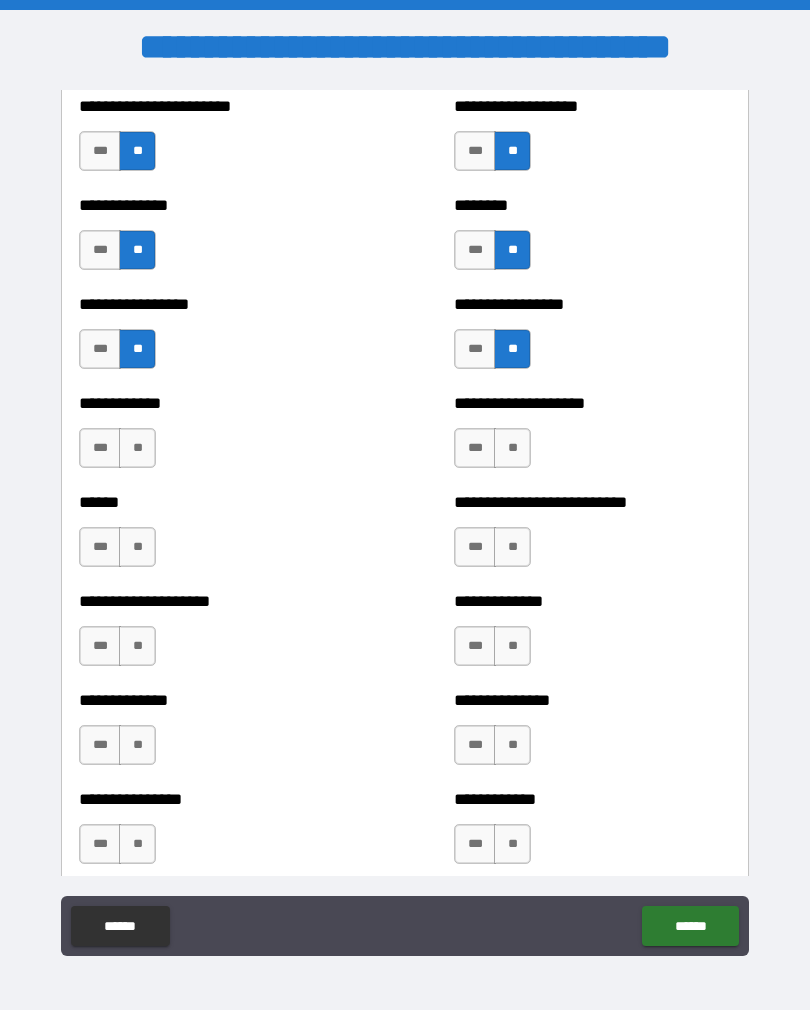 click on "**" at bounding box center (137, 448) 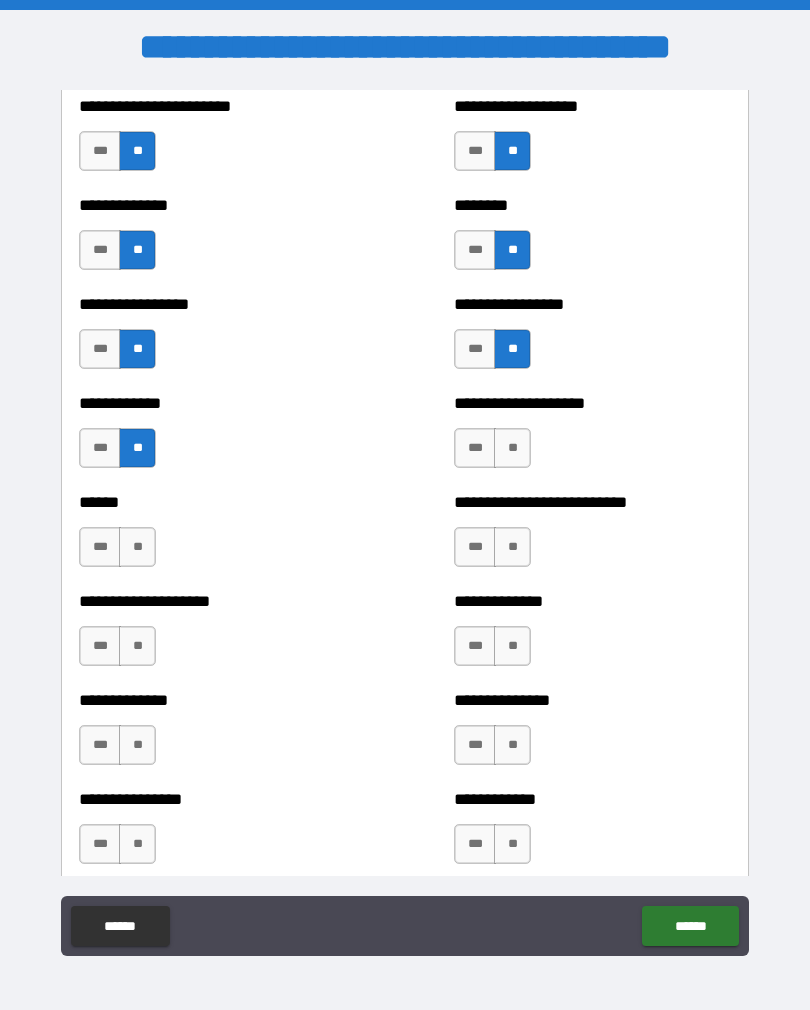click on "**" at bounding box center [512, 448] 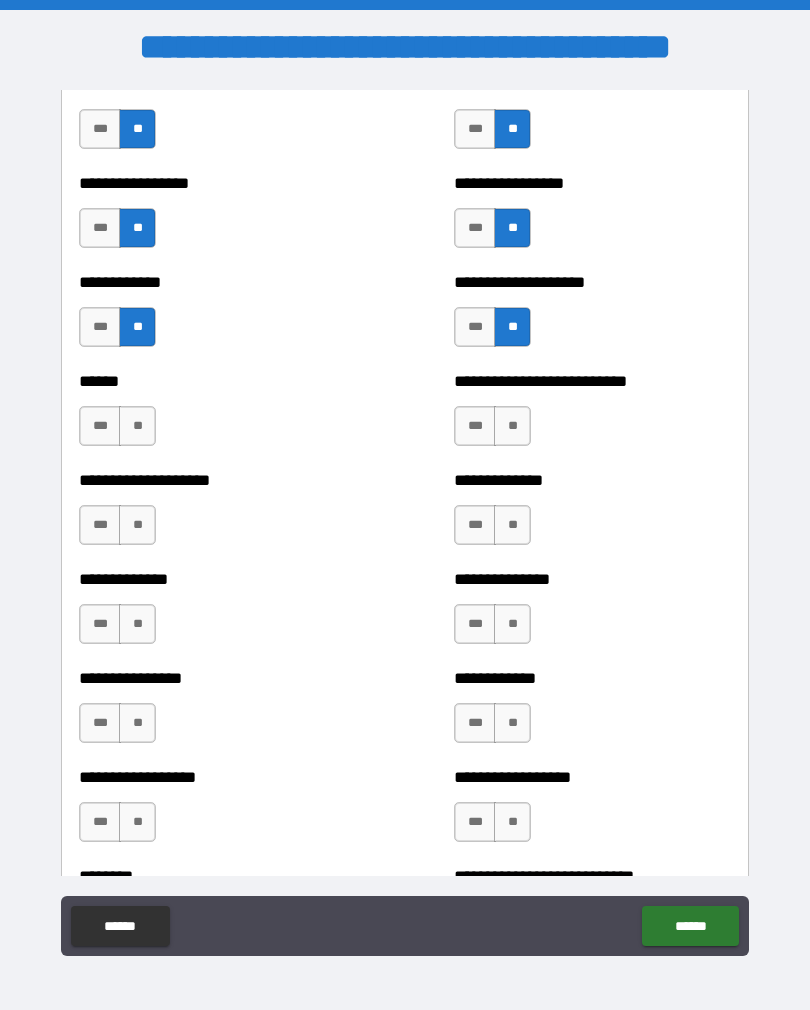 click on "**" at bounding box center [137, 426] 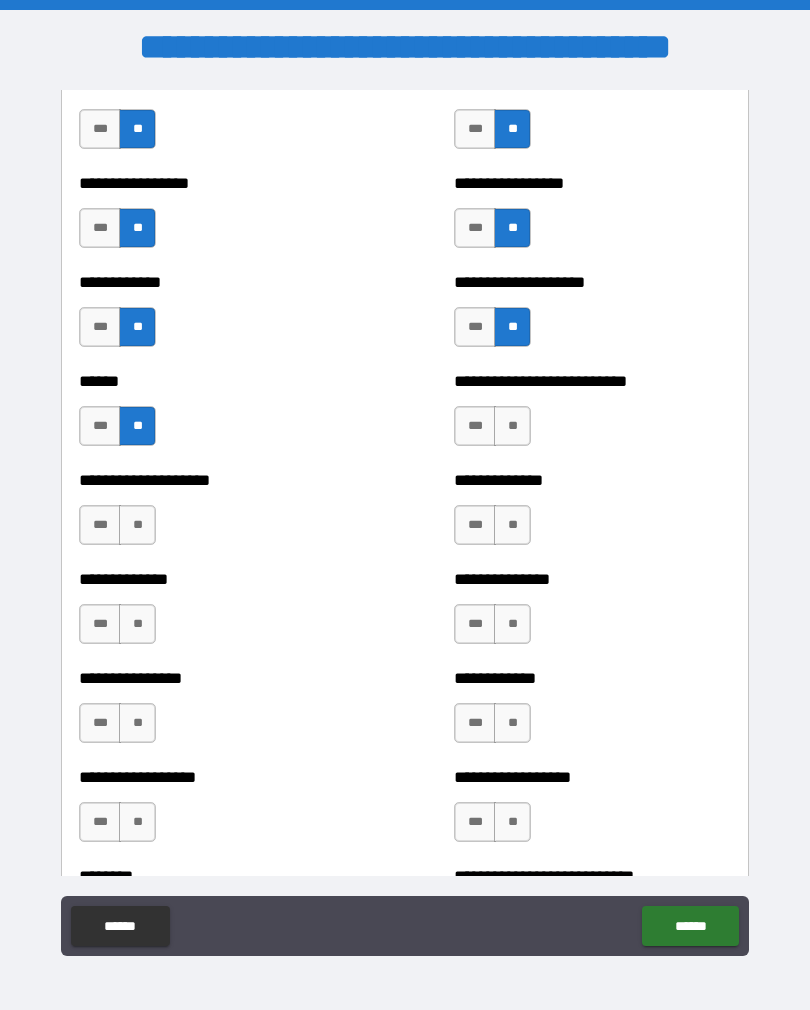 click on "**" at bounding box center [512, 426] 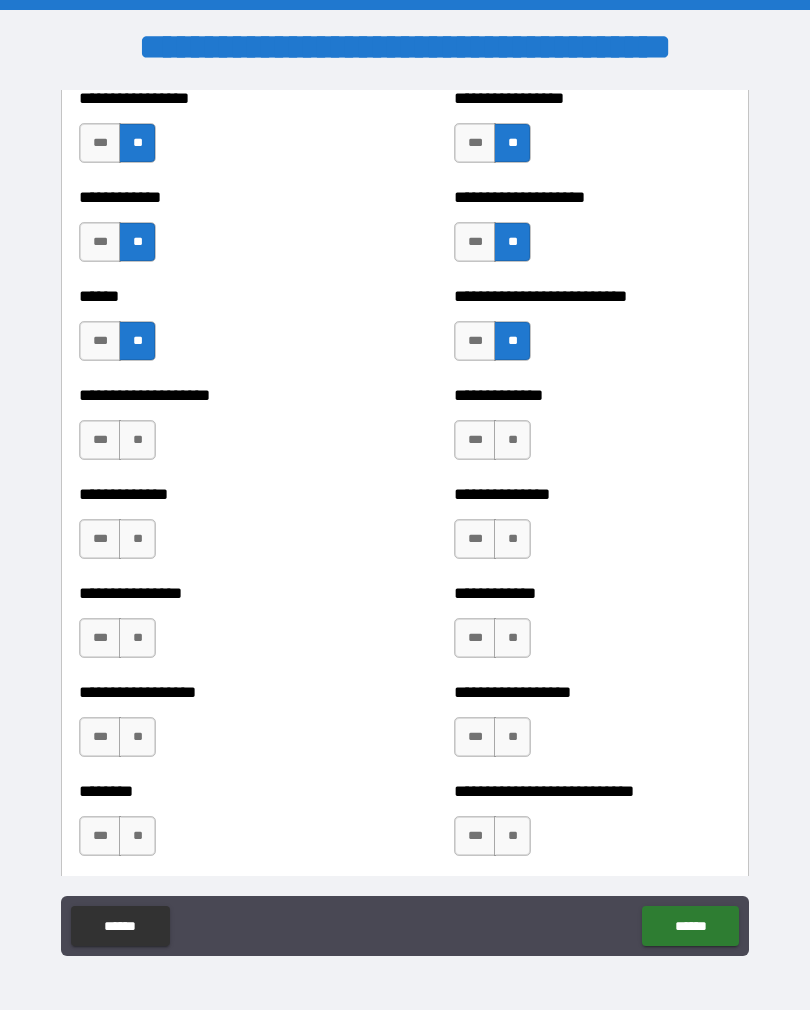 click on "**" at bounding box center [137, 440] 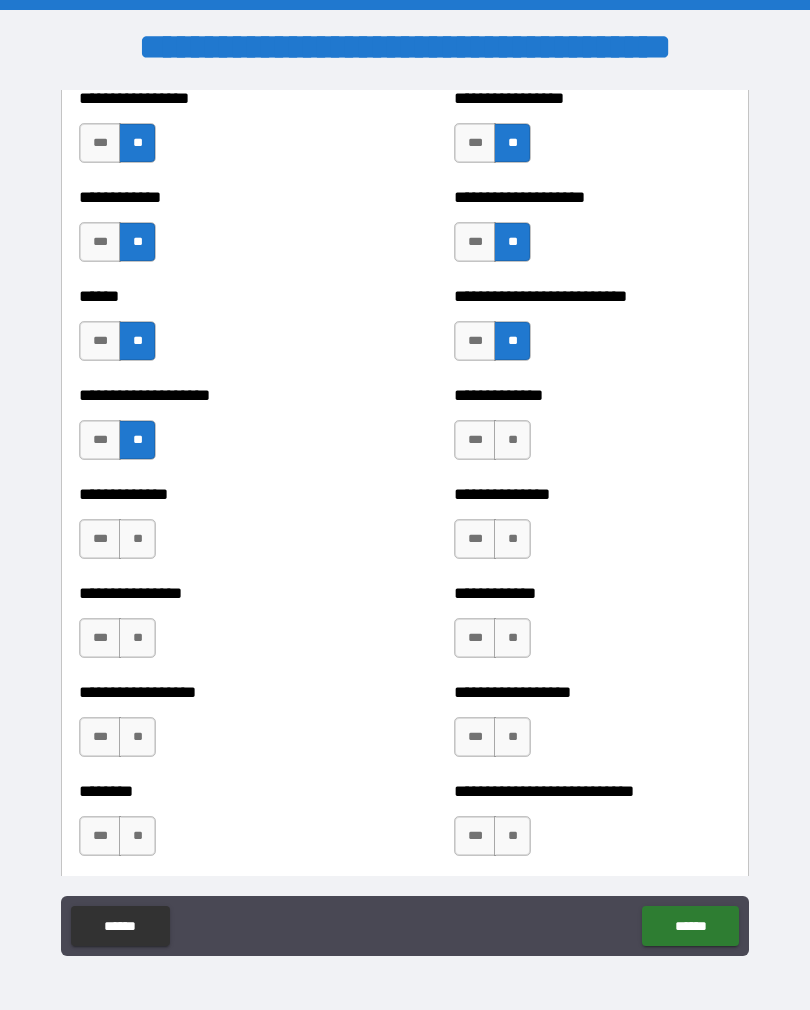 click on "**" at bounding box center [512, 440] 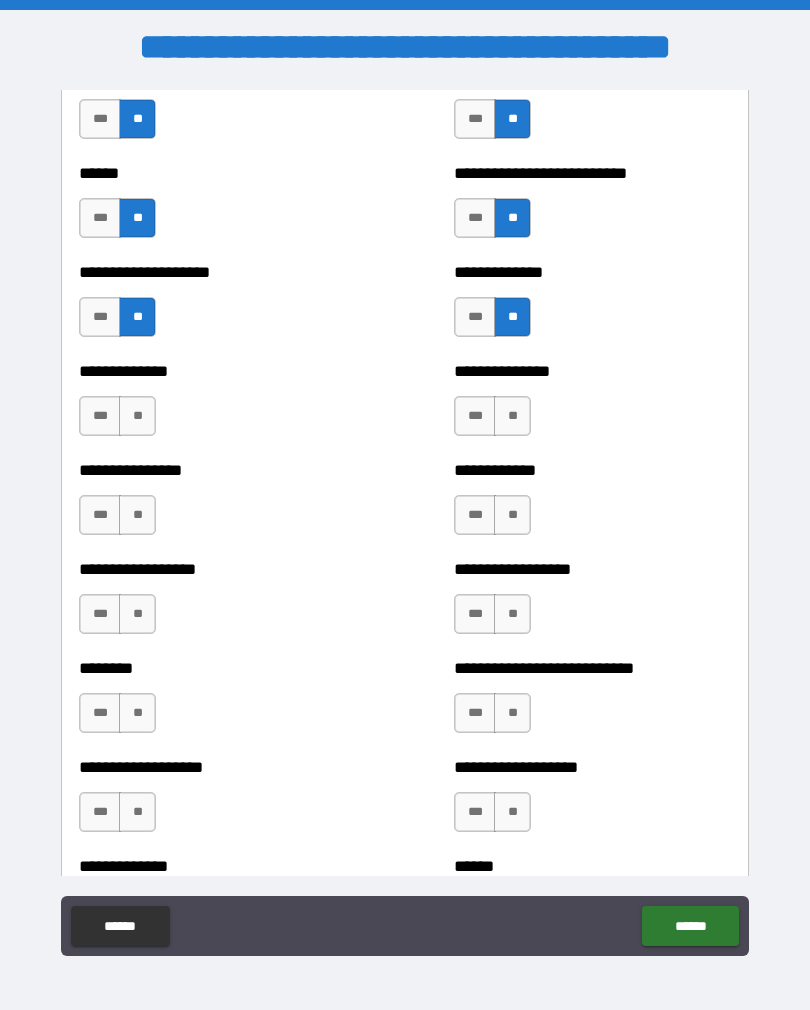 scroll, scrollTop: 4074, scrollLeft: 0, axis: vertical 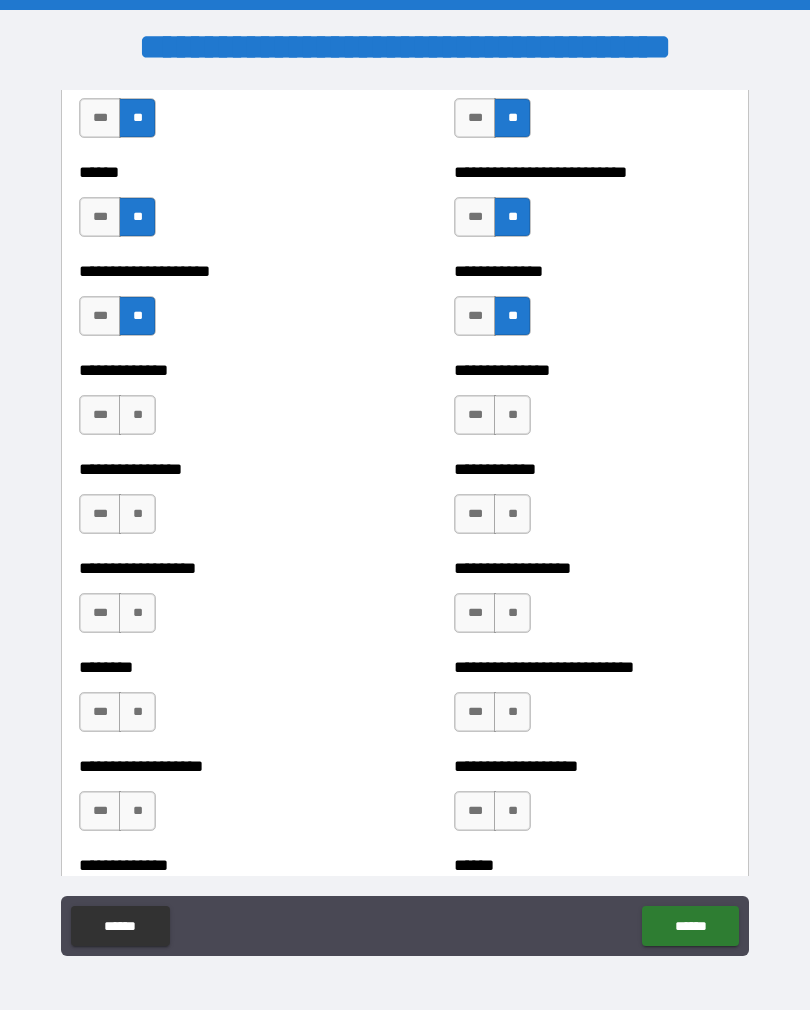 click on "**" at bounding box center [137, 415] 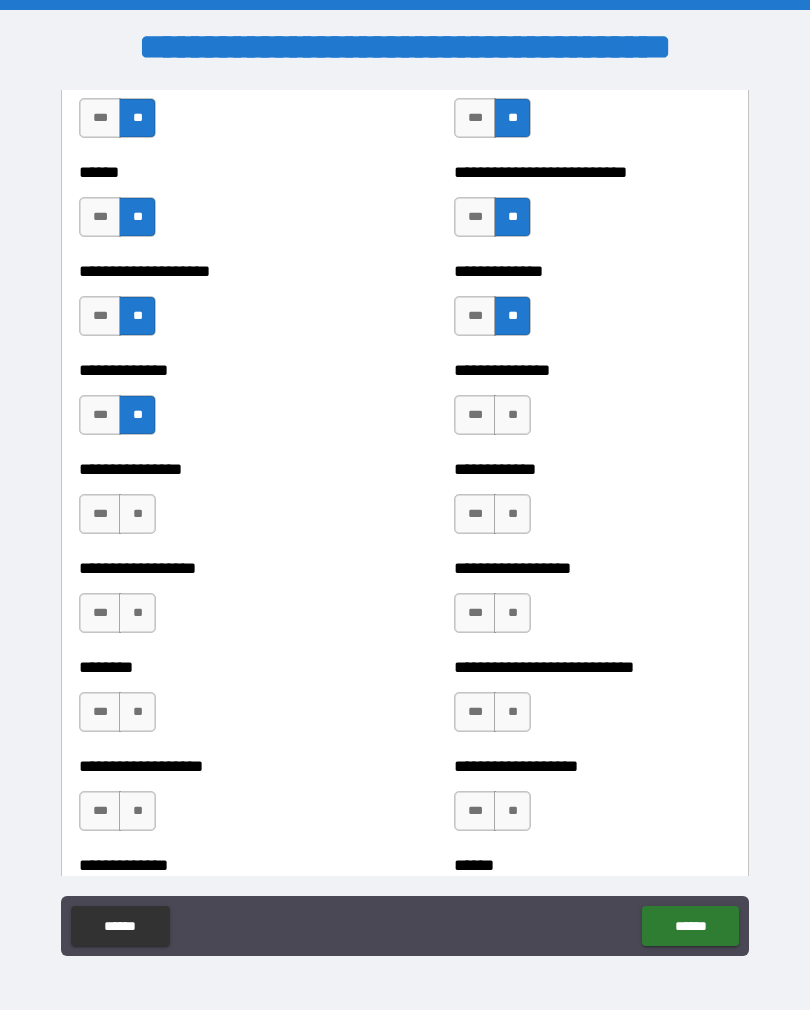 click on "**" at bounding box center (512, 415) 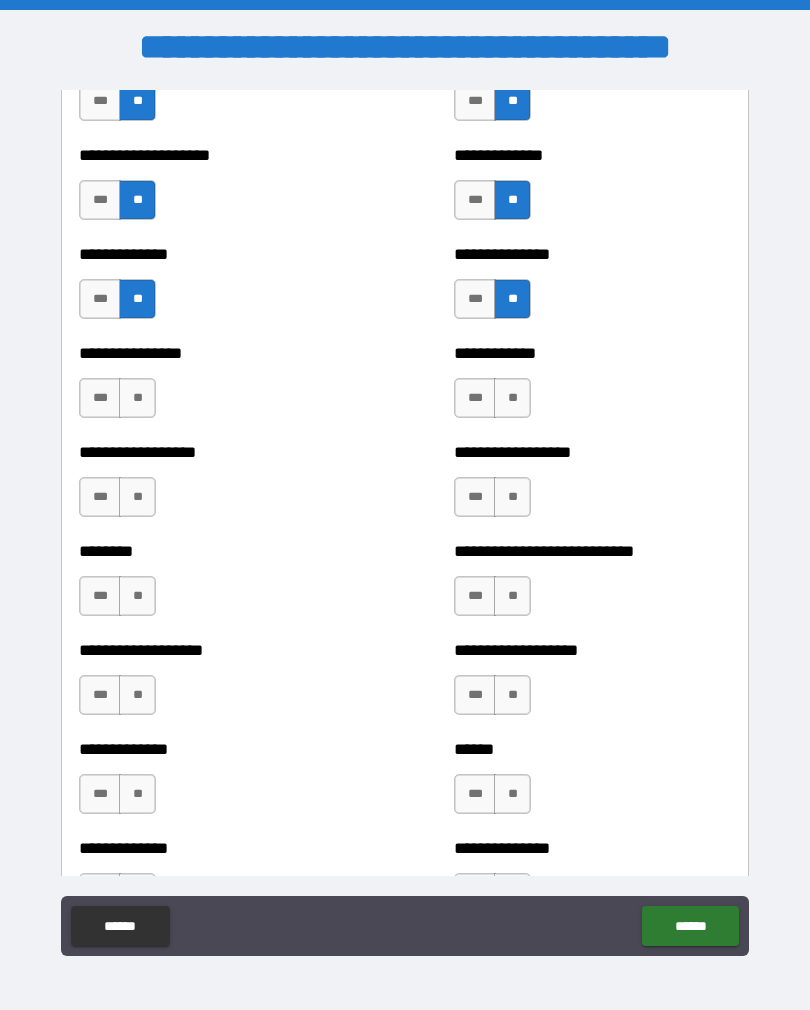 click on "**" at bounding box center [137, 398] 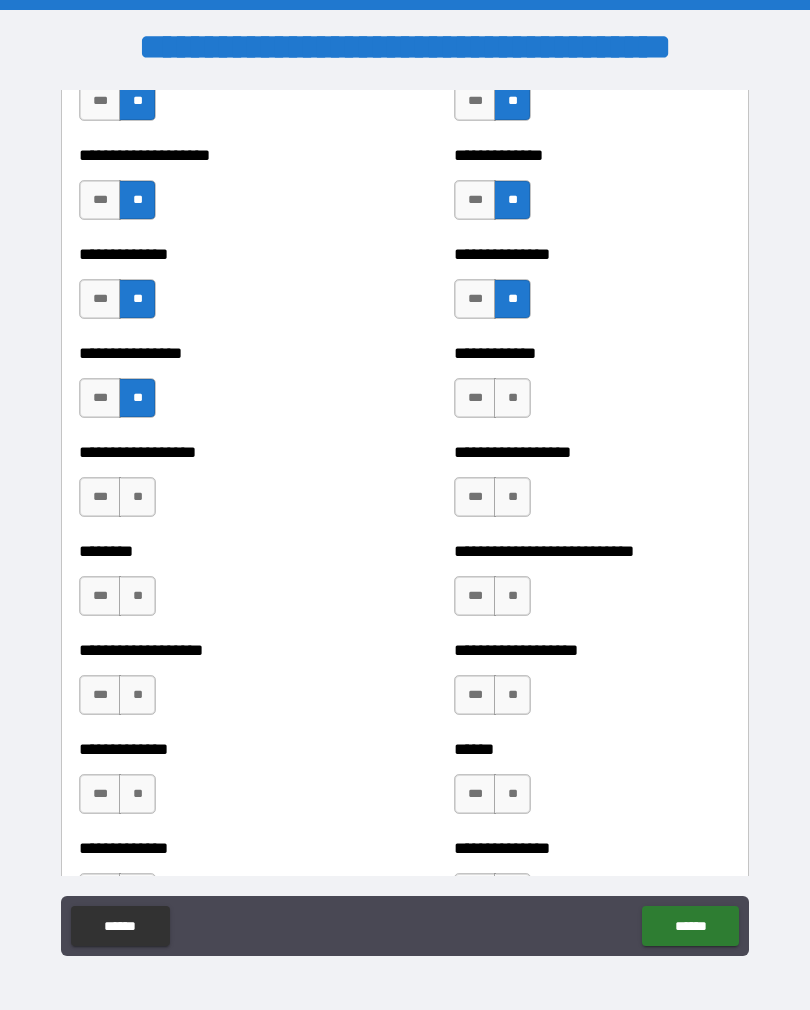 click on "**" at bounding box center [512, 398] 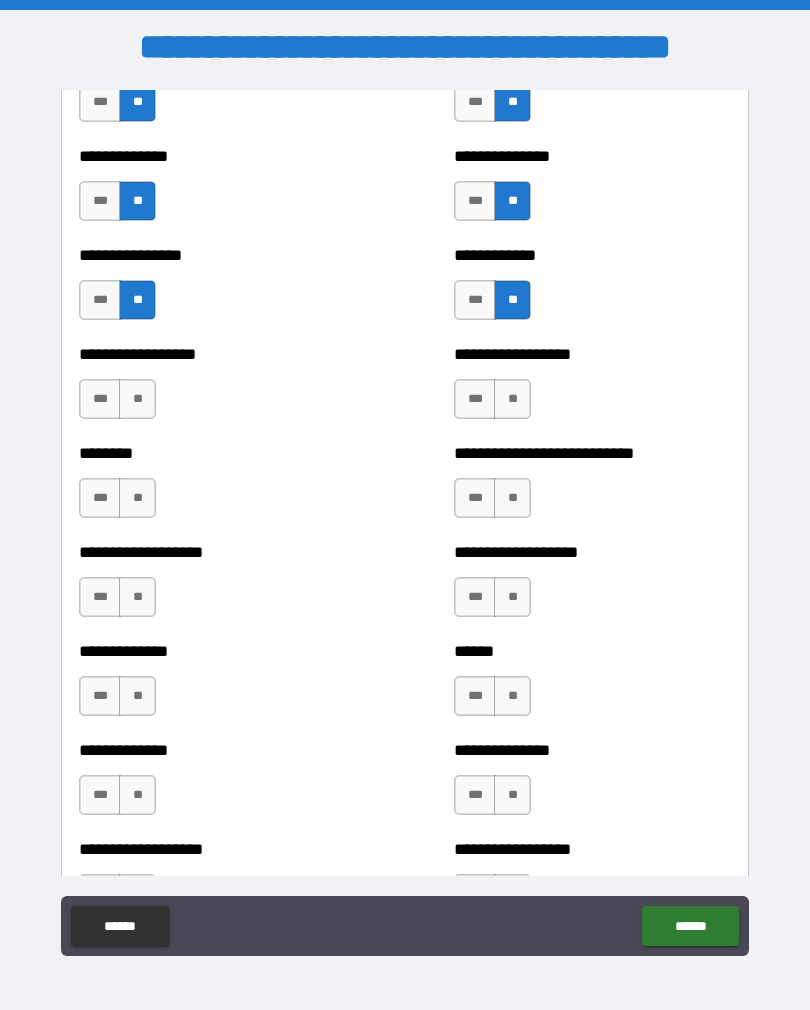 click on "**" at bounding box center [137, 399] 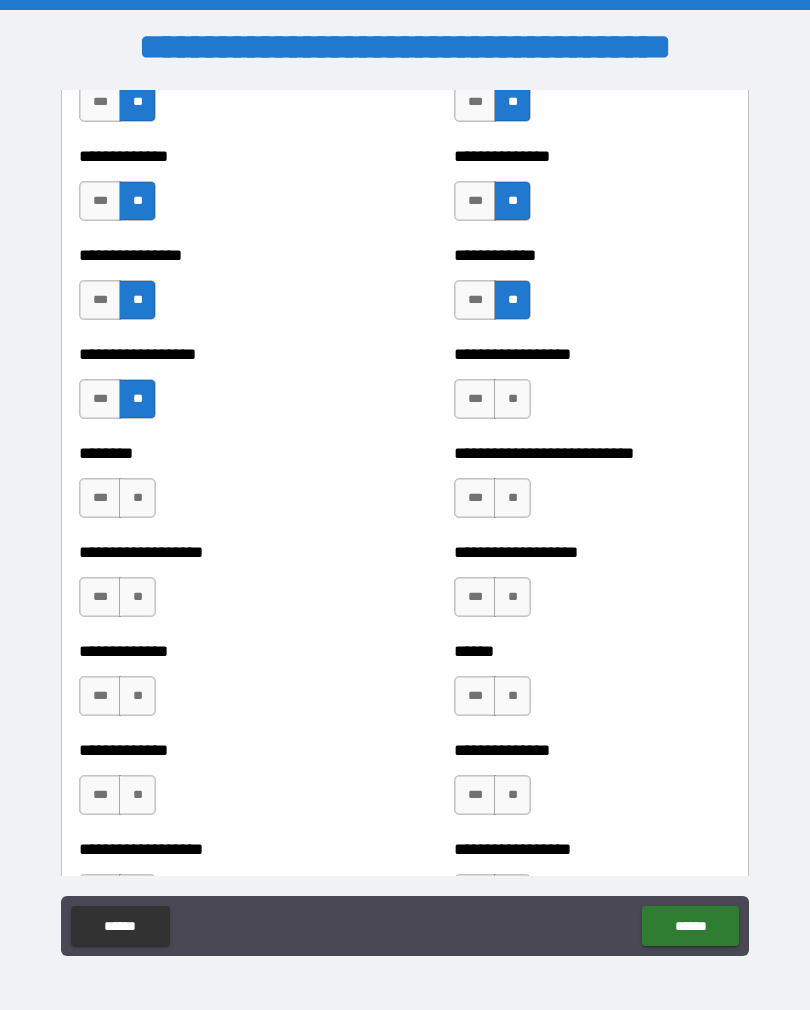 click on "**" at bounding box center [512, 399] 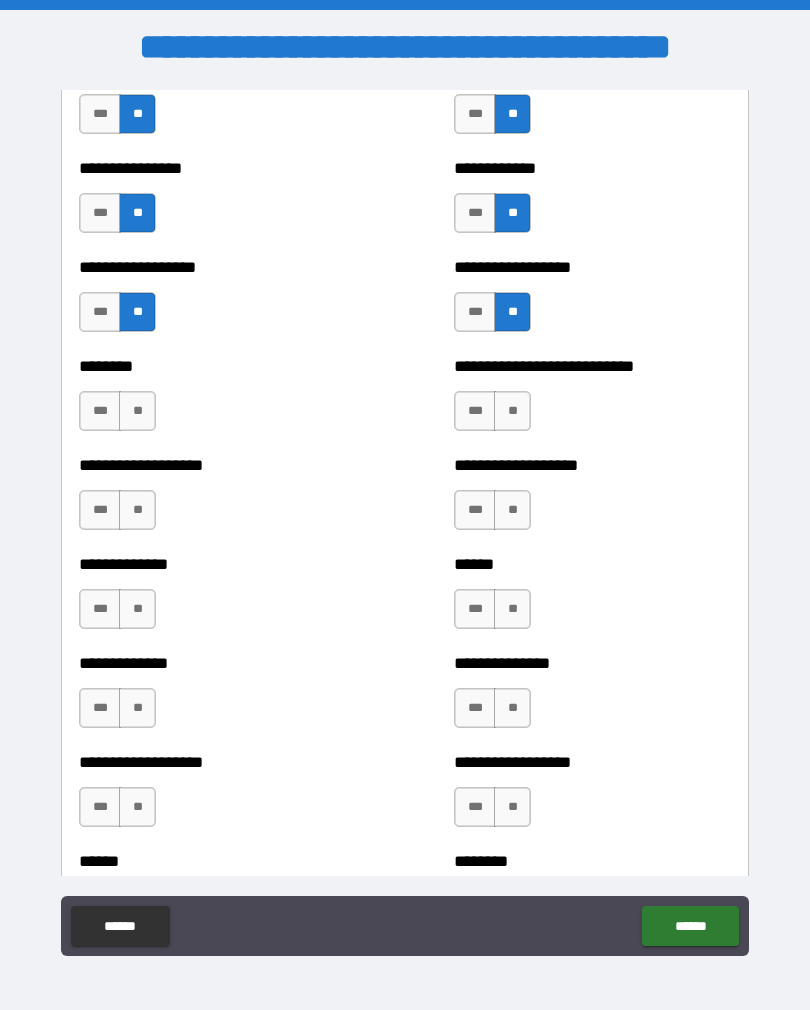 click on "**" at bounding box center (137, 411) 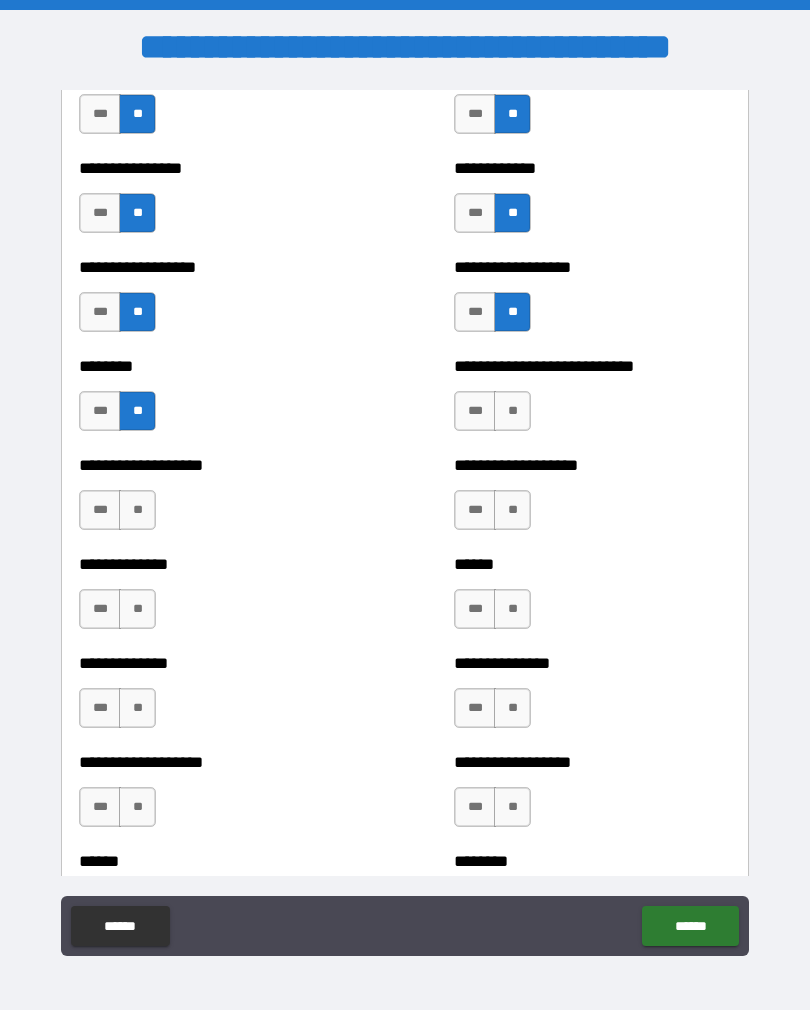 click on "**" at bounding box center [512, 411] 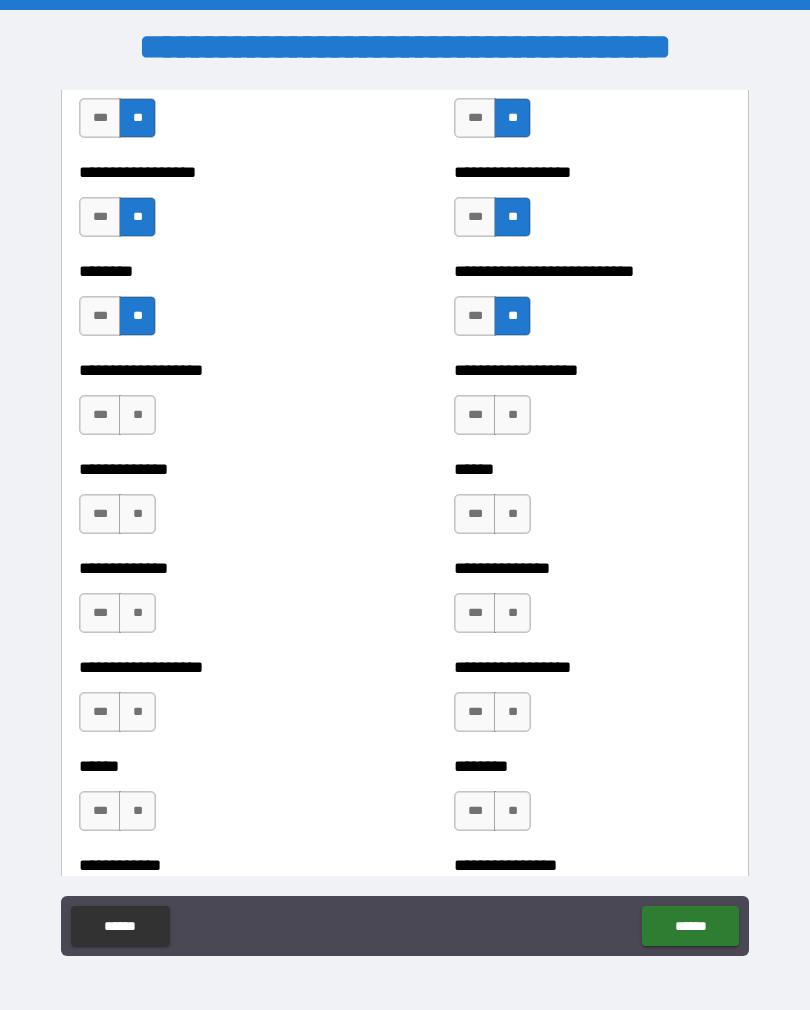 click on "**" at bounding box center [137, 415] 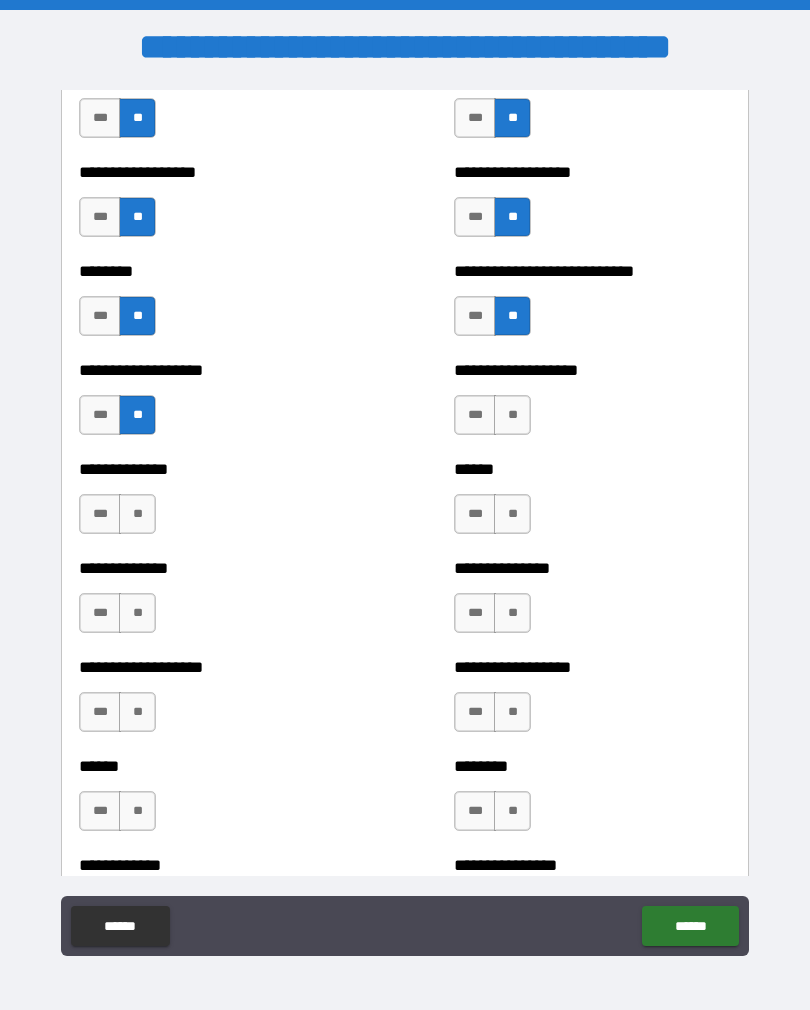 click on "**" at bounding box center (512, 415) 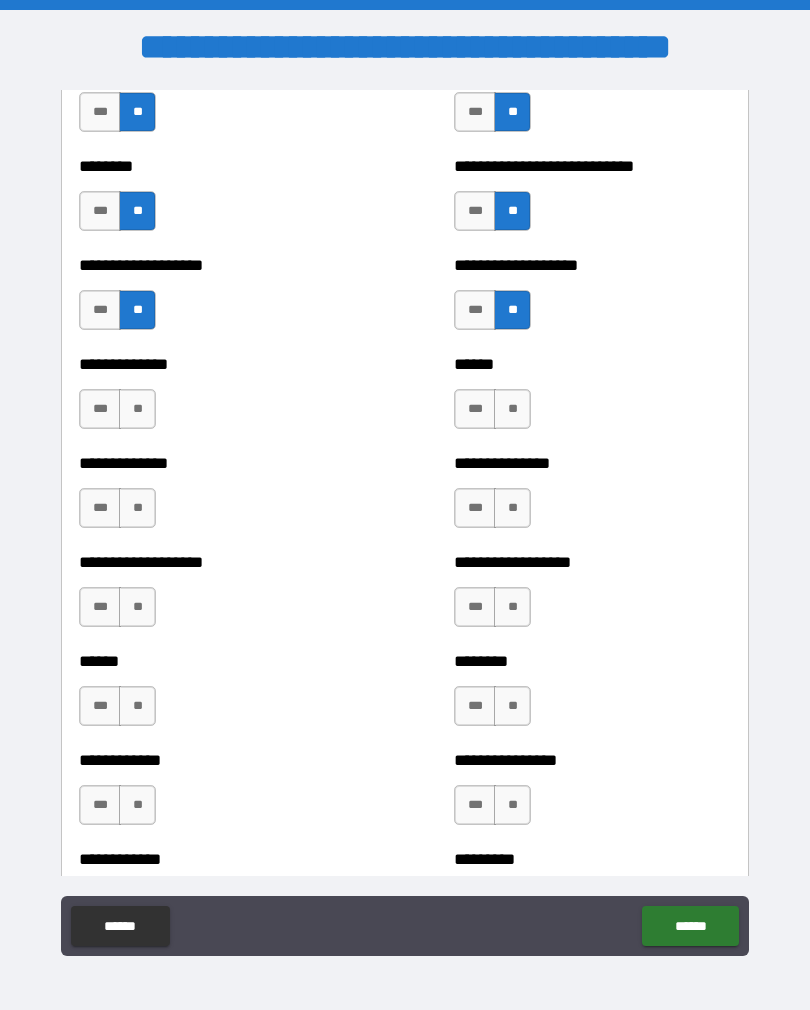 click on "**" at bounding box center [137, 409] 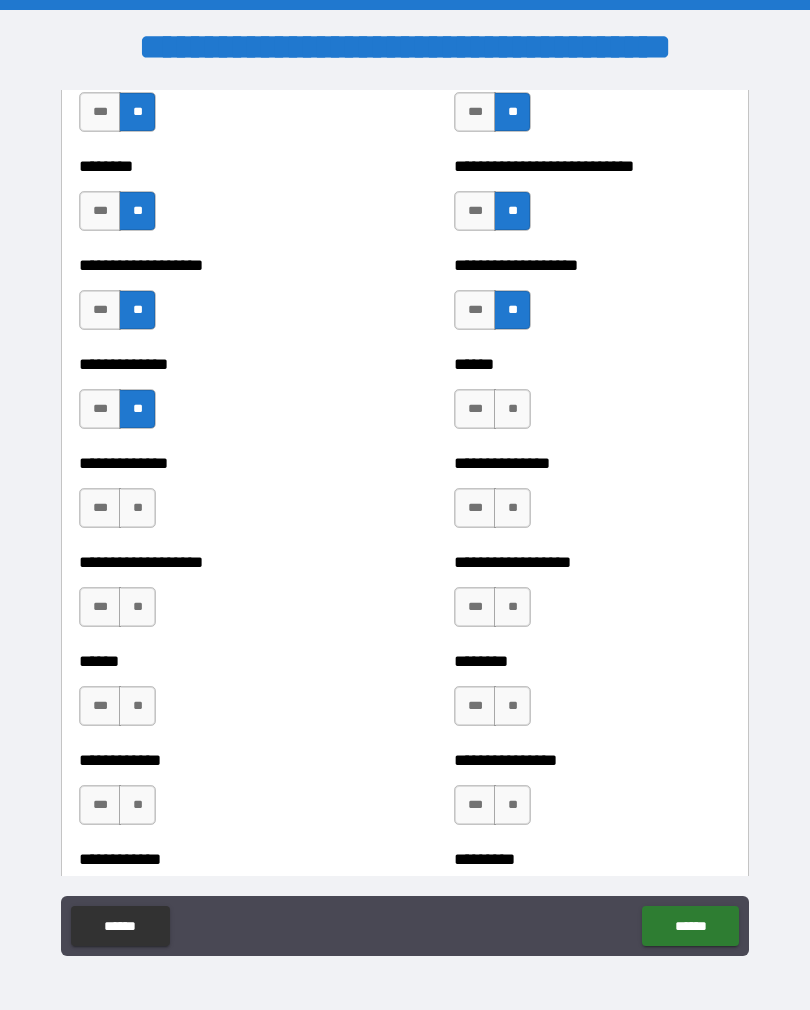 click on "**" at bounding box center (512, 409) 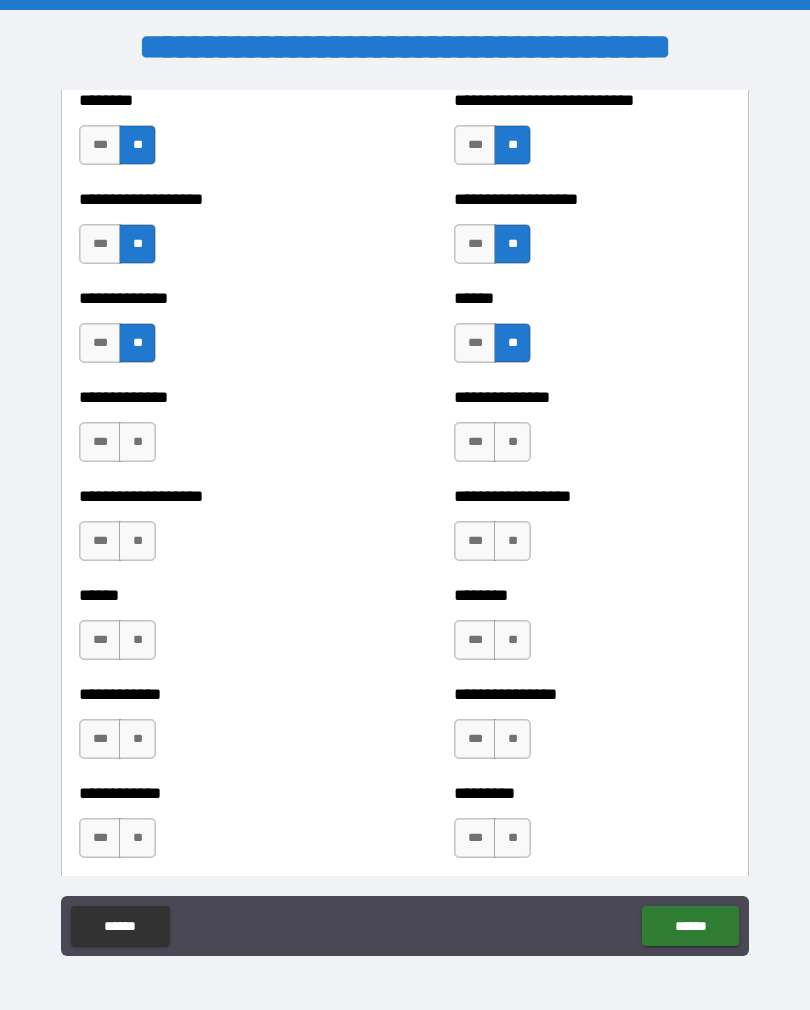 scroll, scrollTop: 4687, scrollLeft: 0, axis: vertical 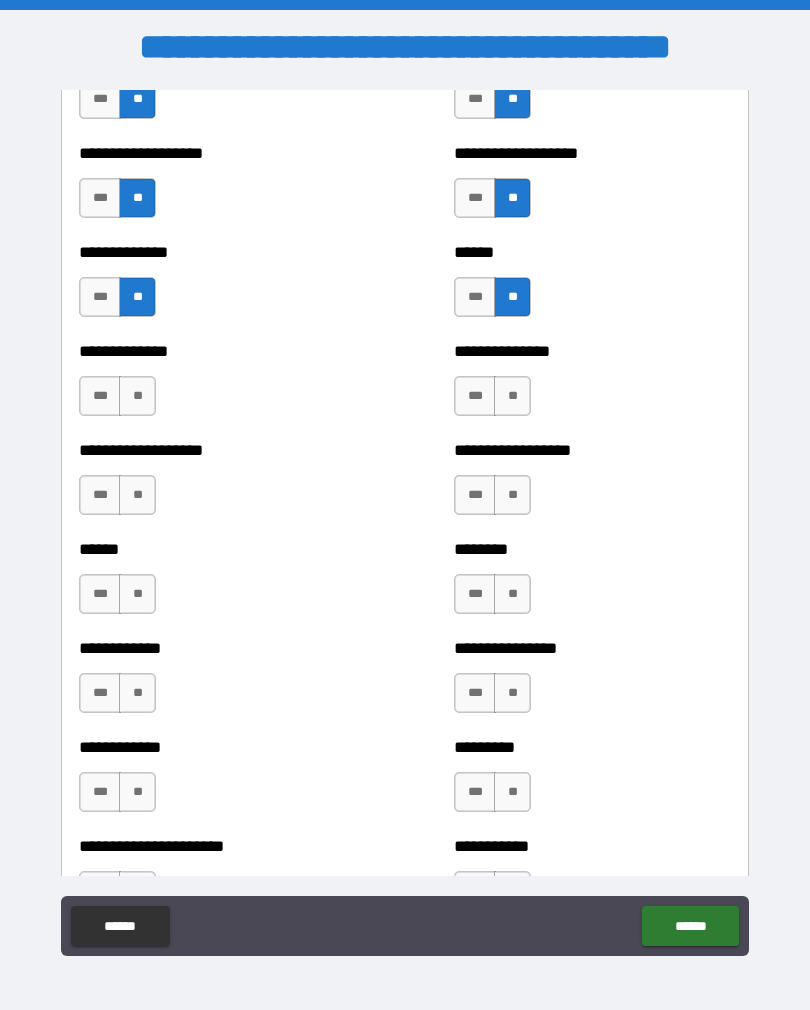 click on "**" at bounding box center [137, 396] 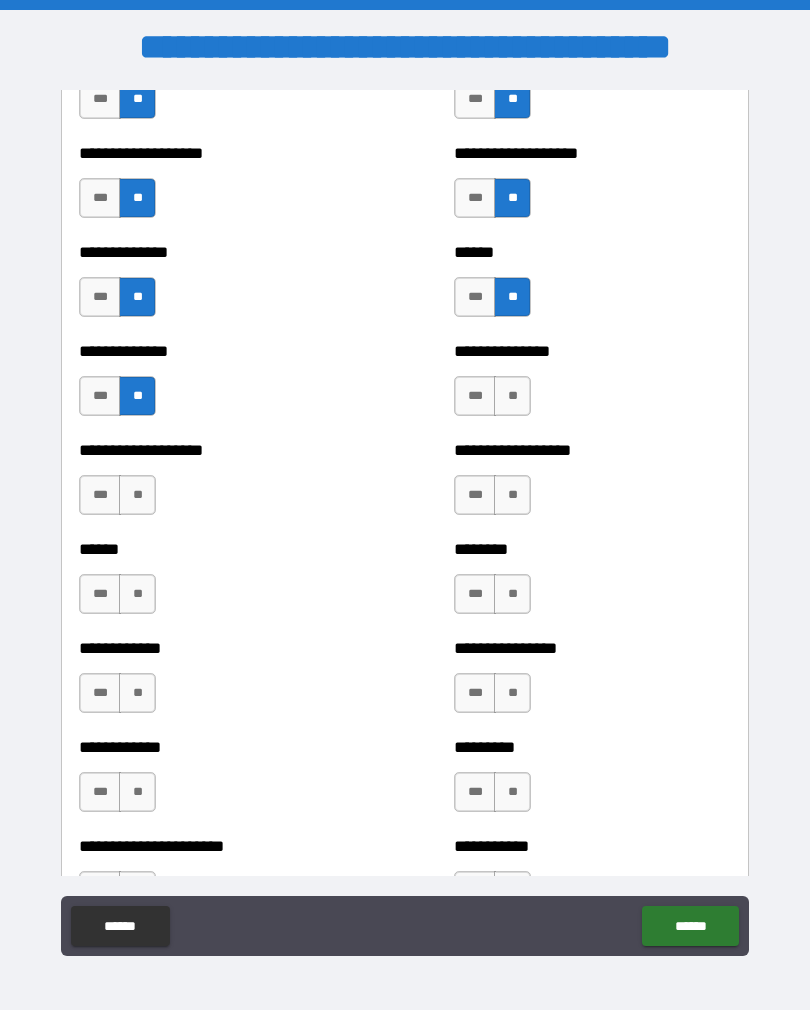 click on "**********" at bounding box center [592, 386] 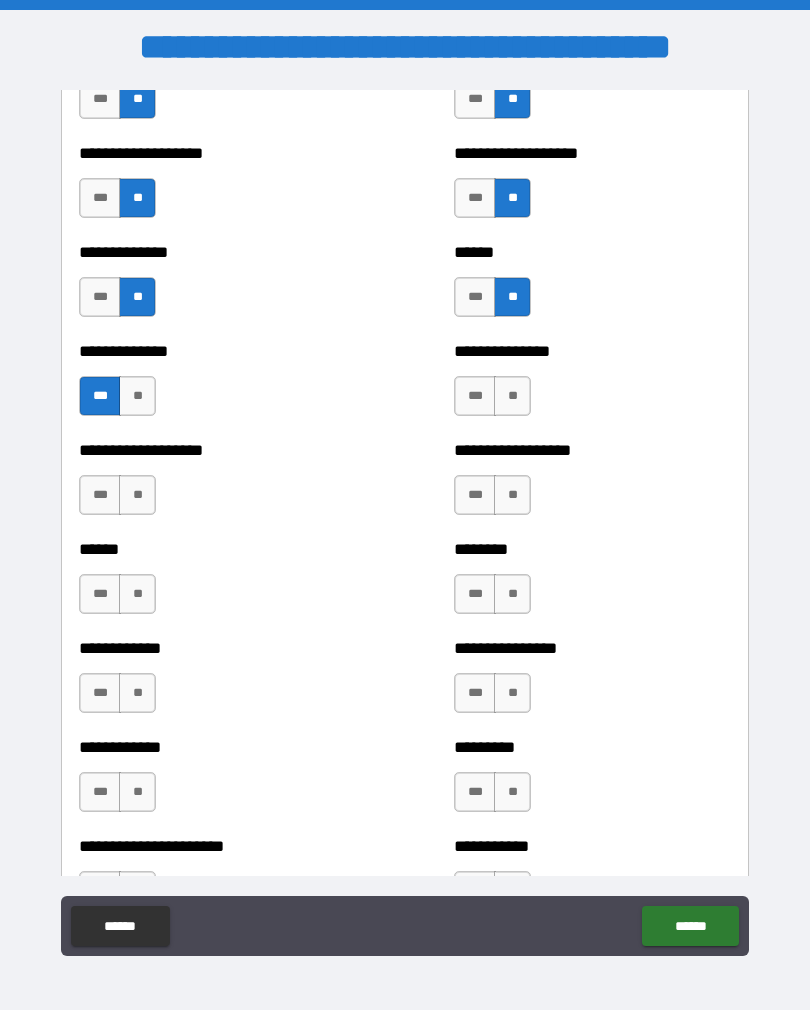 click on "**" at bounding box center [512, 396] 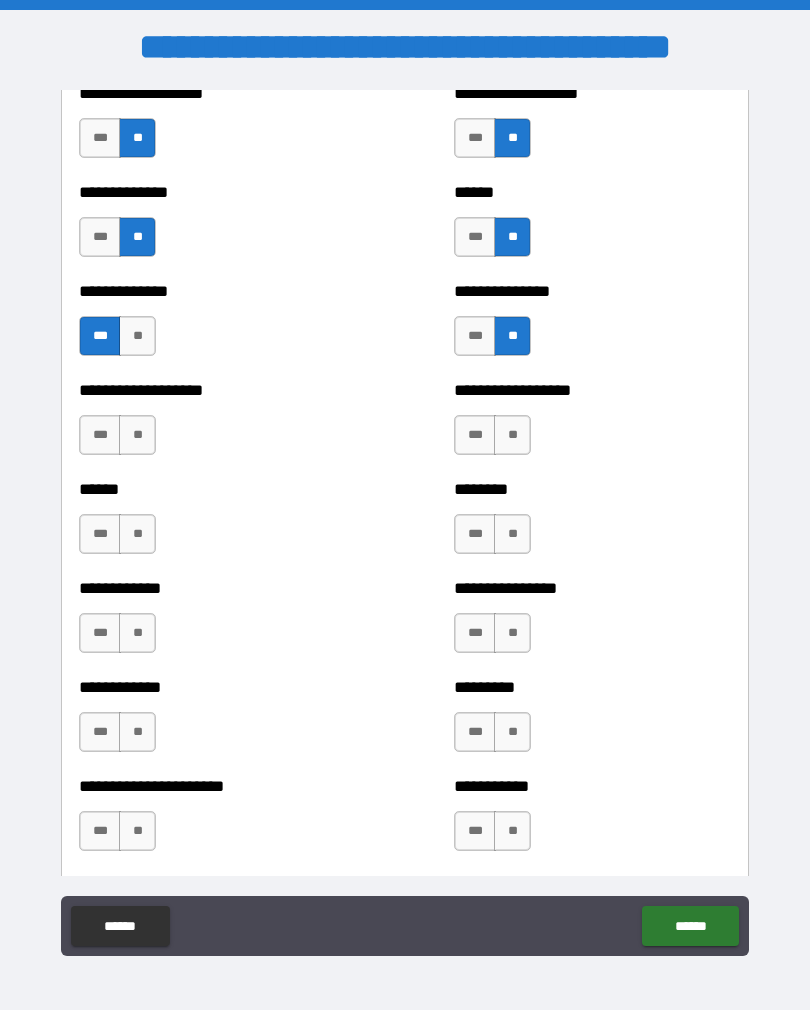 scroll, scrollTop: 4761, scrollLeft: 0, axis: vertical 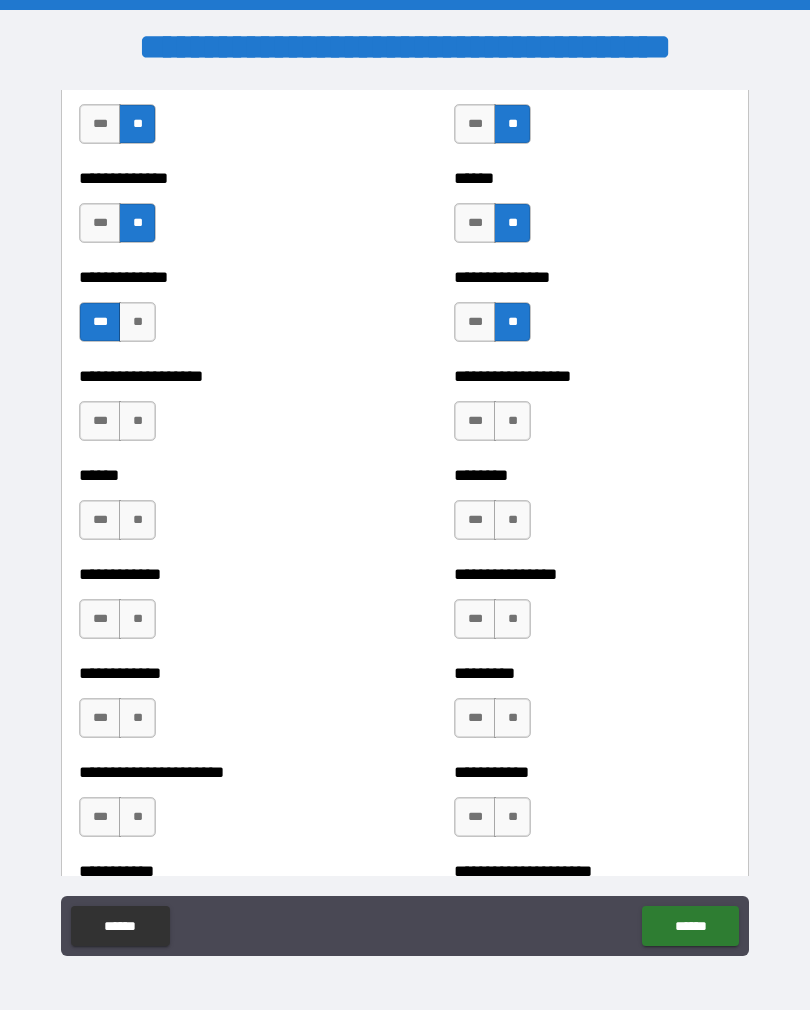click on "**" at bounding box center [137, 421] 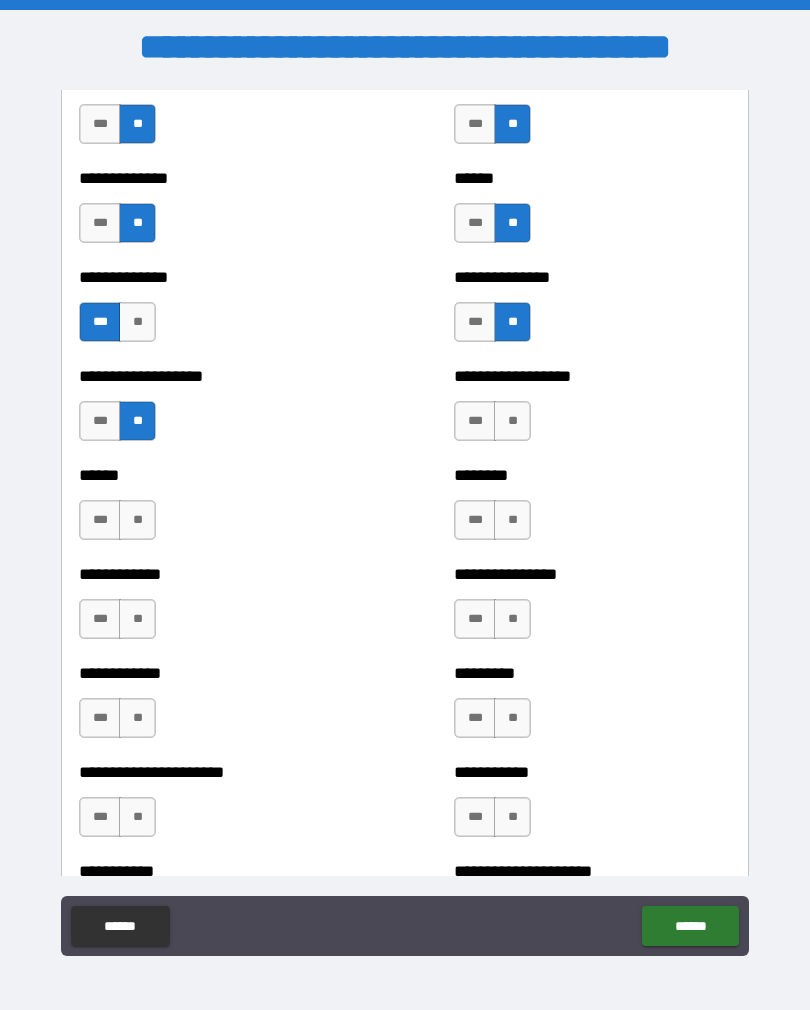 click on "**" at bounding box center [512, 421] 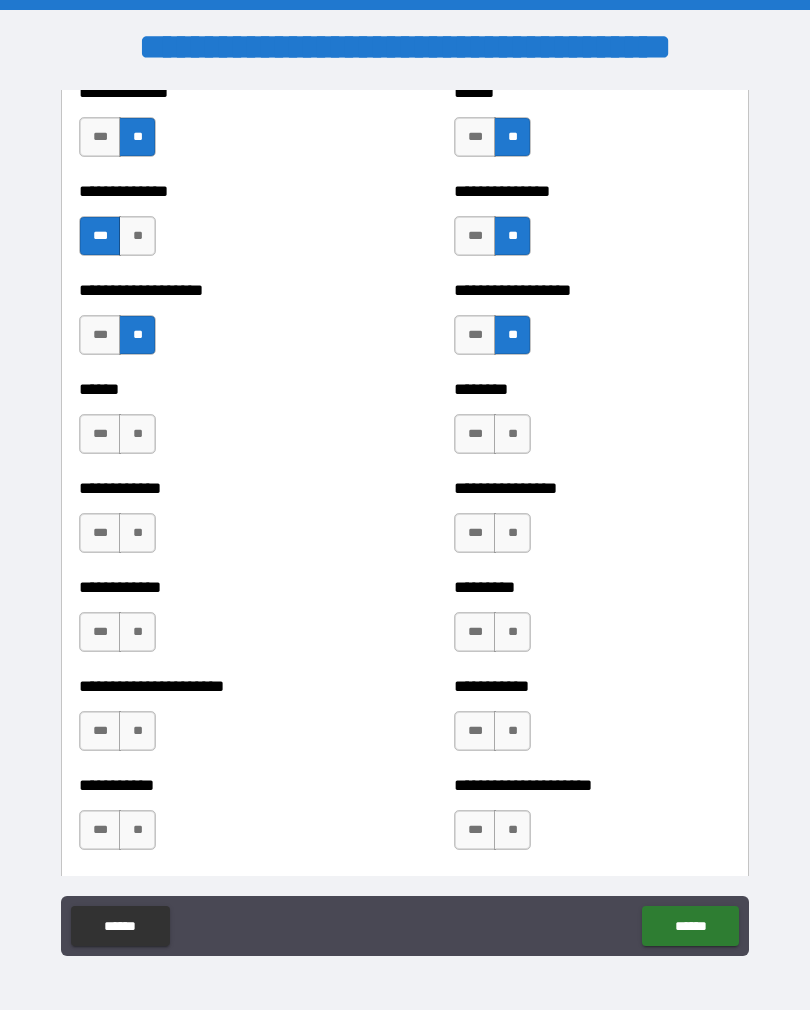 scroll, scrollTop: 4848, scrollLeft: 0, axis: vertical 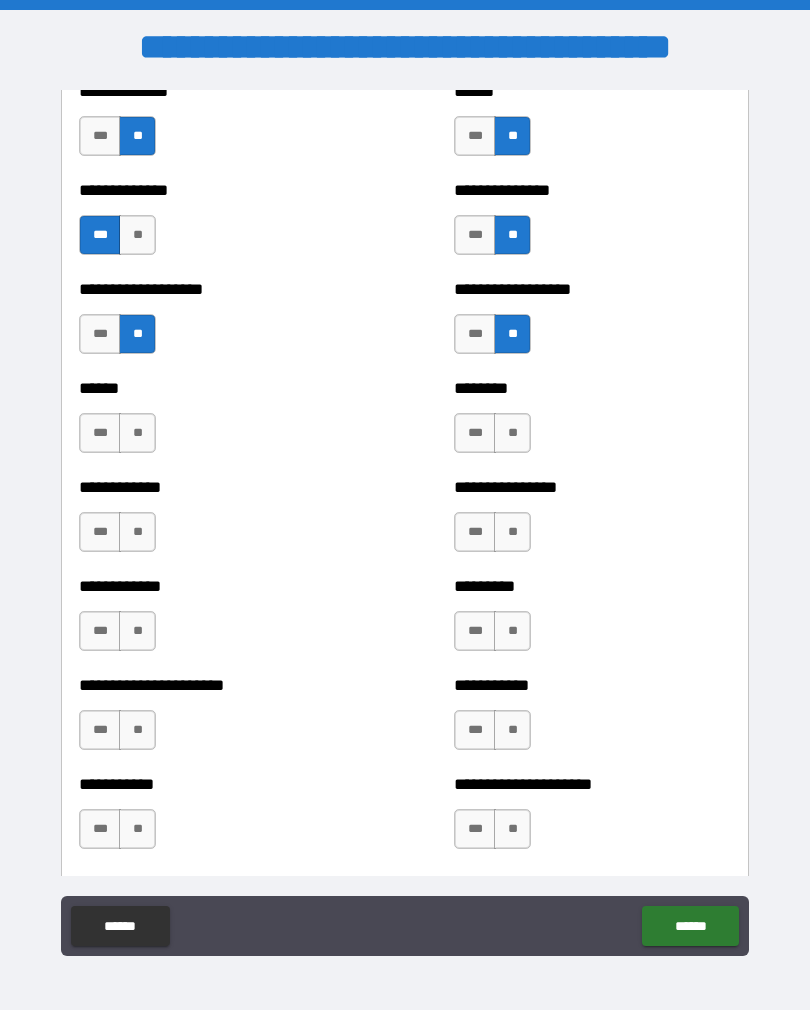 click on "**" at bounding box center [137, 433] 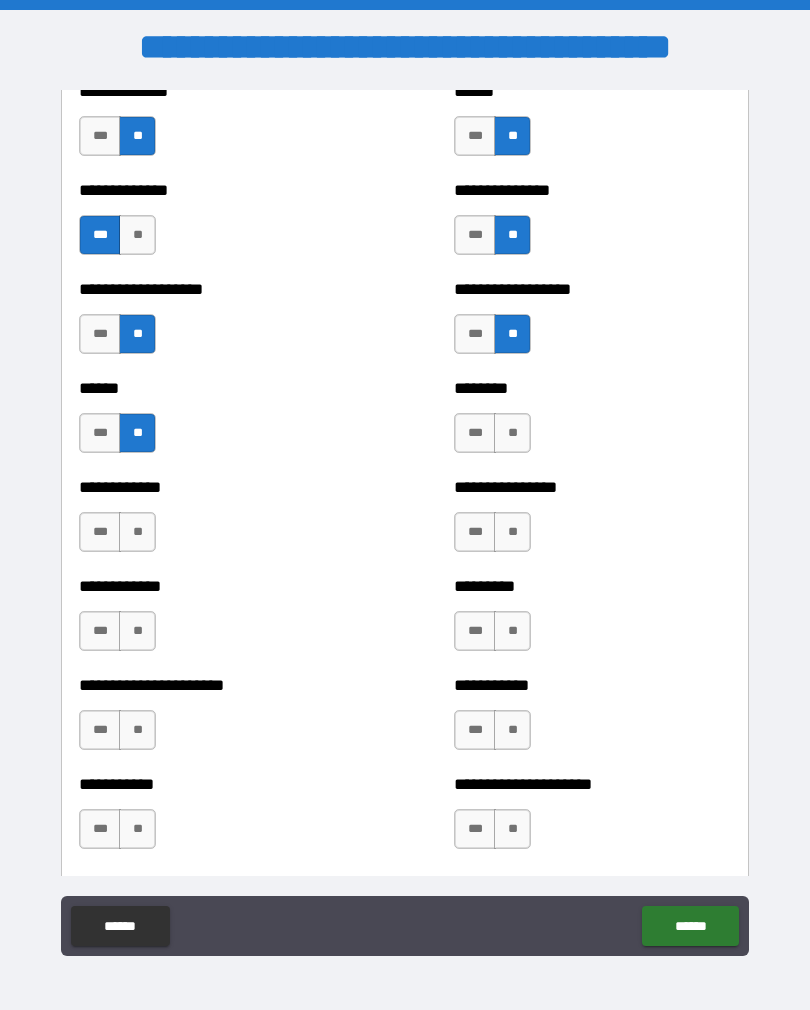 click on "**" at bounding box center [512, 433] 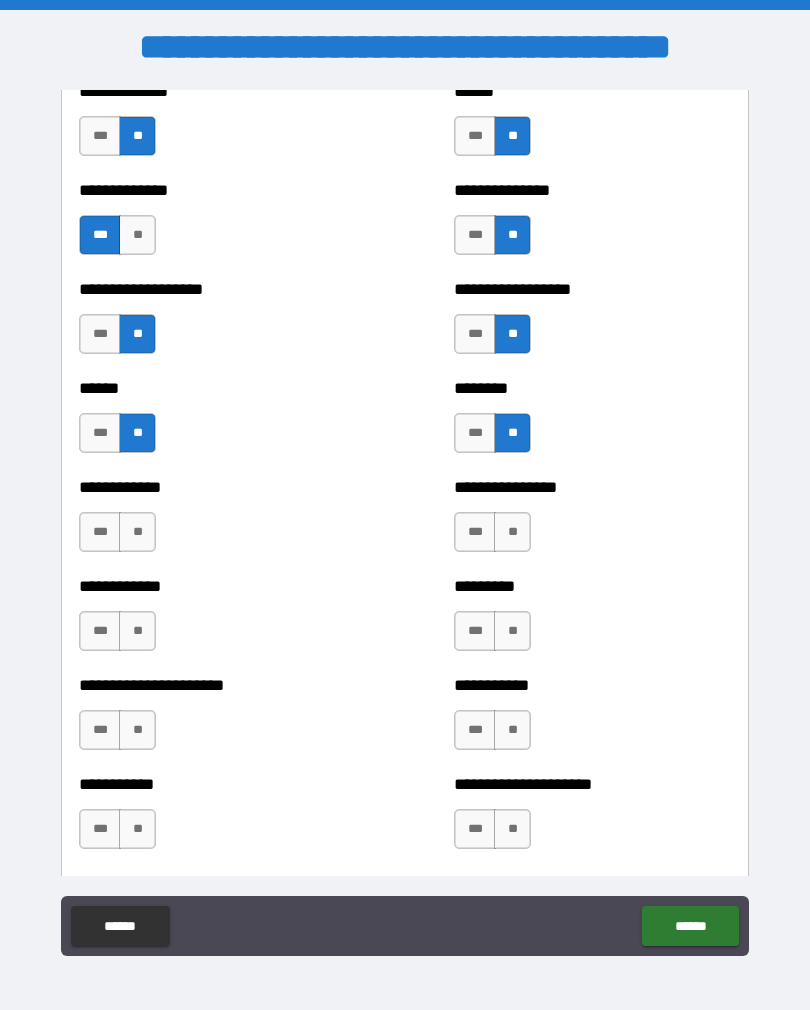 click on "**" at bounding box center (137, 235) 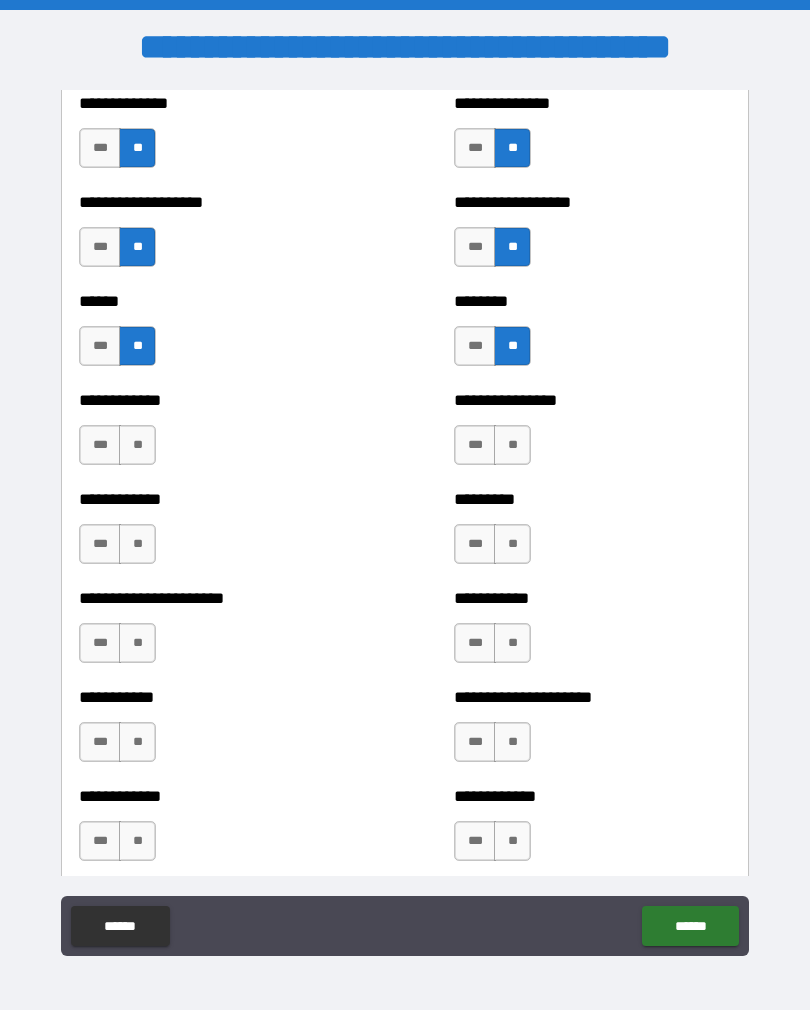 click on "**" at bounding box center [137, 445] 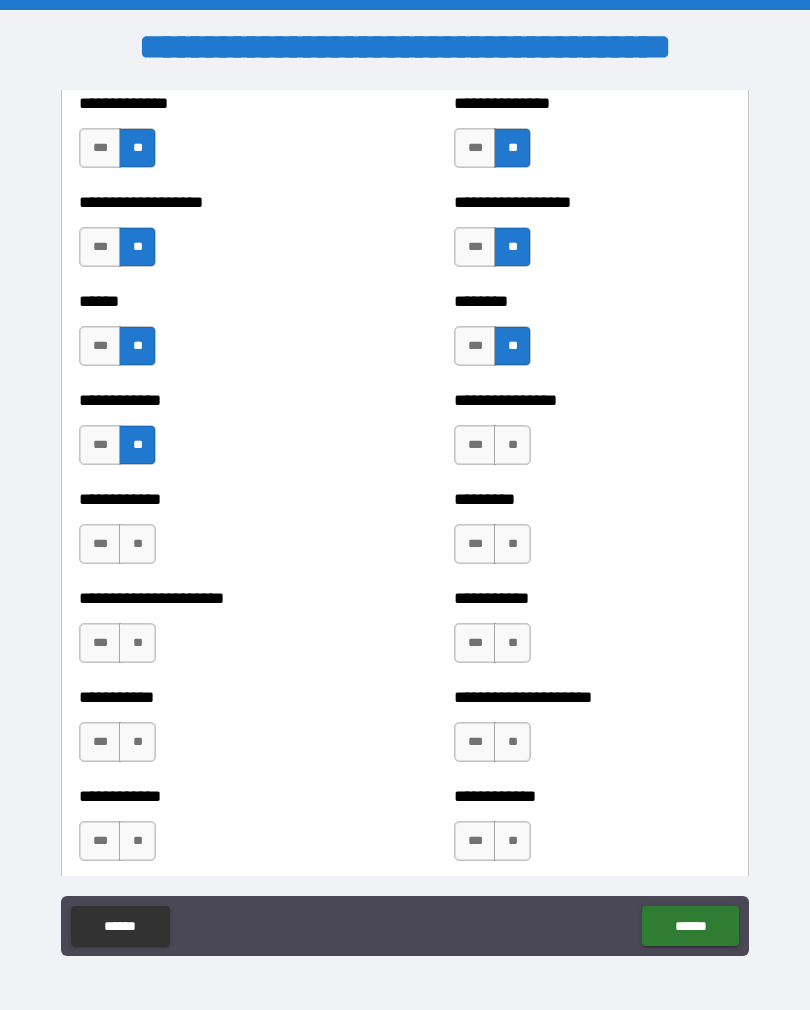 click on "**" at bounding box center (512, 445) 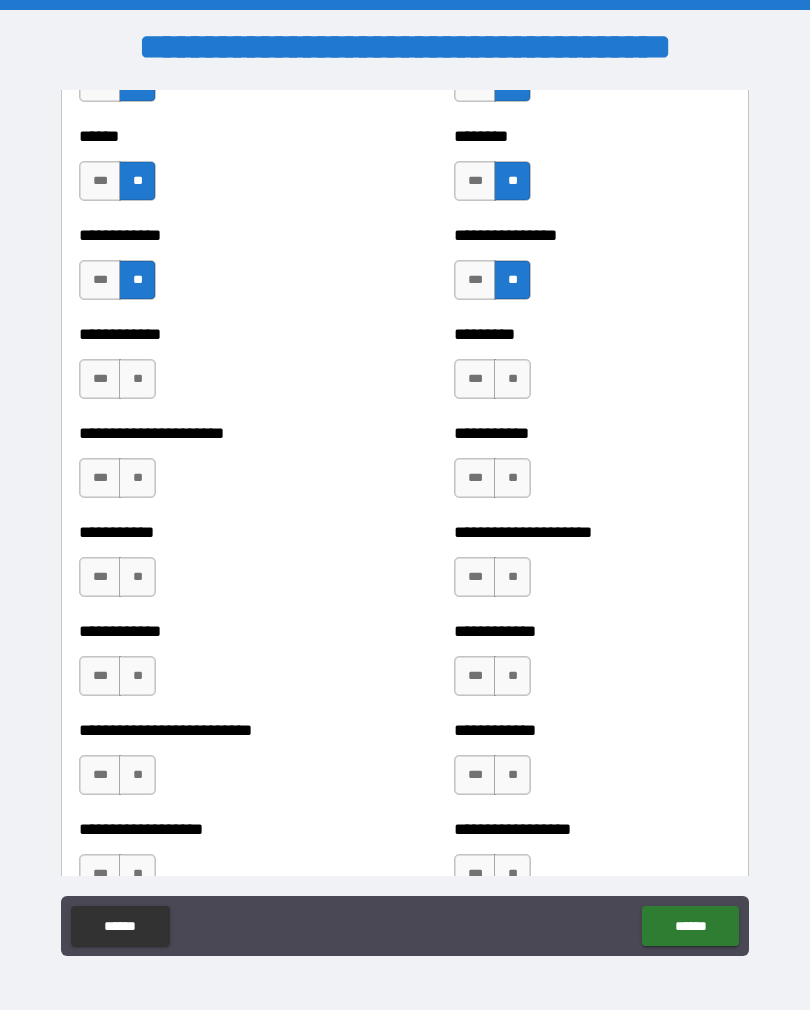 scroll, scrollTop: 5102, scrollLeft: 0, axis: vertical 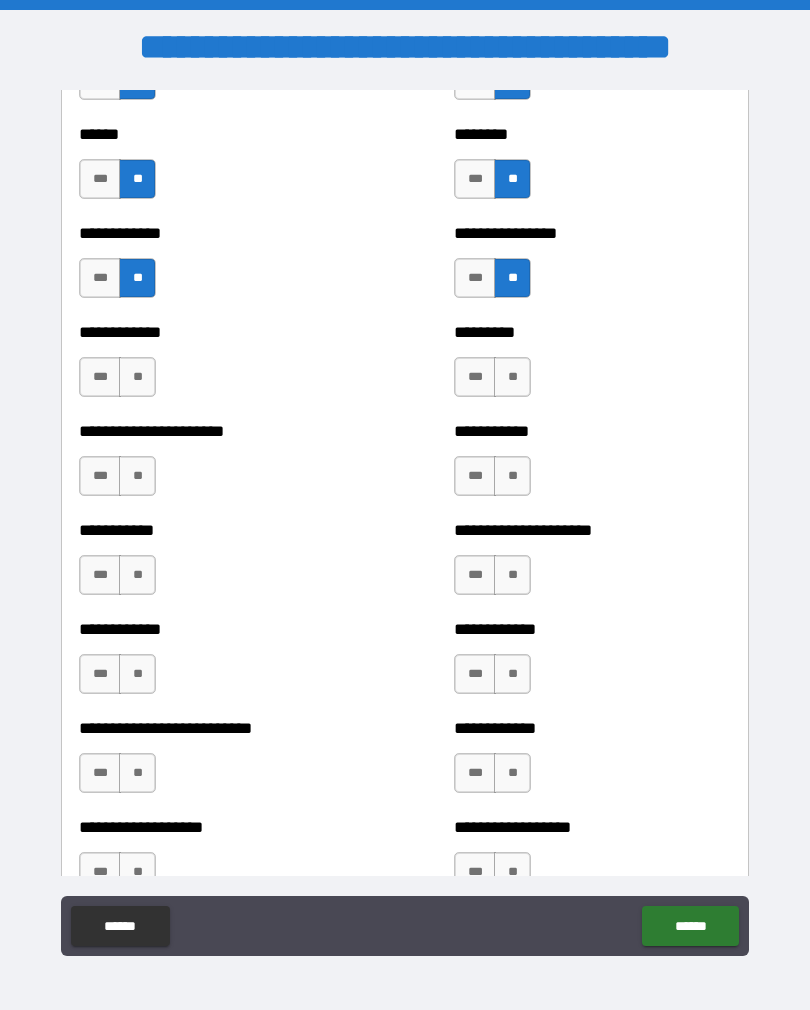 click on "**" at bounding box center [137, 377] 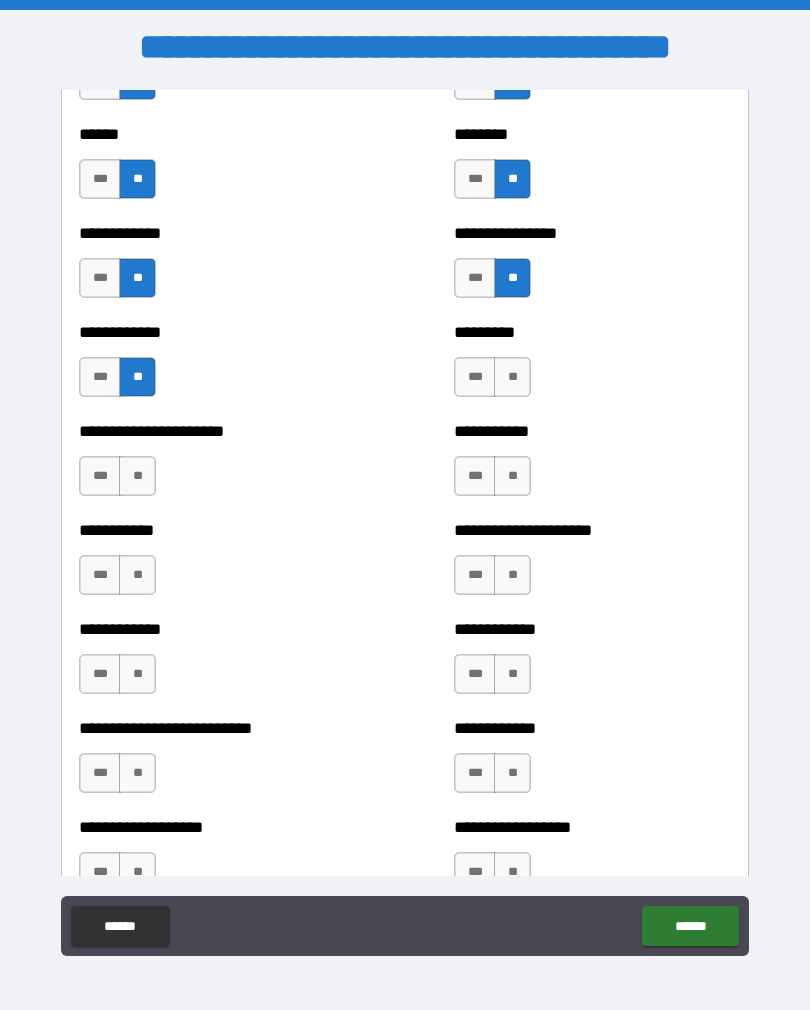 click on "**" at bounding box center (512, 377) 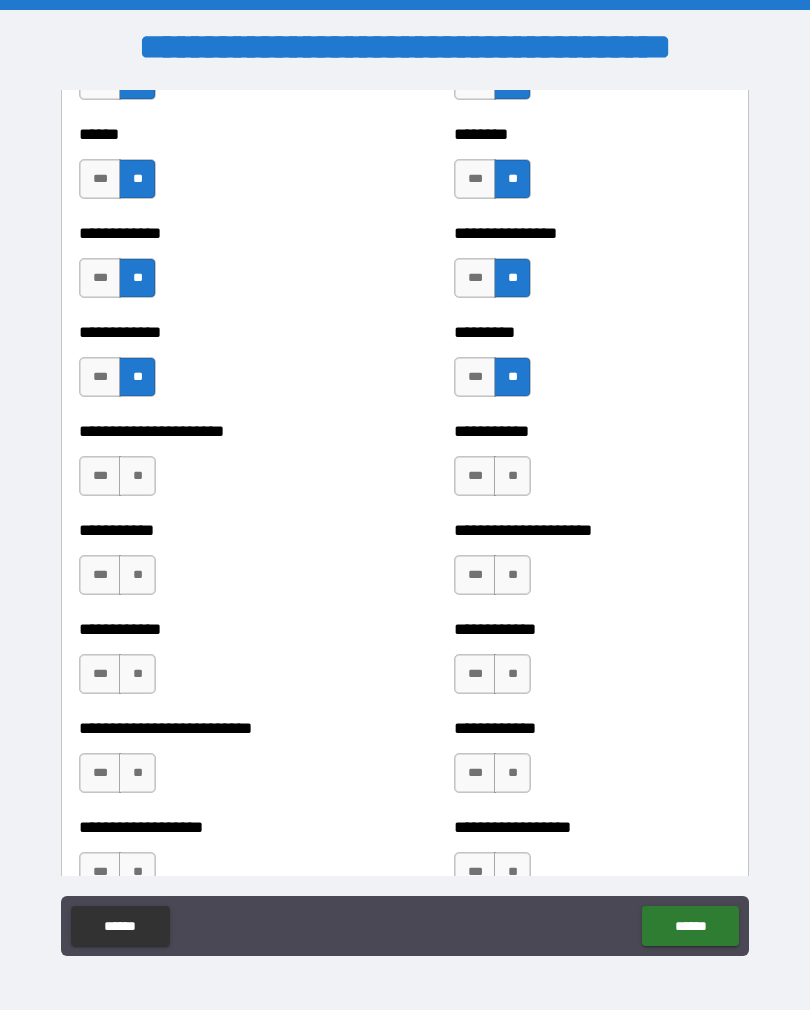 click on "**" at bounding box center [512, 476] 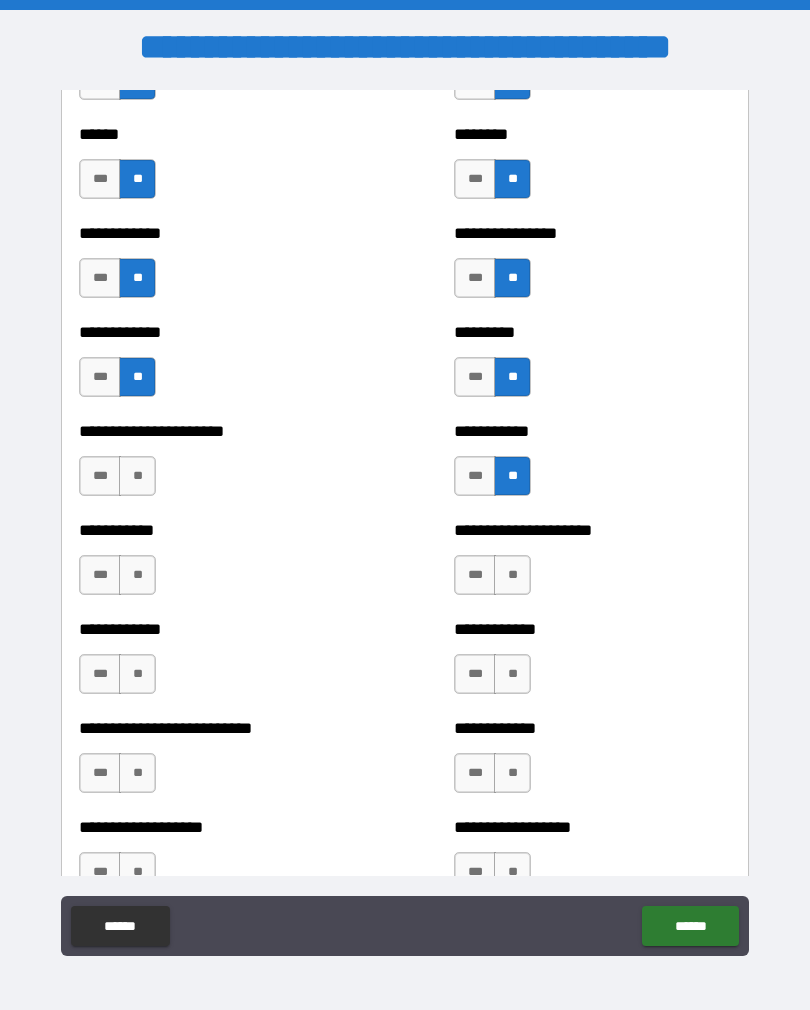 click on "**" at bounding box center [137, 476] 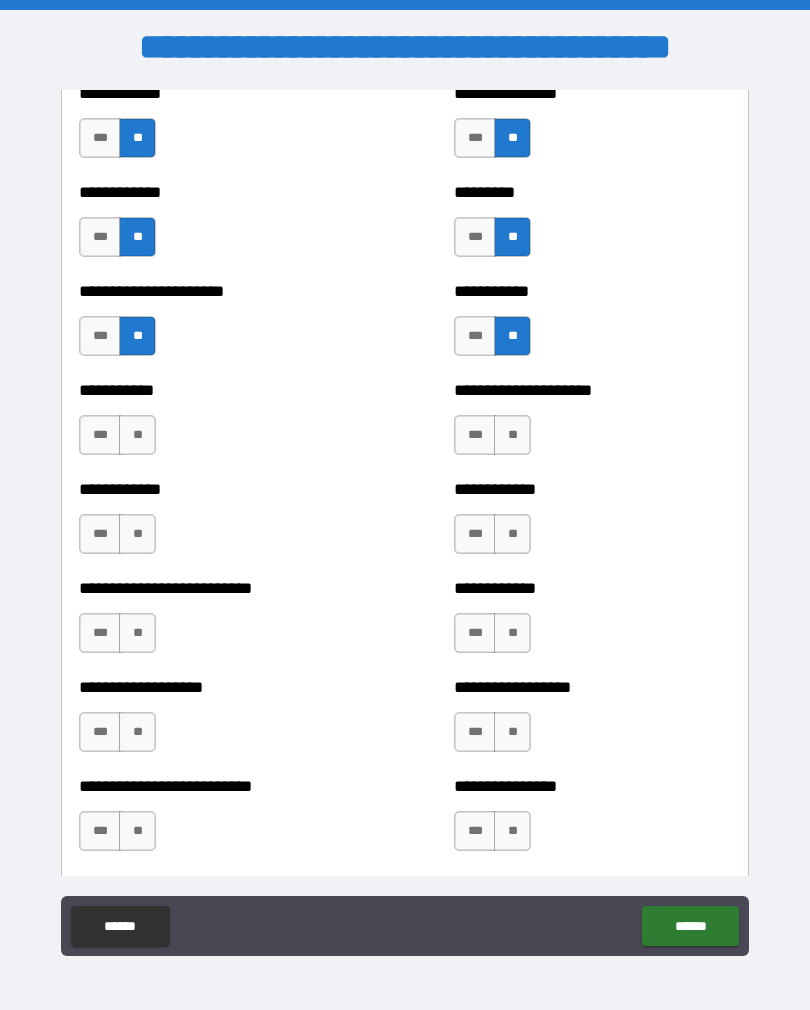 click on "**" at bounding box center [137, 435] 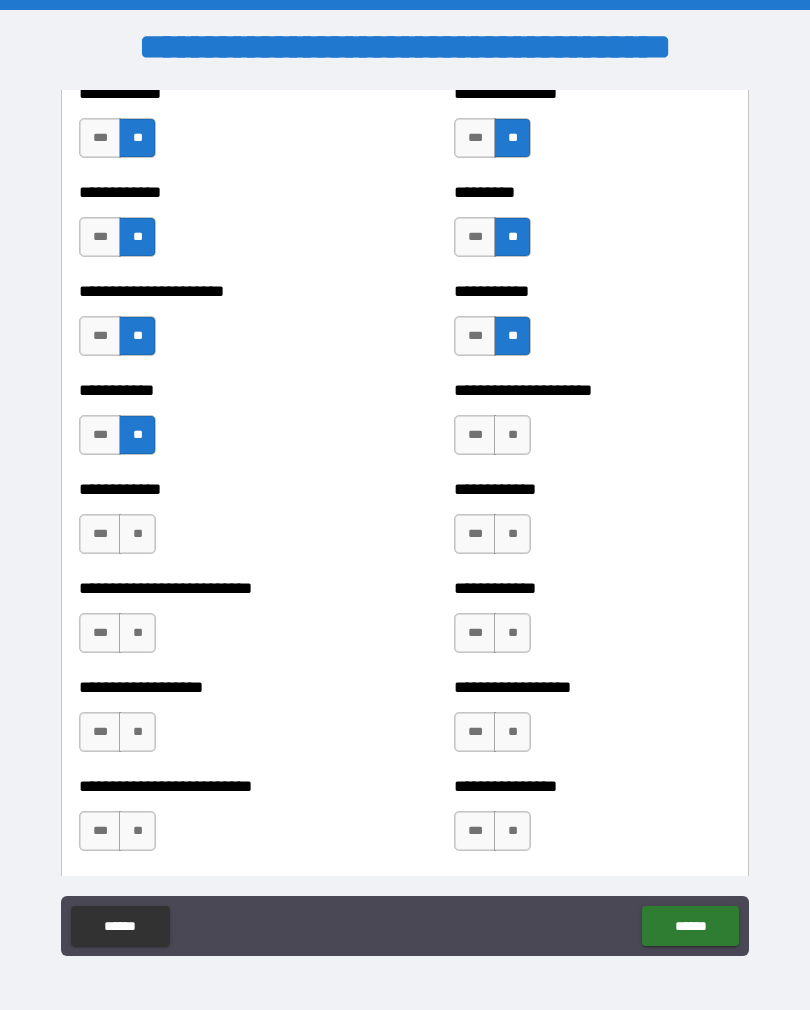 click on "**" at bounding box center [512, 435] 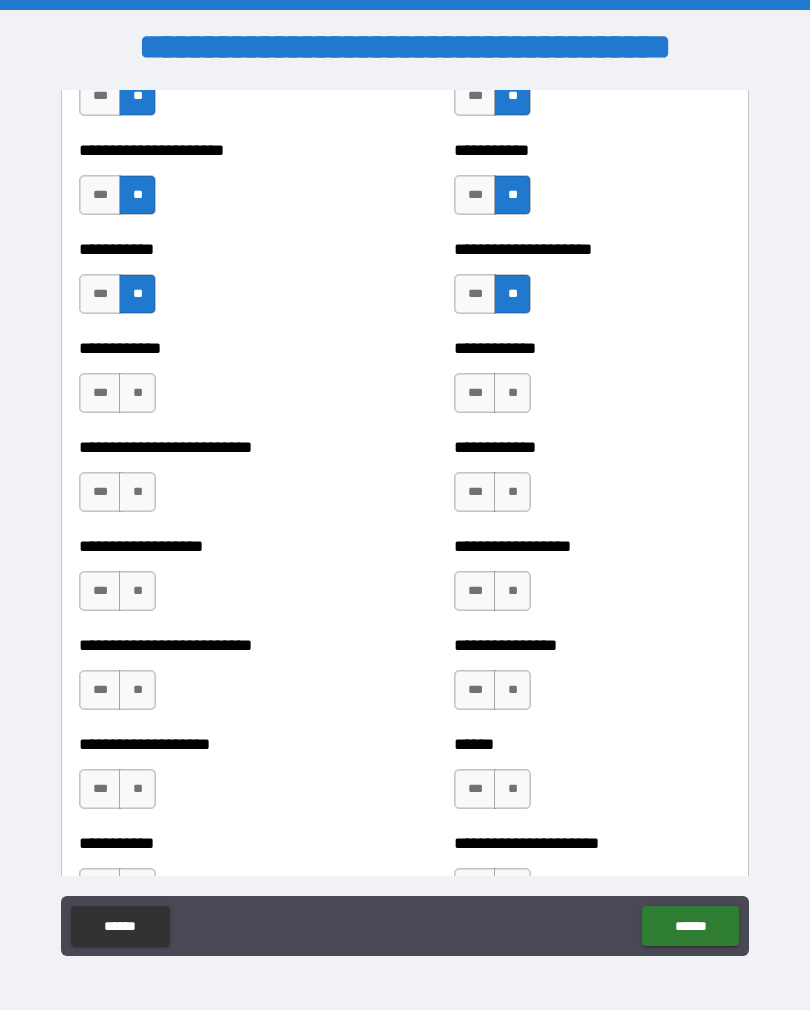 click on "**" at bounding box center [137, 393] 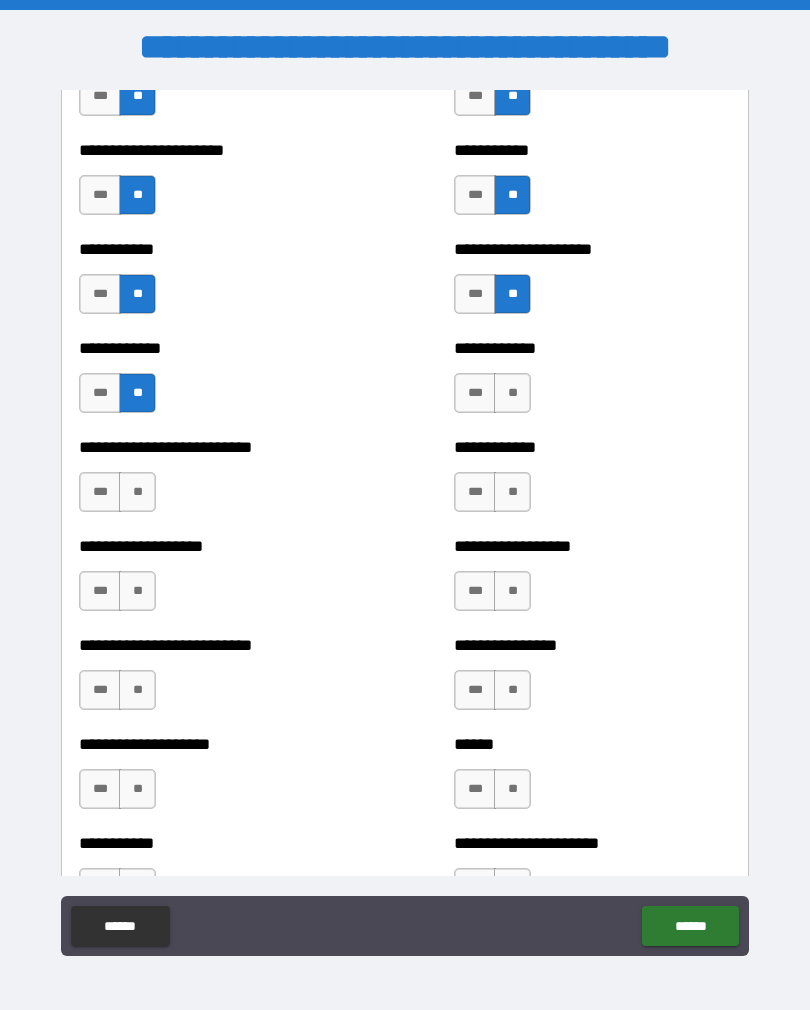 click on "**" at bounding box center (512, 393) 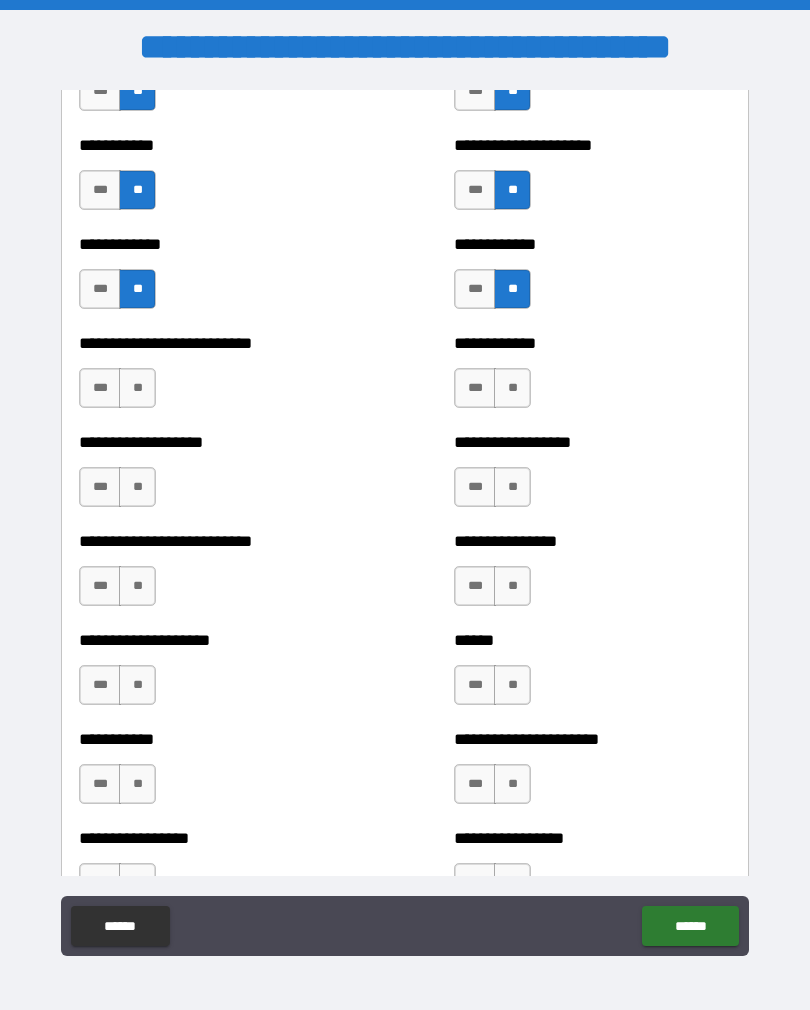 click on "**" at bounding box center (137, 388) 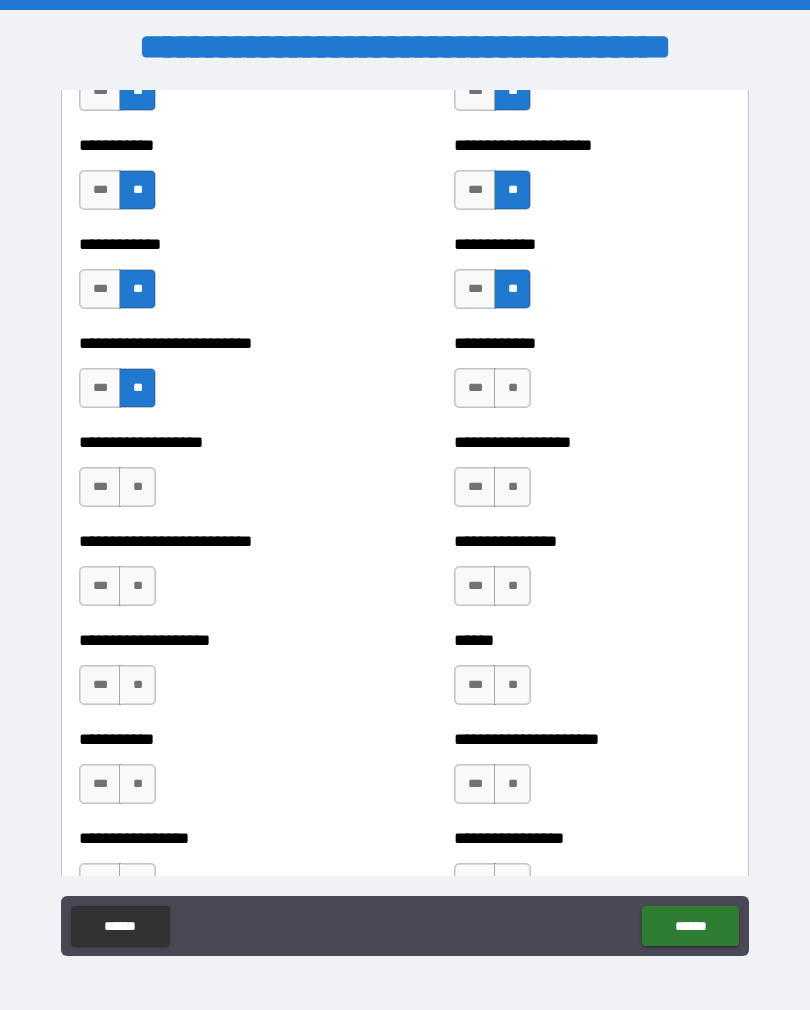 click on "**" at bounding box center (512, 388) 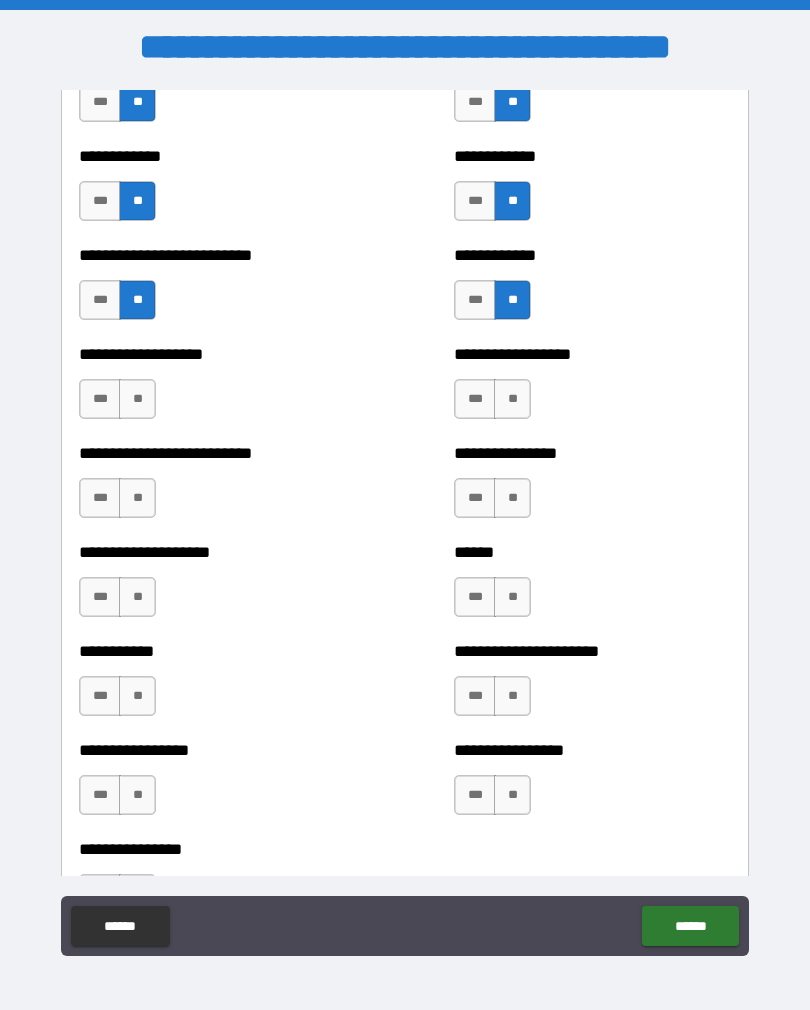 click on "**" at bounding box center [137, 399] 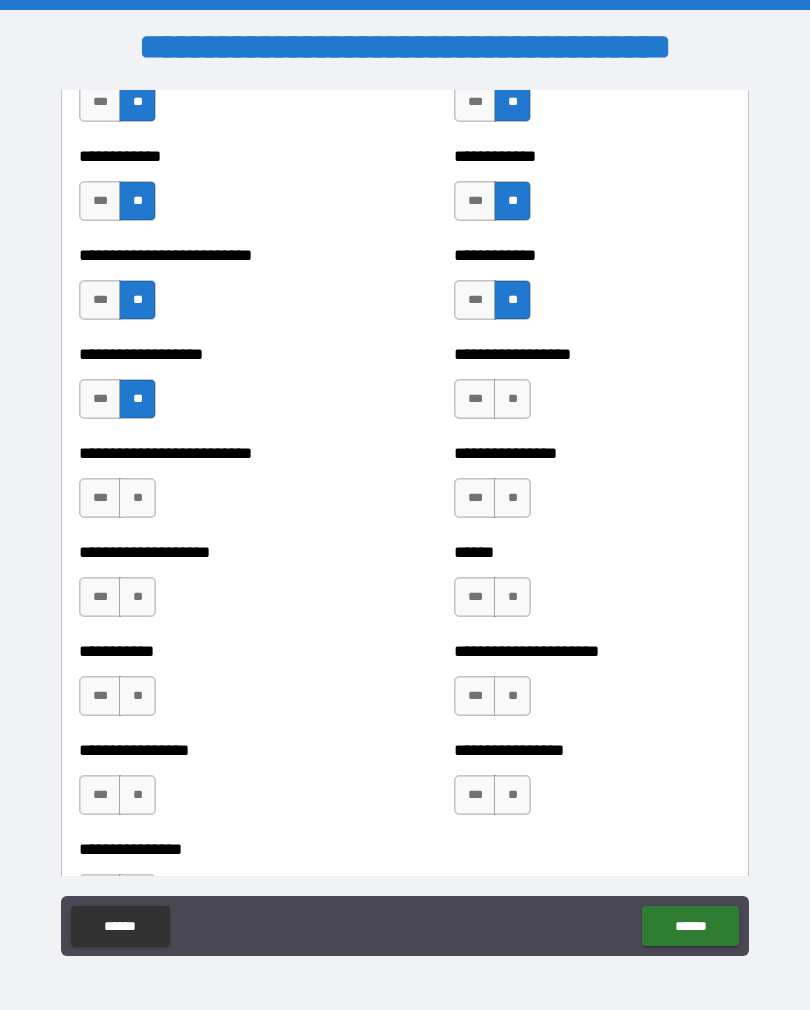 click on "**" at bounding box center (512, 399) 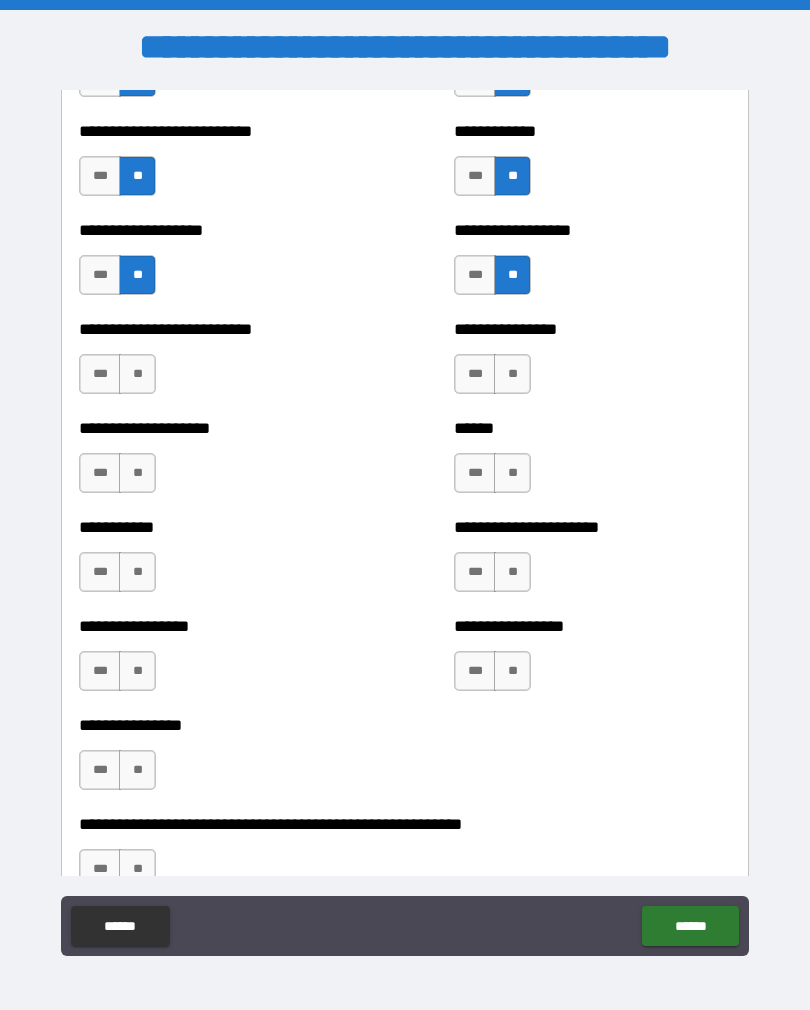 scroll, scrollTop: 5702, scrollLeft: 0, axis: vertical 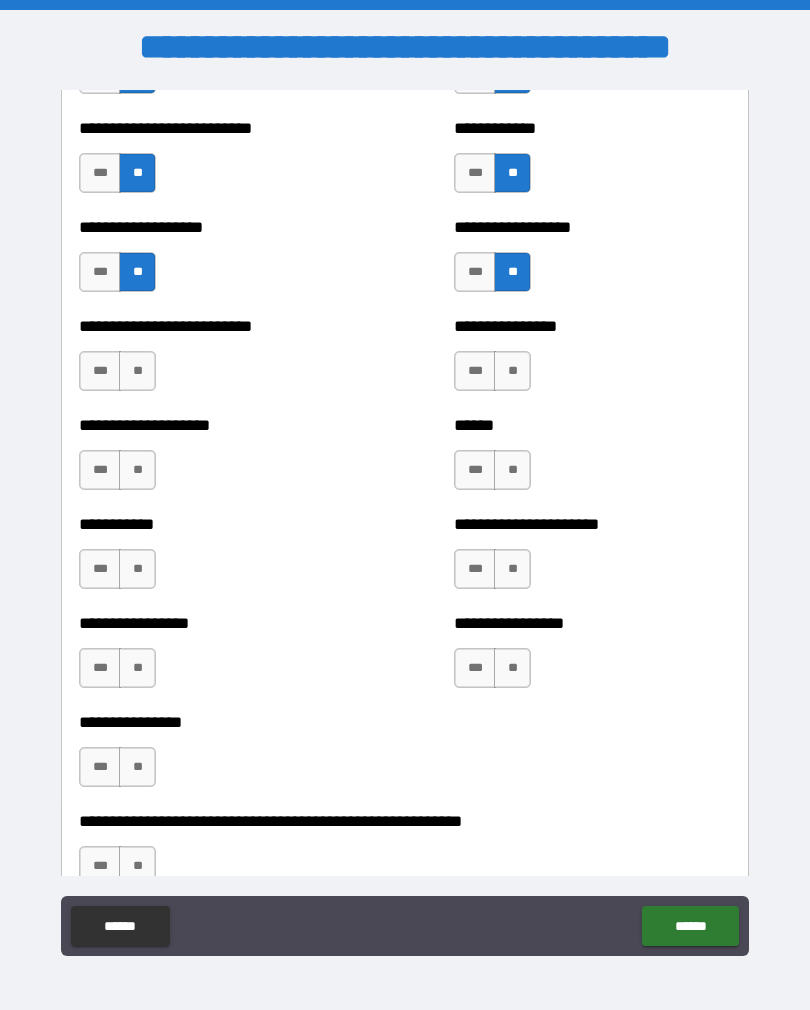 click on "**" at bounding box center [137, 371] 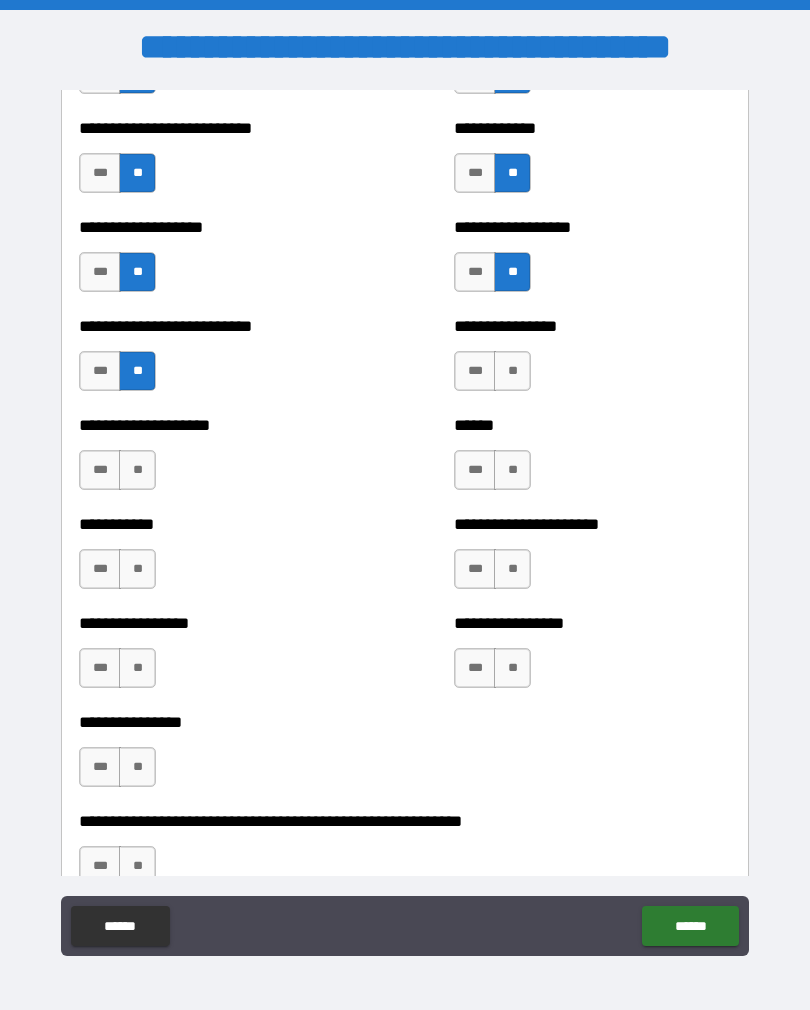 click on "**" at bounding box center (512, 371) 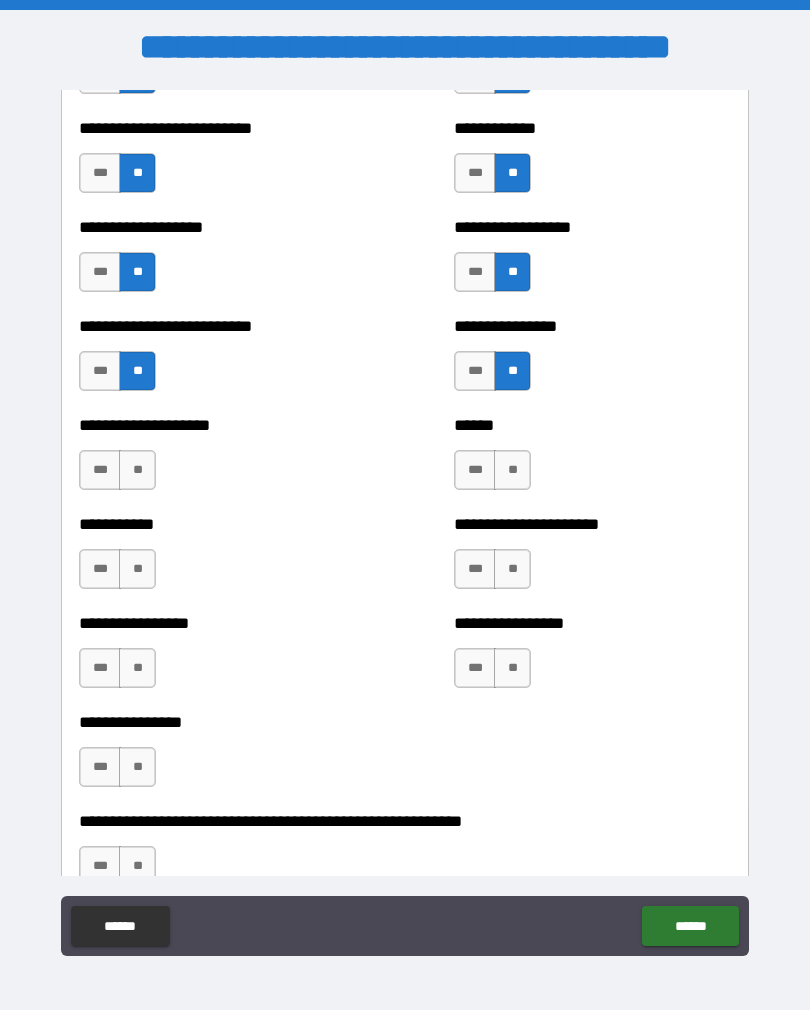 click on "**" at bounding box center [137, 470] 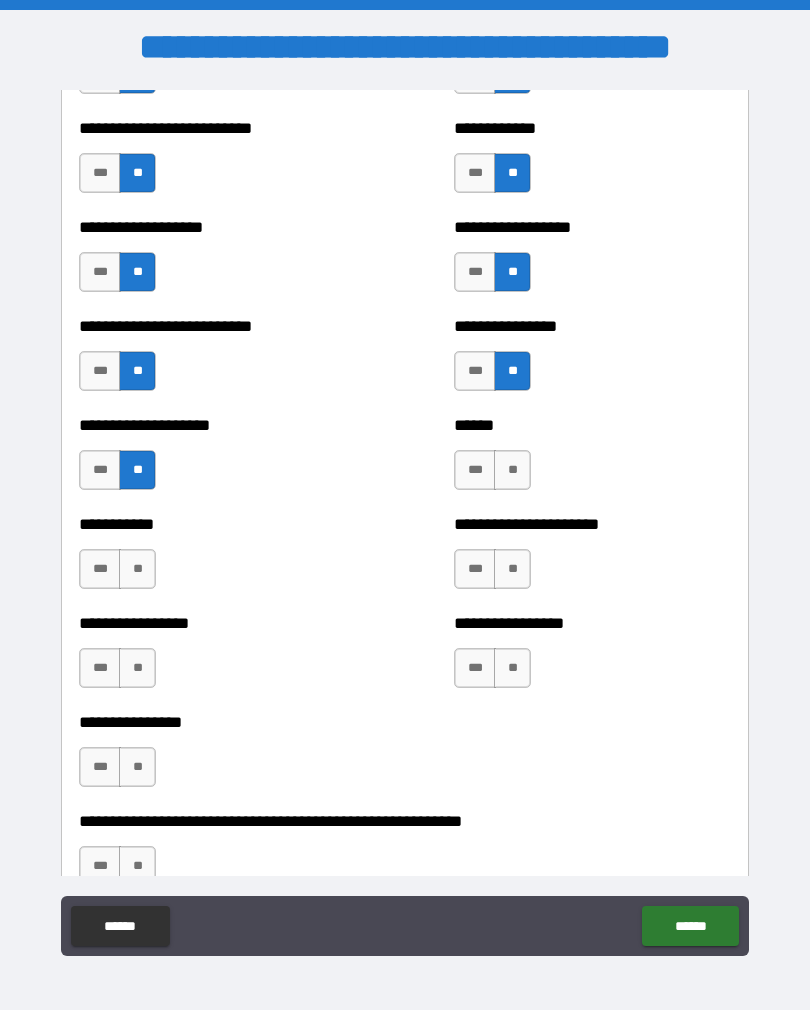 click on "**" at bounding box center [512, 470] 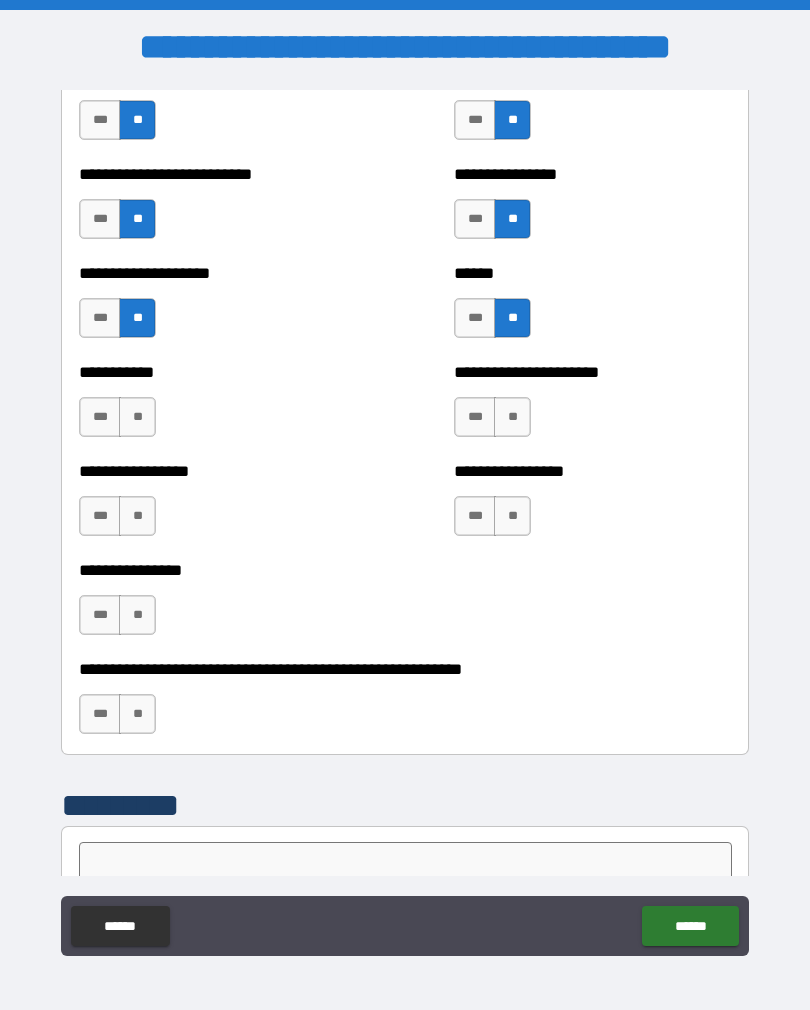 scroll, scrollTop: 5863, scrollLeft: 0, axis: vertical 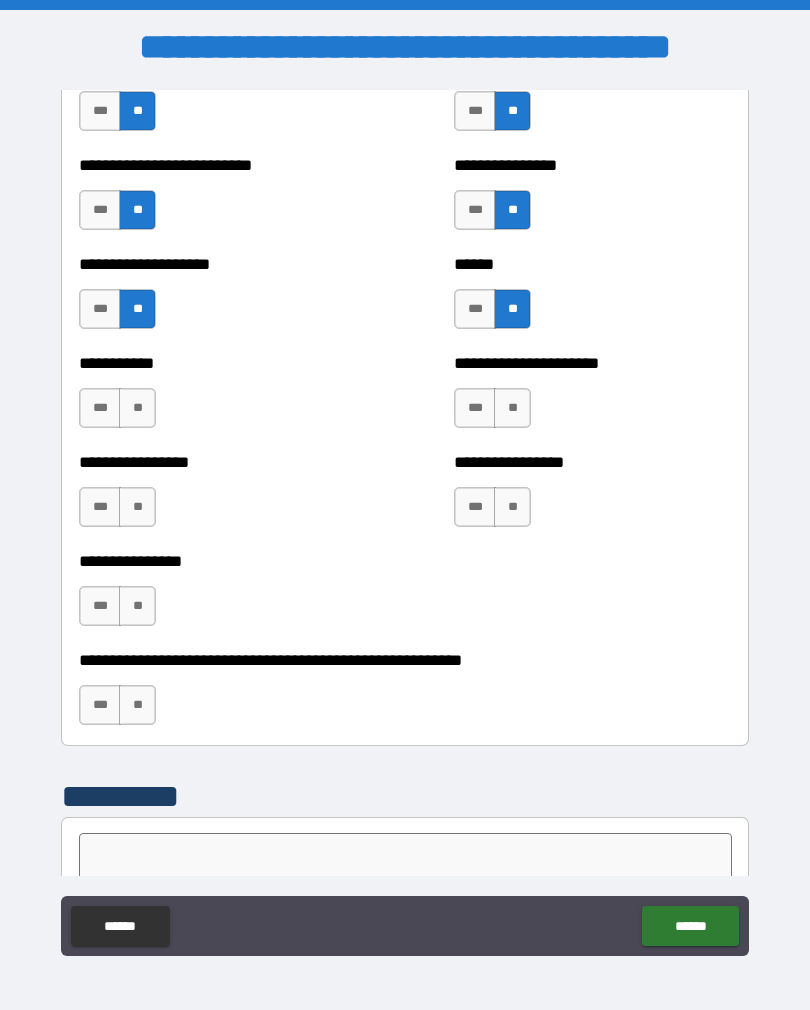 click on "**" at bounding box center (137, 408) 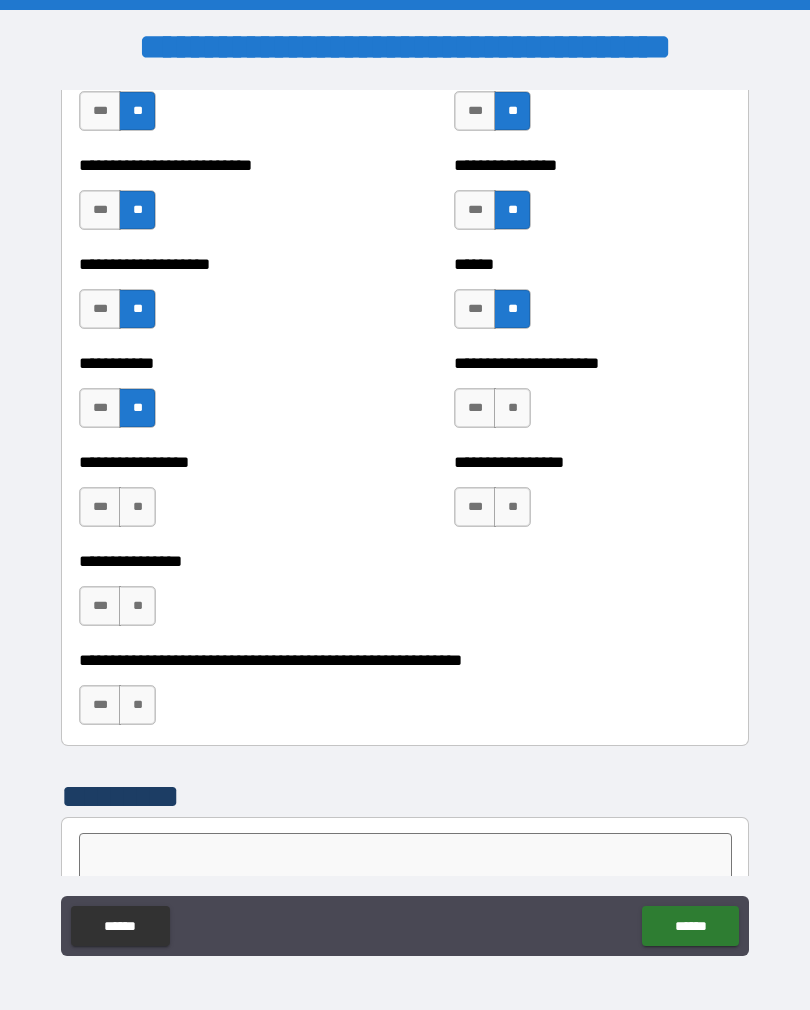 click on "**" at bounding box center (512, 408) 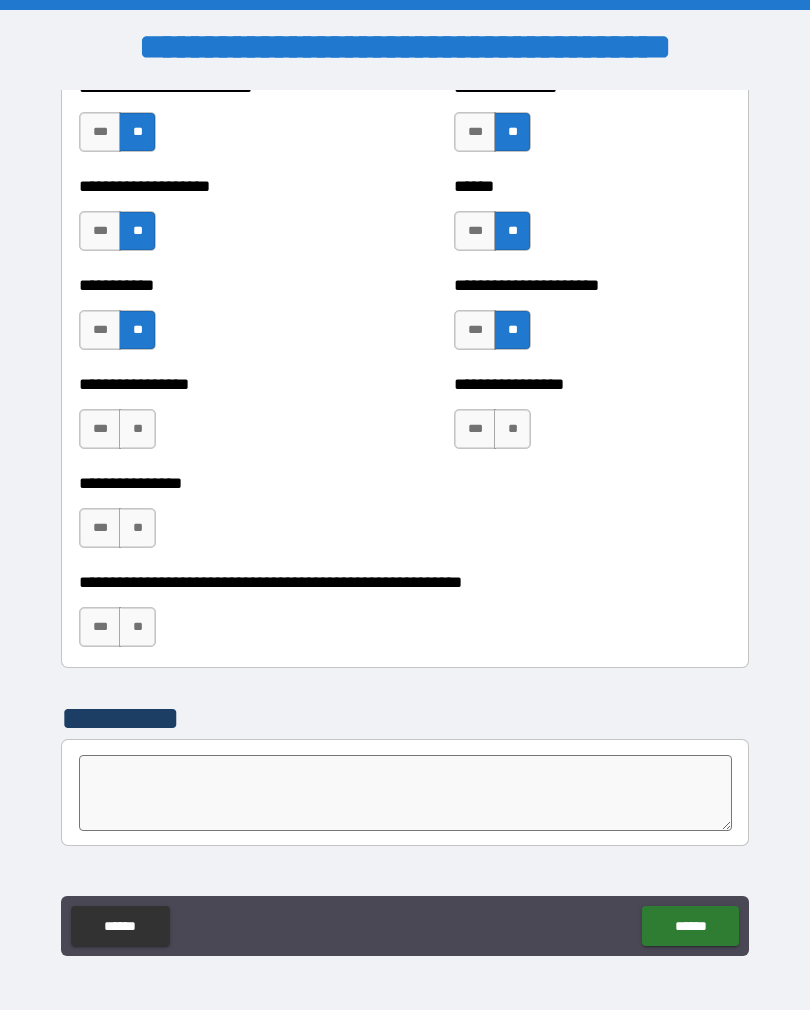 scroll, scrollTop: 5948, scrollLeft: 0, axis: vertical 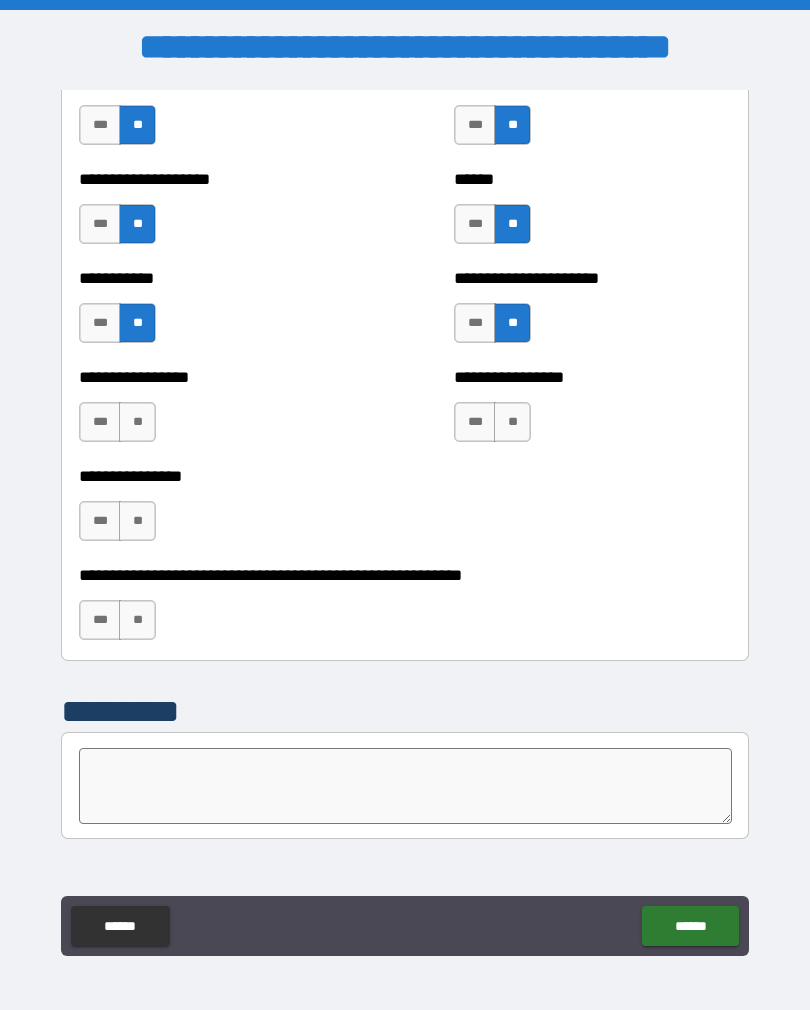 click on "**" at bounding box center [137, 422] 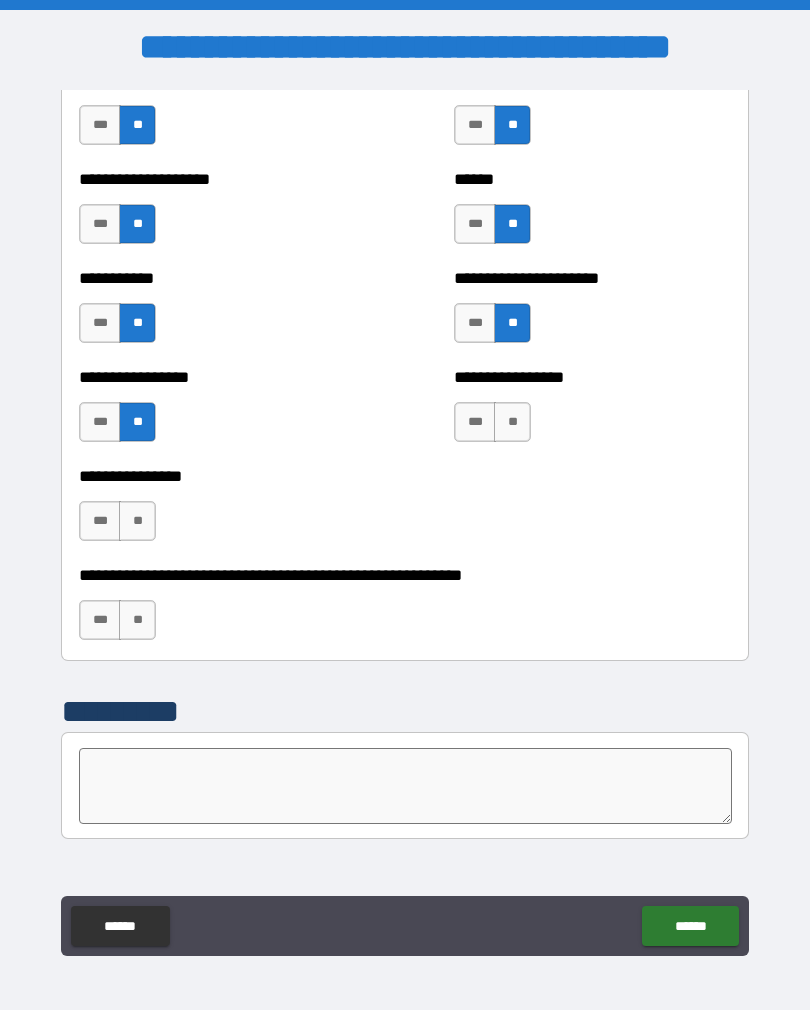 click on "**" at bounding box center (512, 422) 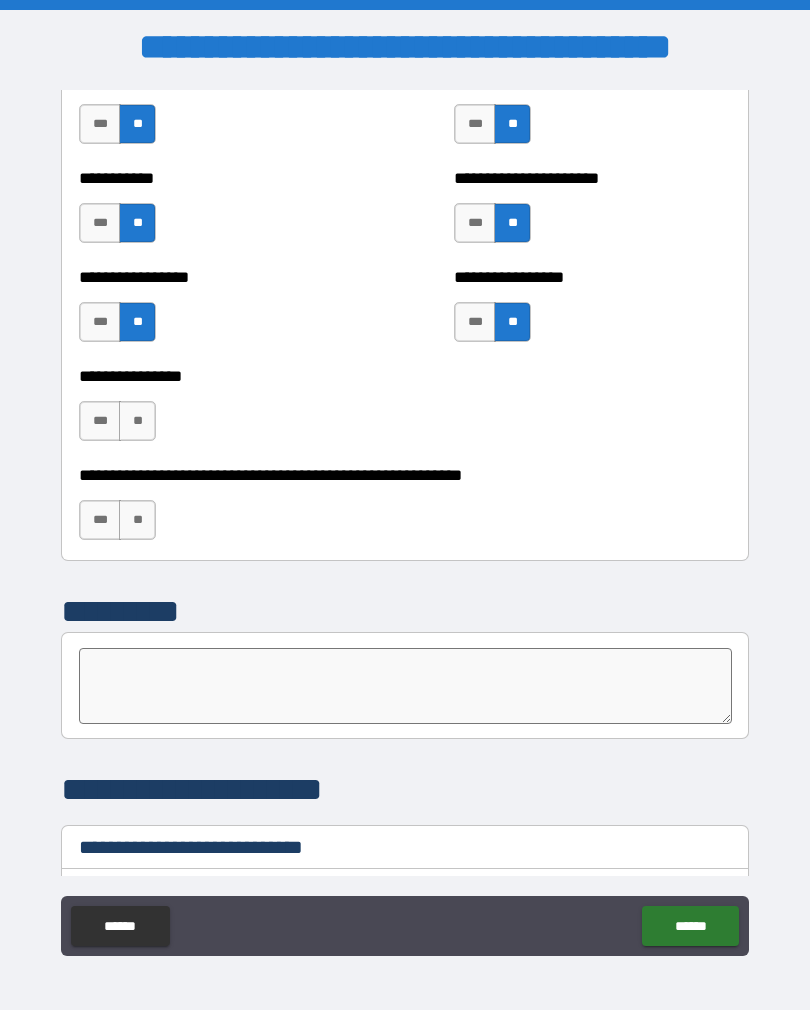 click on "**" at bounding box center [137, 421] 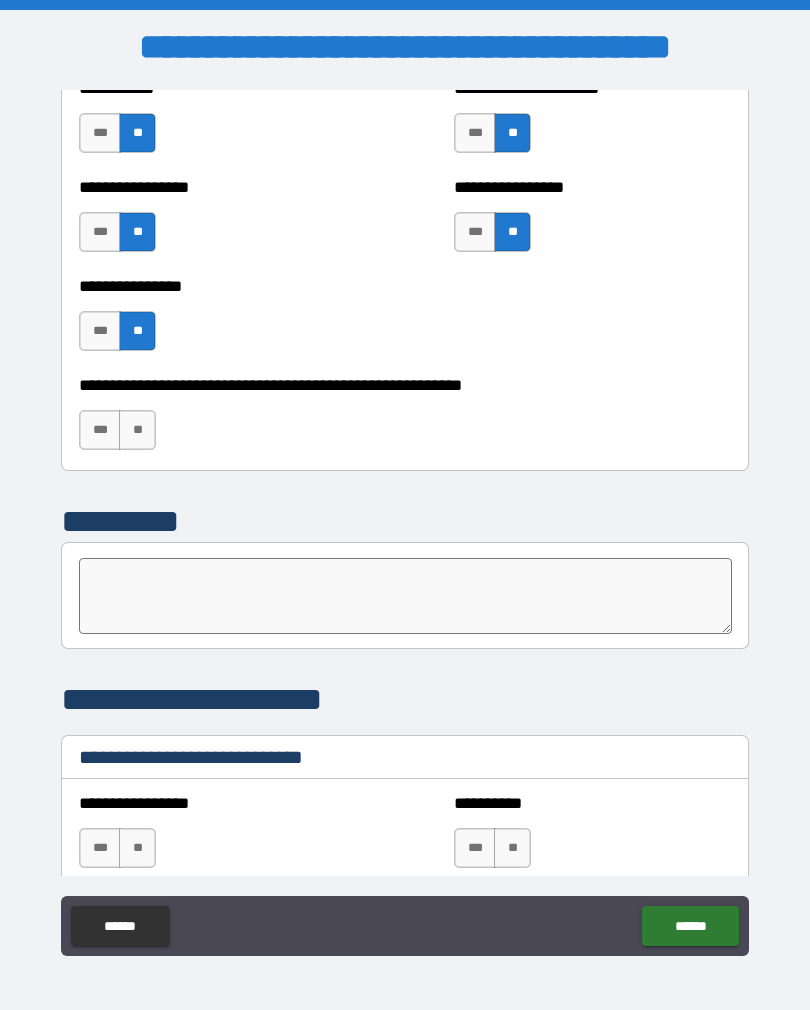 scroll, scrollTop: 6150, scrollLeft: 0, axis: vertical 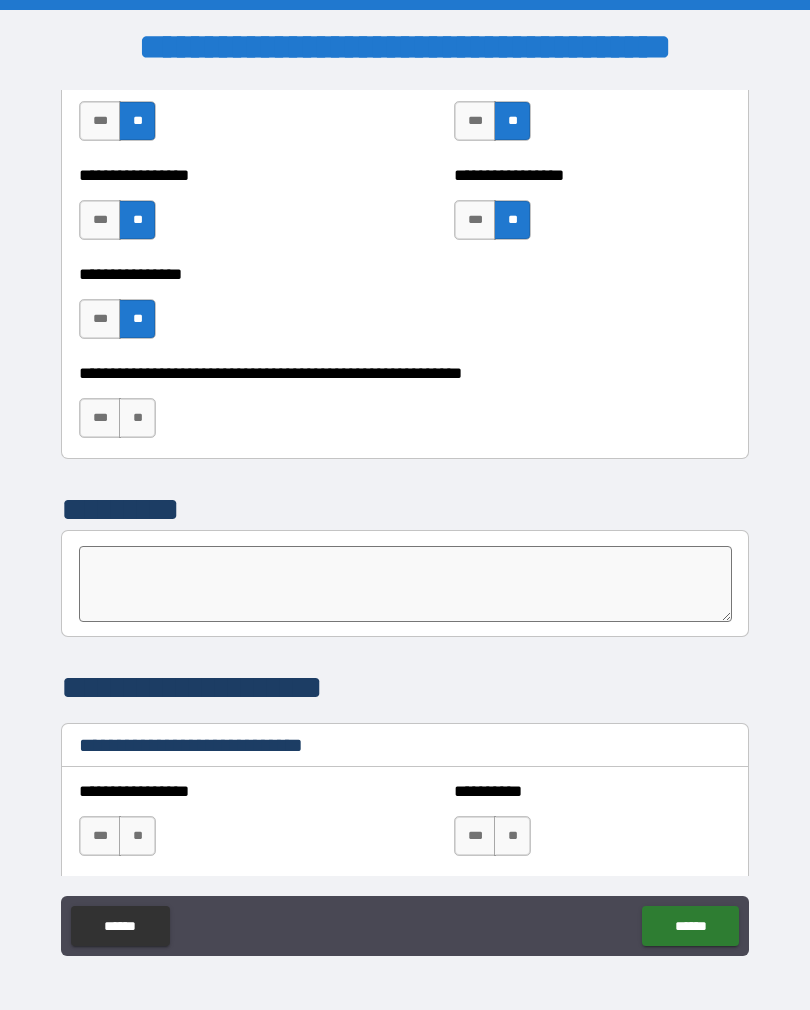 click on "**" at bounding box center (137, 418) 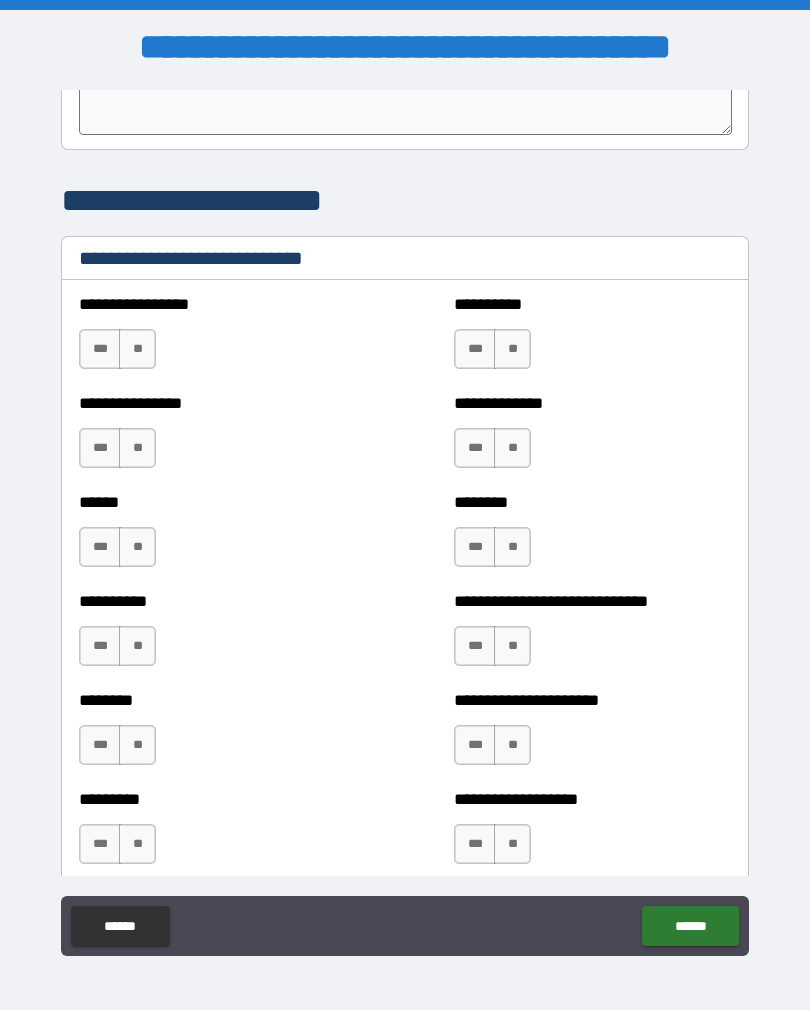 scroll, scrollTop: 6642, scrollLeft: 0, axis: vertical 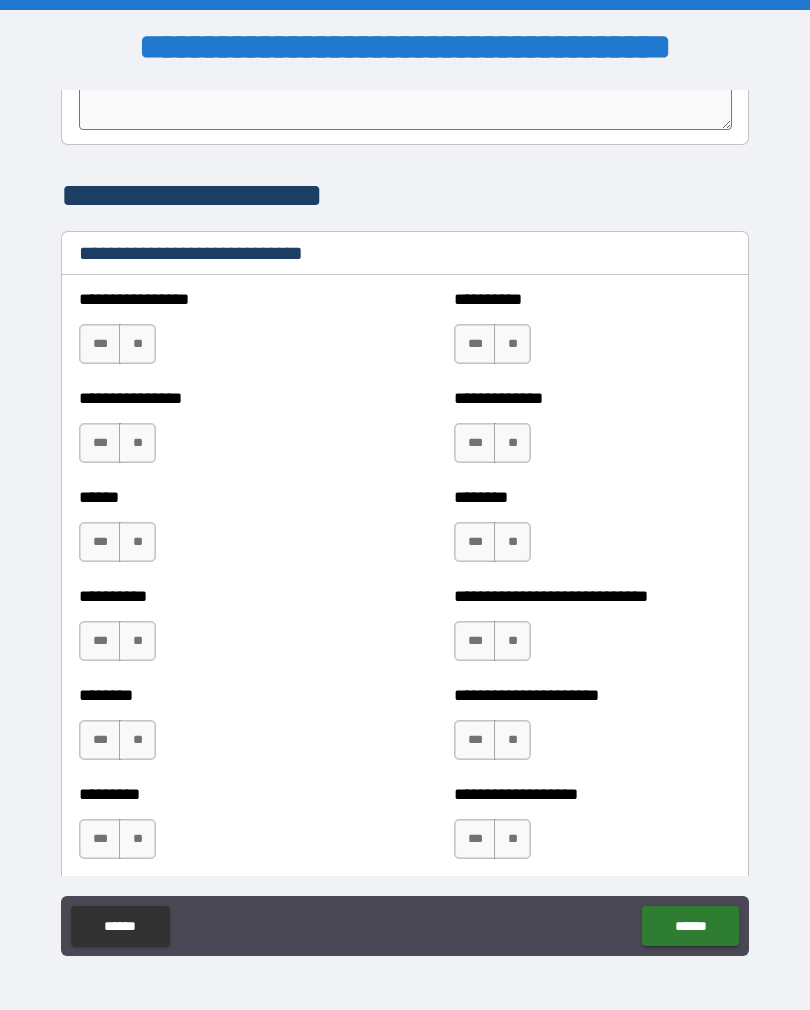 click on "**" at bounding box center [137, 344] 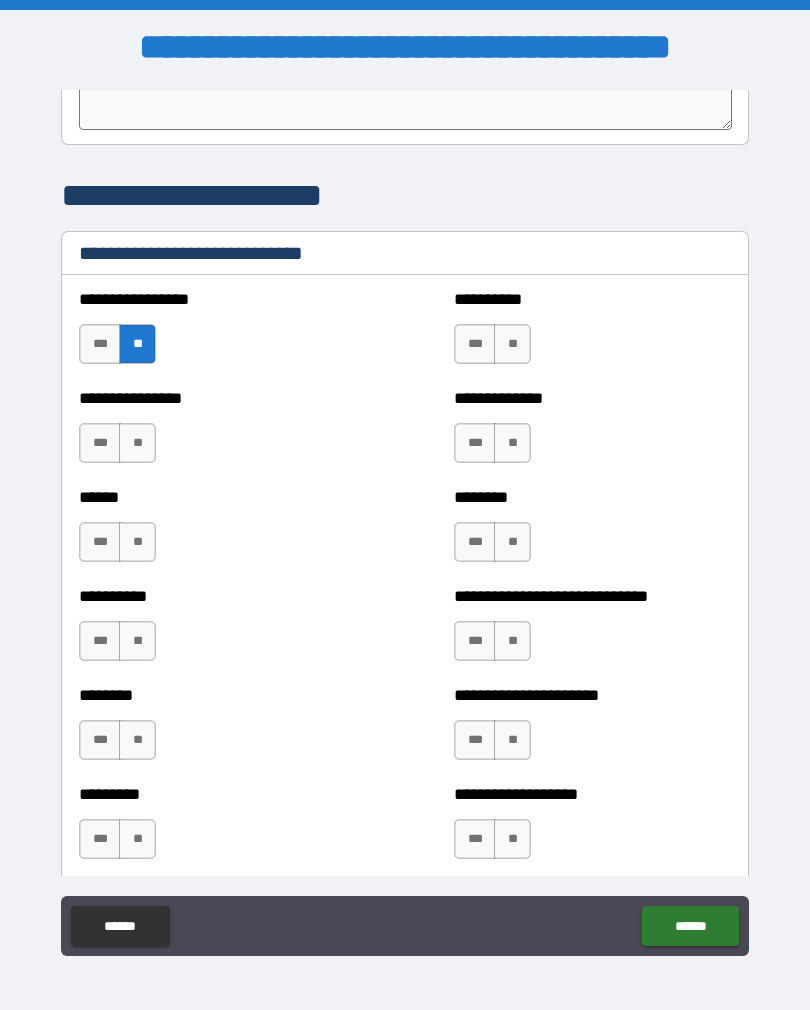 click on "***" at bounding box center [475, 344] 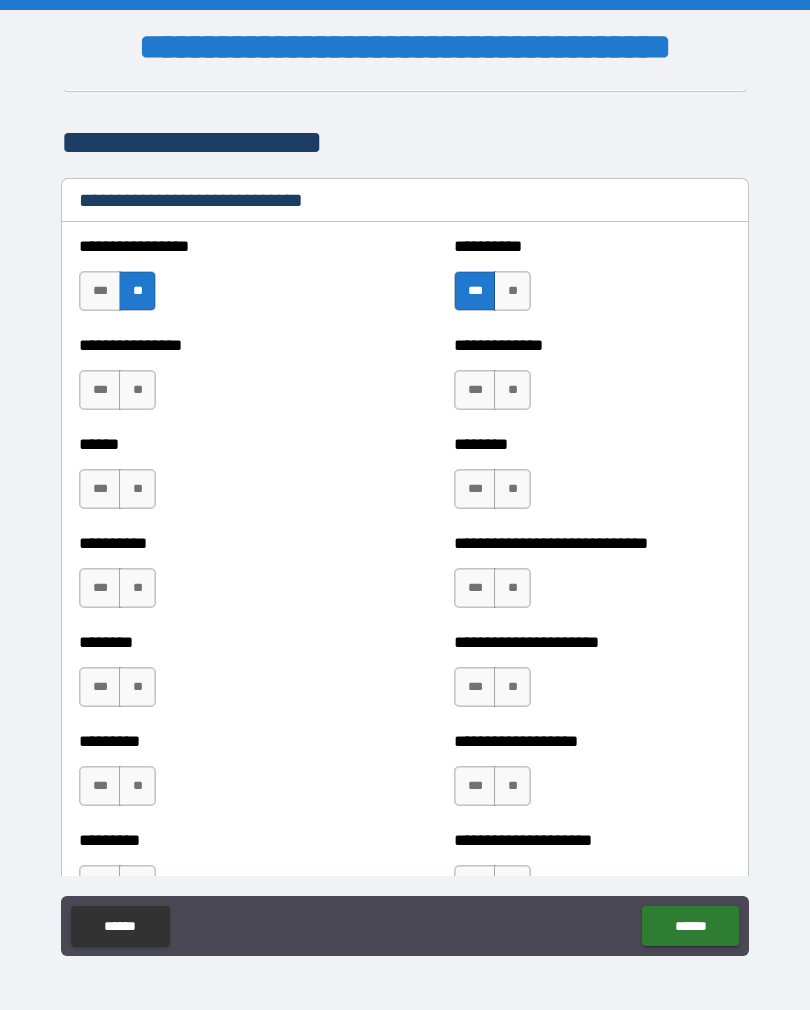 scroll, scrollTop: 6714, scrollLeft: 0, axis: vertical 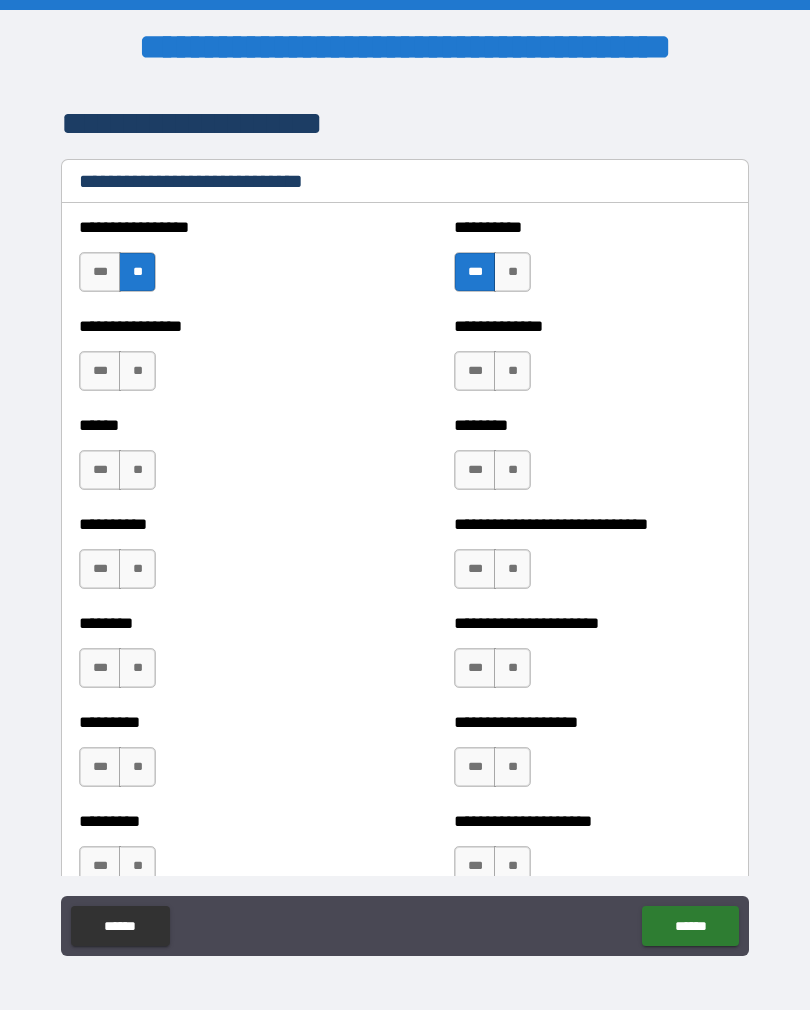 click on "**" at bounding box center (137, 371) 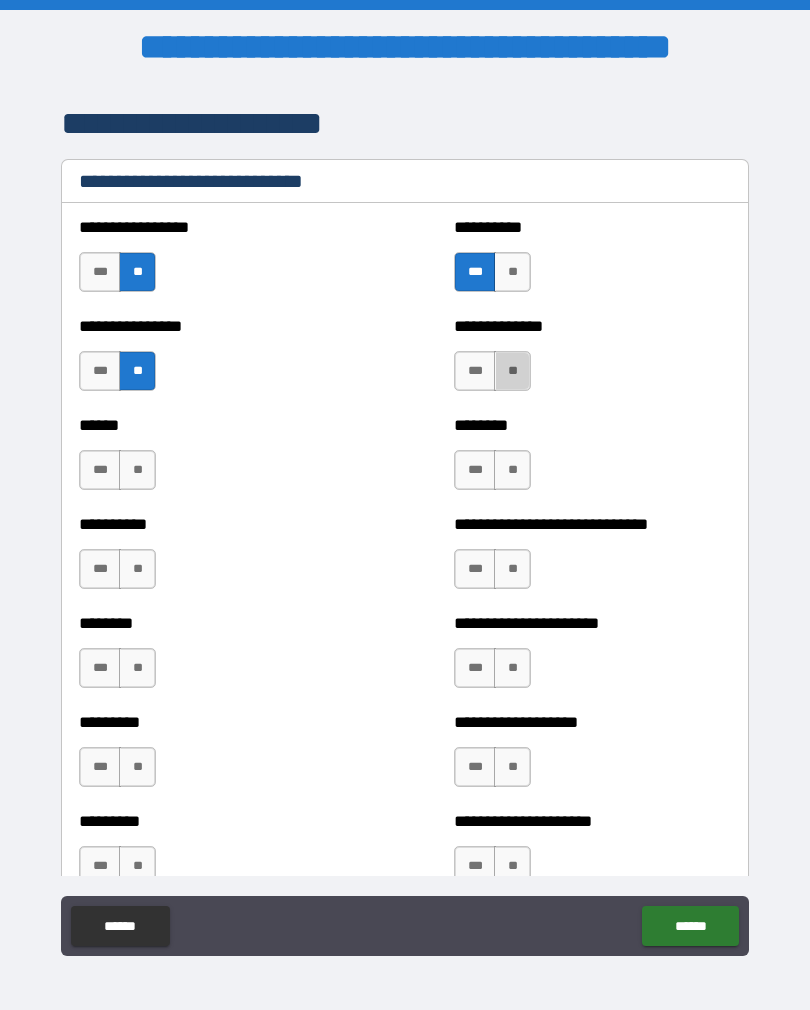 click on "**" at bounding box center [512, 371] 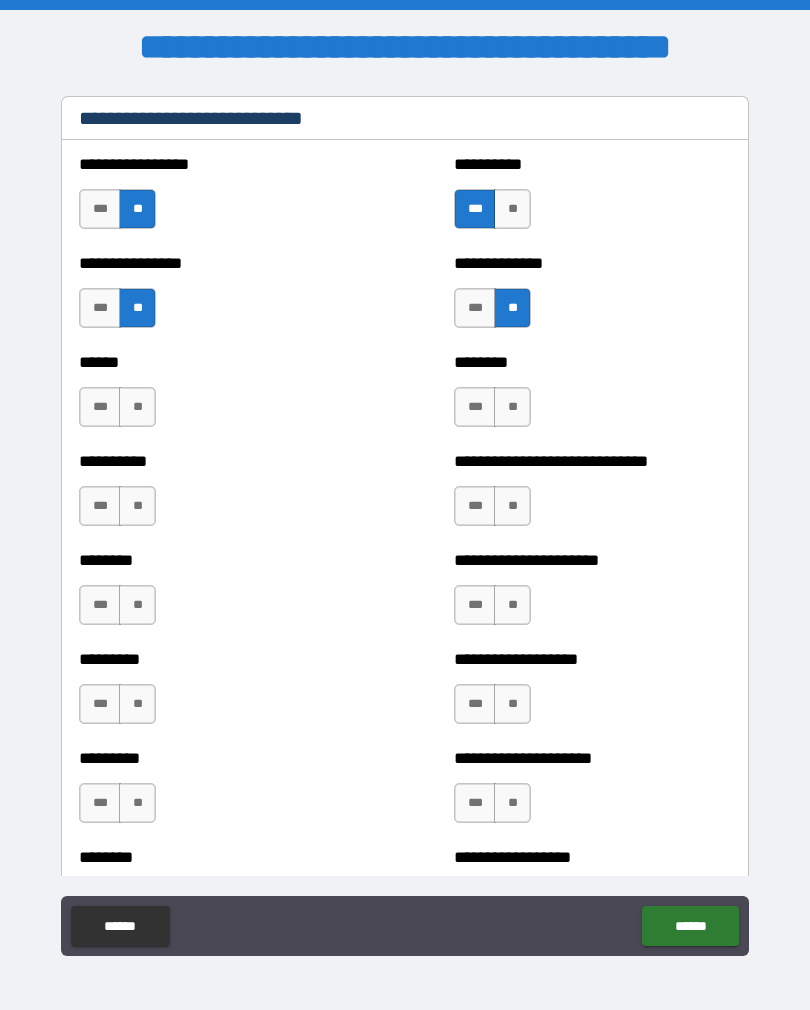 scroll, scrollTop: 6807, scrollLeft: 0, axis: vertical 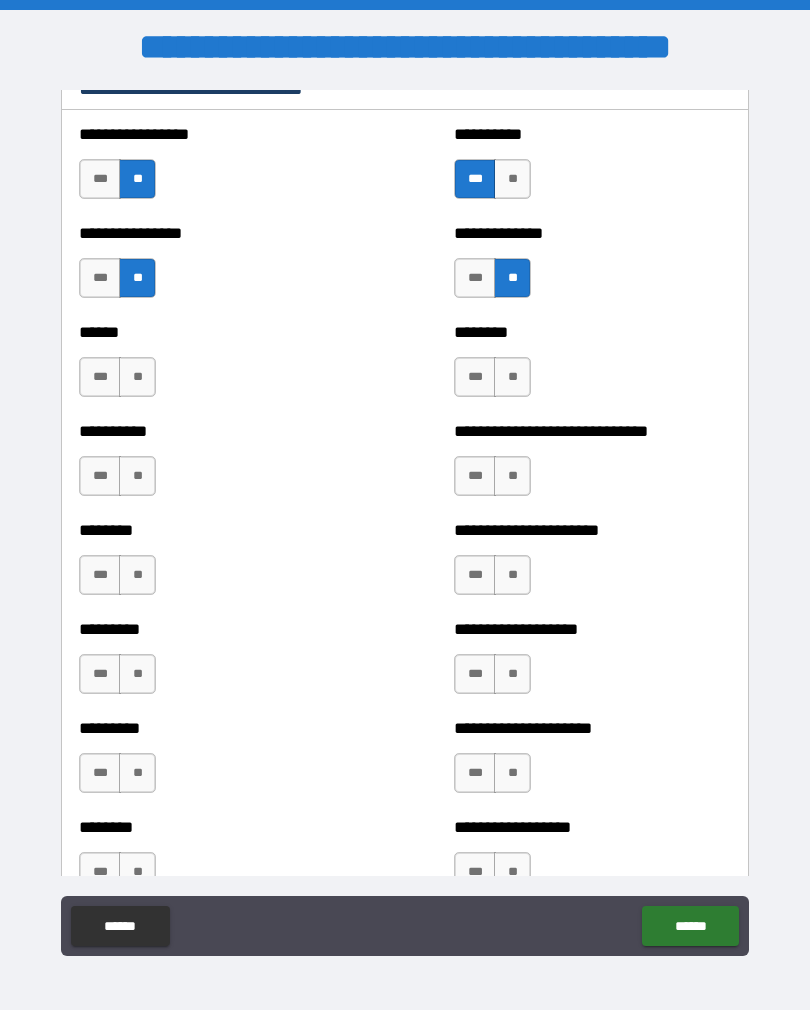 click on "**" at bounding box center [137, 377] 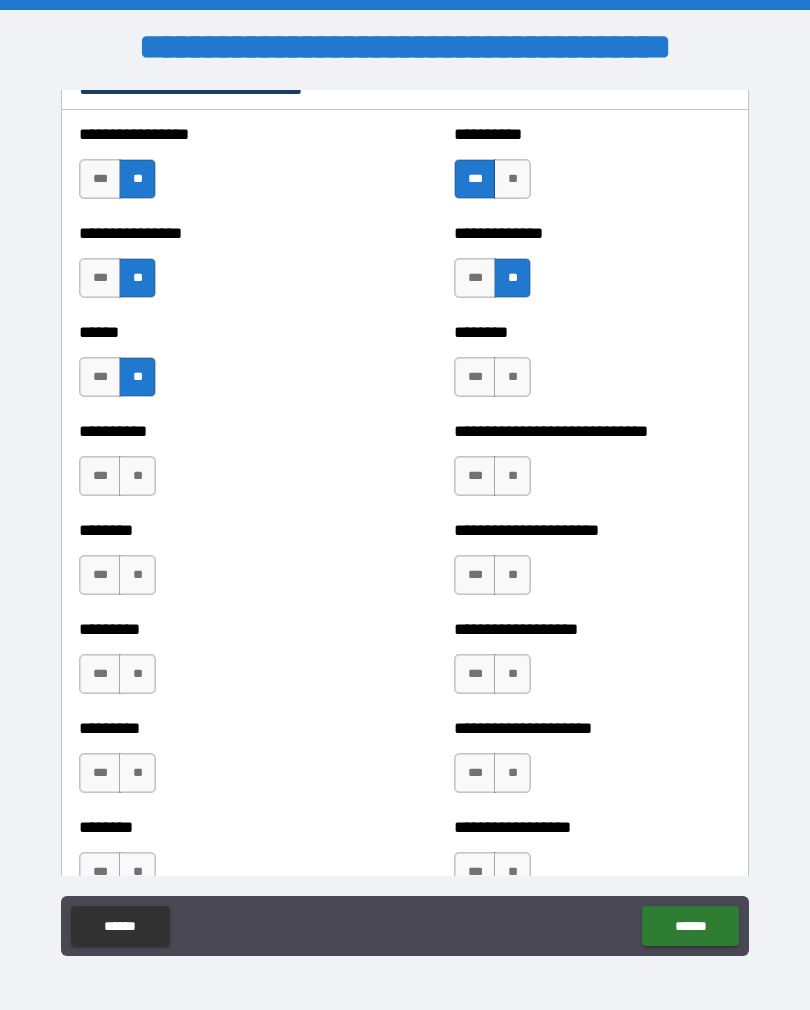 click on "***" at bounding box center (475, 377) 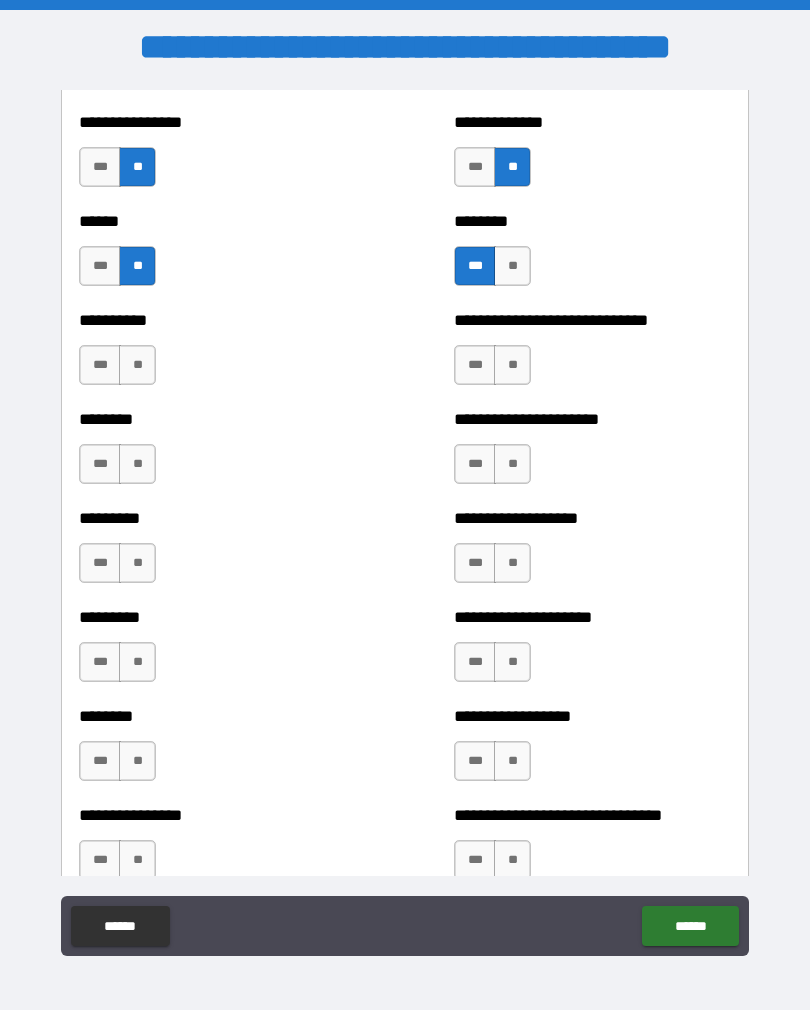 scroll, scrollTop: 6921, scrollLeft: 0, axis: vertical 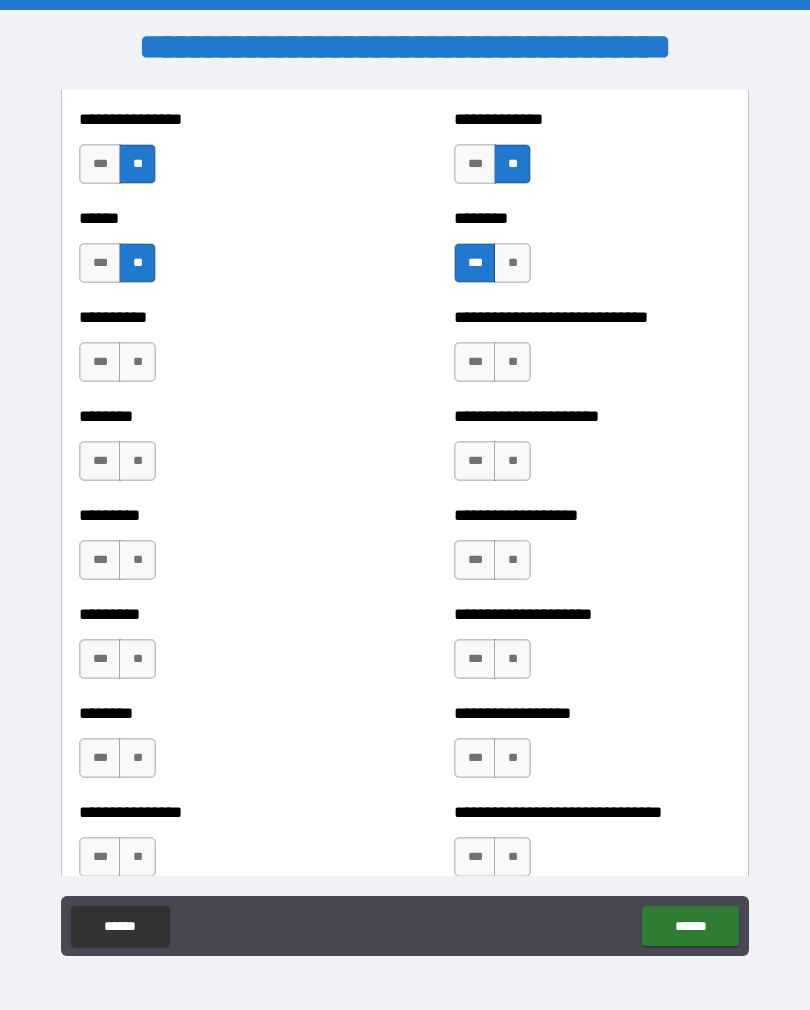 click on "**" at bounding box center (137, 362) 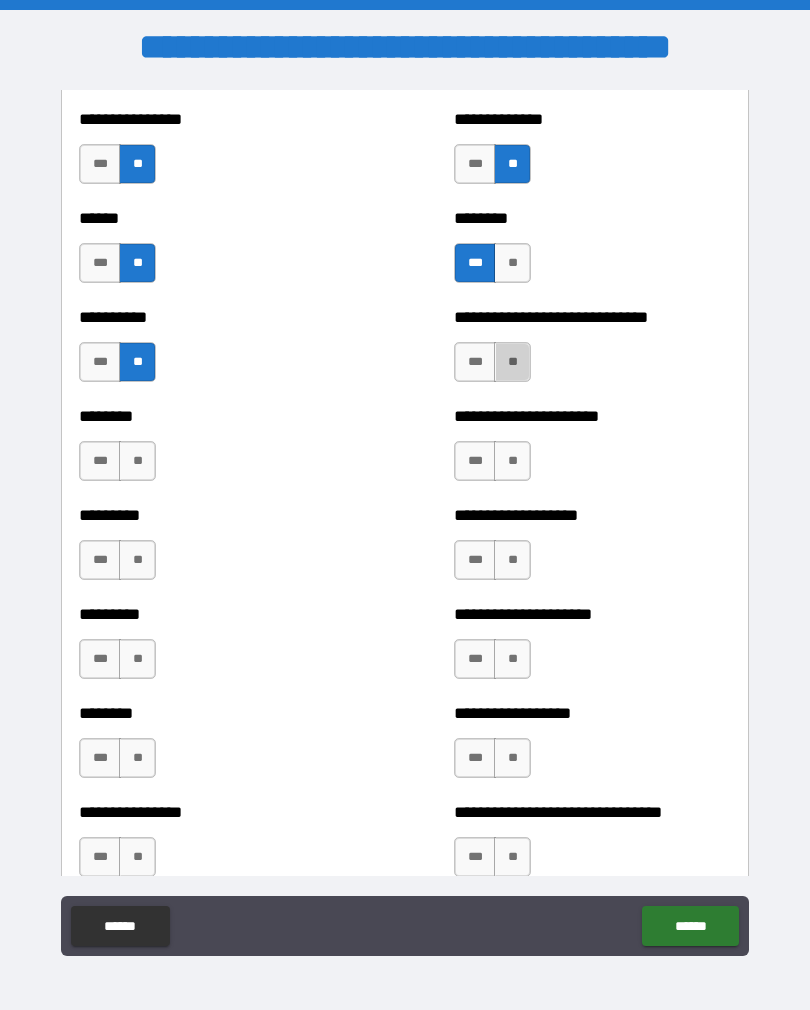 click on "**" at bounding box center [512, 362] 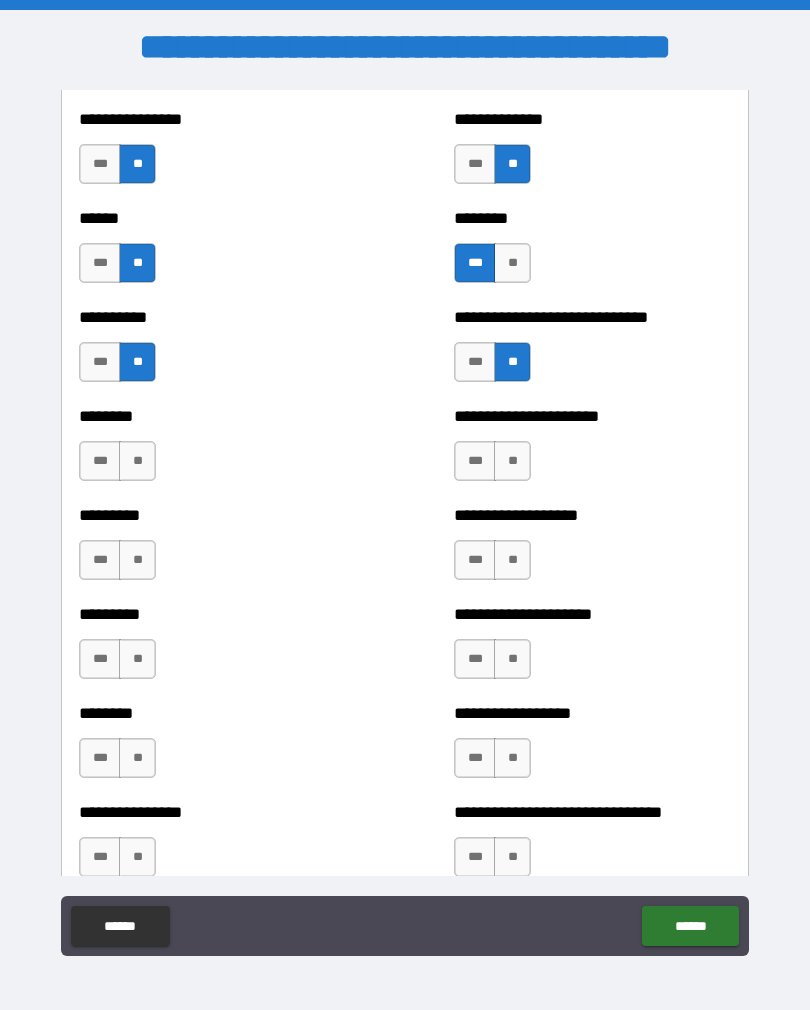 click on "***" at bounding box center [100, 362] 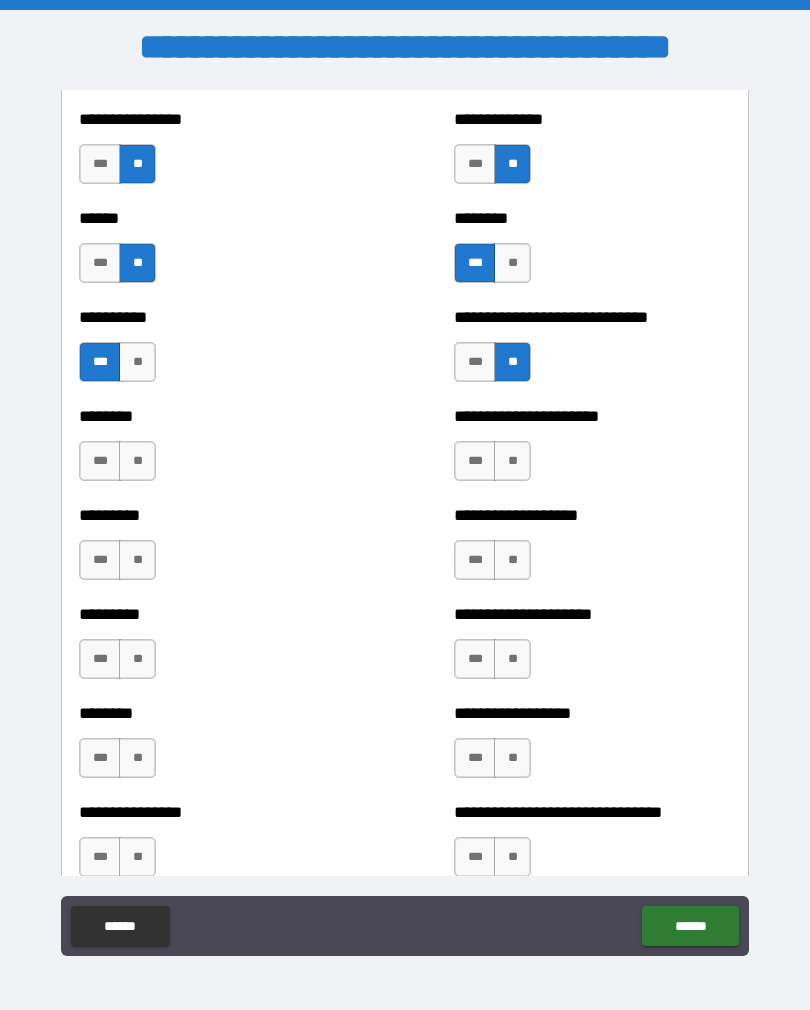 click on "**" at bounding box center [137, 461] 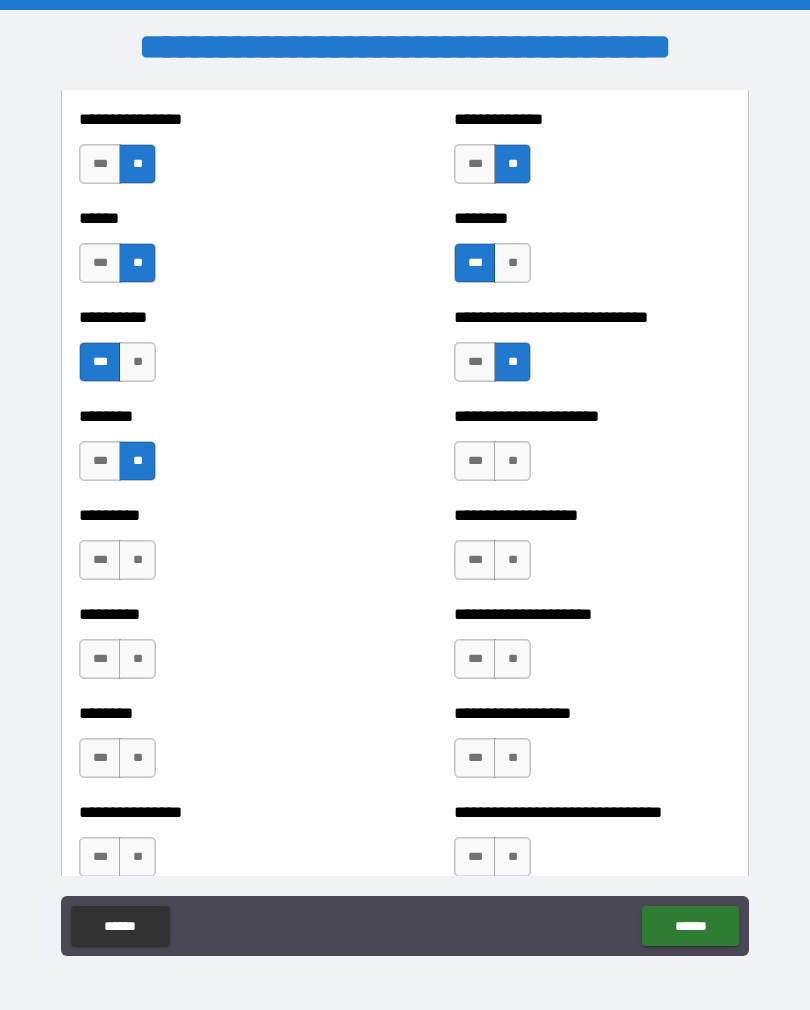 click on "***" at bounding box center (475, 461) 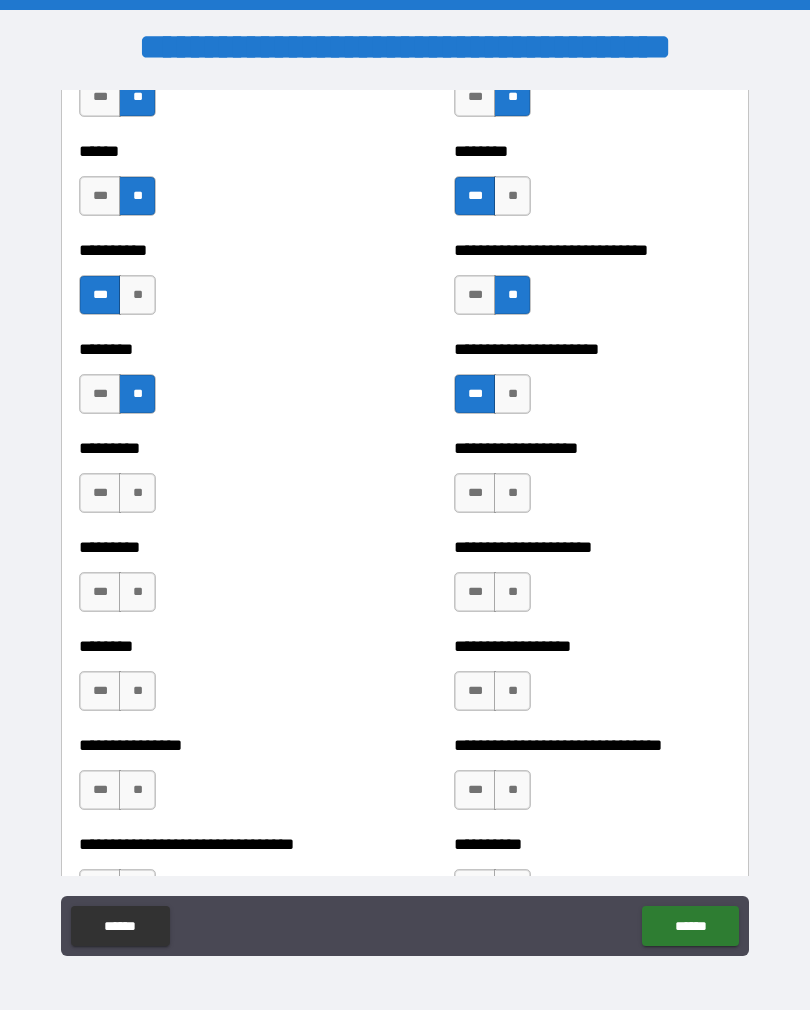 scroll, scrollTop: 6989, scrollLeft: 0, axis: vertical 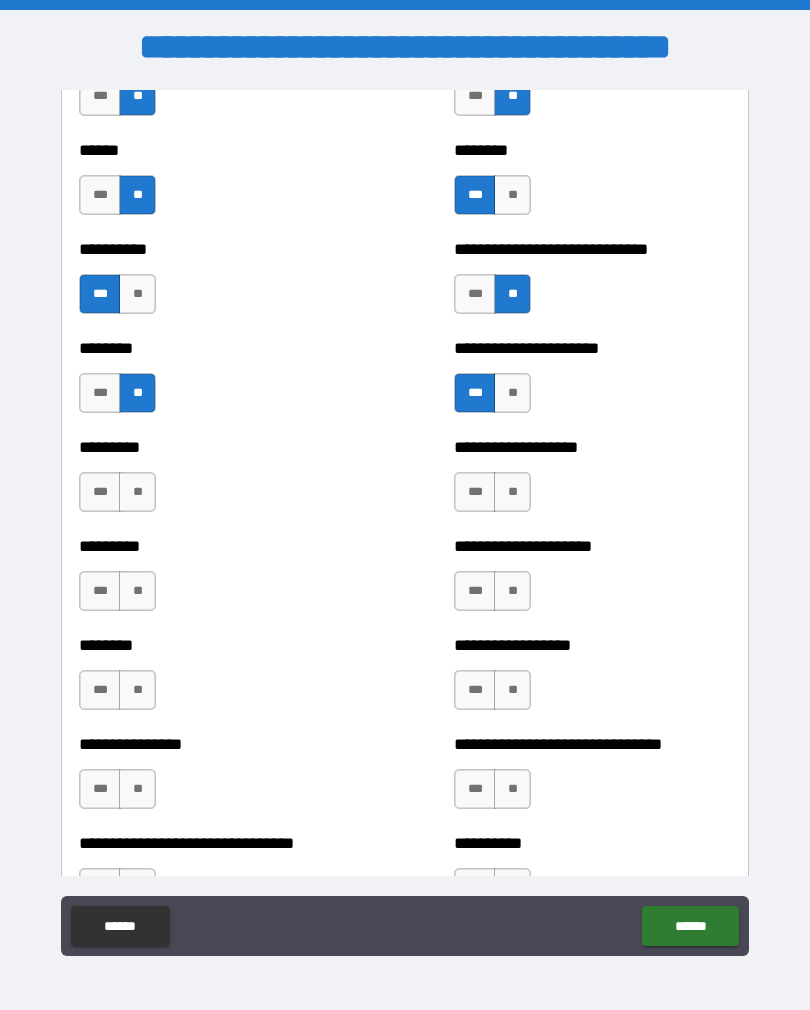 click on "**" at bounding box center (137, 294) 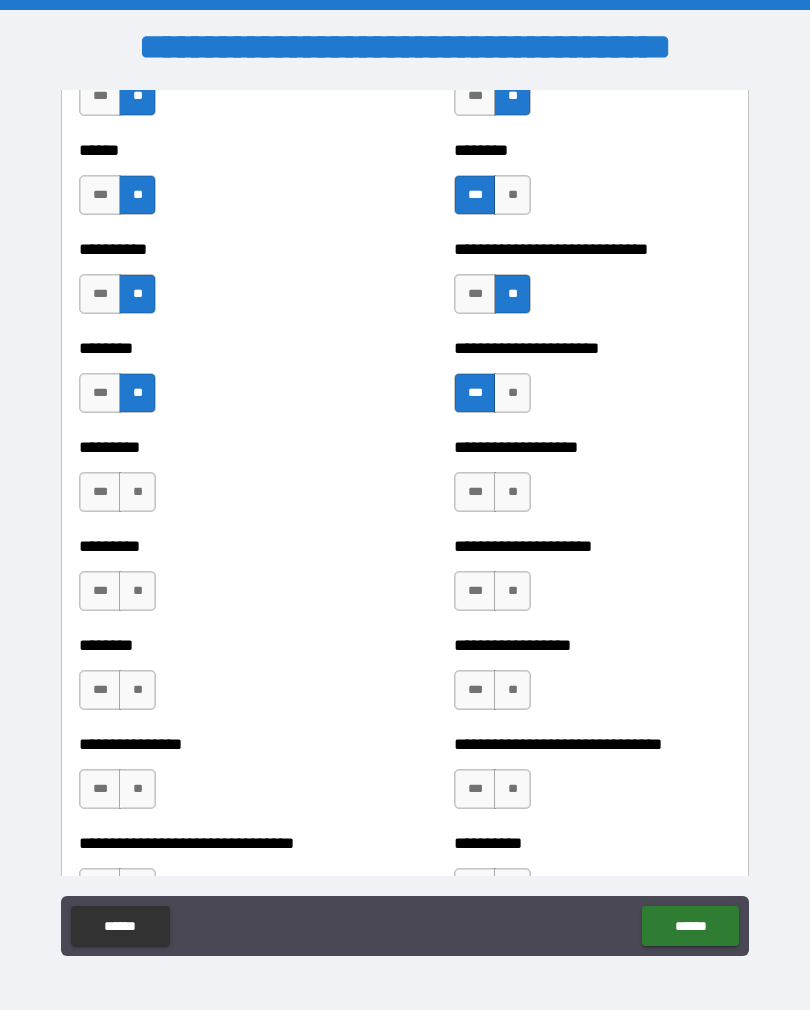 click on "**" at bounding box center (137, 294) 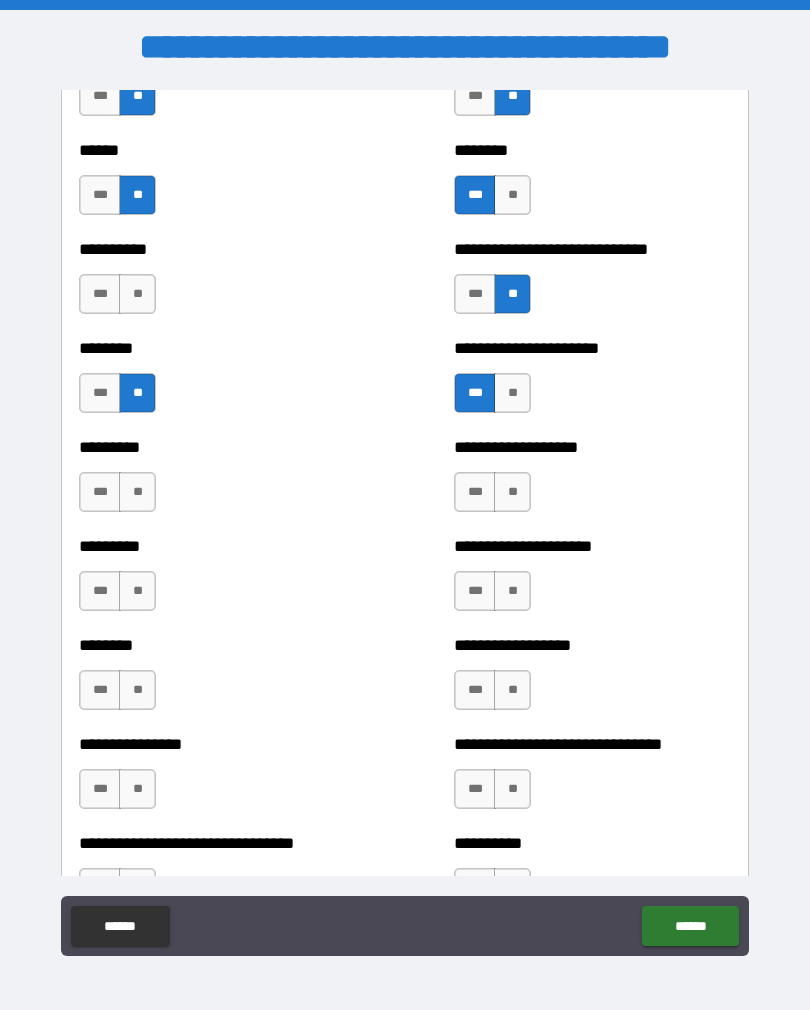 click on "***" at bounding box center [100, 294] 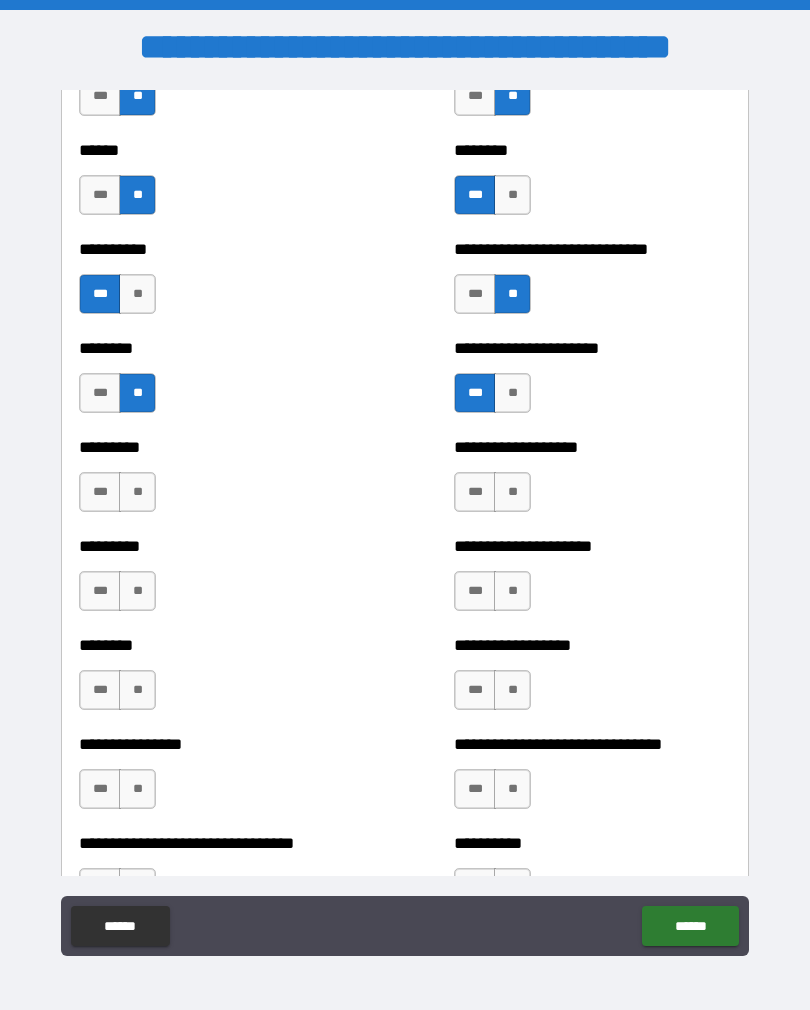 click on "**" at bounding box center [512, 492] 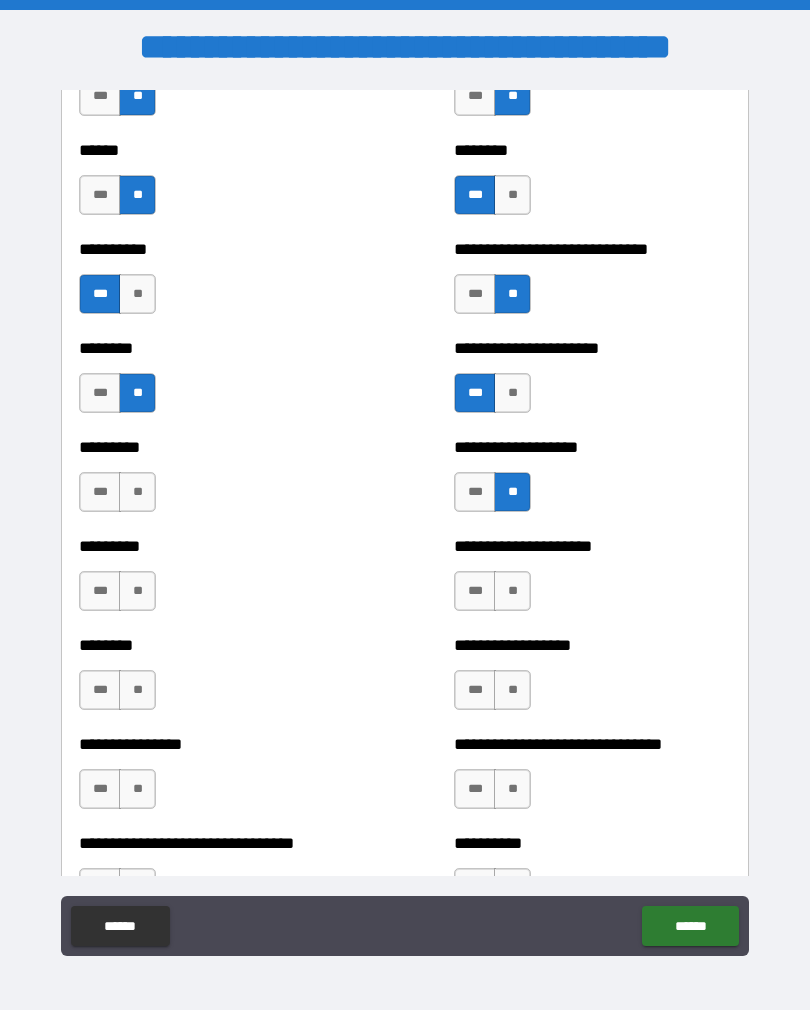 click on "**" at bounding box center [137, 492] 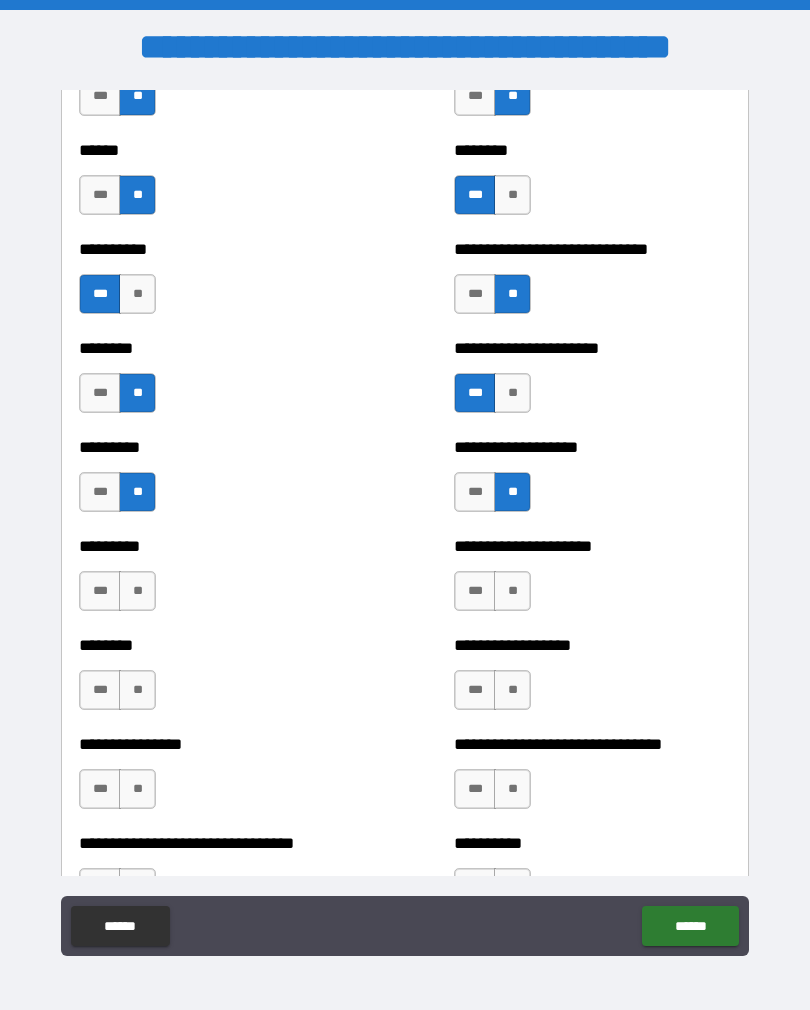 click on "********* *** **" at bounding box center [217, 581] 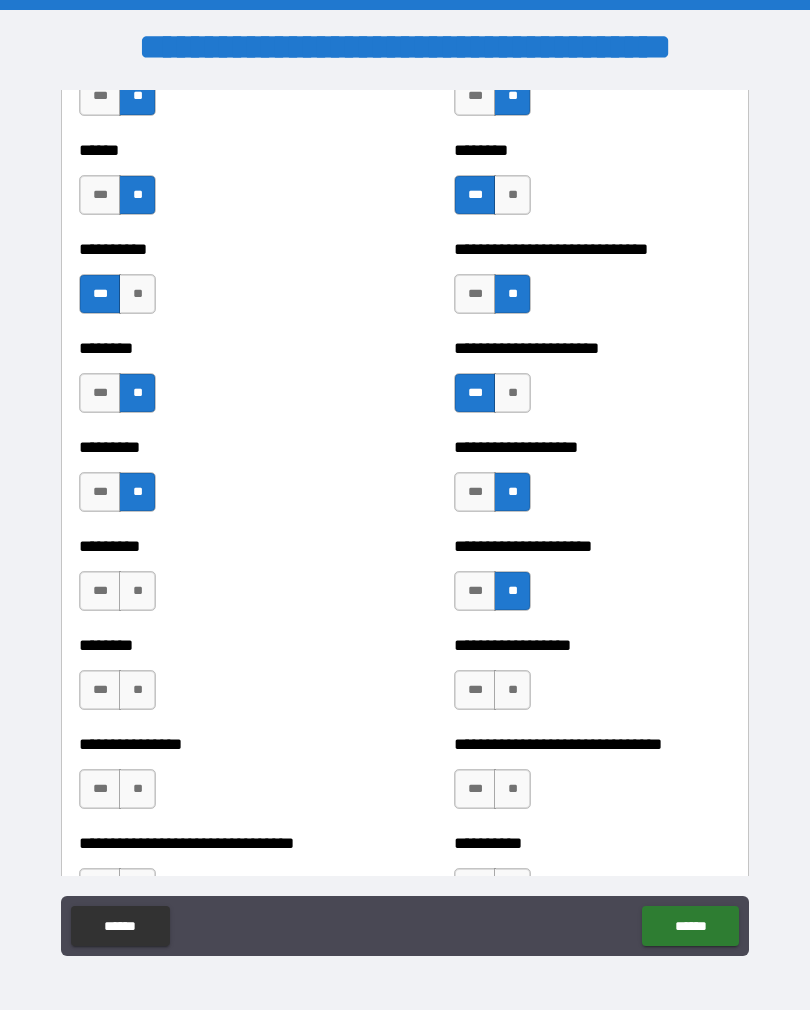 click on "**" at bounding box center (137, 591) 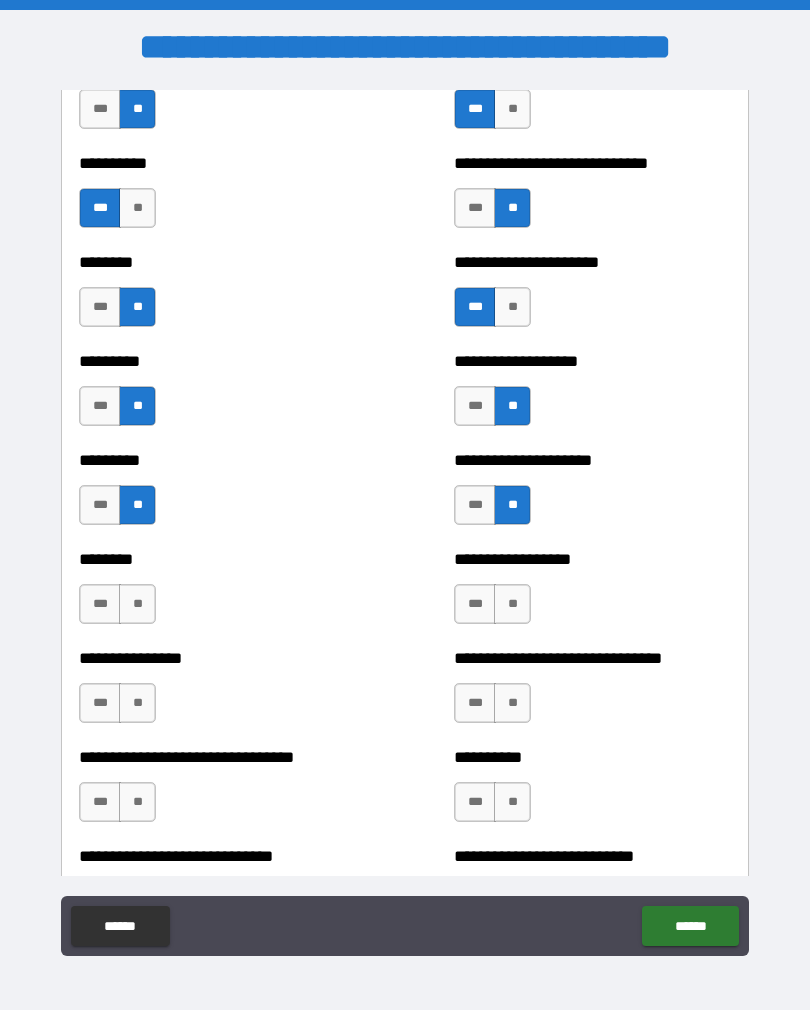 scroll, scrollTop: 7122, scrollLeft: 0, axis: vertical 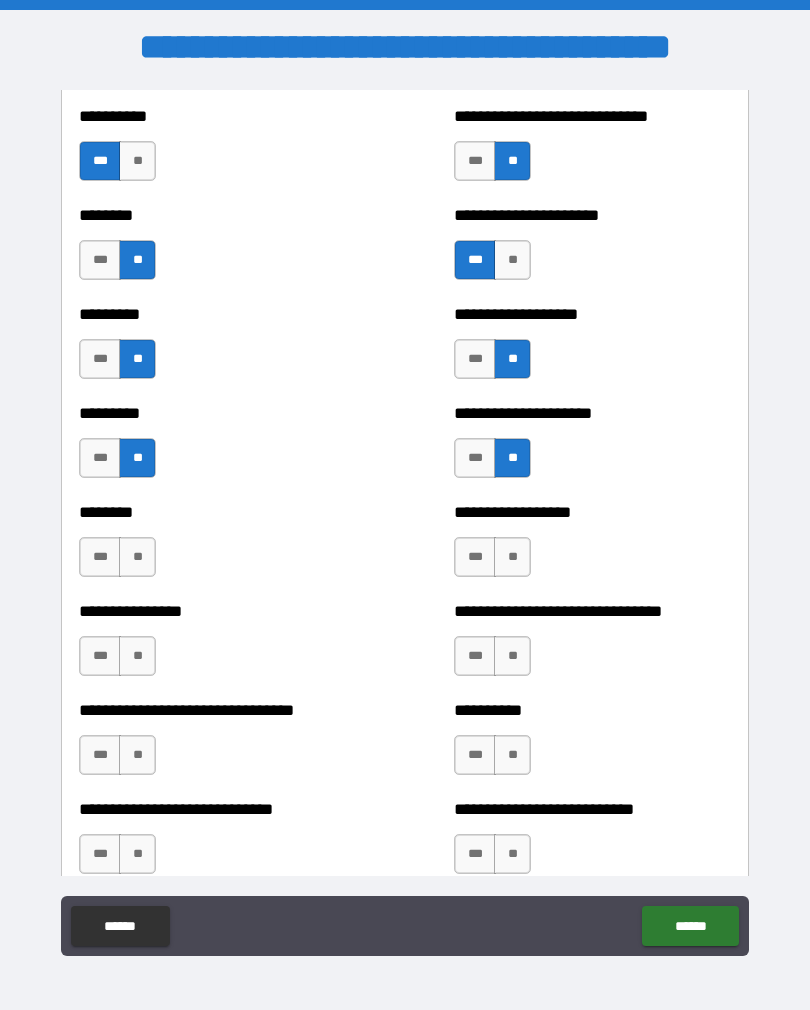 click on "**" at bounding box center (137, 557) 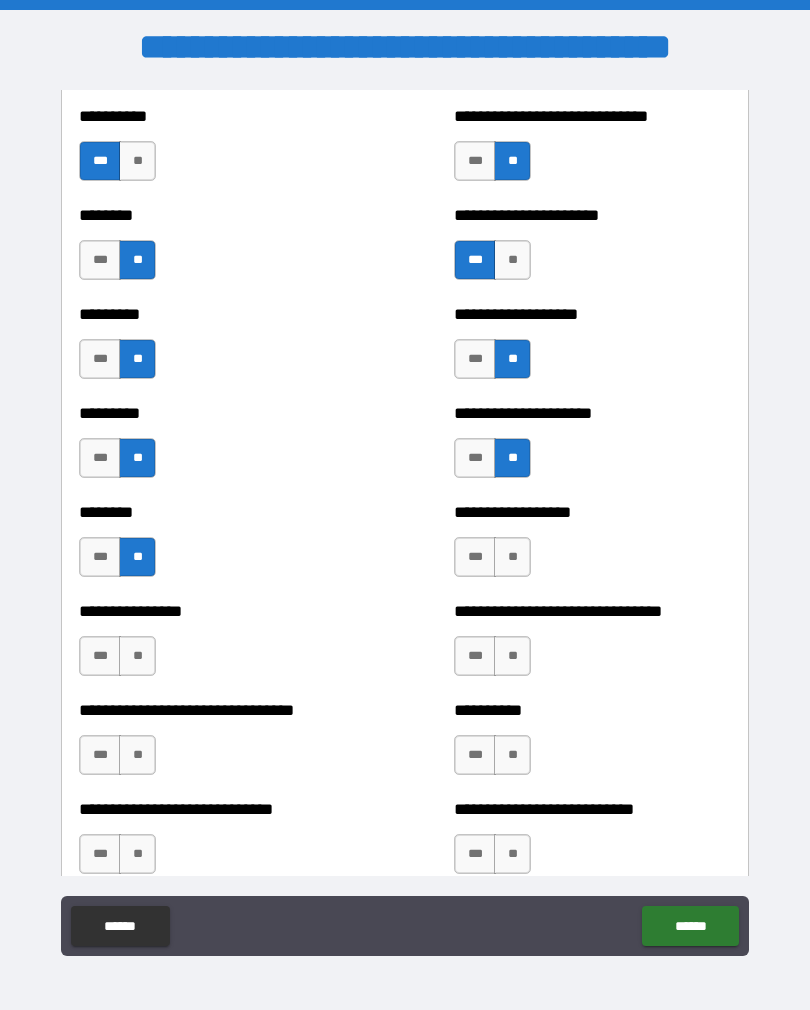 click on "**" at bounding box center (512, 557) 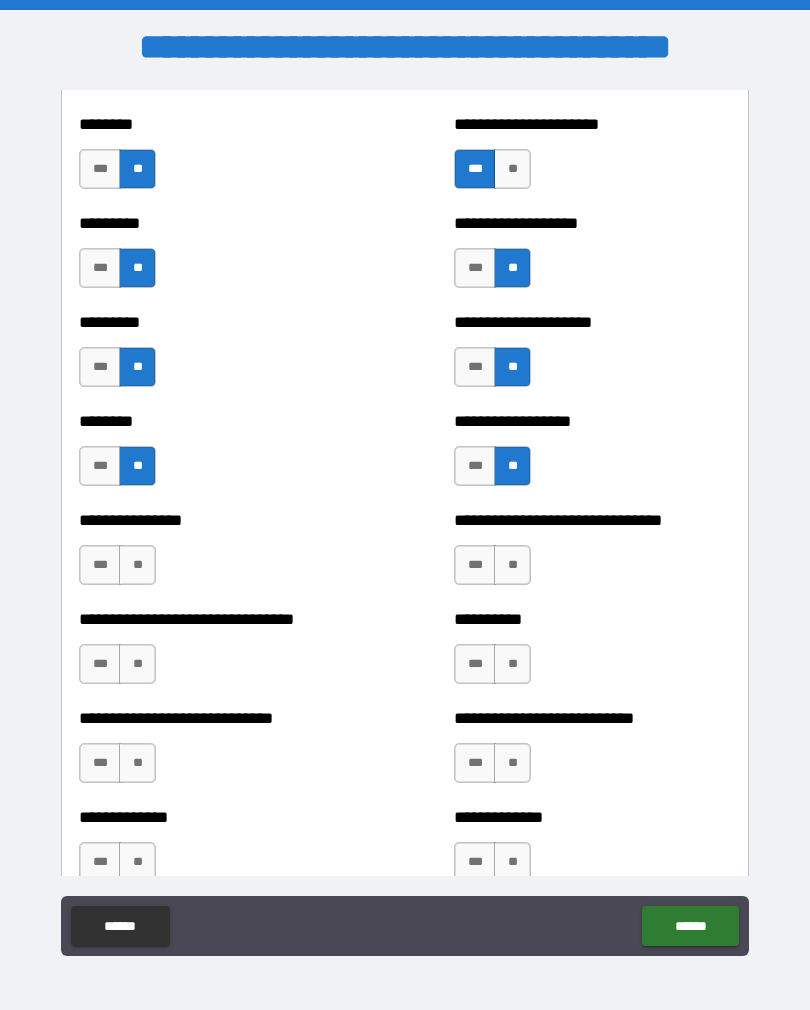 scroll, scrollTop: 7229, scrollLeft: 0, axis: vertical 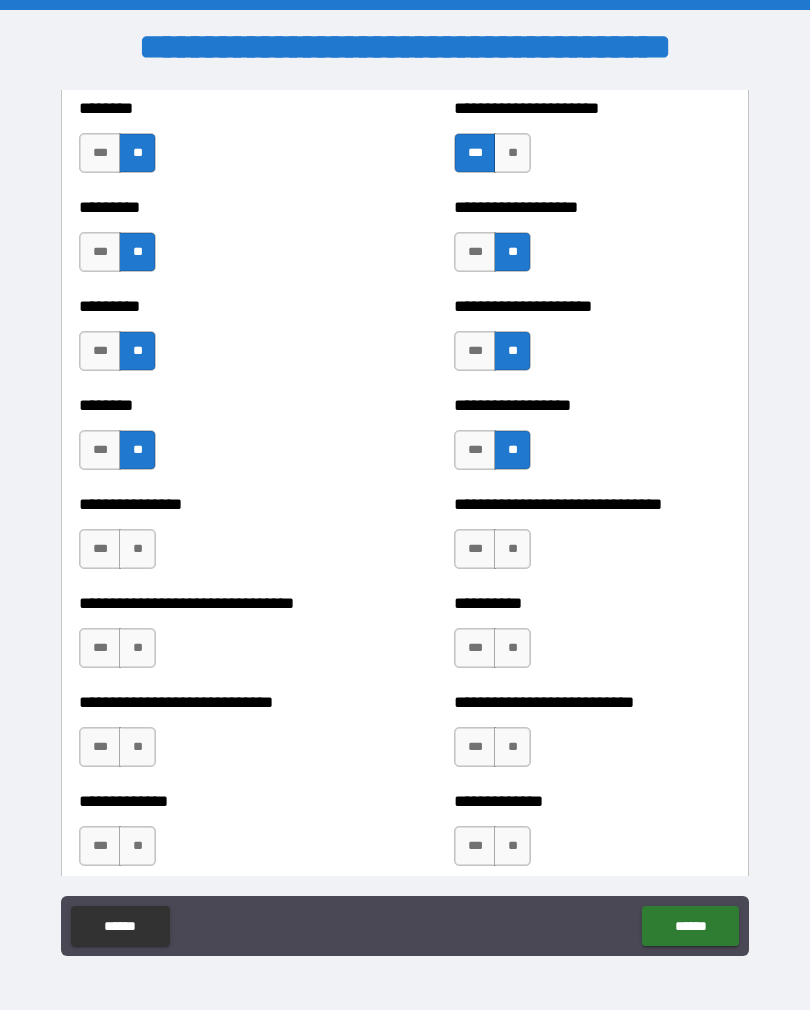 click on "**" at bounding box center [137, 549] 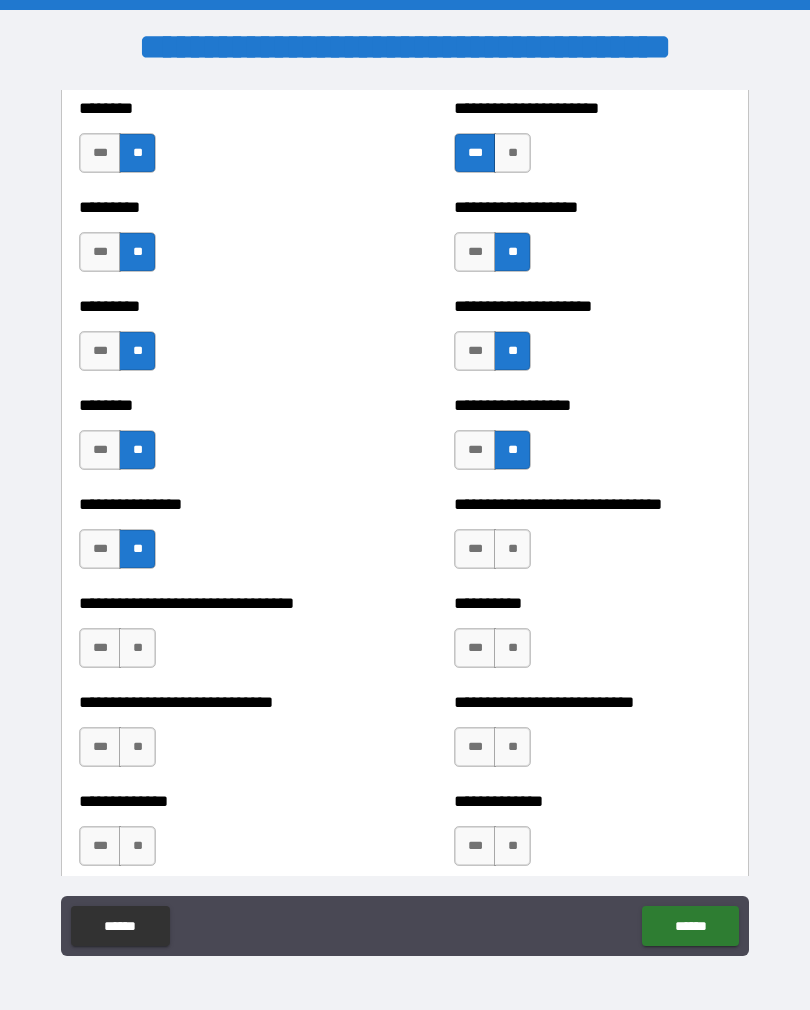 click on "**" at bounding box center [512, 549] 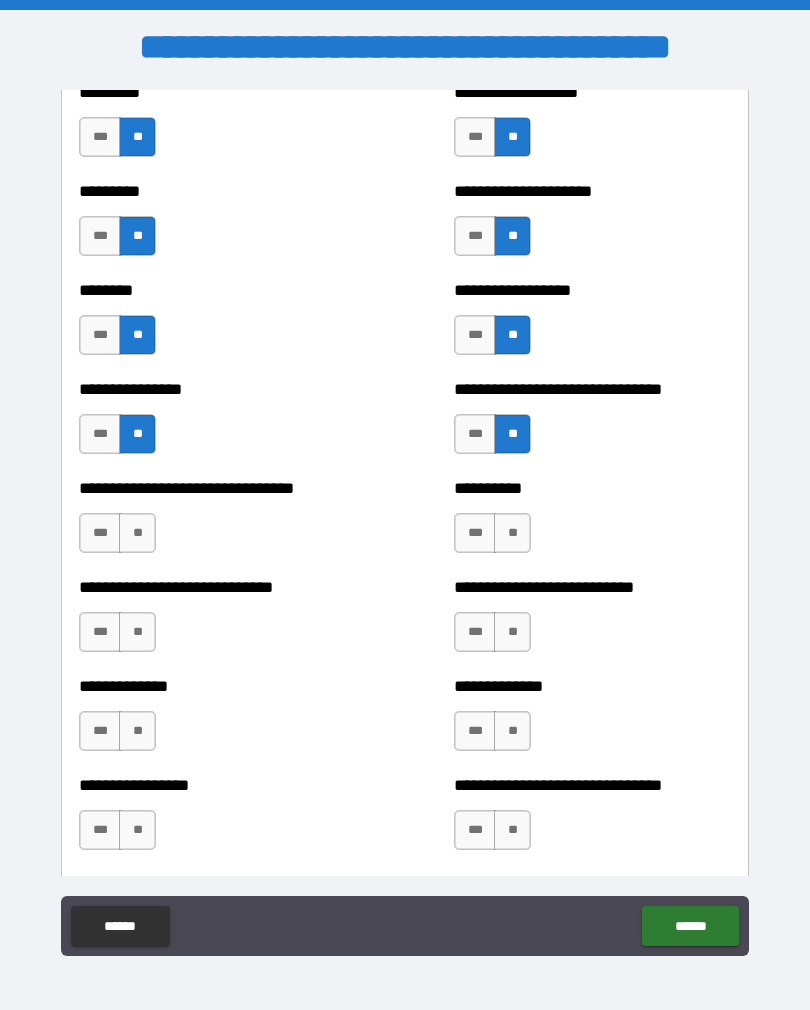 scroll, scrollTop: 7348, scrollLeft: 0, axis: vertical 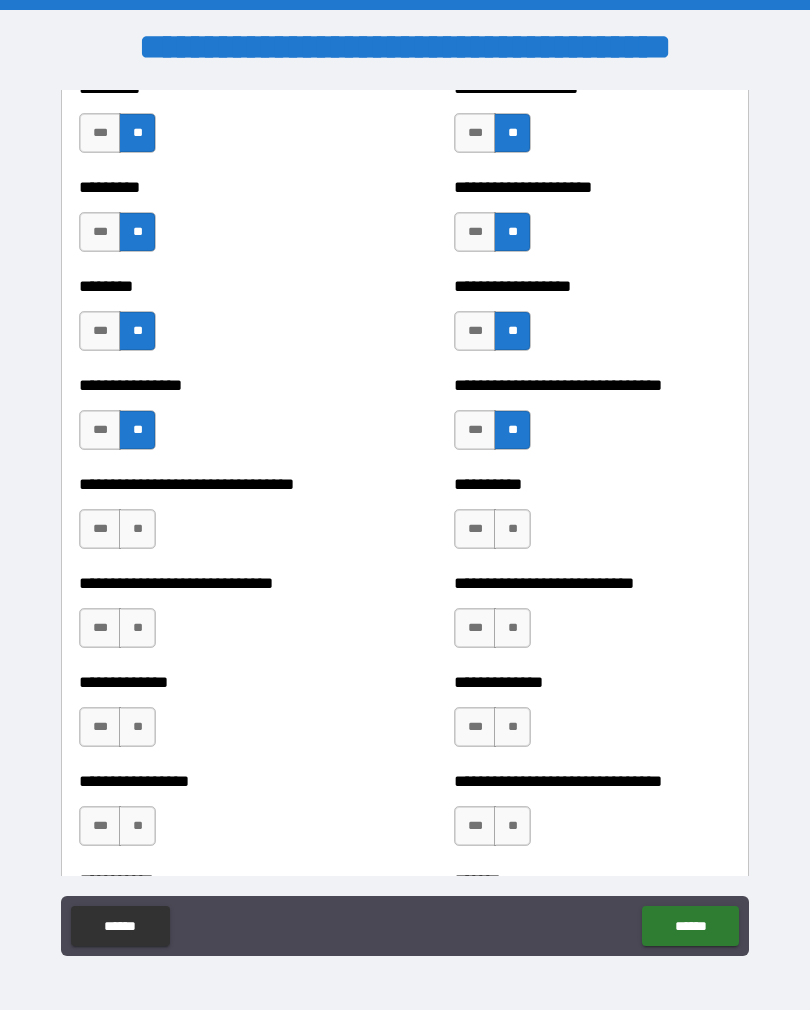 click on "**" at bounding box center (137, 529) 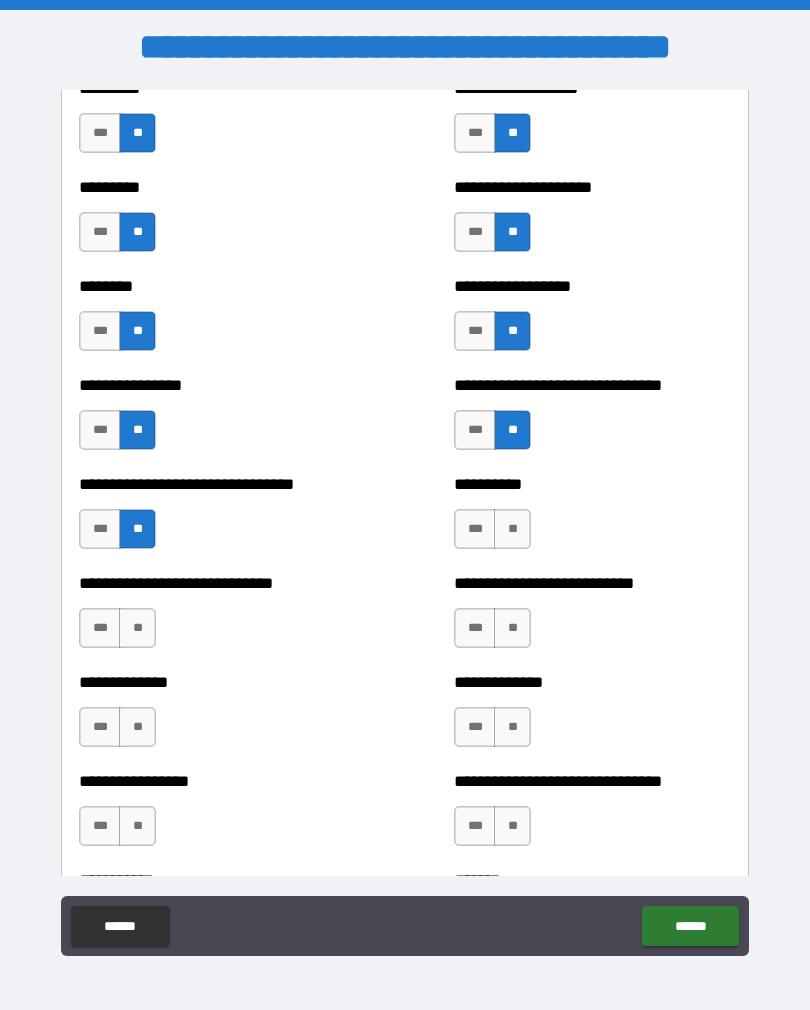 click on "**" at bounding box center (512, 529) 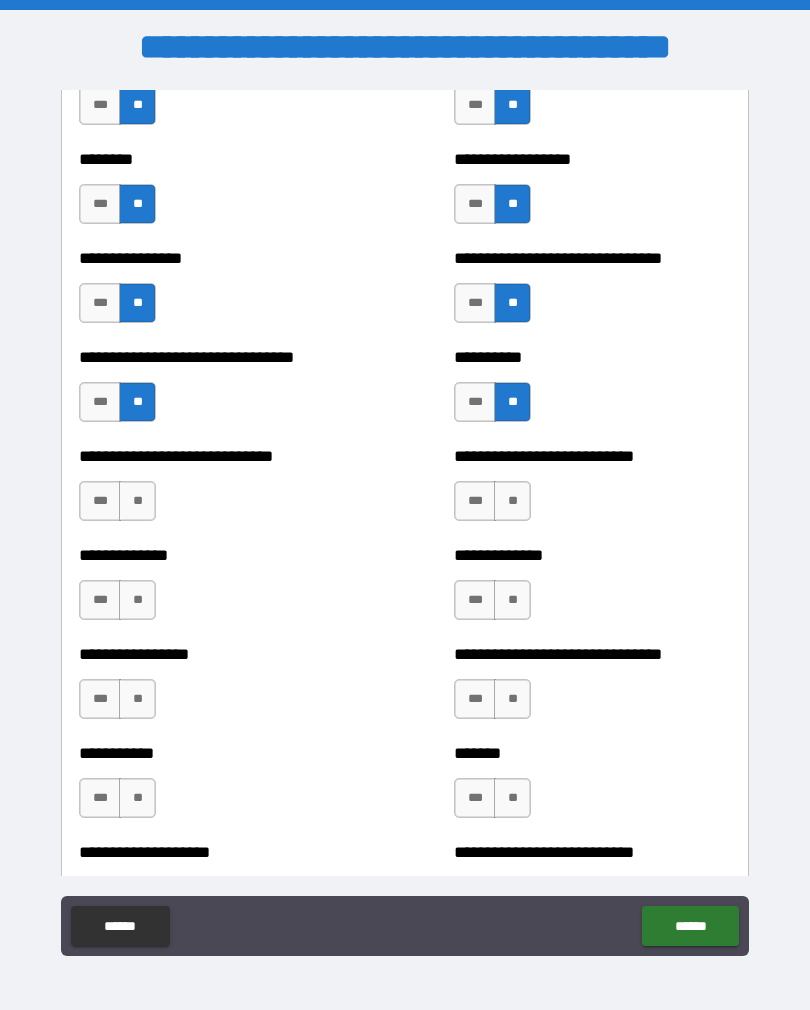 scroll, scrollTop: 7476, scrollLeft: 0, axis: vertical 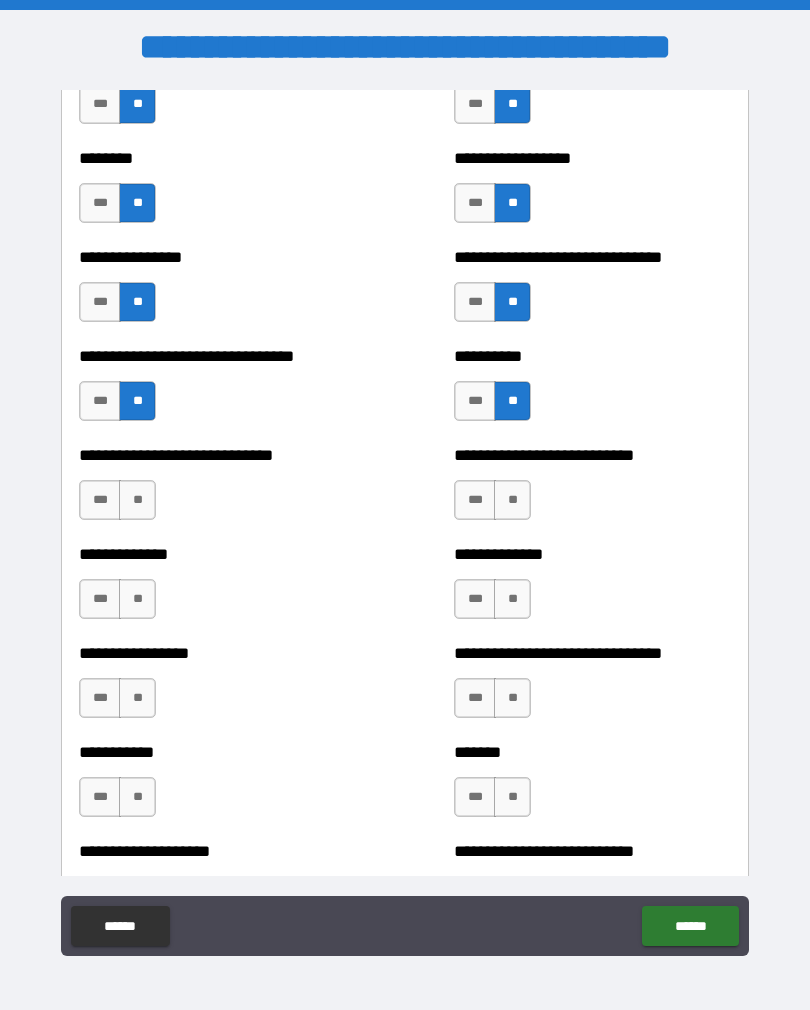 click on "**" at bounding box center (137, 500) 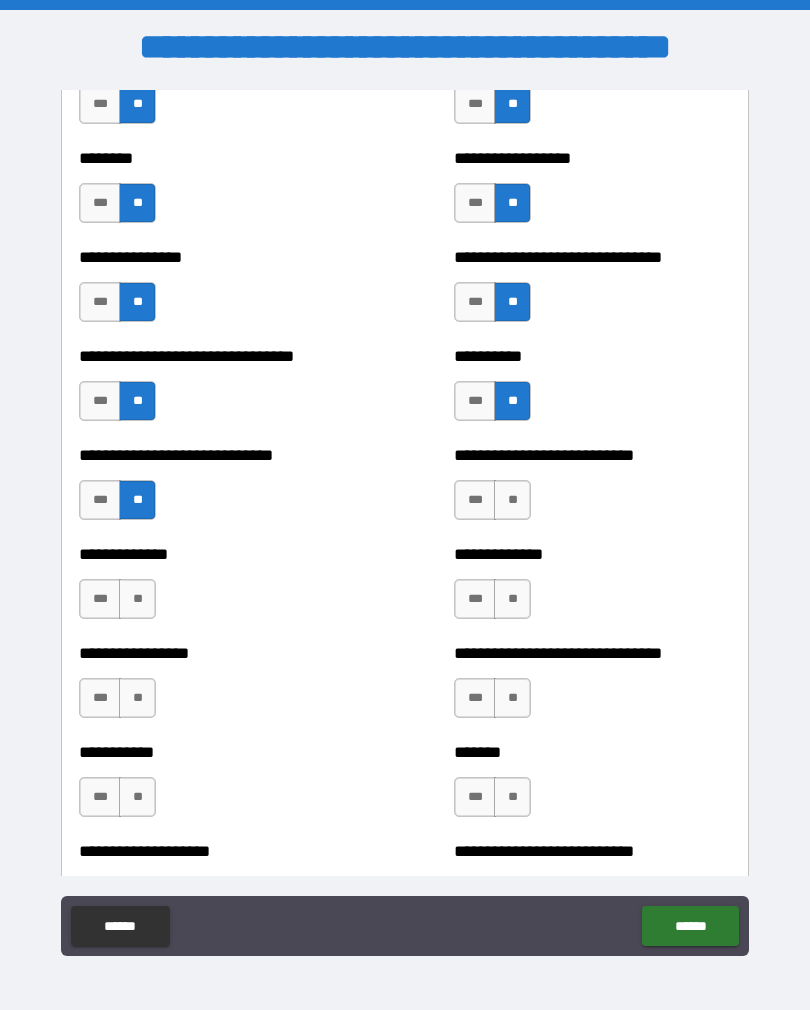 click on "**" at bounding box center (512, 500) 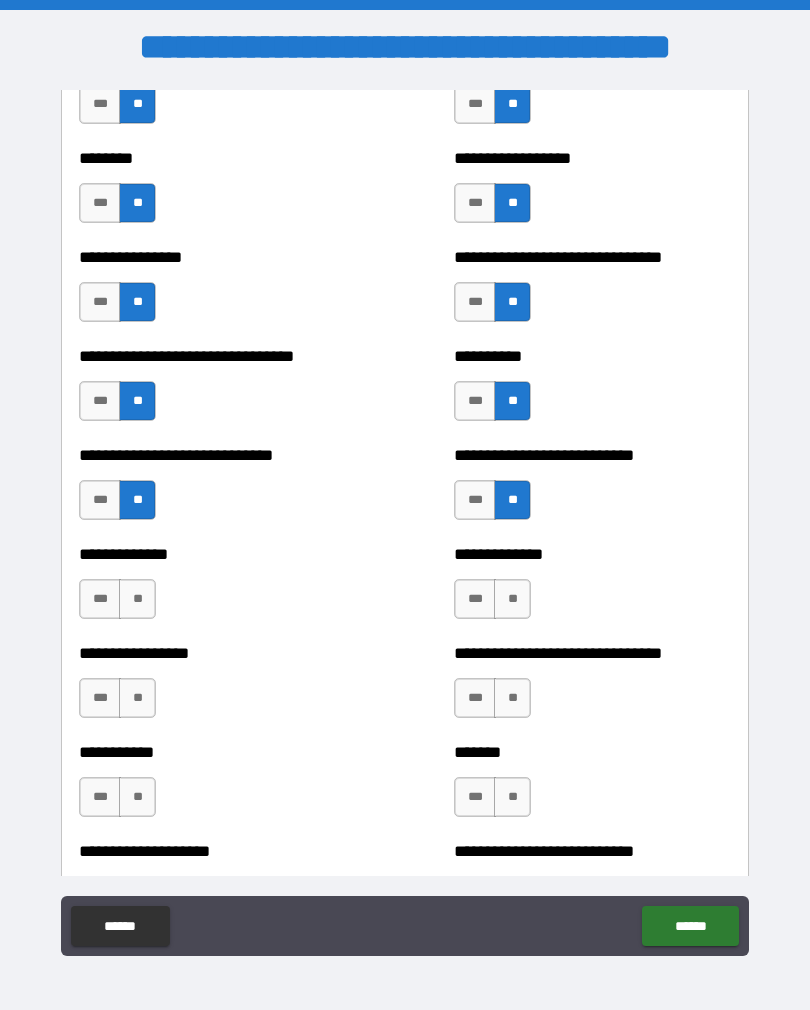 click on "**" at bounding box center [137, 599] 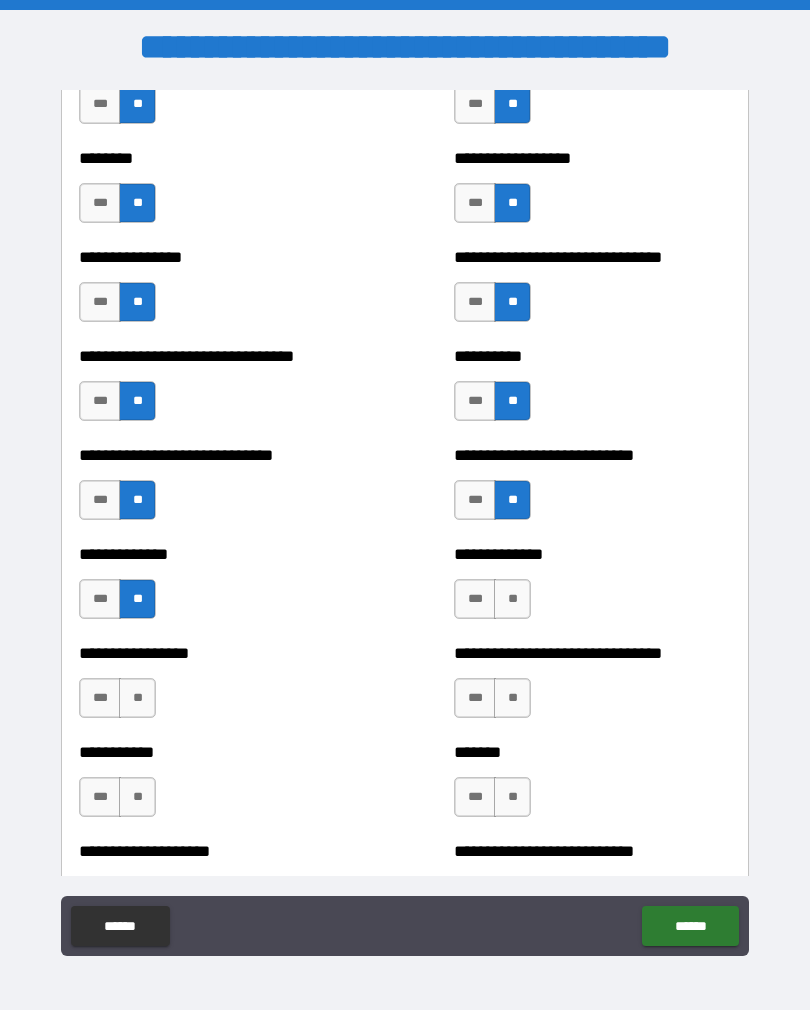 click on "**" at bounding box center (512, 599) 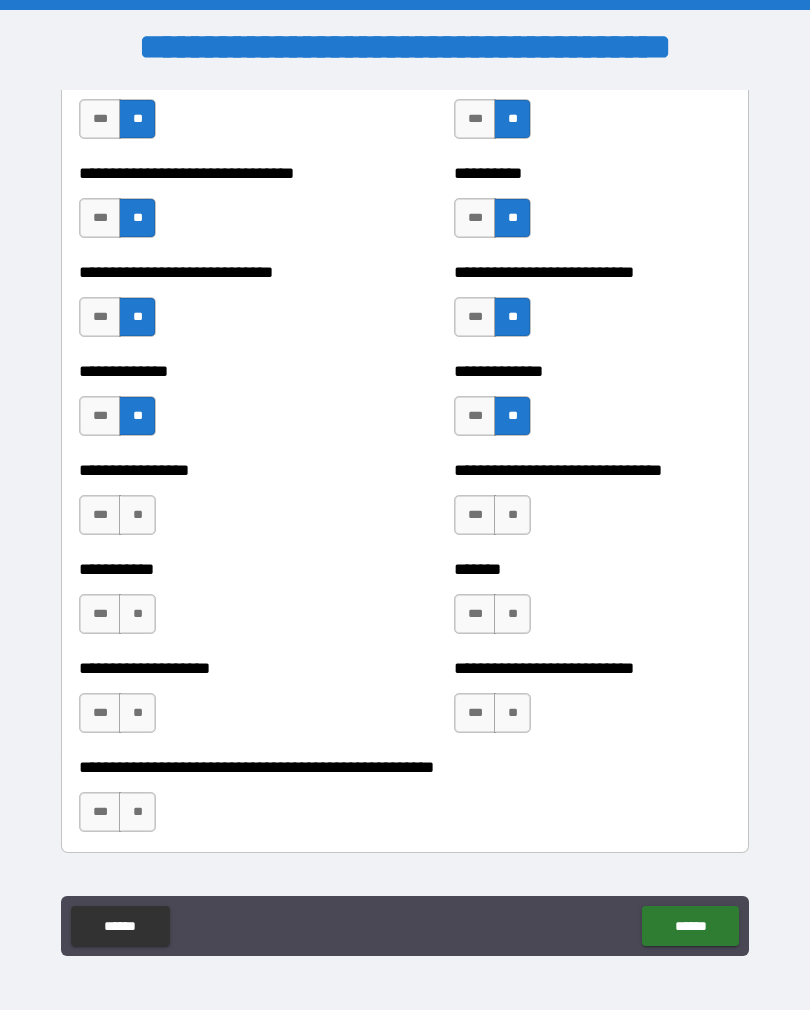 scroll, scrollTop: 7661, scrollLeft: 0, axis: vertical 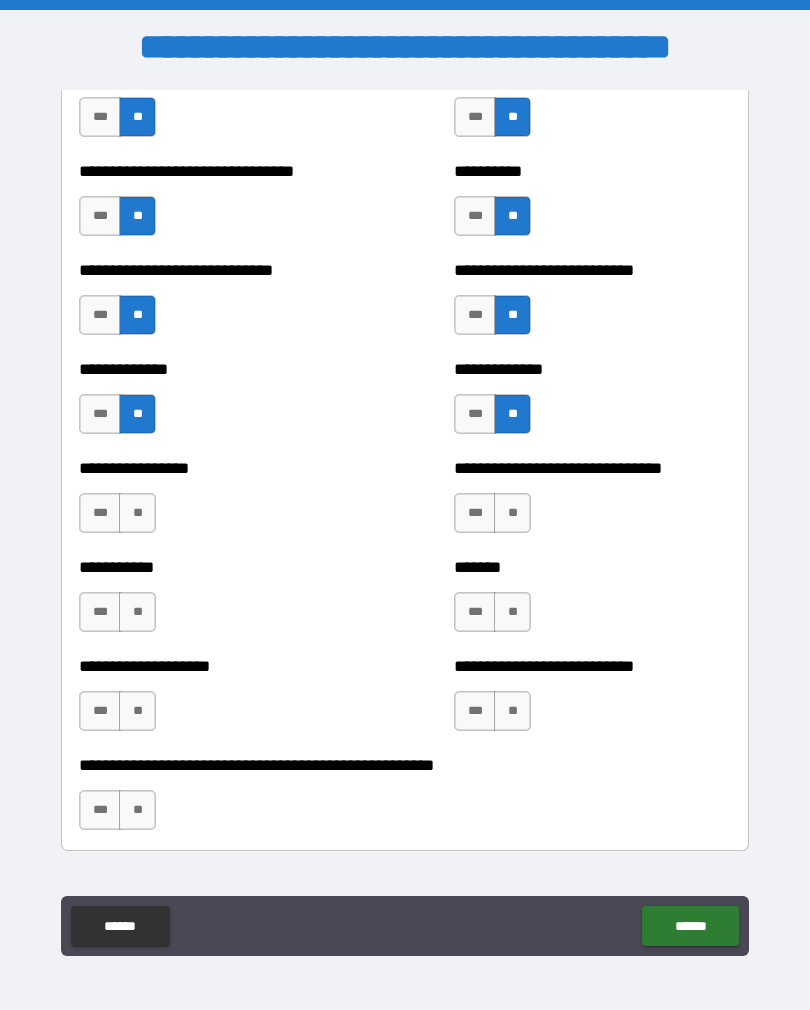click on "***" at bounding box center [100, 513] 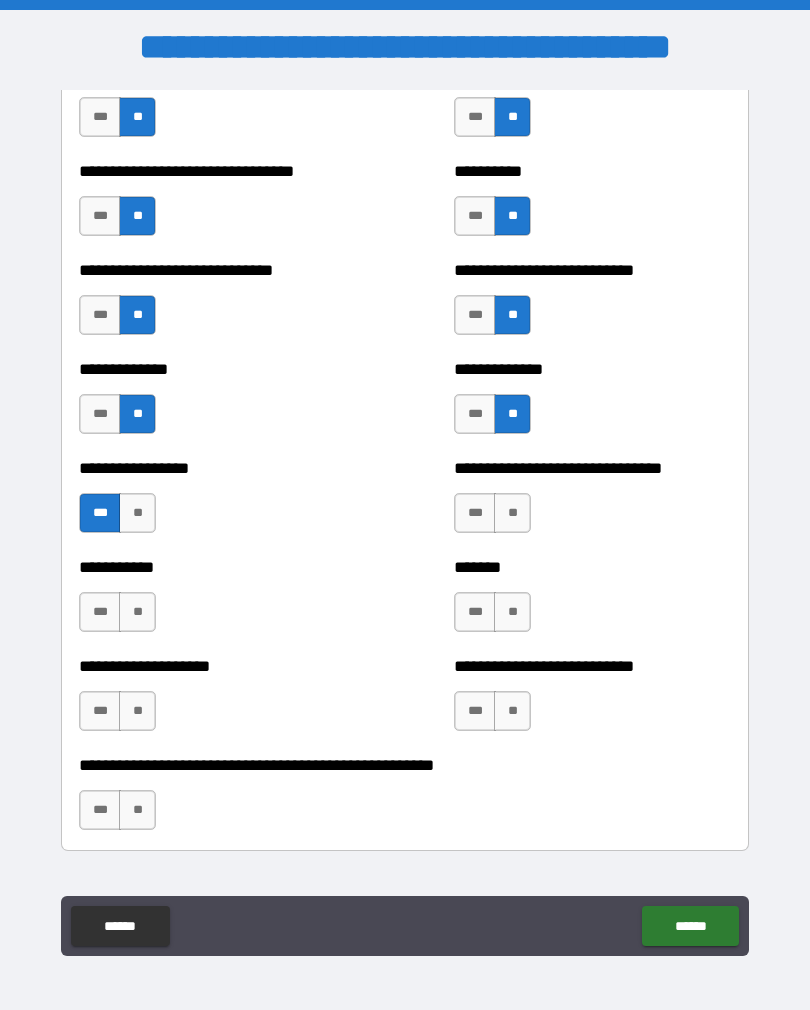 click on "***" at bounding box center (475, 513) 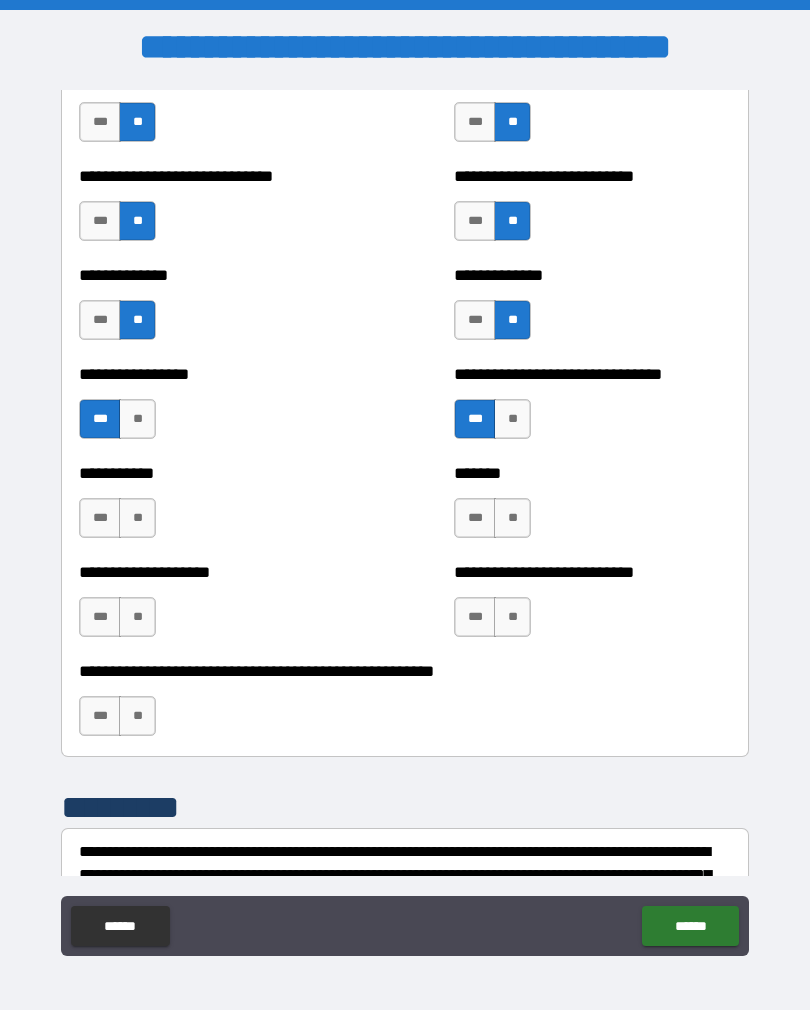 scroll, scrollTop: 7756, scrollLeft: 0, axis: vertical 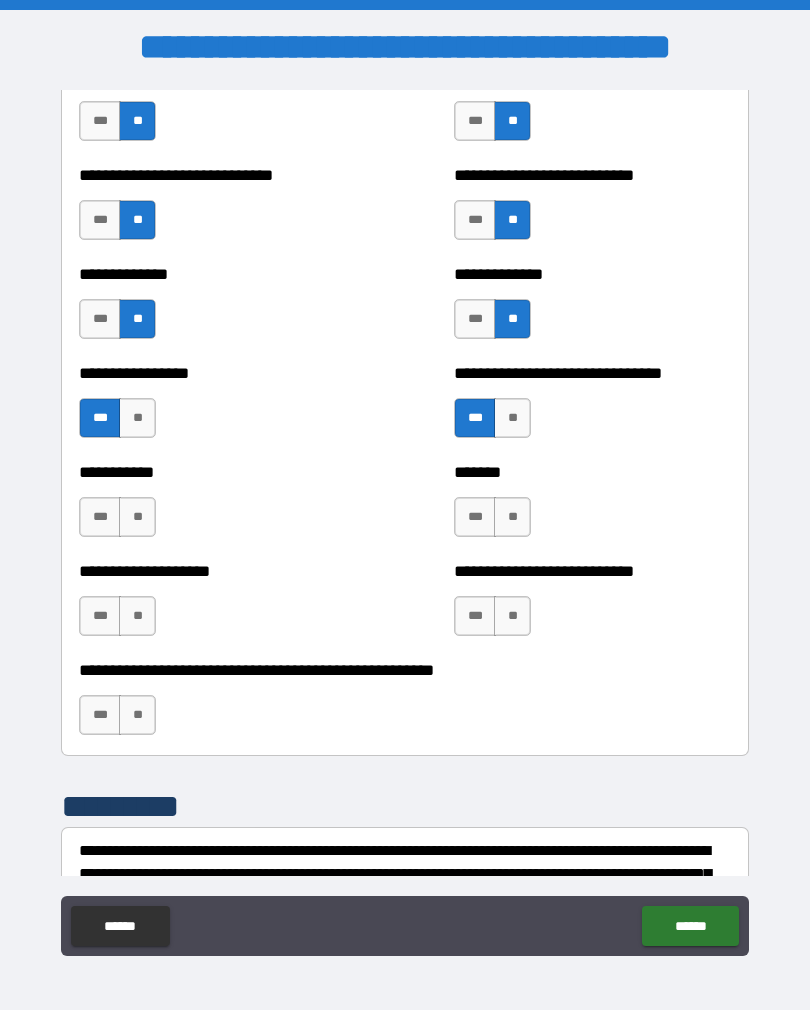 click on "**" at bounding box center (137, 517) 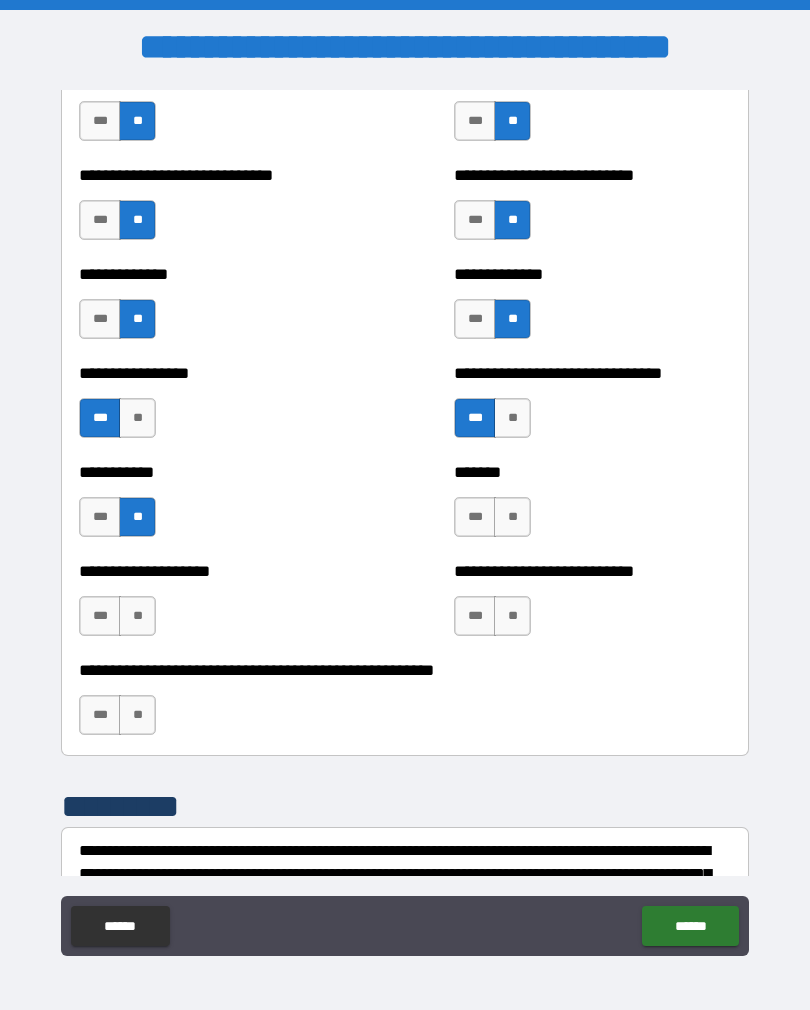 click on "**" at bounding box center (512, 517) 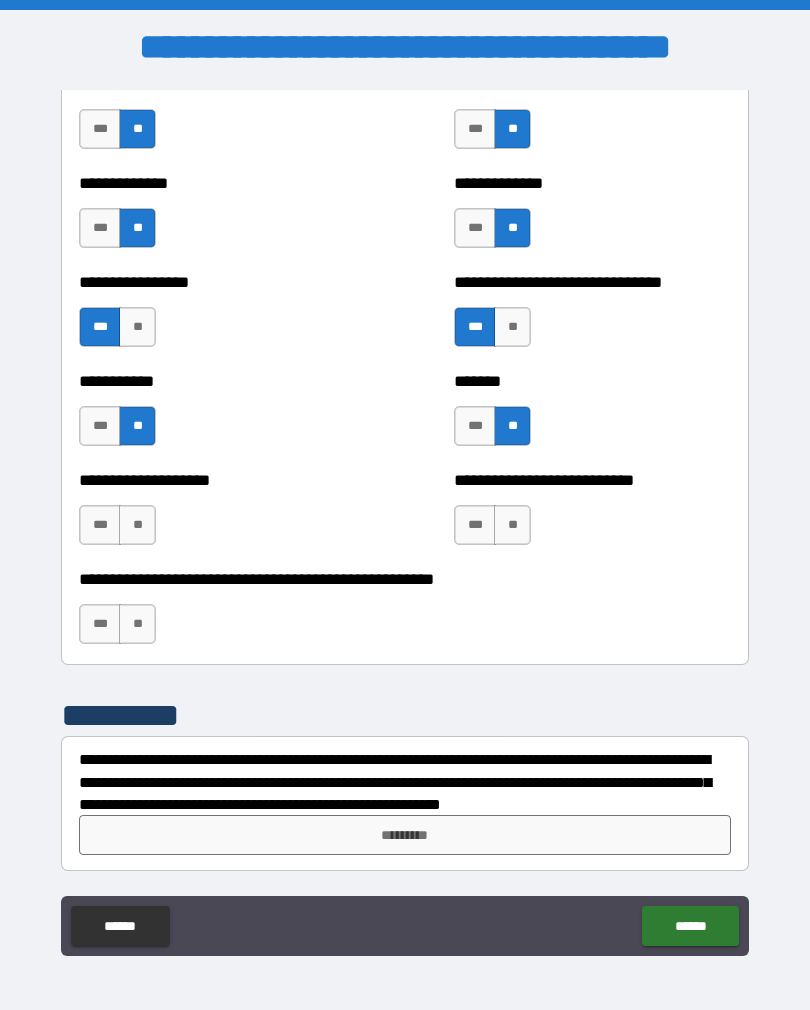 scroll, scrollTop: 7847, scrollLeft: 0, axis: vertical 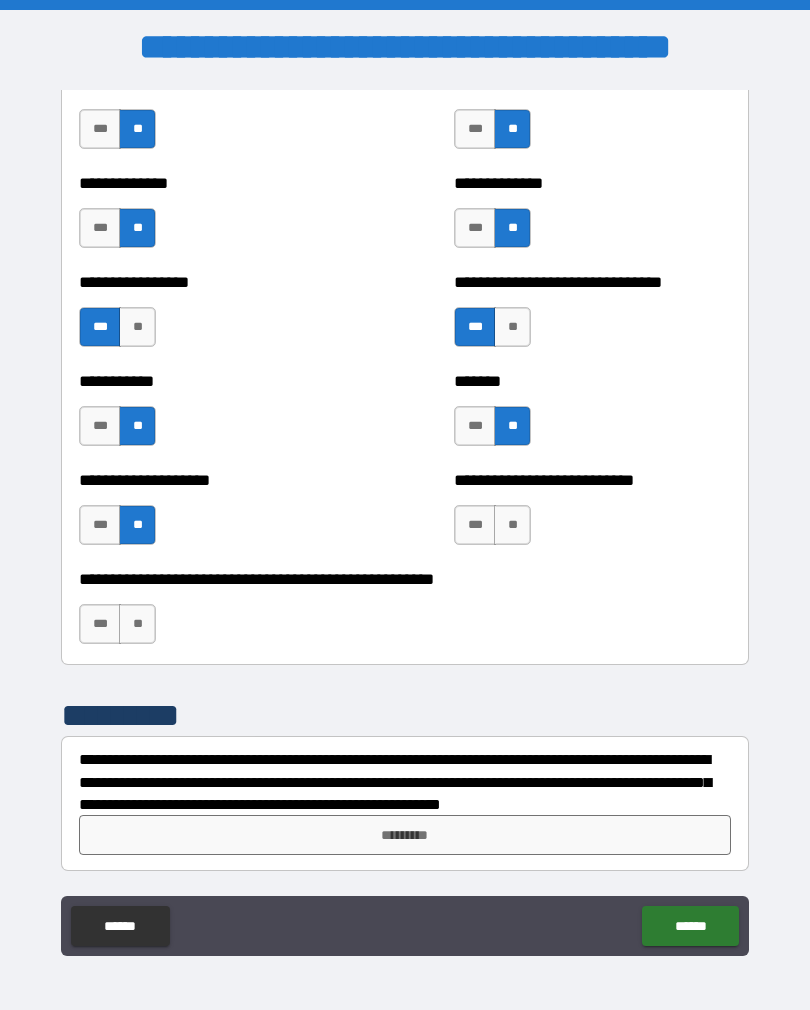 click on "**" at bounding box center [512, 525] 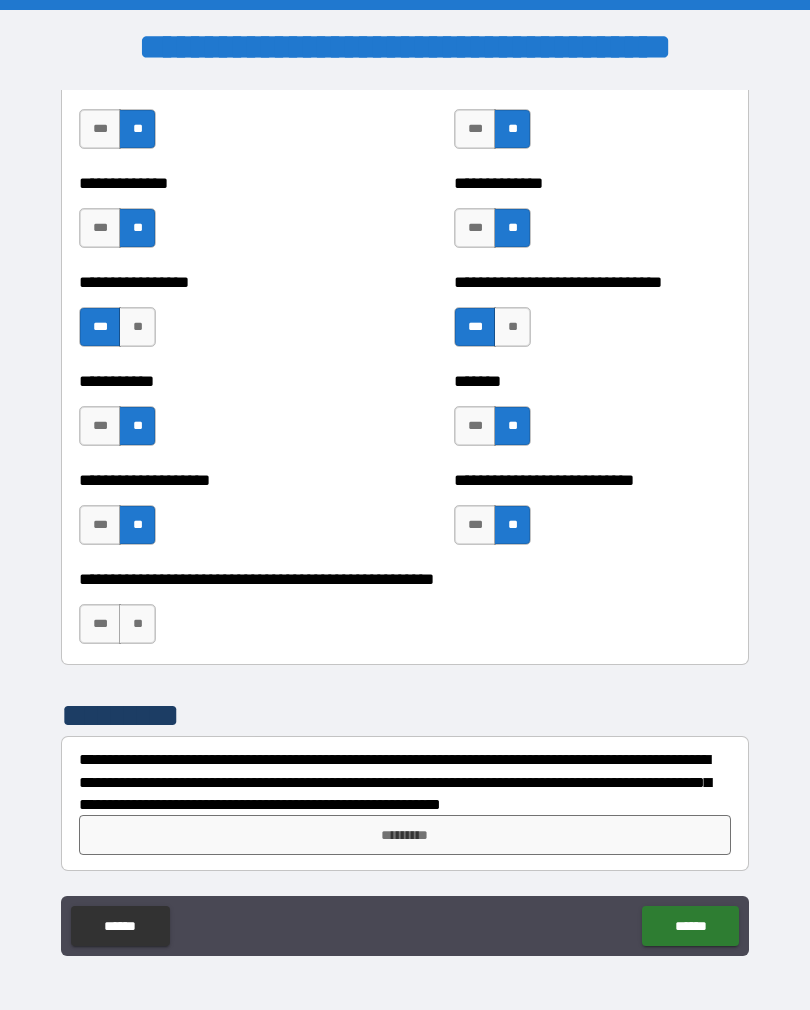 click on "**" at bounding box center [137, 624] 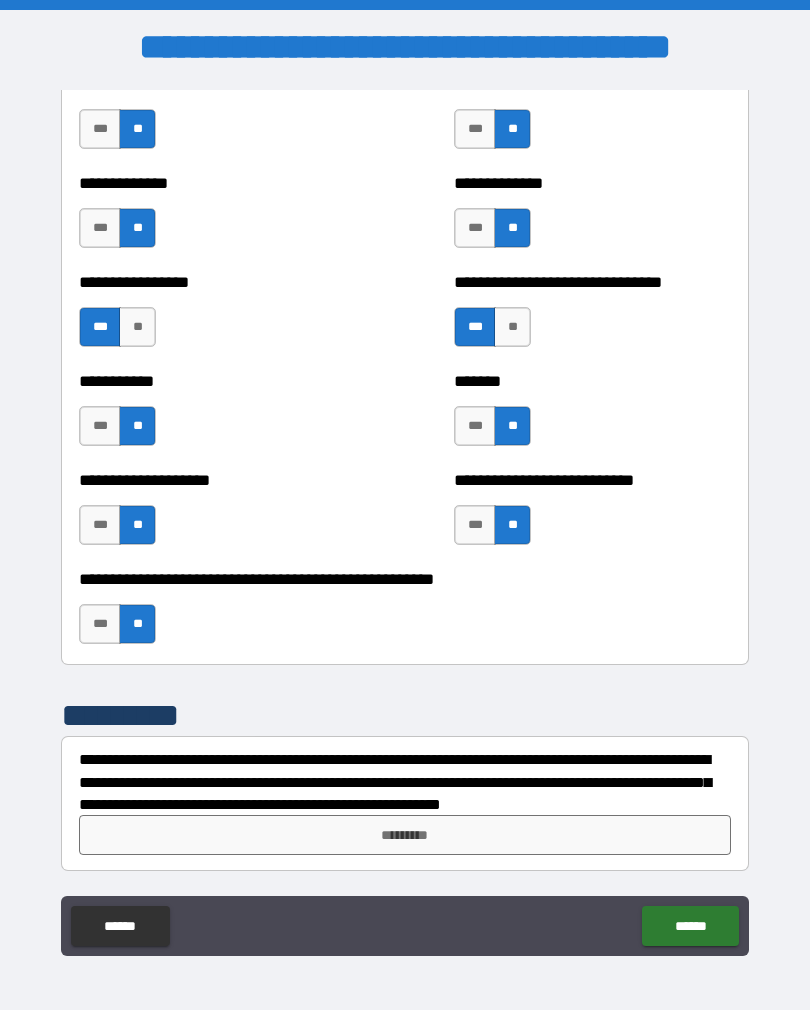 scroll, scrollTop: 7847, scrollLeft: 0, axis: vertical 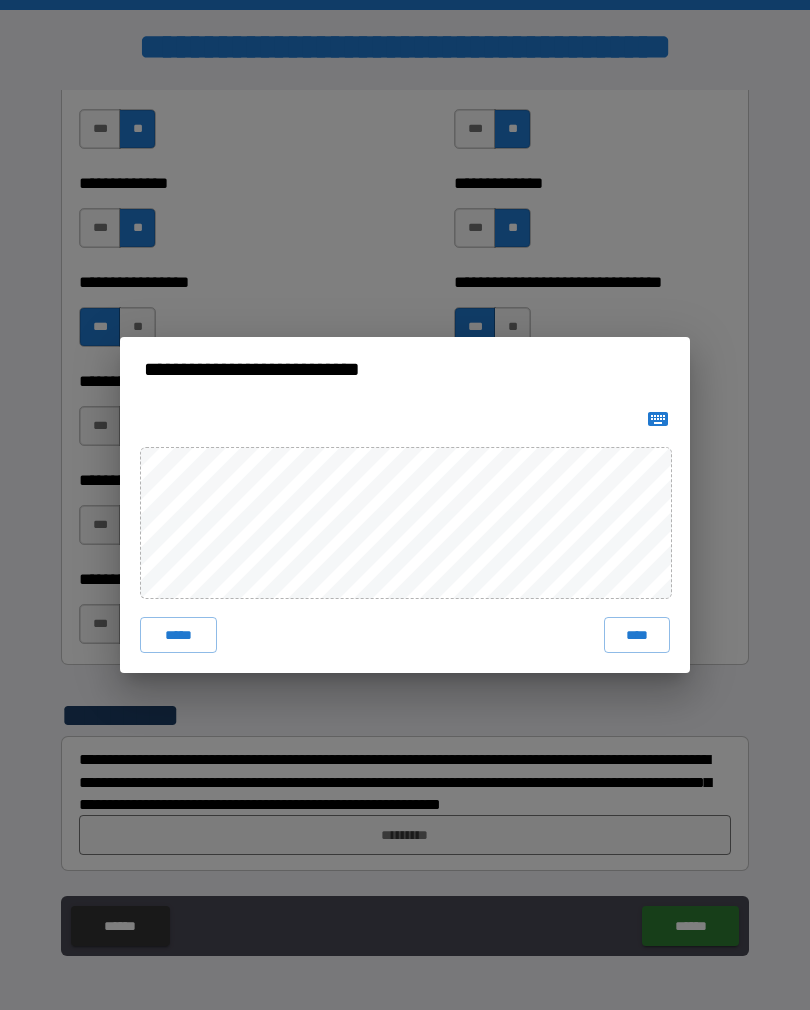 click on "****" at bounding box center (637, 635) 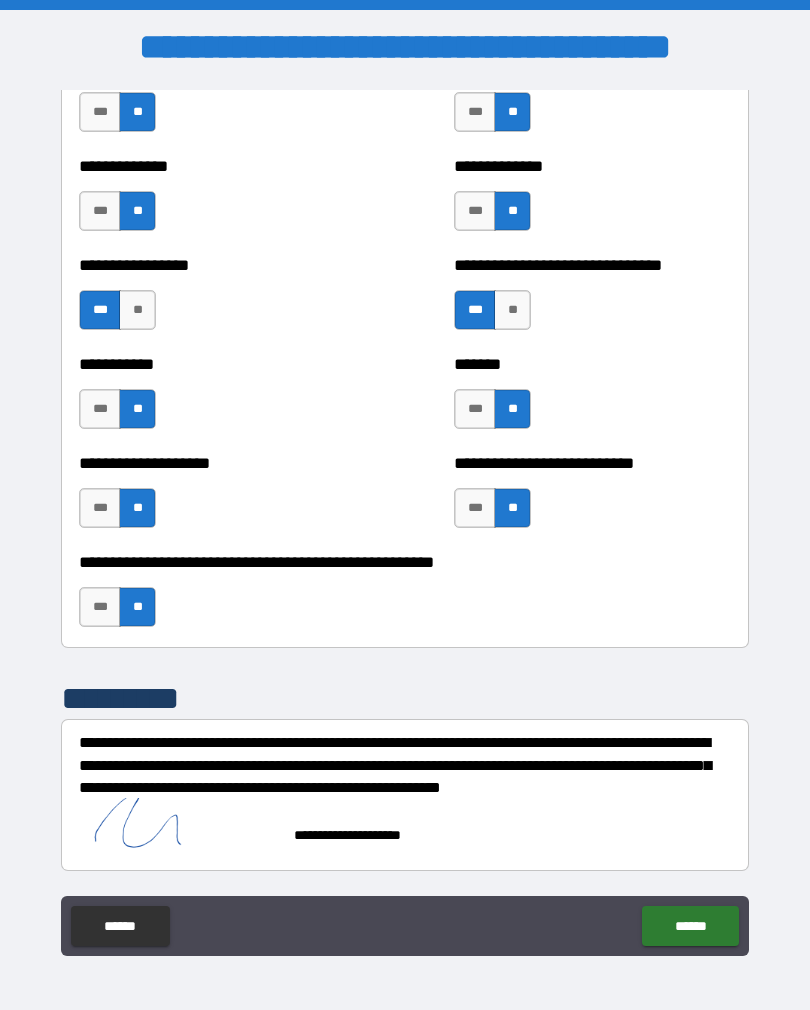 scroll, scrollTop: 7864, scrollLeft: 0, axis: vertical 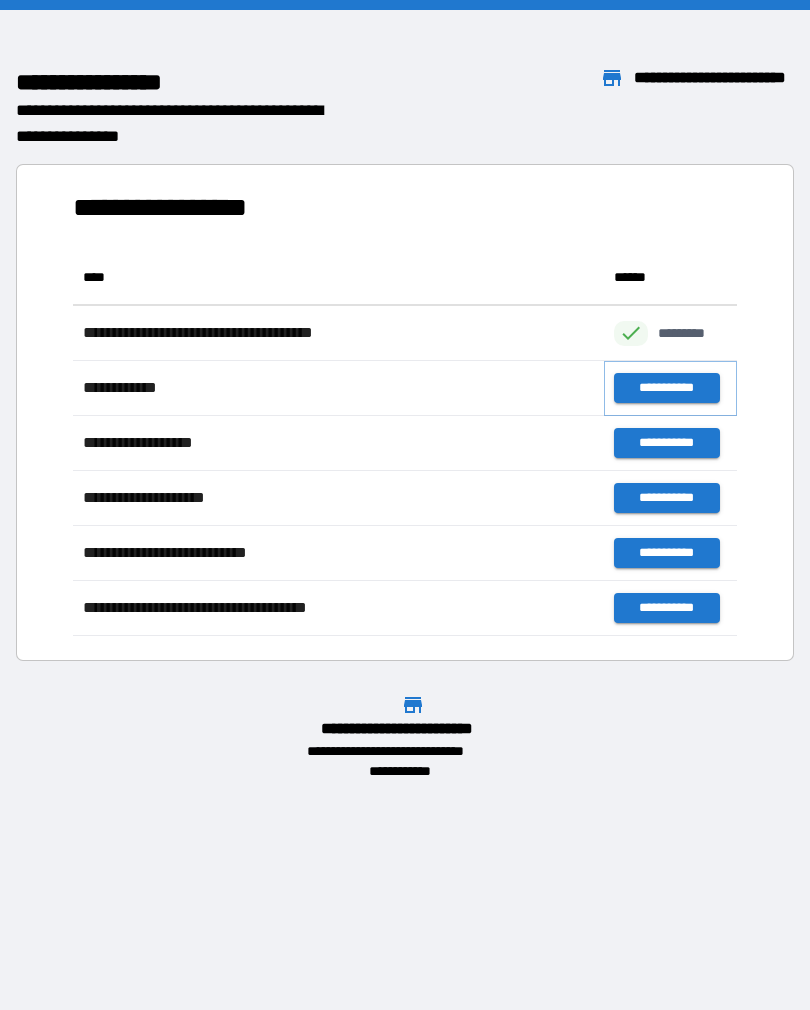 click on "**********" at bounding box center (666, 388) 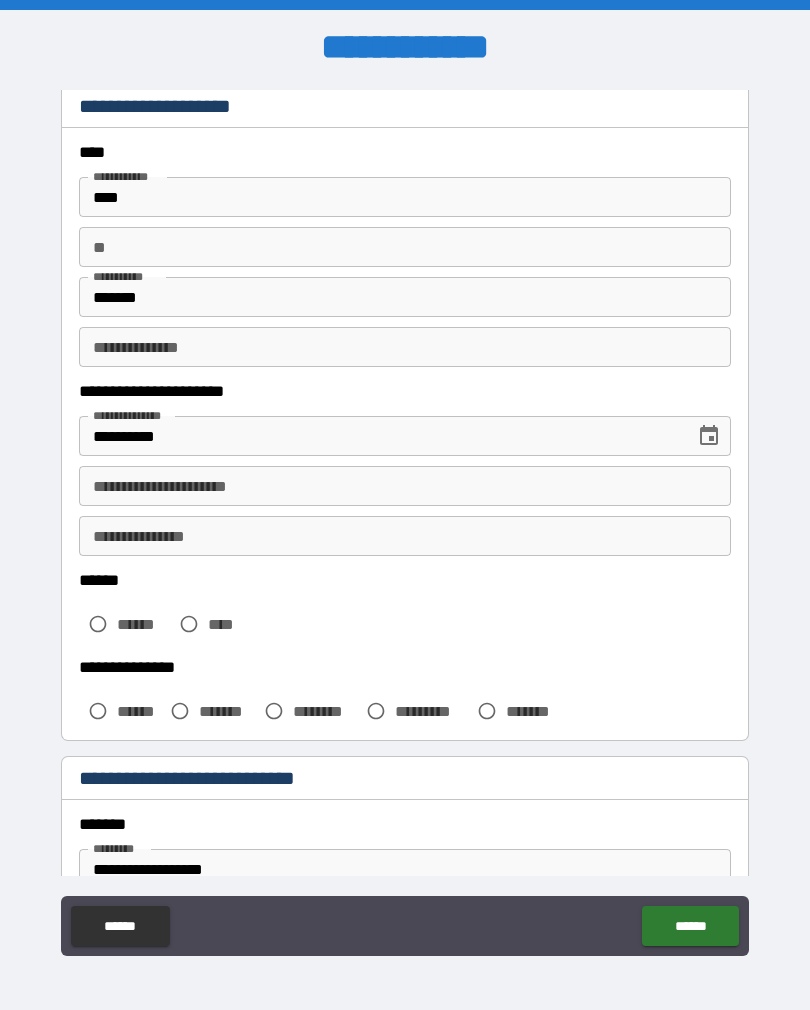 scroll, scrollTop: 61, scrollLeft: 0, axis: vertical 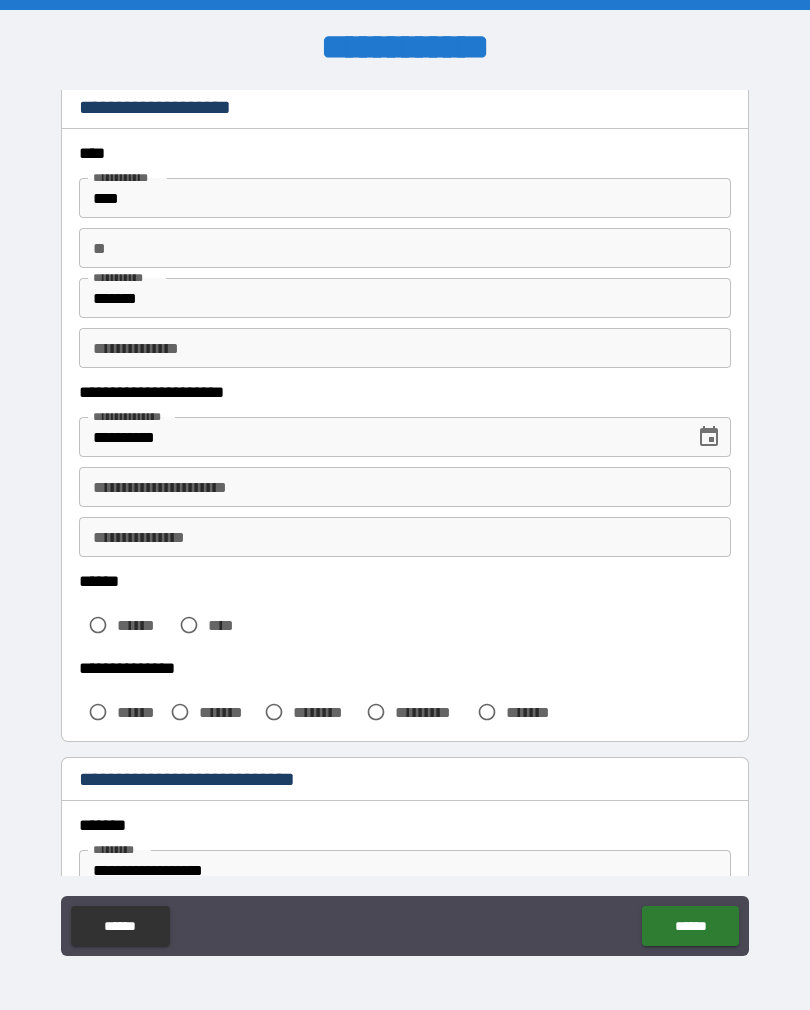 click on "**********" at bounding box center (405, 487) 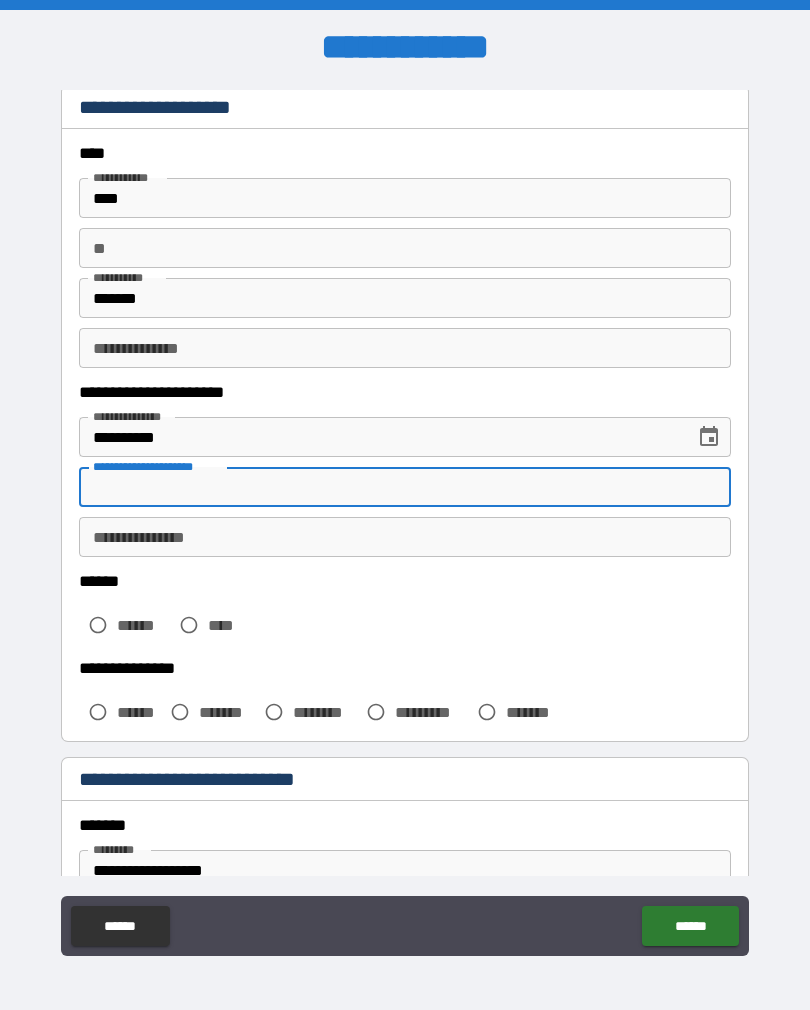 scroll, scrollTop: 148, scrollLeft: 0, axis: vertical 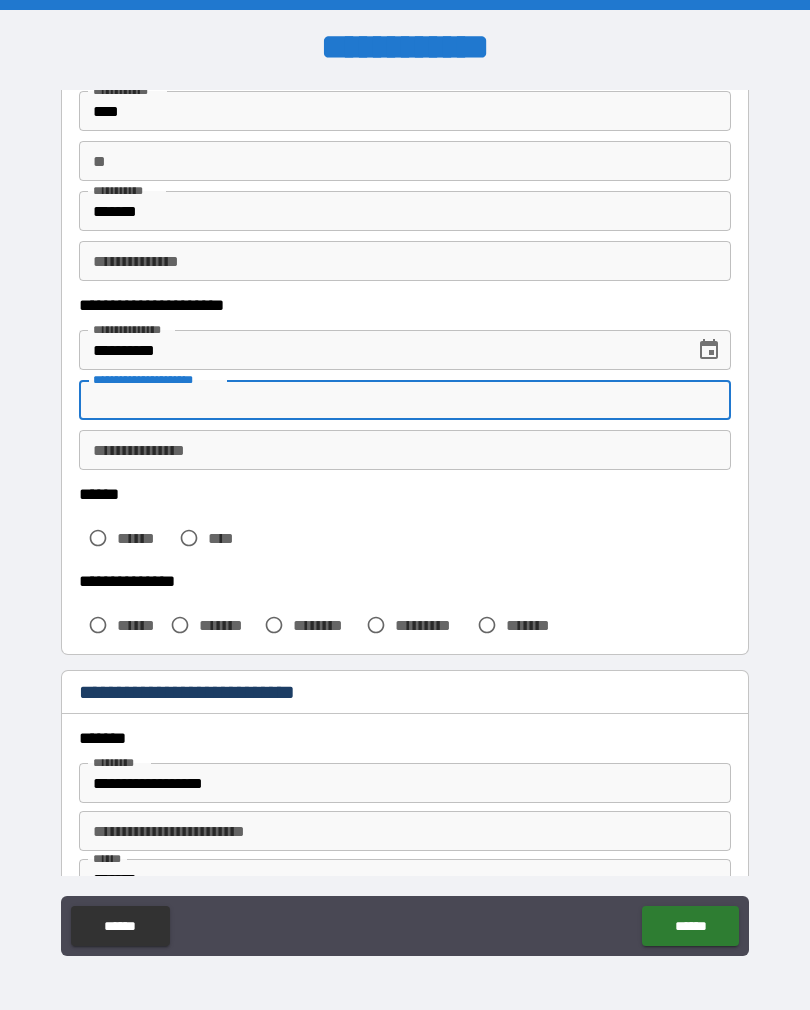 click on "**********" at bounding box center (405, 450) 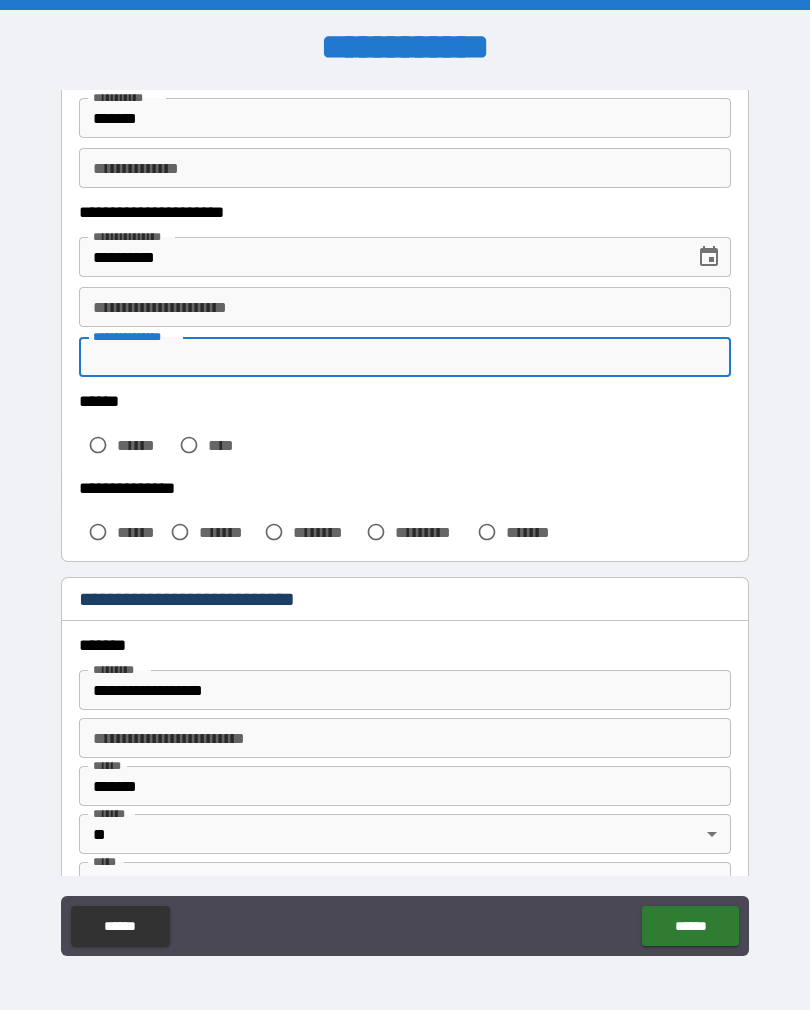scroll, scrollTop: 245, scrollLeft: 0, axis: vertical 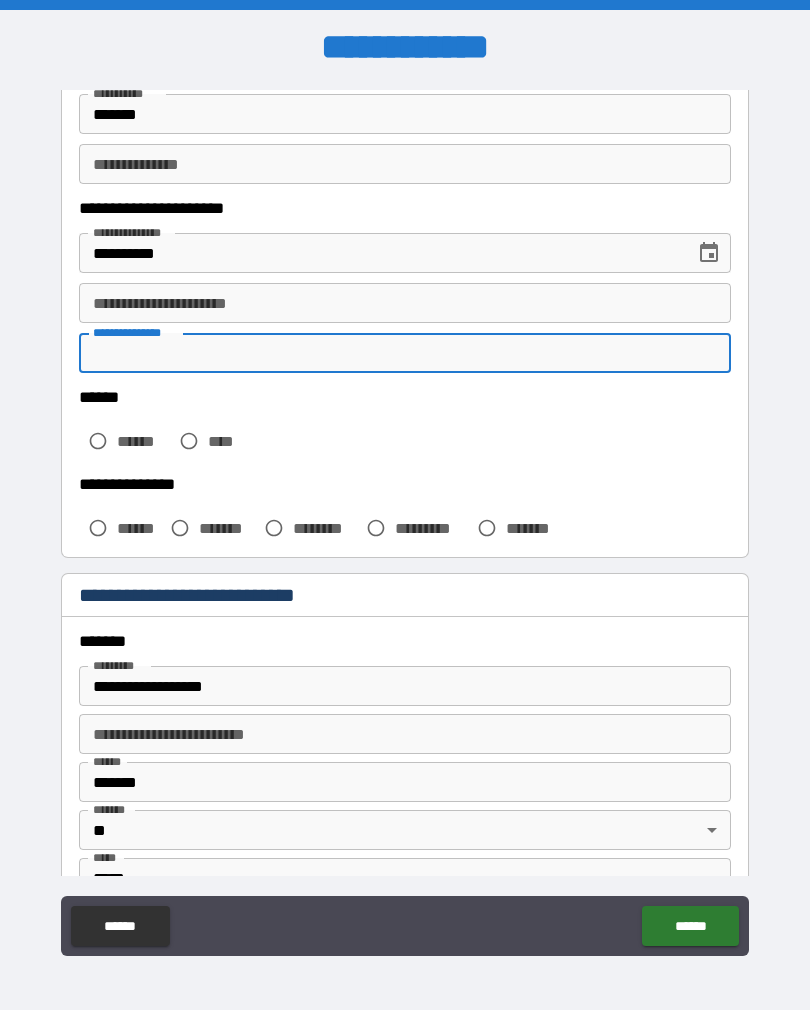 click on "**********" at bounding box center [405, 484] 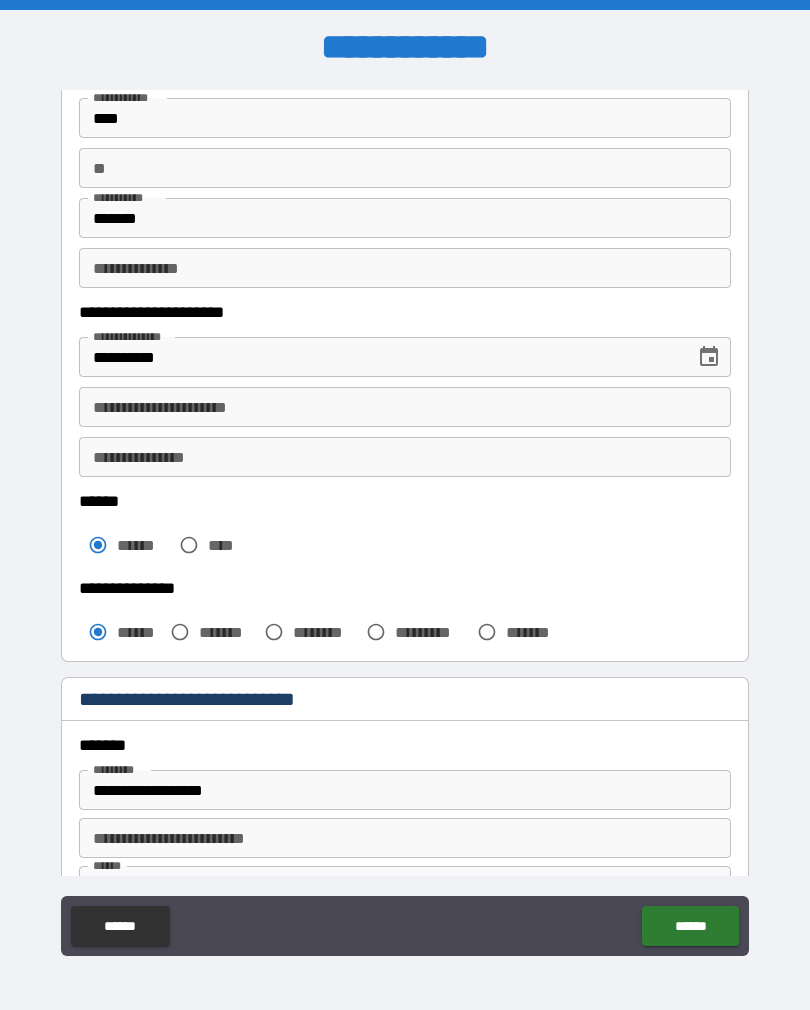 scroll, scrollTop: 143, scrollLeft: 0, axis: vertical 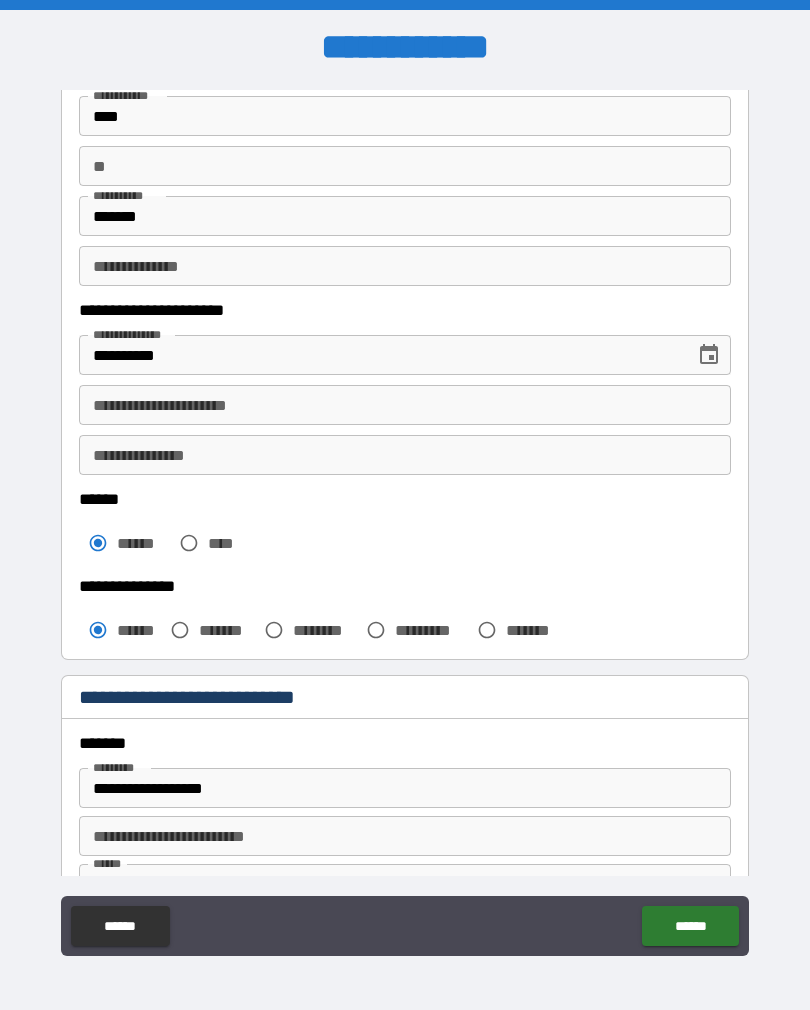 click on "**********" at bounding box center (405, 405) 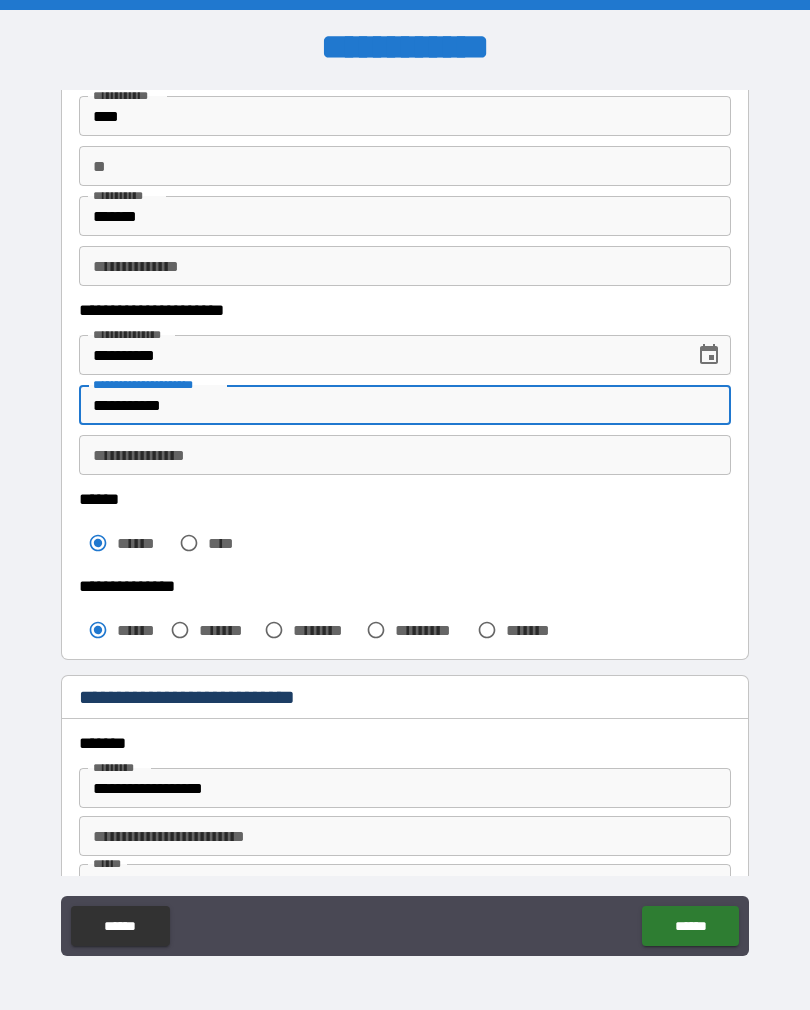 type on "**********" 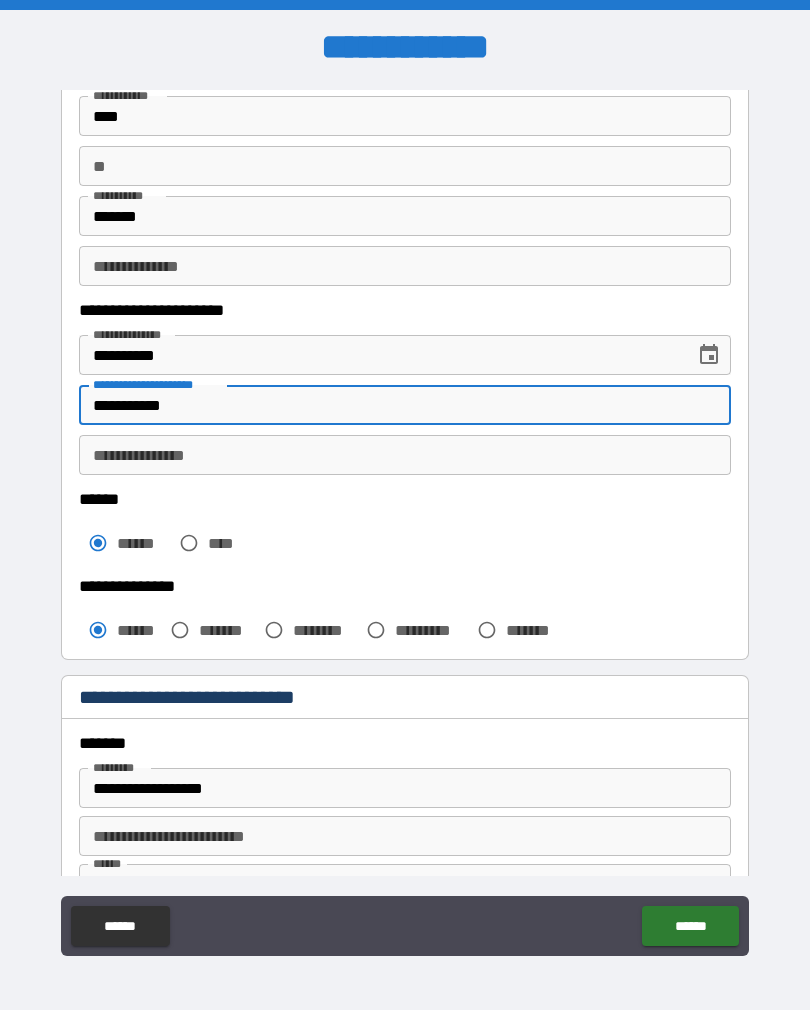 click on "****** ****** ****" at bounding box center [405, 528] 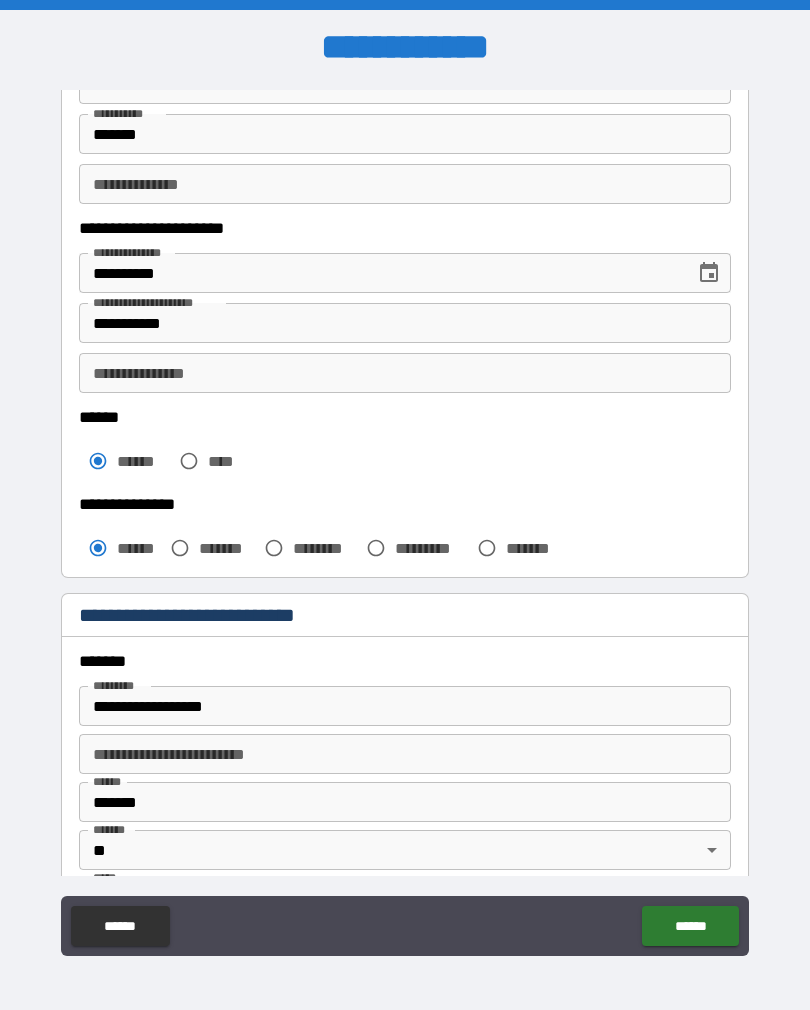 scroll, scrollTop: 239, scrollLeft: 0, axis: vertical 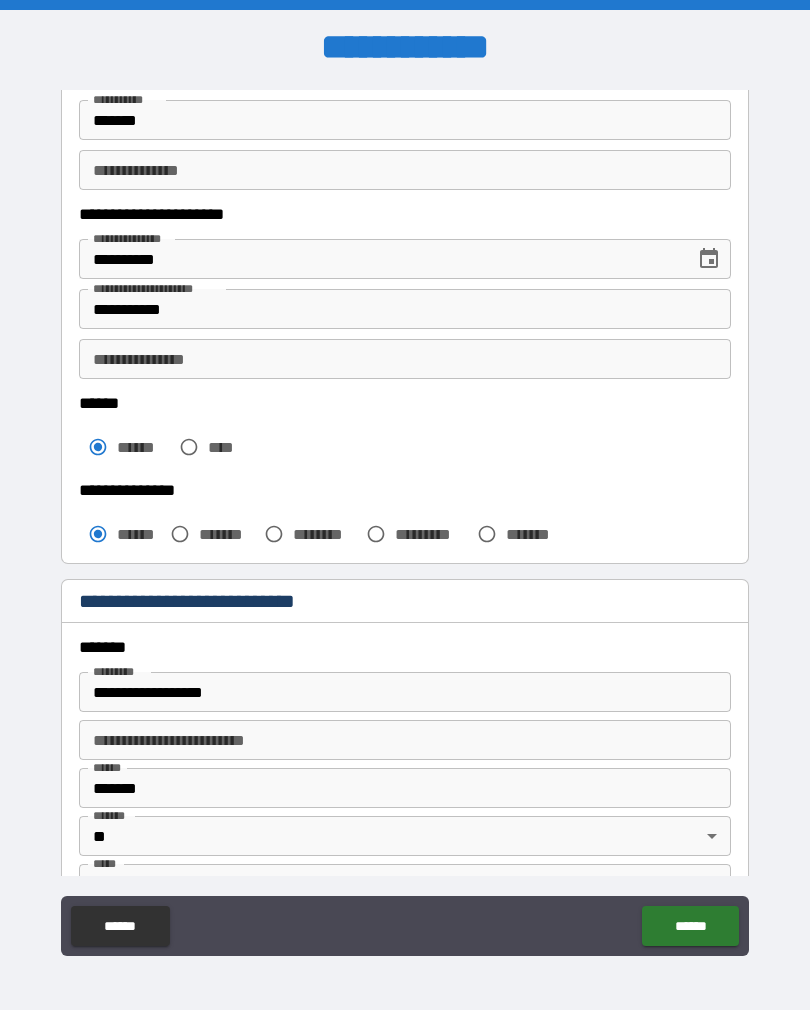 click on "**********" at bounding box center (405, 359) 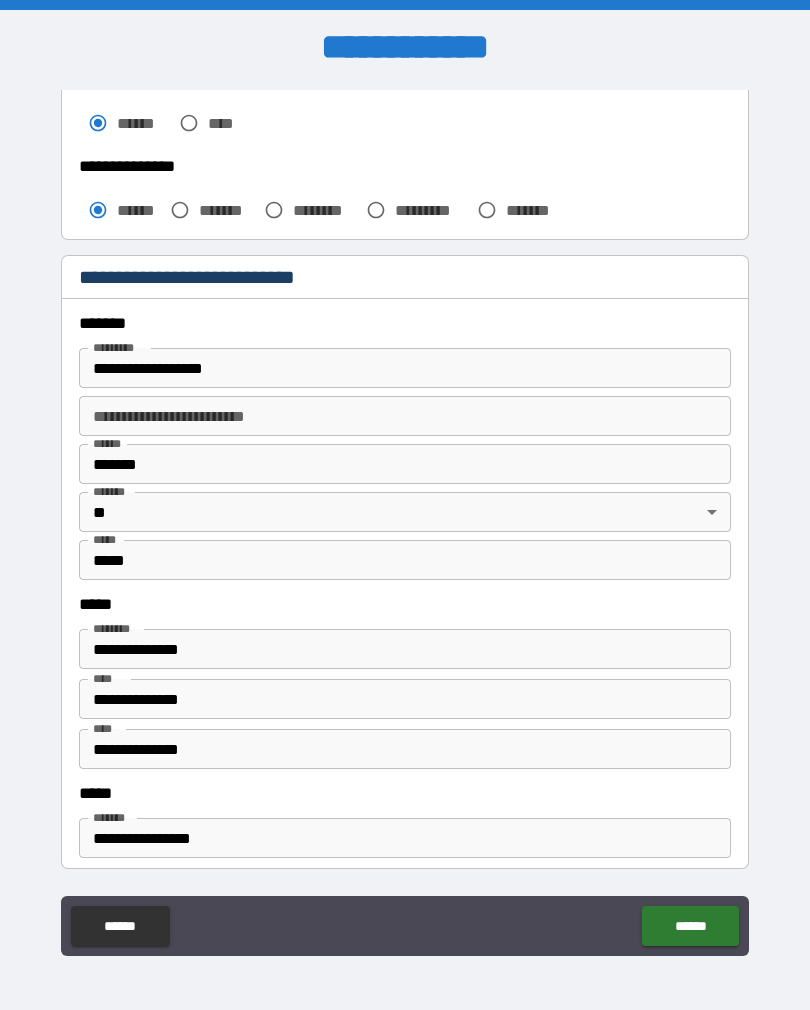 scroll, scrollTop: 560, scrollLeft: 0, axis: vertical 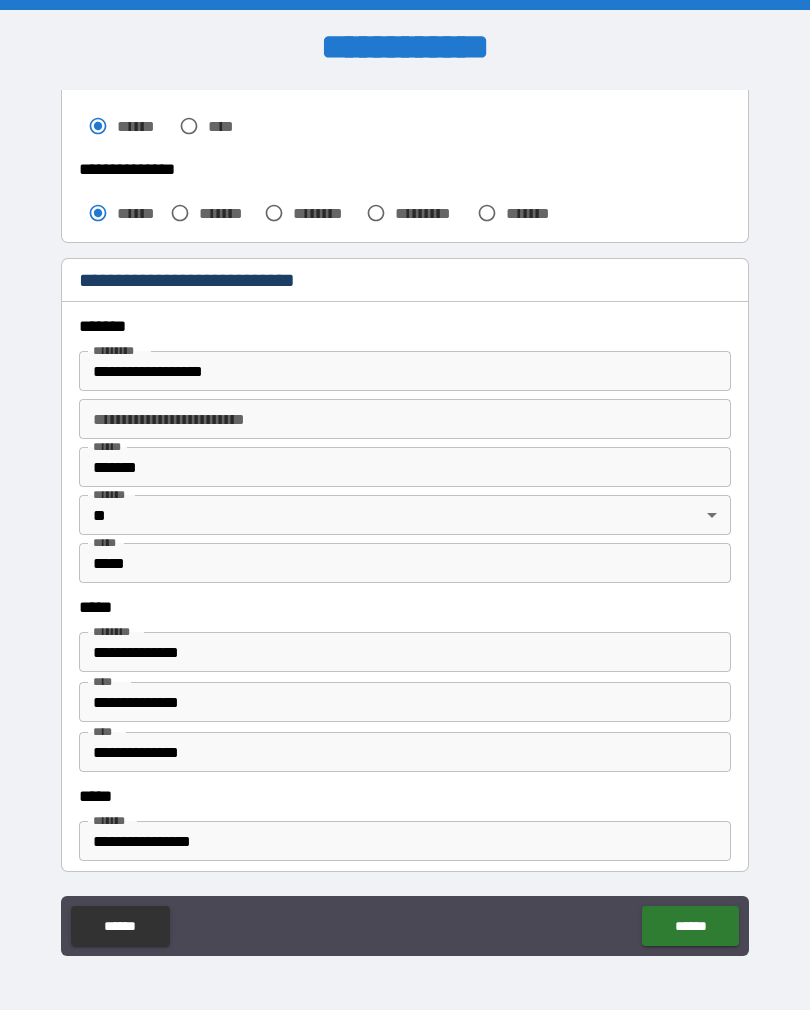 click on "**********" at bounding box center [405, 523] 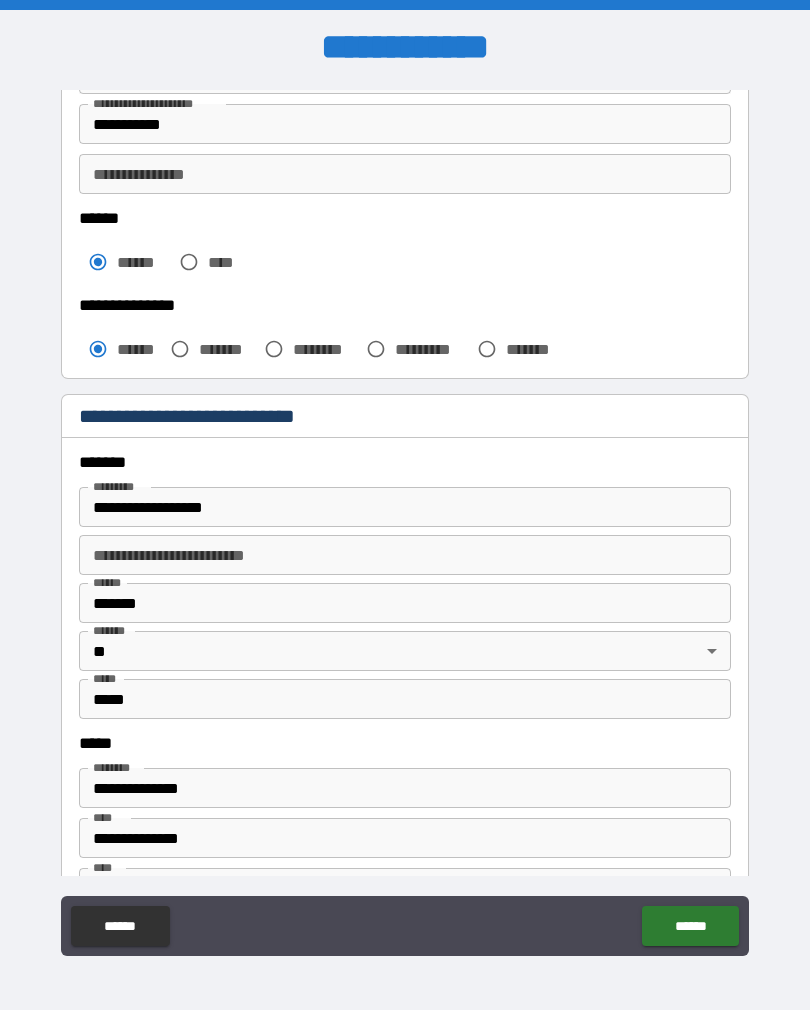 scroll, scrollTop: 427, scrollLeft: 0, axis: vertical 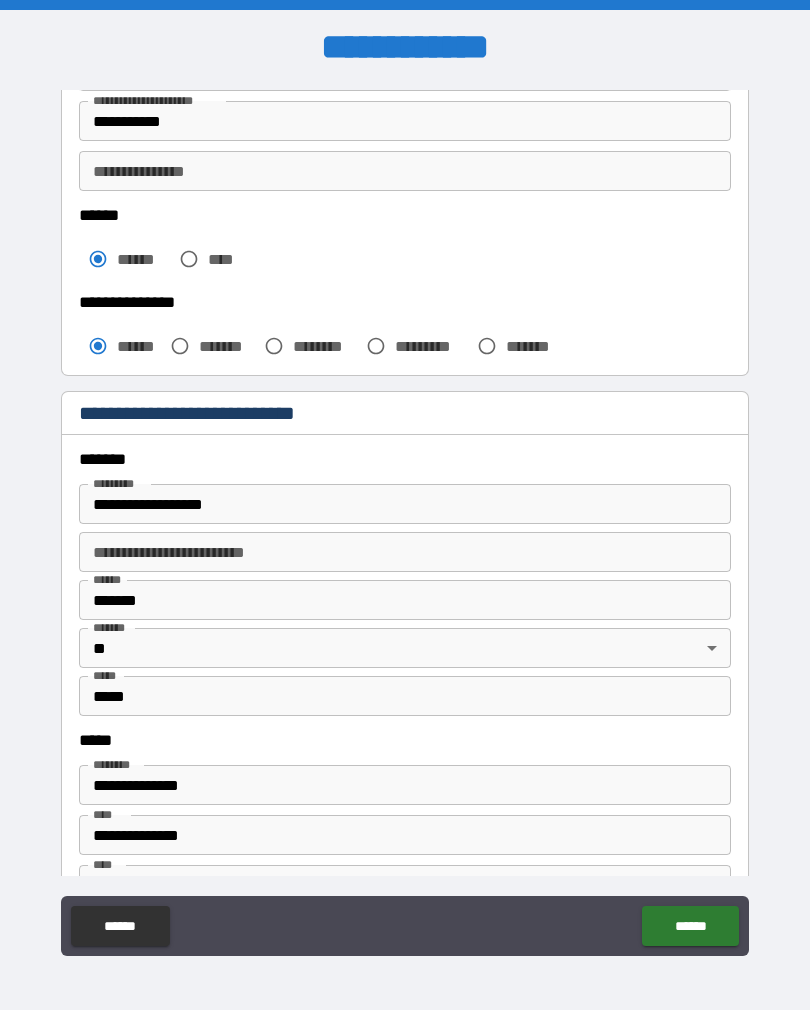 click on "**********" at bounding box center (405, 171) 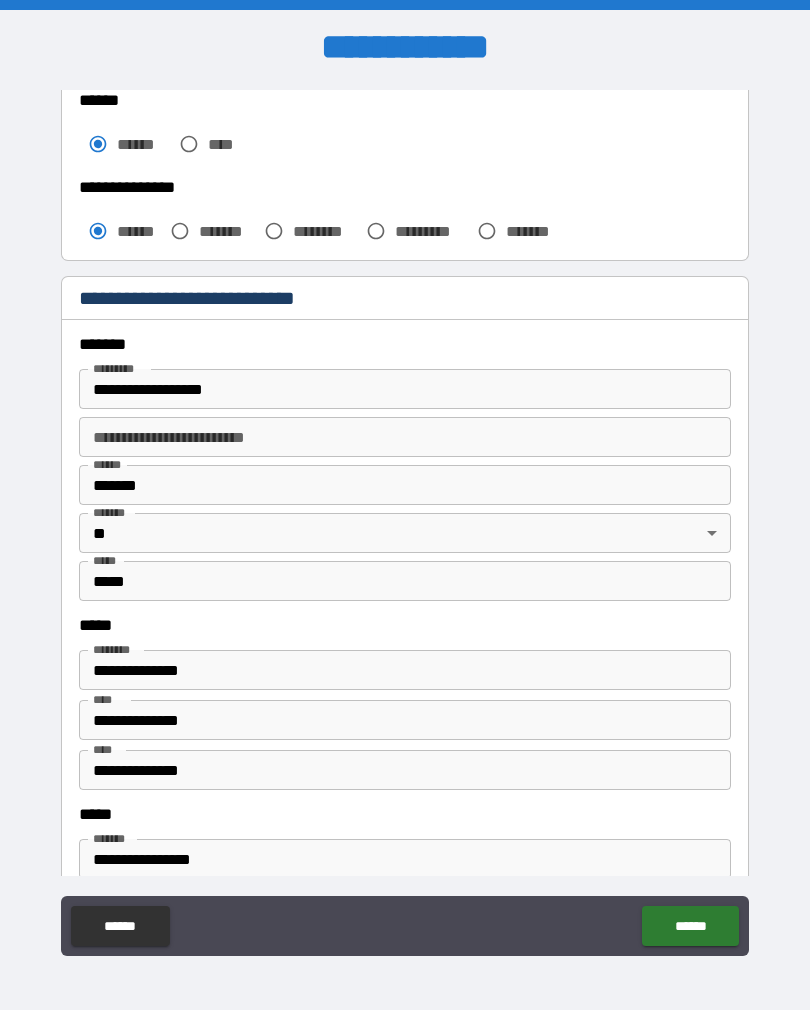 scroll, scrollTop: 540, scrollLeft: 0, axis: vertical 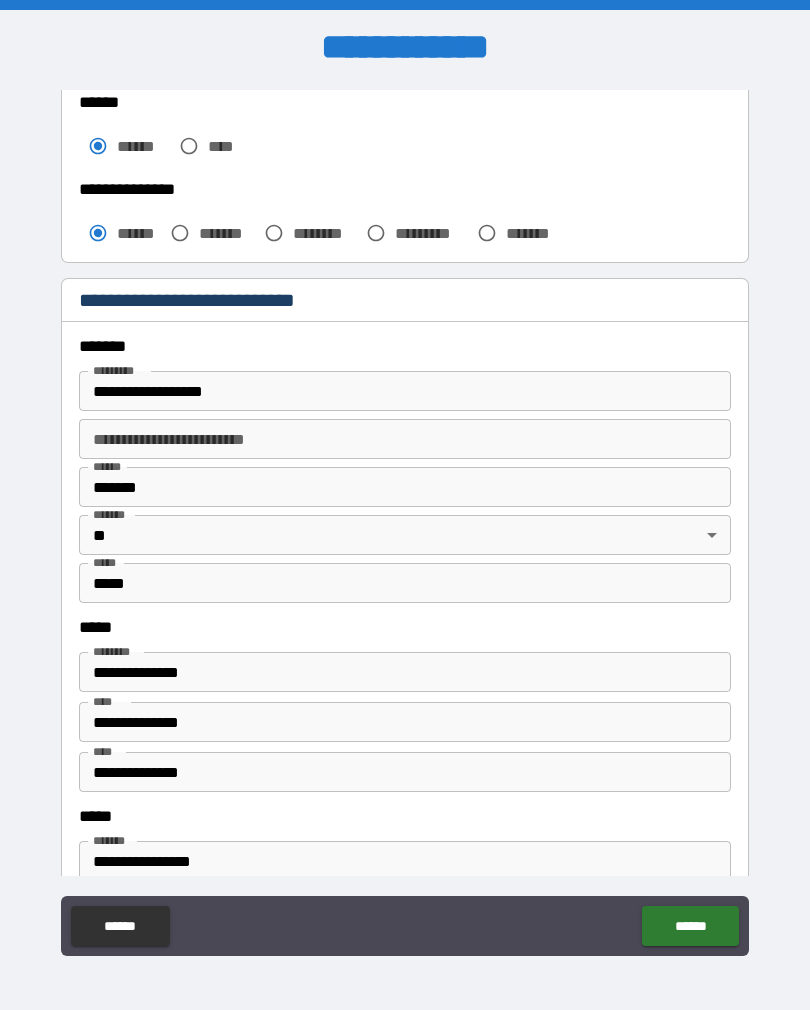 click on "*******" at bounding box center (405, 487) 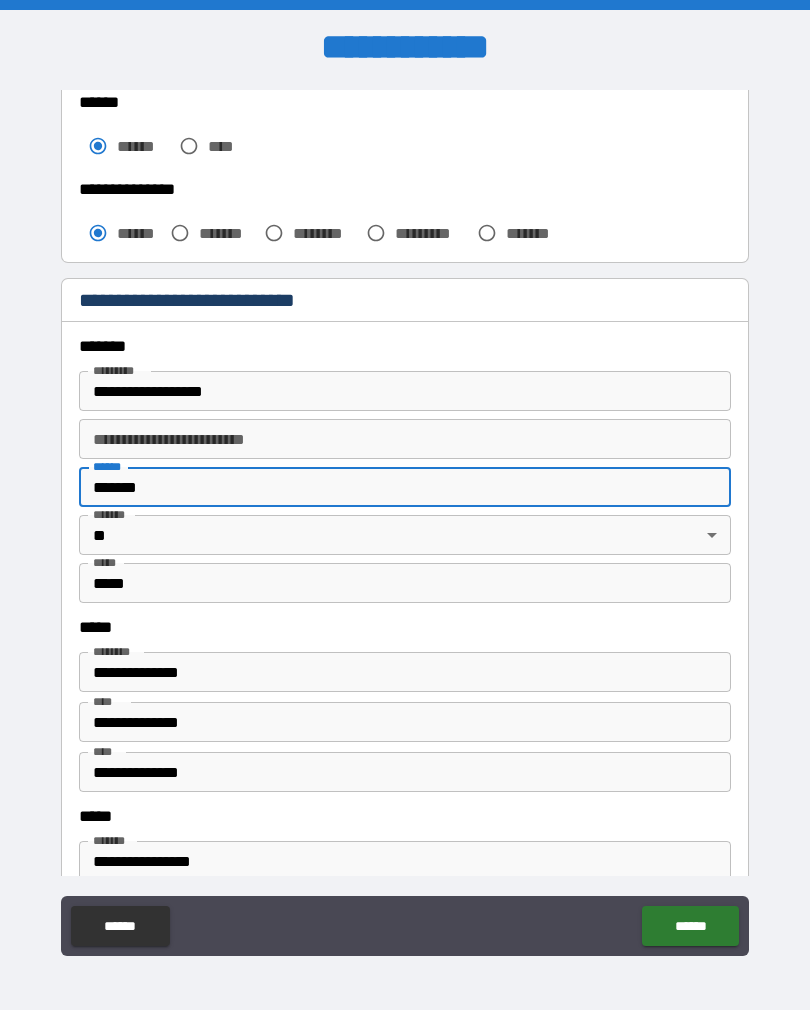 click on "**********" at bounding box center (405, 523) 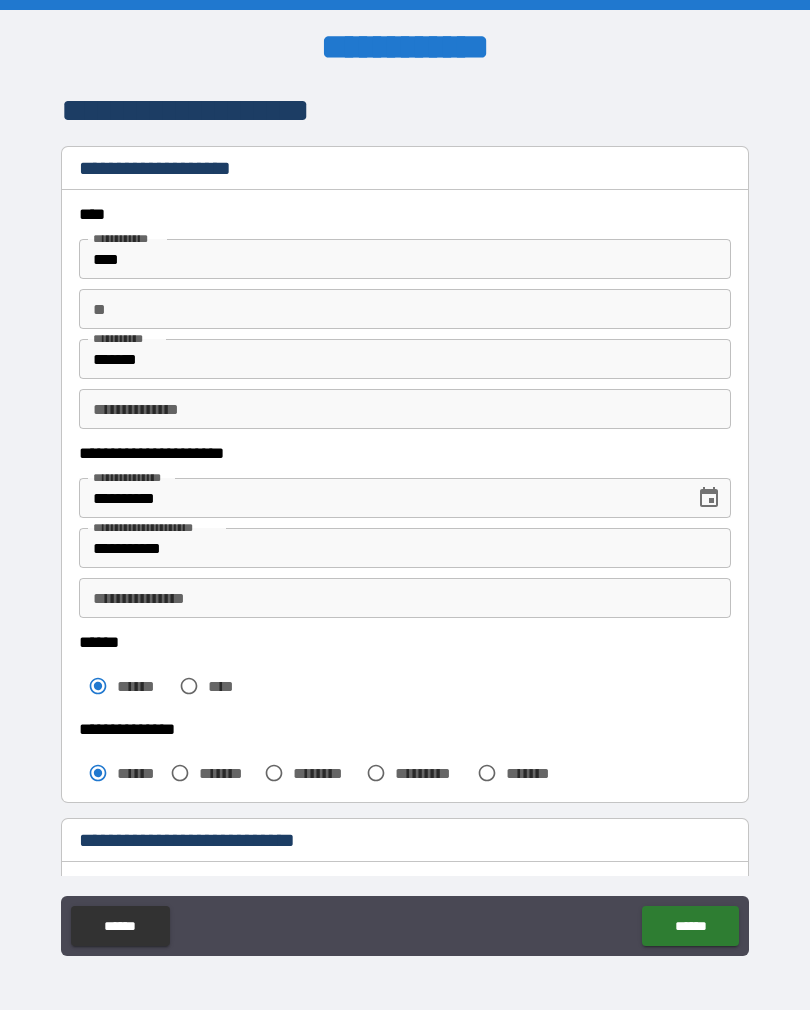 scroll, scrollTop: 0, scrollLeft: 0, axis: both 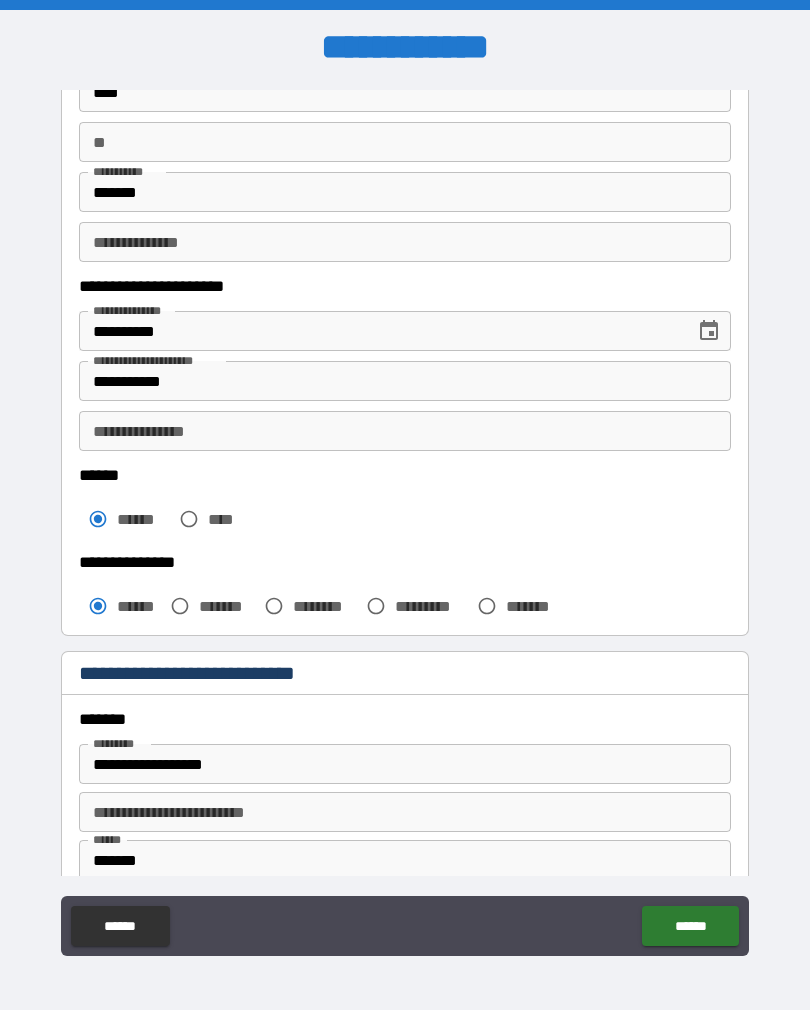 click on "**********" at bounding box center [405, 431] 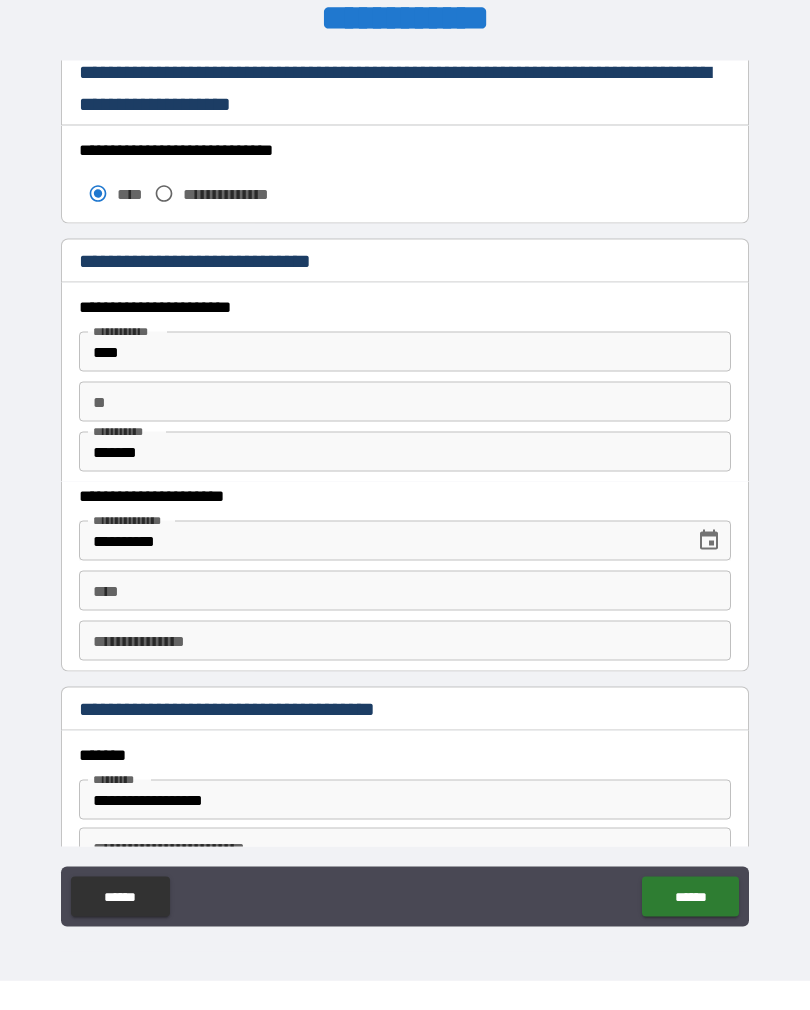 scroll, scrollTop: 1743, scrollLeft: 0, axis: vertical 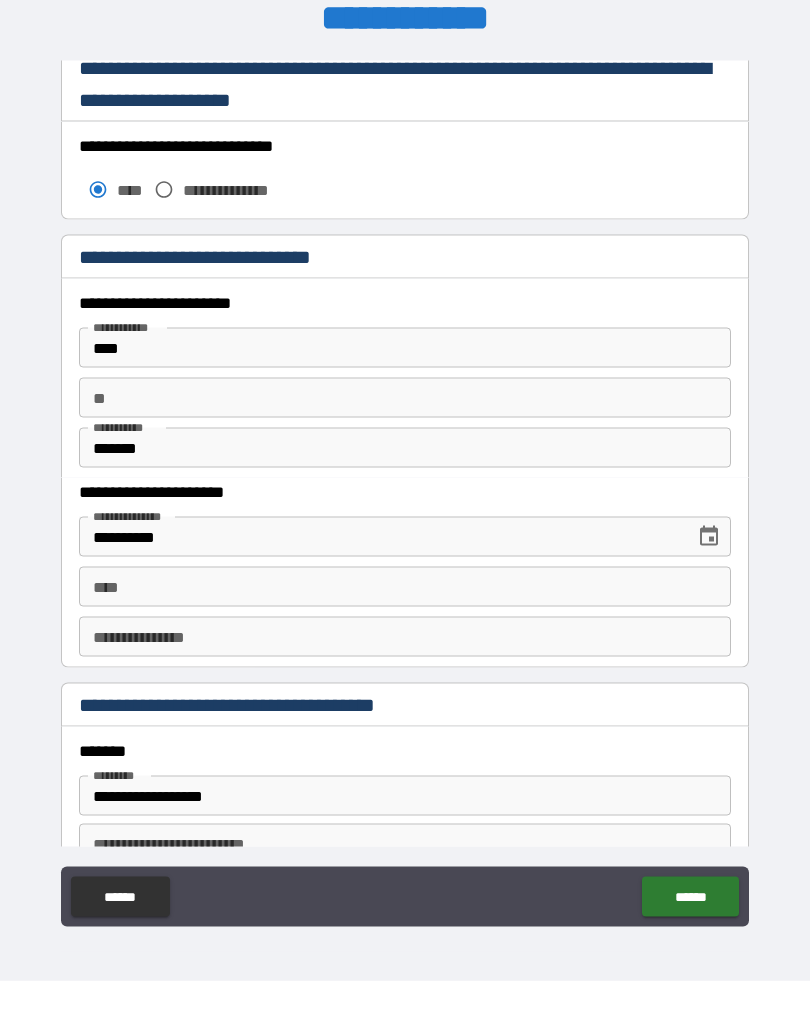 type on "*********" 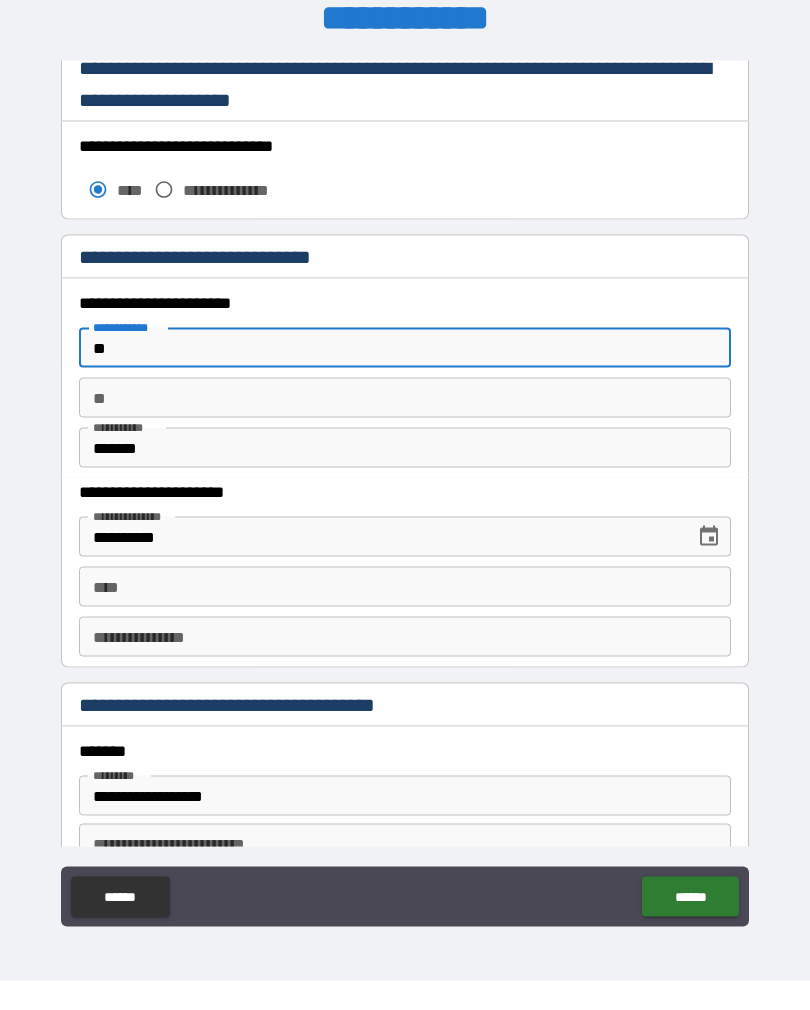 type on "*" 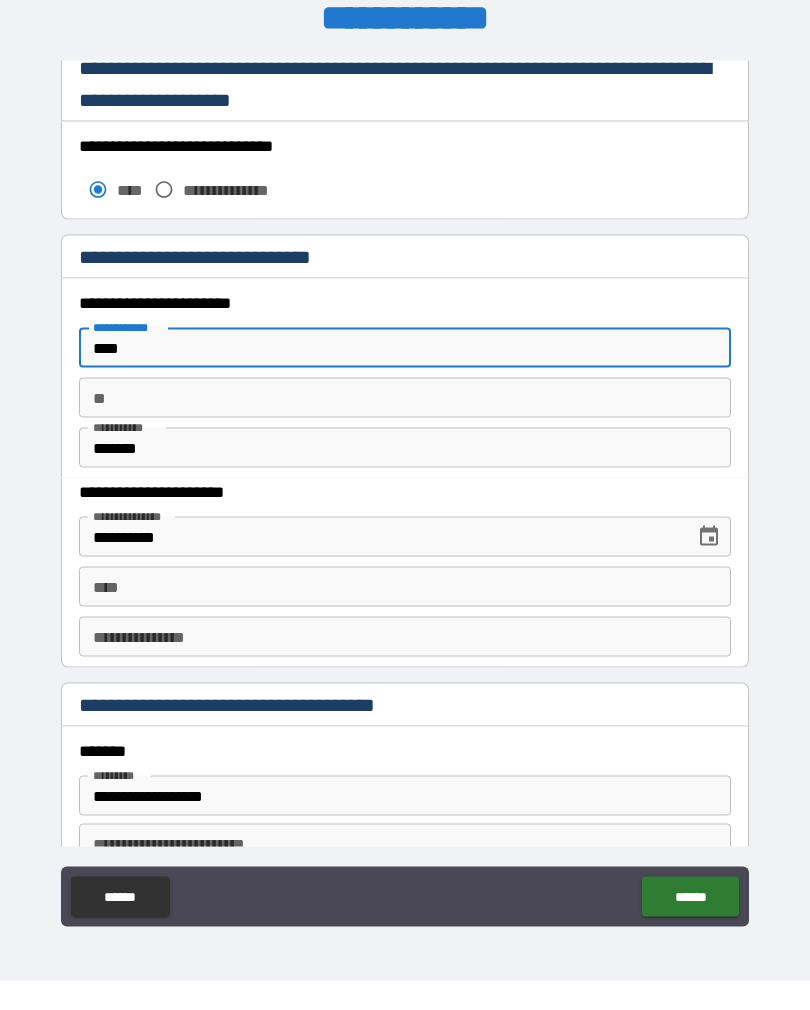 type on "****" 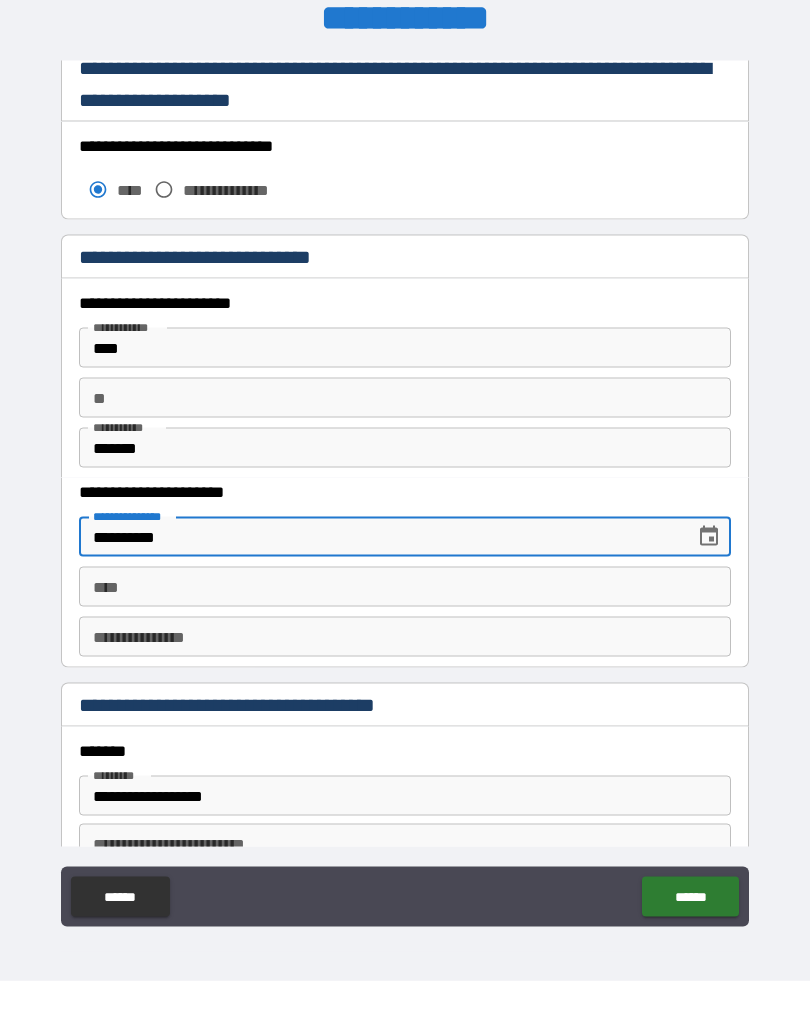 click on "****" at bounding box center [405, 616] 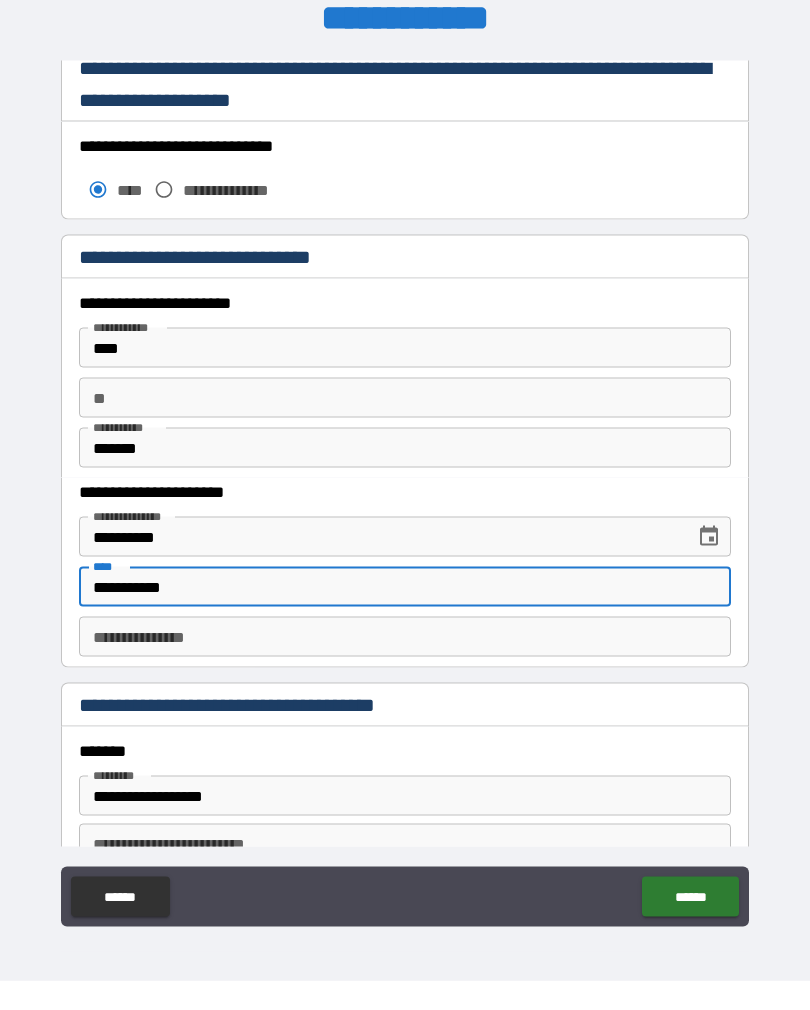 type on "**********" 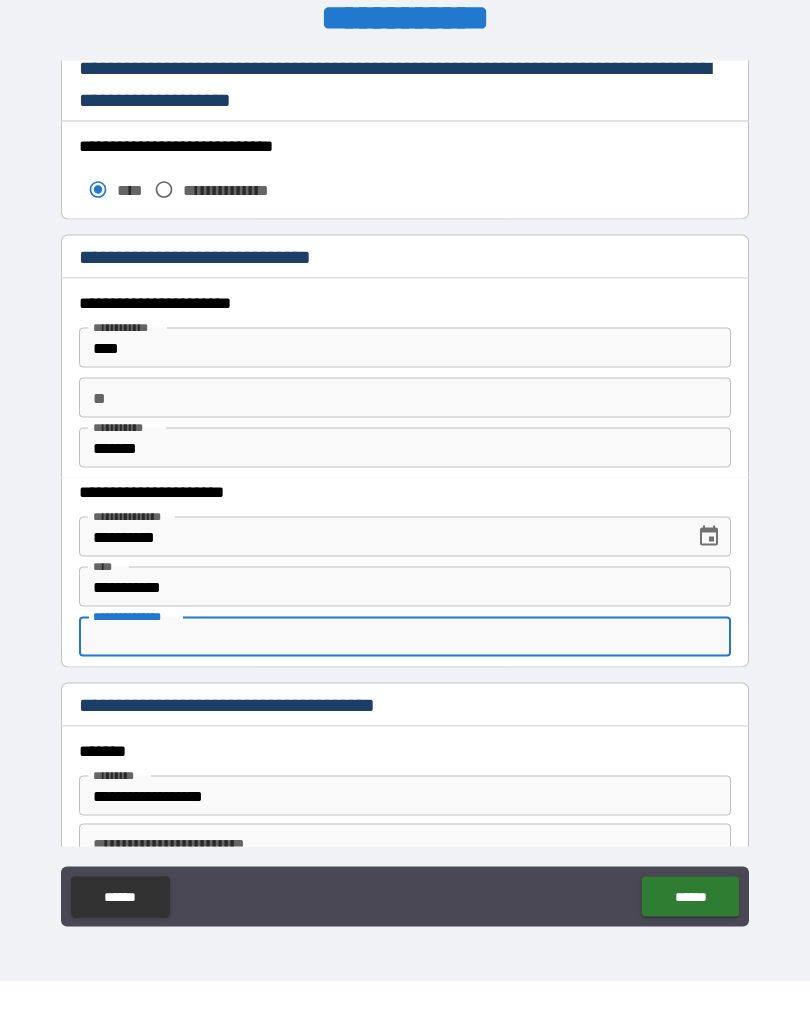 scroll, scrollTop: 3, scrollLeft: 0, axis: vertical 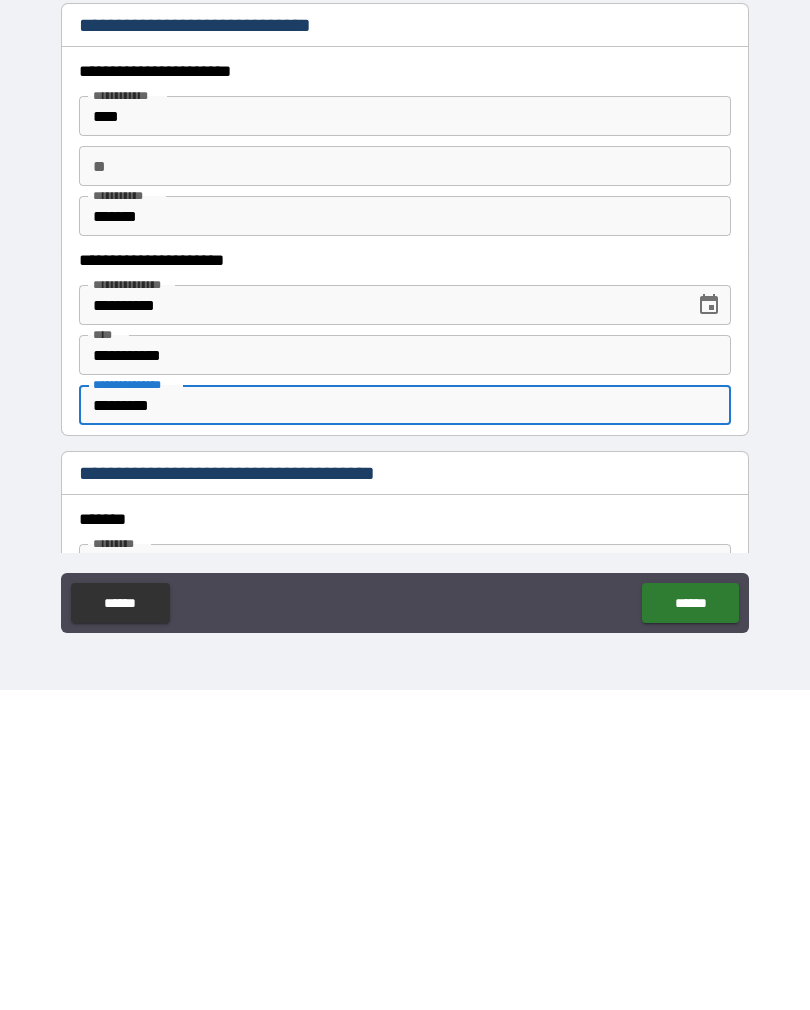 type on "*********" 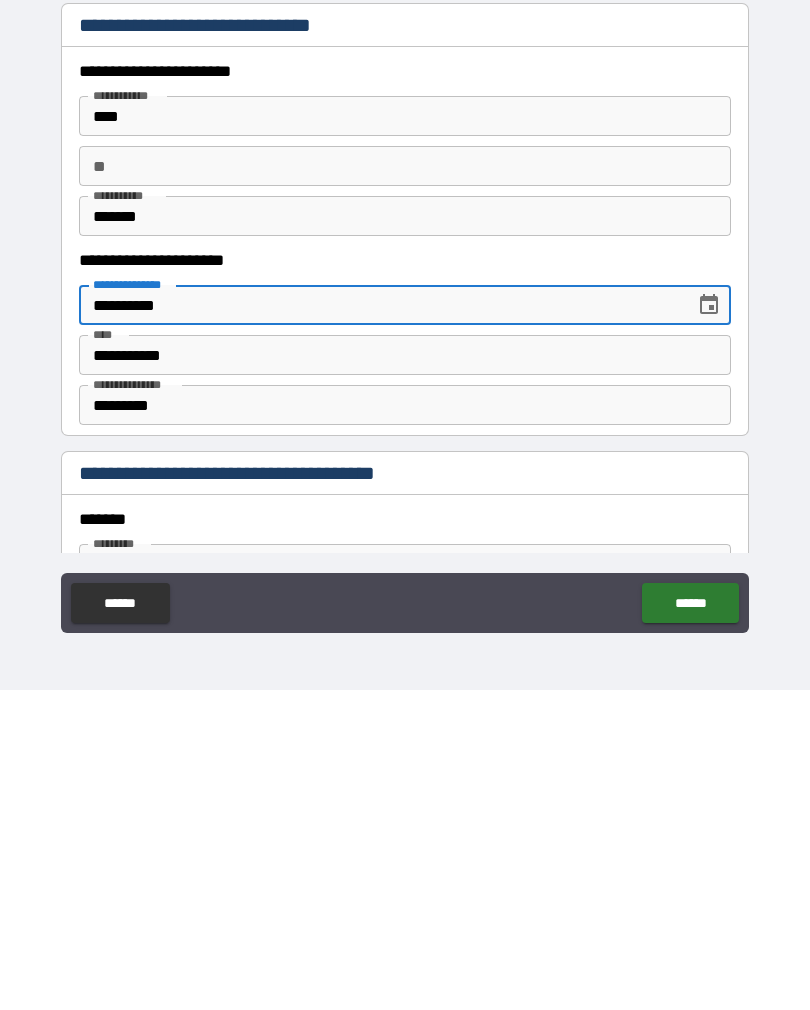 click on "**********" at bounding box center [380, 625] 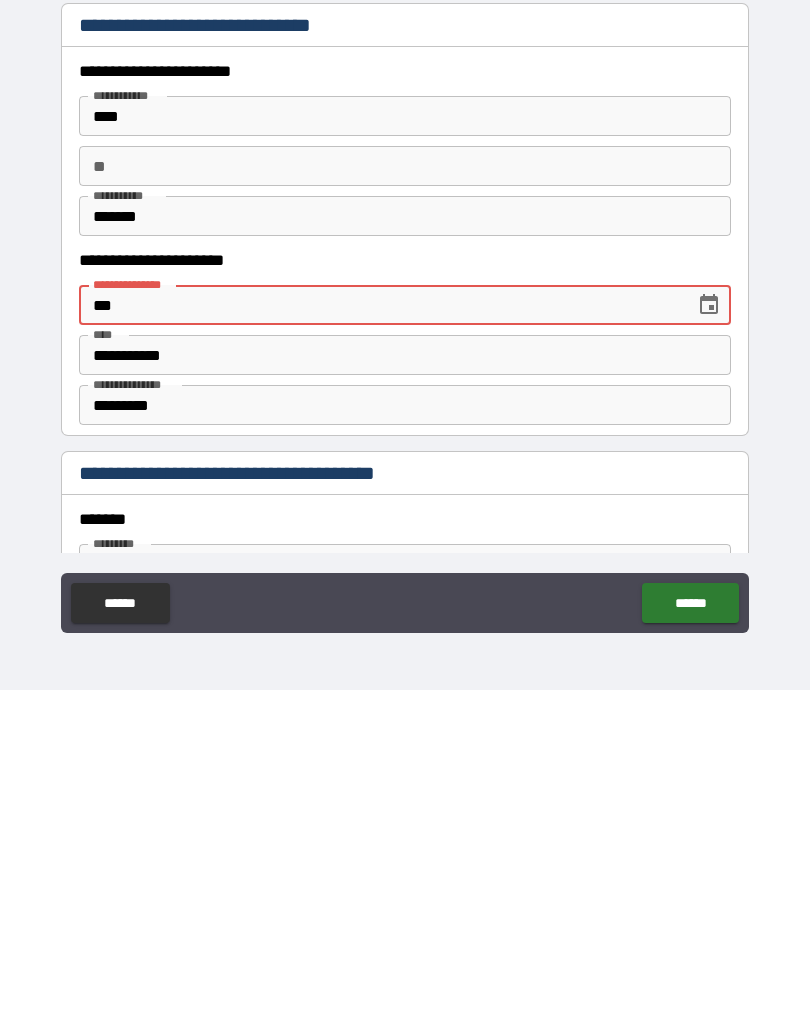 type on "*" 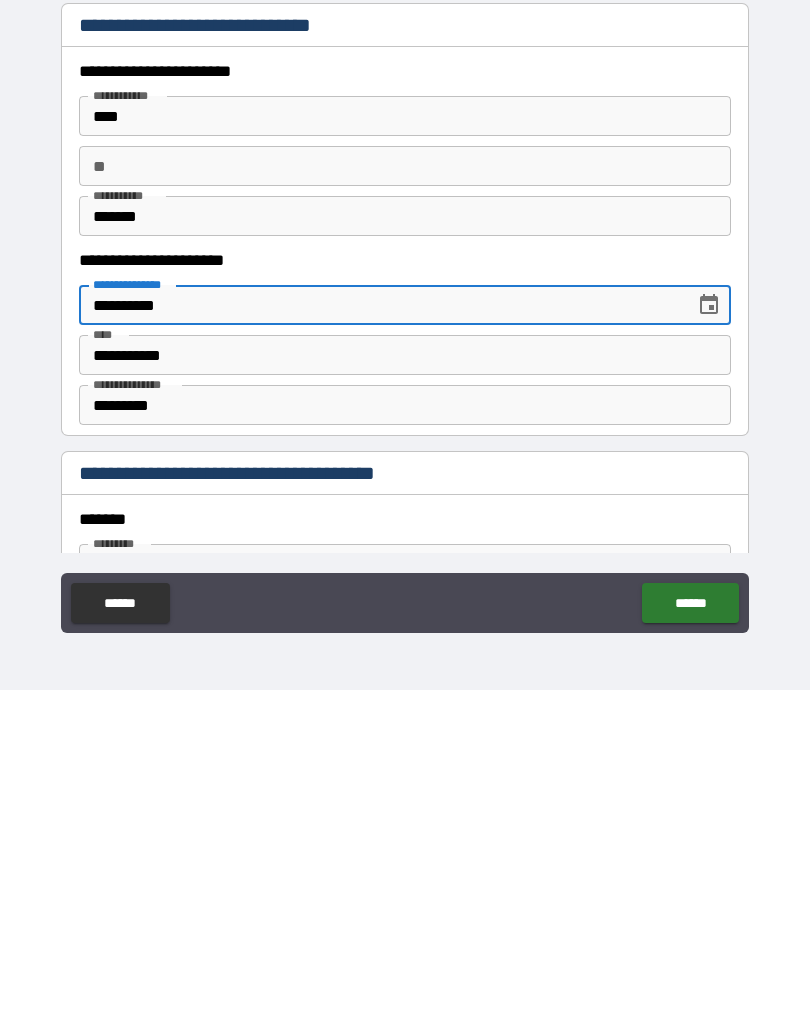 type on "**********" 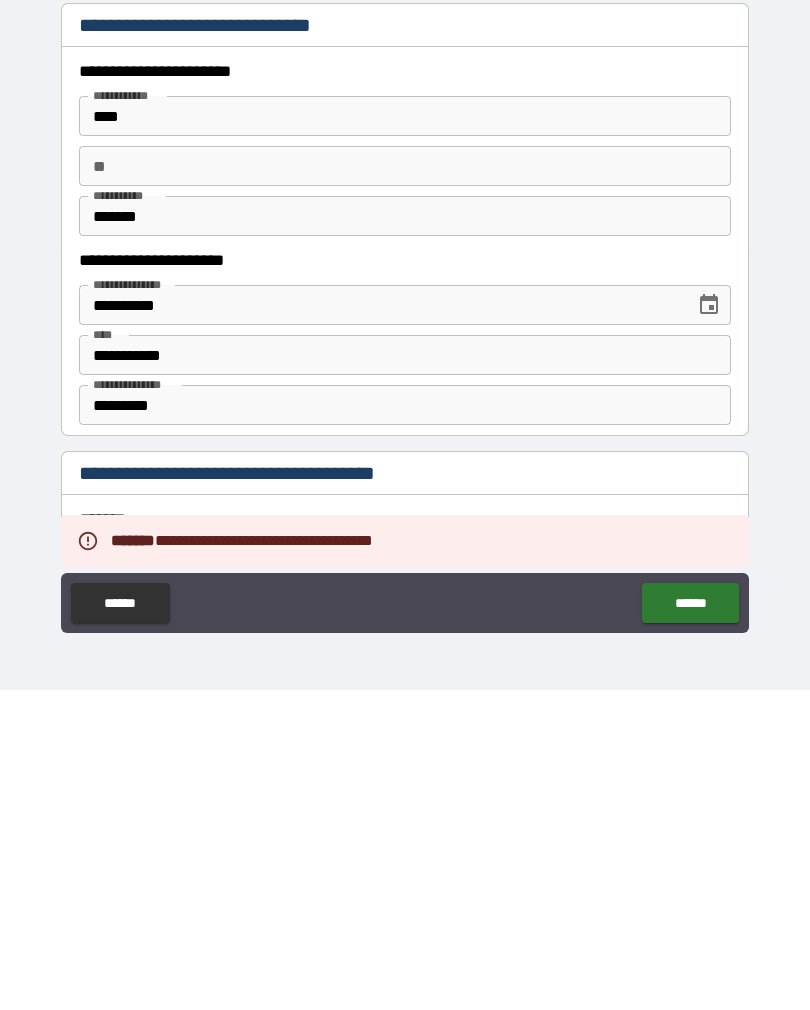 scroll, scrollTop: 31, scrollLeft: 0, axis: vertical 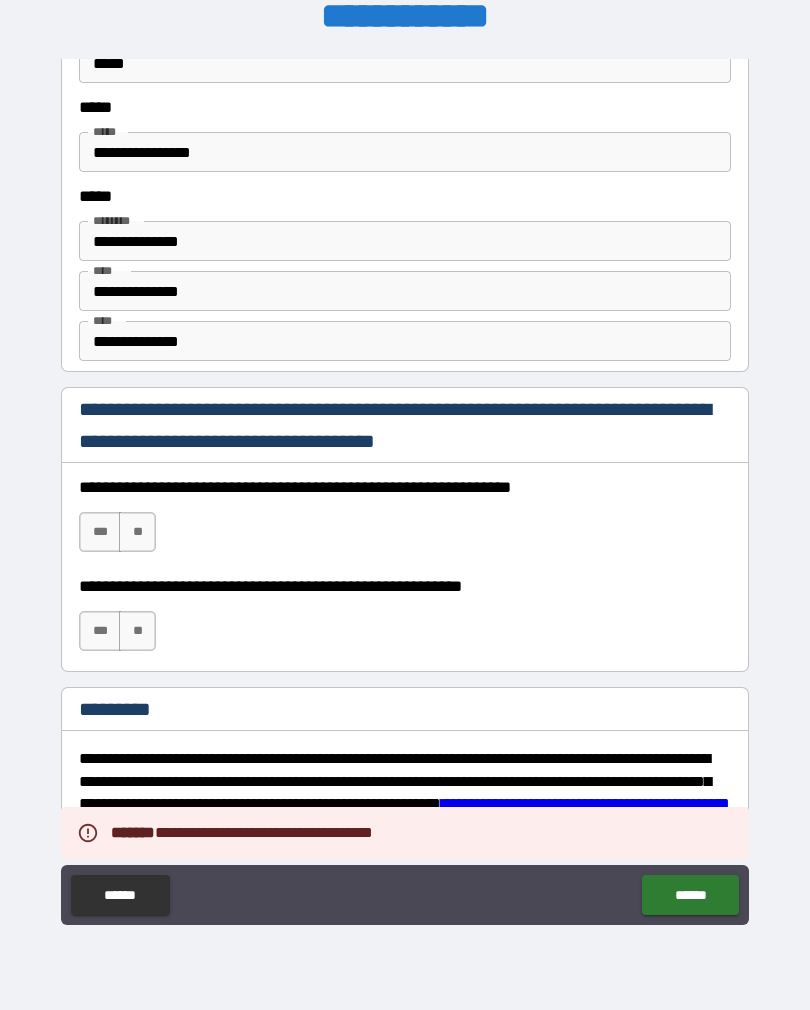 click on "***" at bounding box center (100, 532) 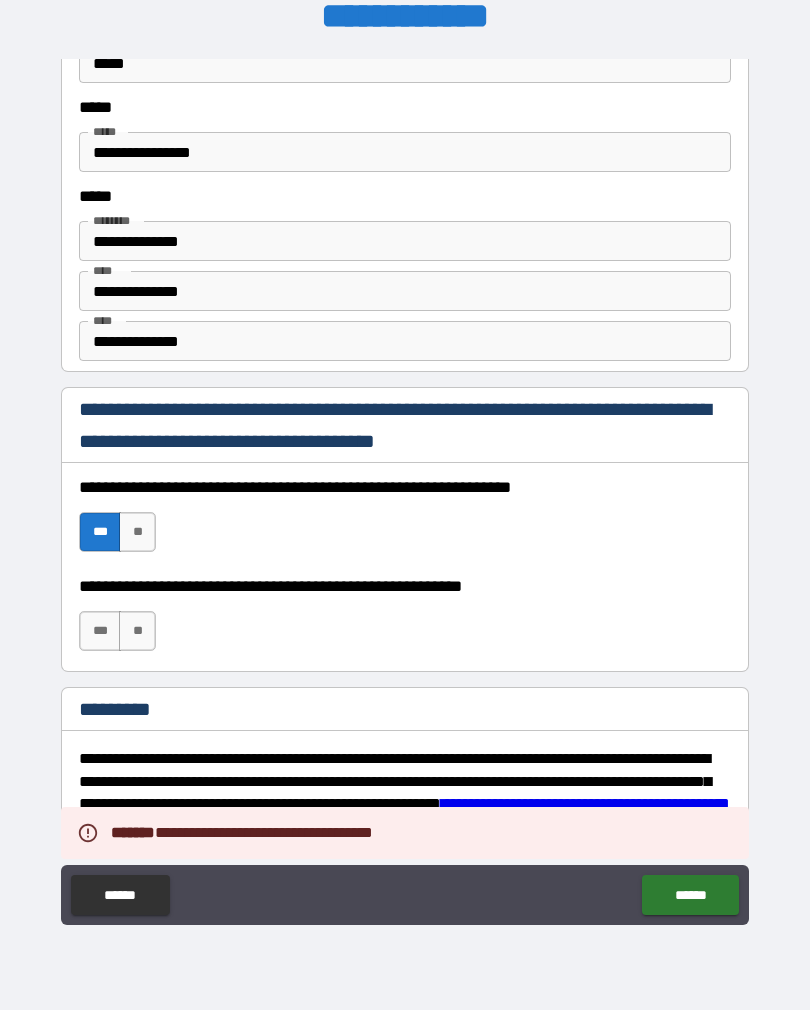 click on "***" at bounding box center [100, 631] 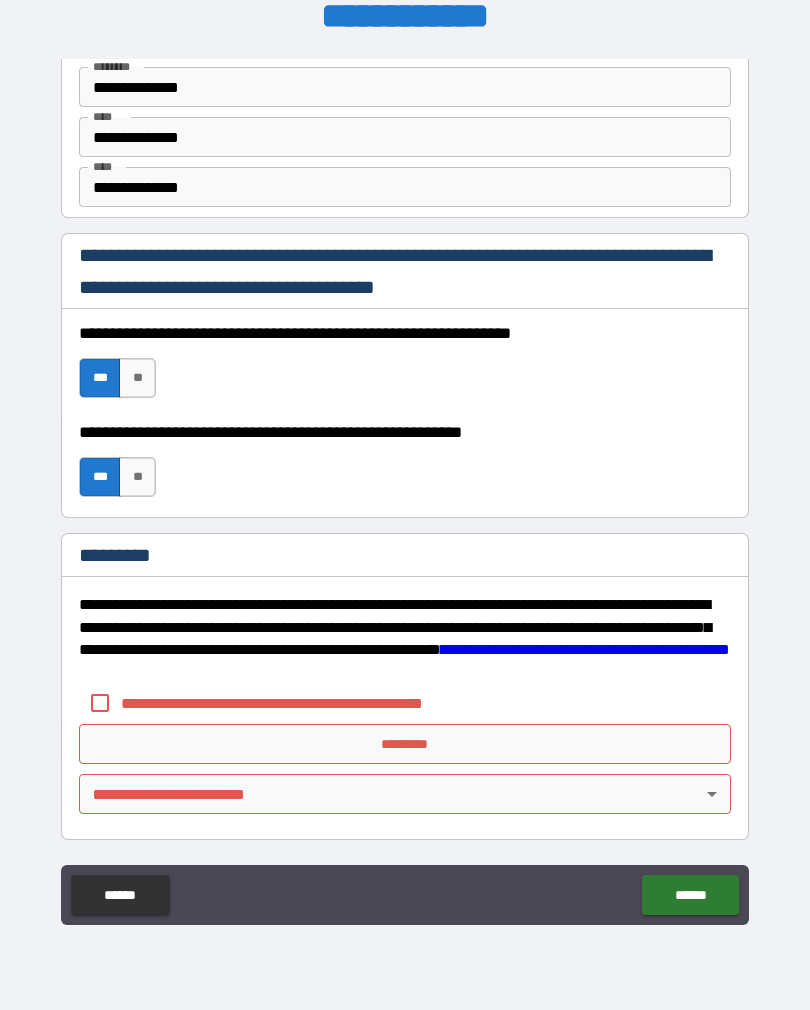 scroll, scrollTop: 2820, scrollLeft: 0, axis: vertical 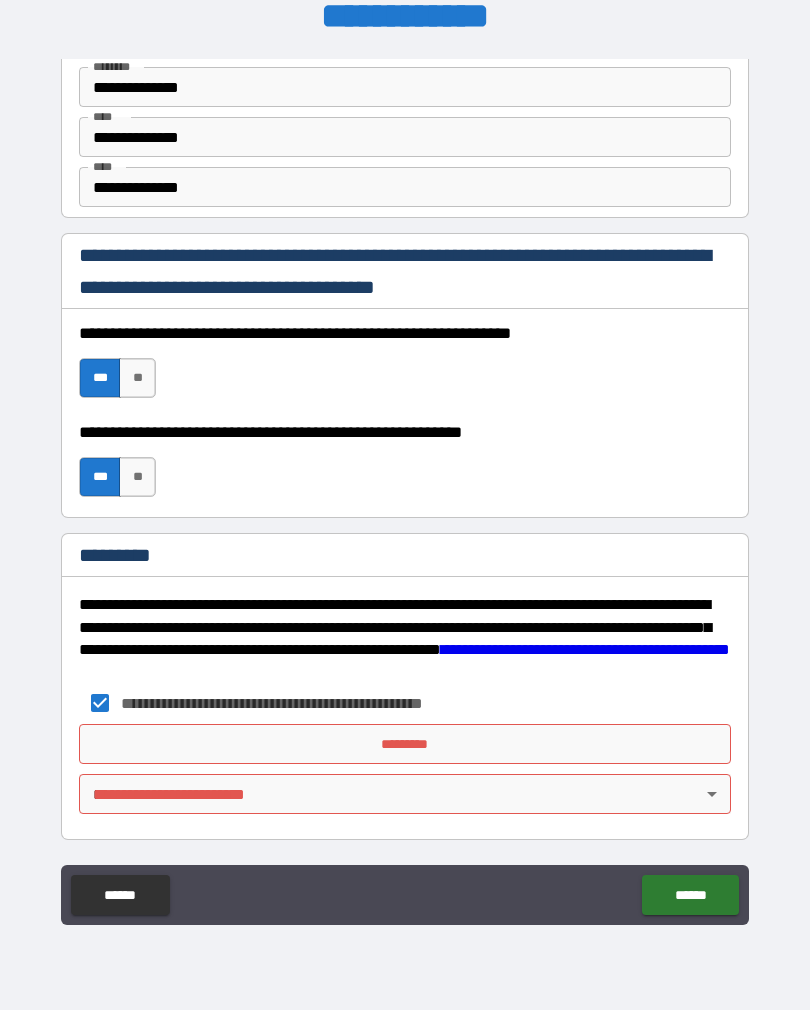 click on "*********" at bounding box center [405, 744] 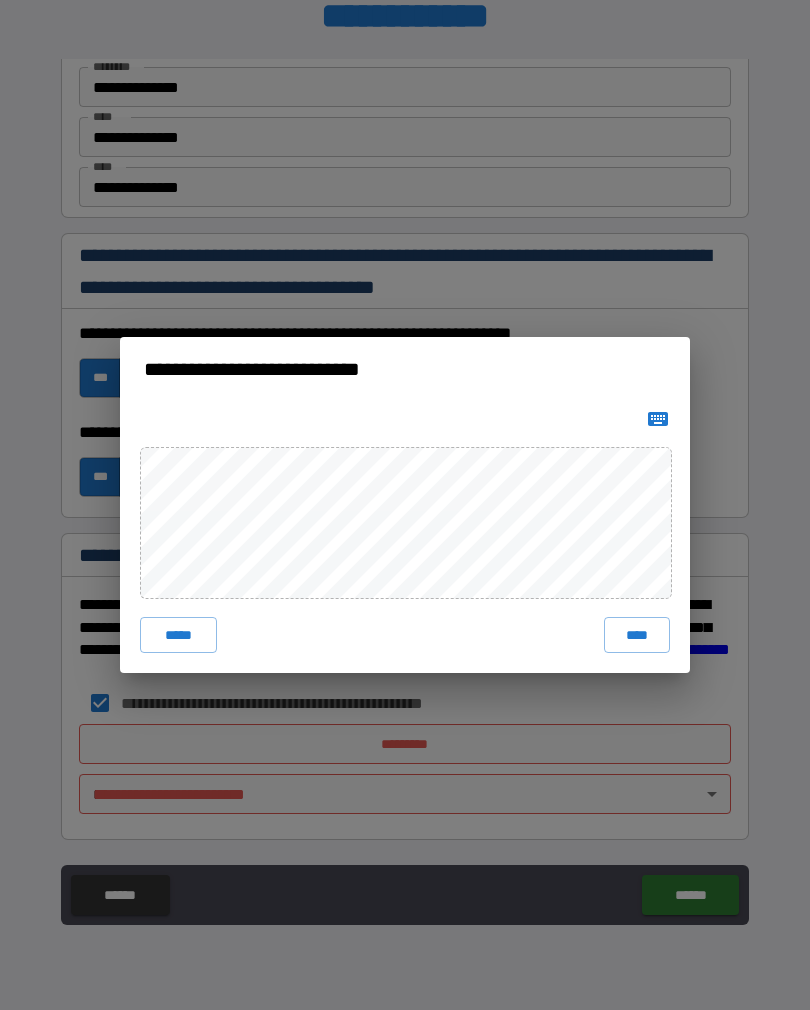 click on "****" at bounding box center (637, 635) 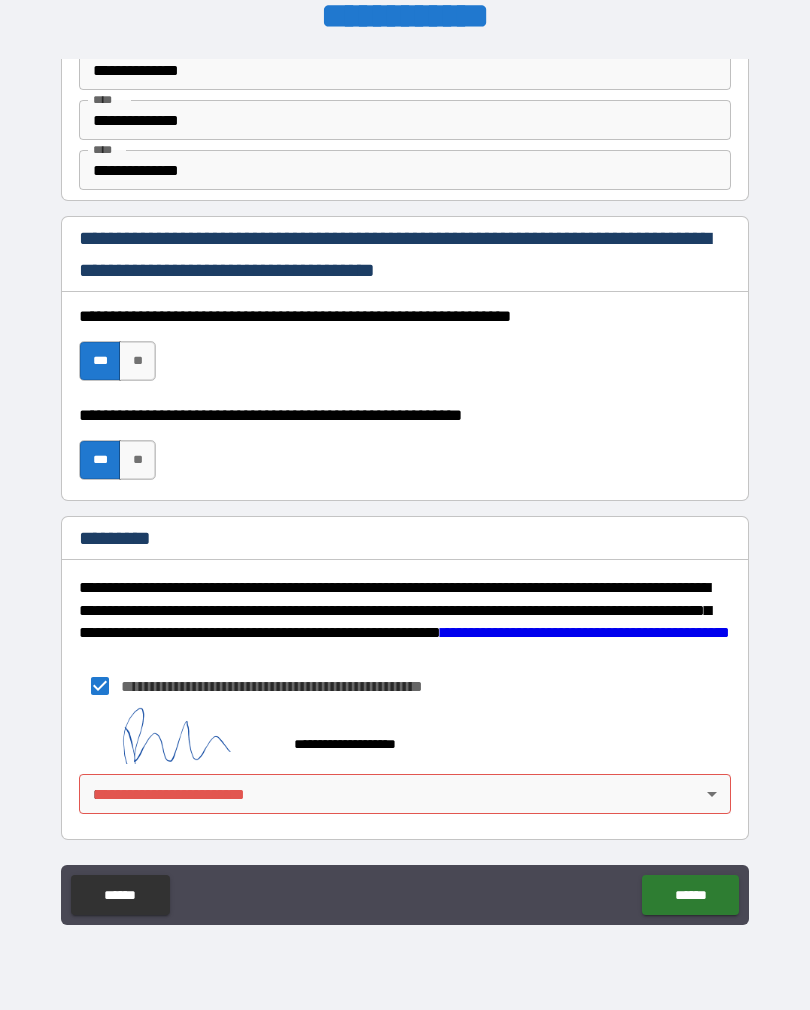 scroll, scrollTop: 2837, scrollLeft: 0, axis: vertical 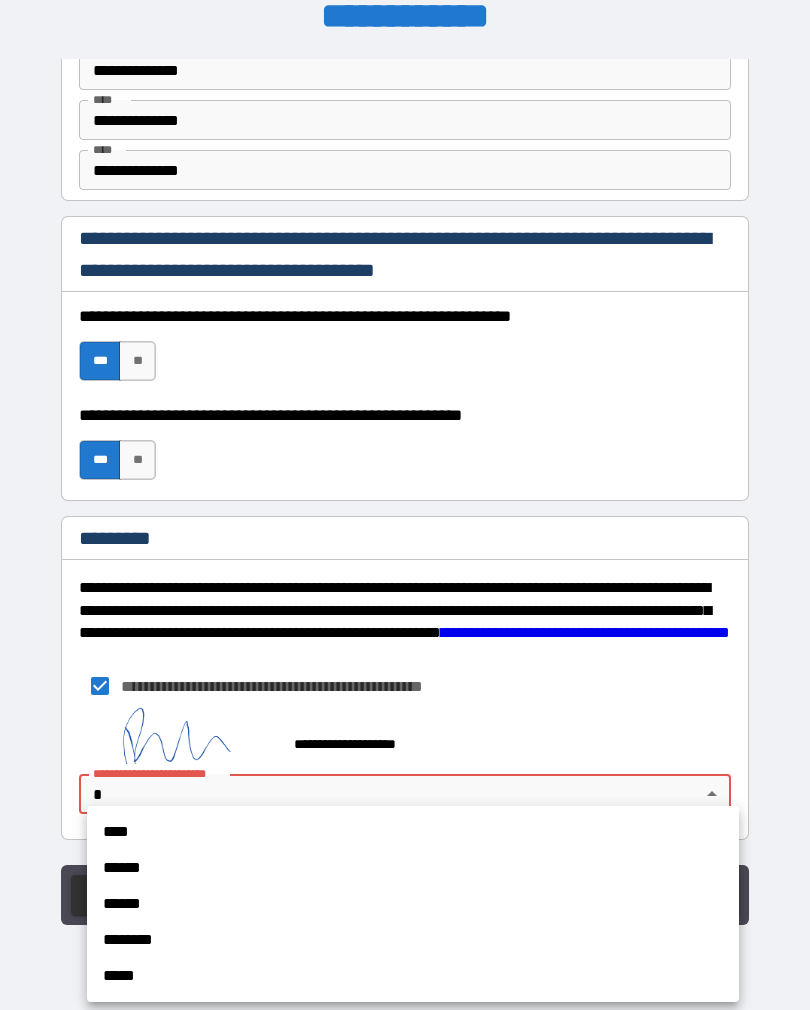 click on "****" at bounding box center [413, 832] 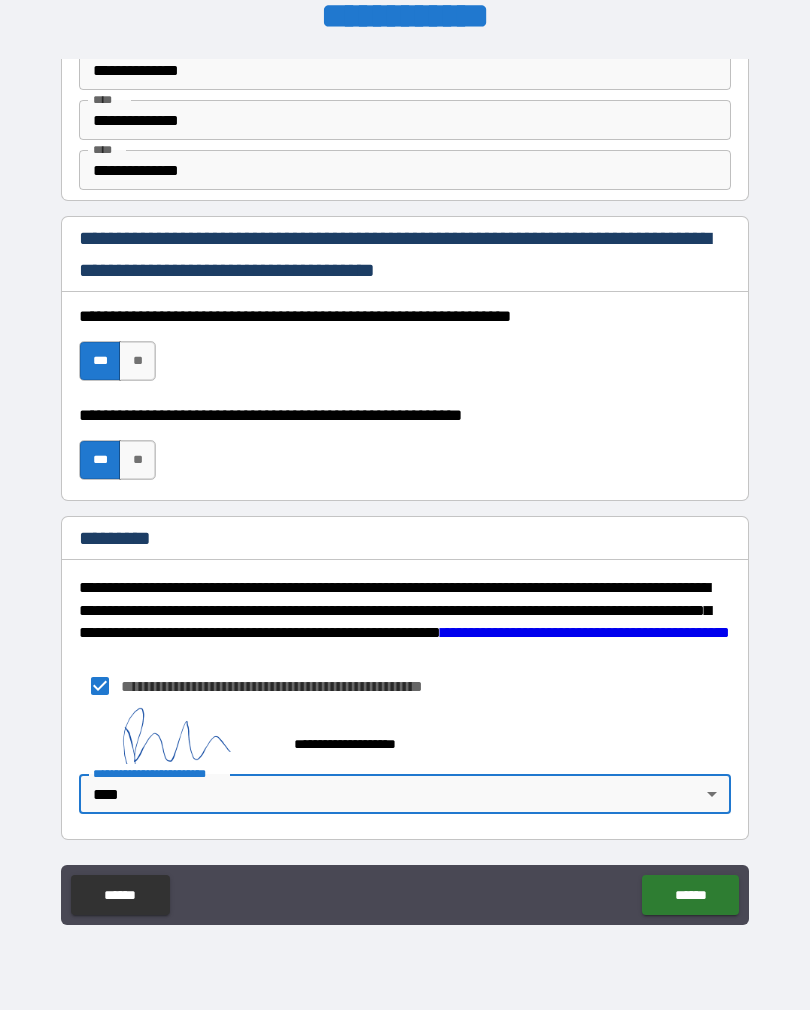 click on "******" at bounding box center [690, 895] 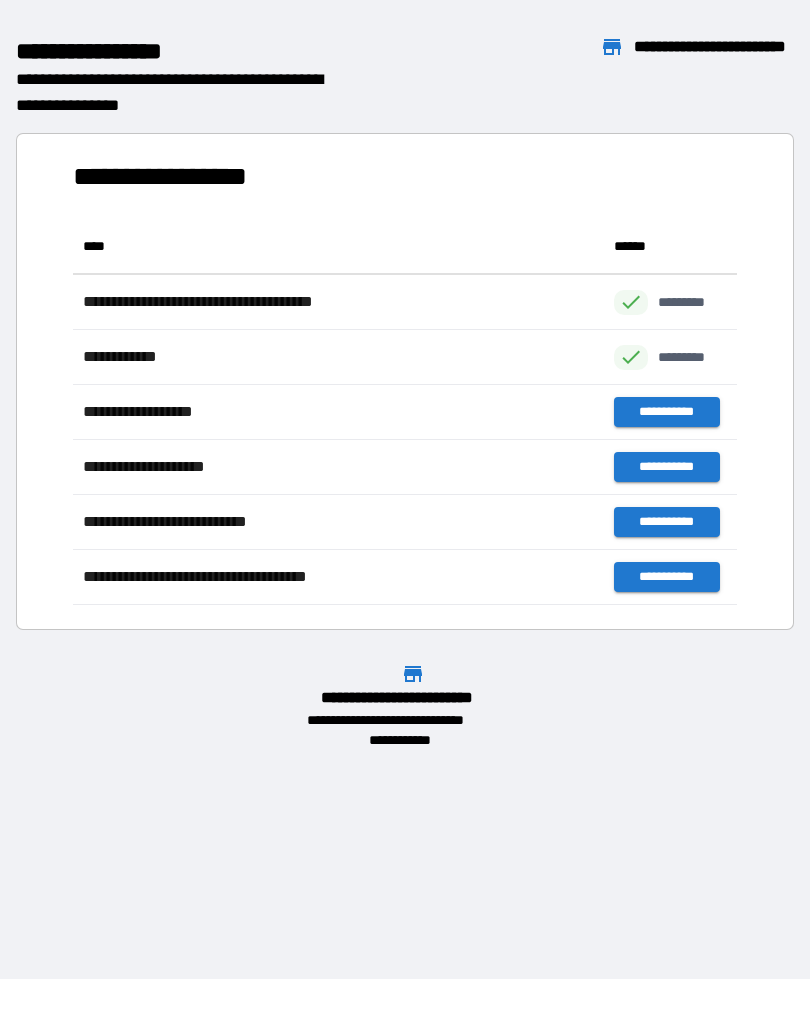 scroll, scrollTop: 1, scrollLeft: 1, axis: both 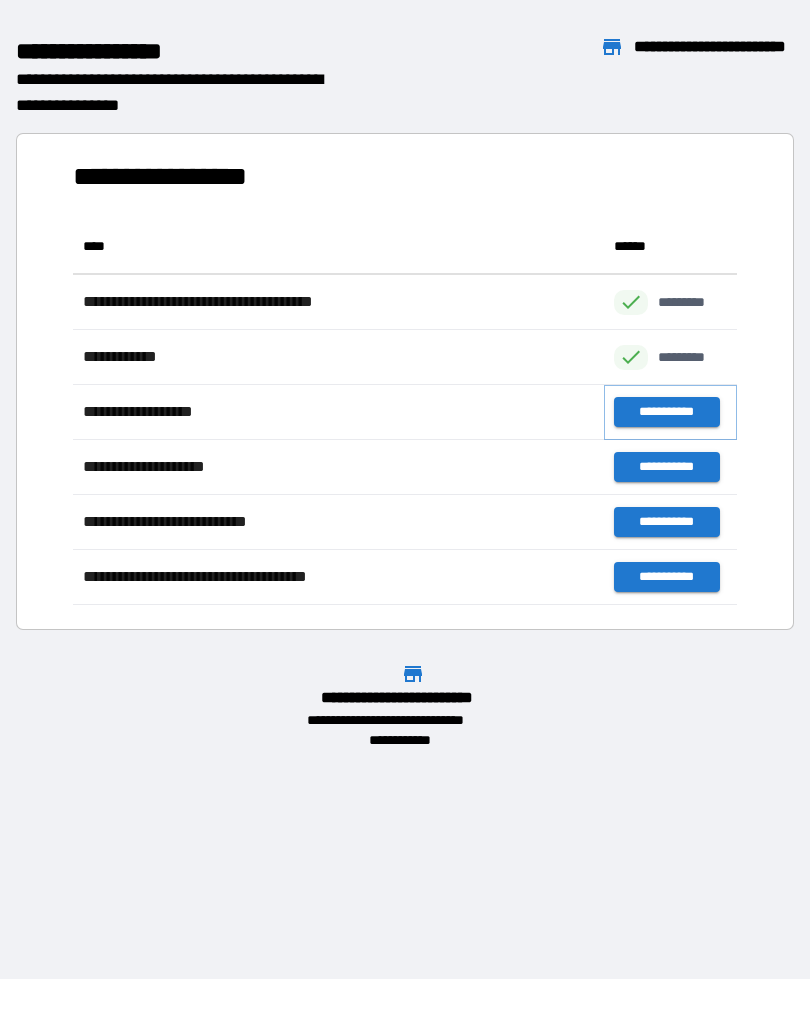 click on "**********" at bounding box center [666, 412] 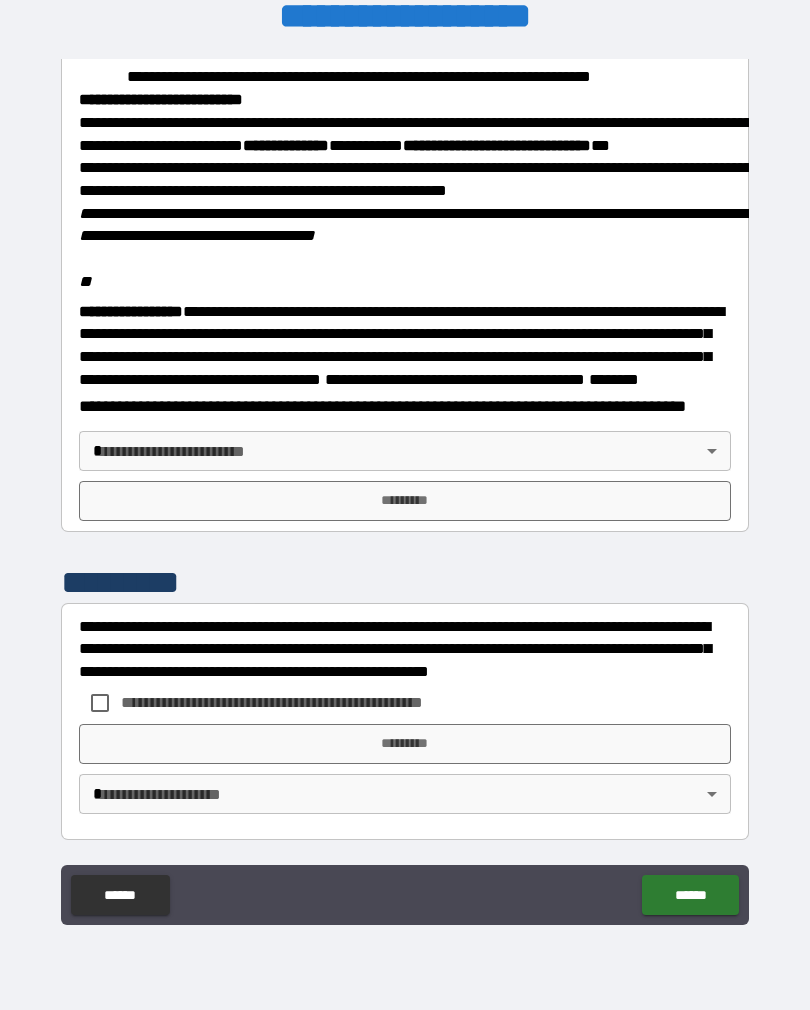 scroll, scrollTop: 2345, scrollLeft: 0, axis: vertical 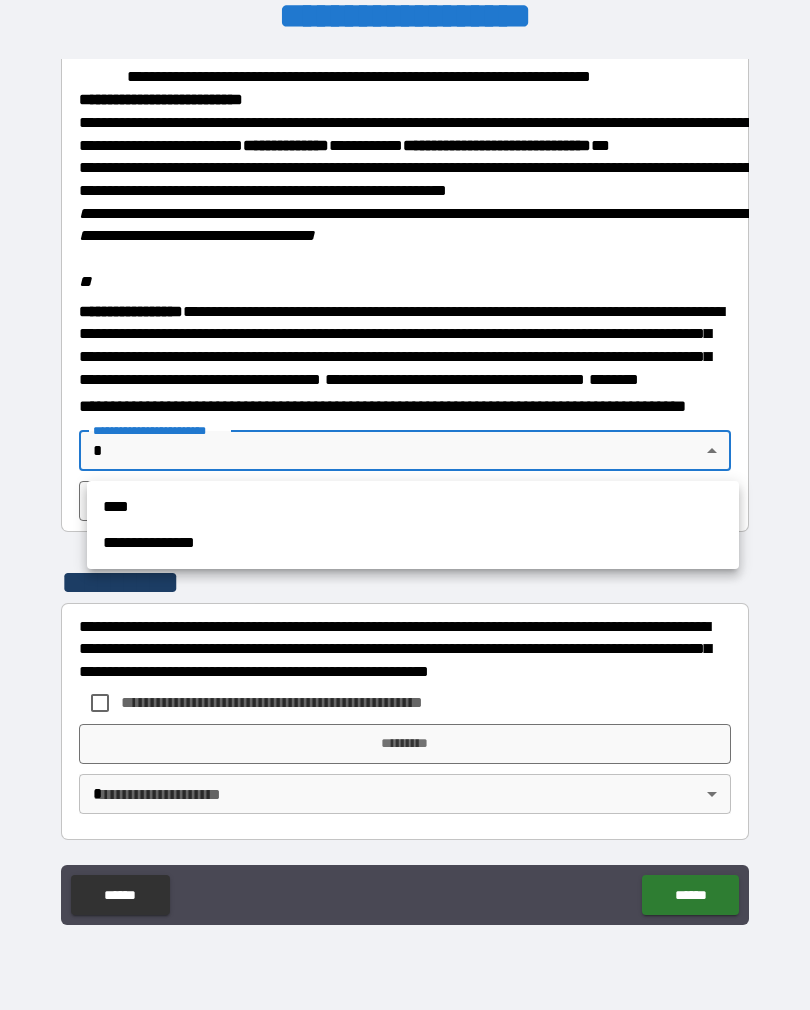 click at bounding box center [405, 505] 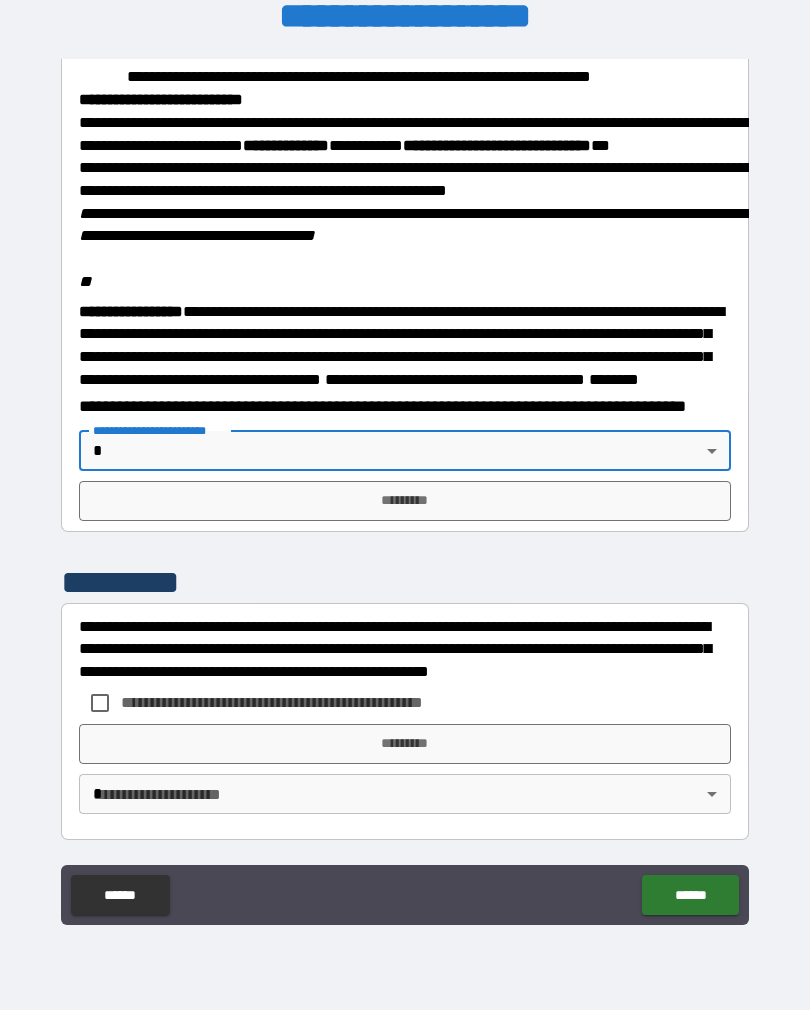 click on "*********" at bounding box center (405, 501) 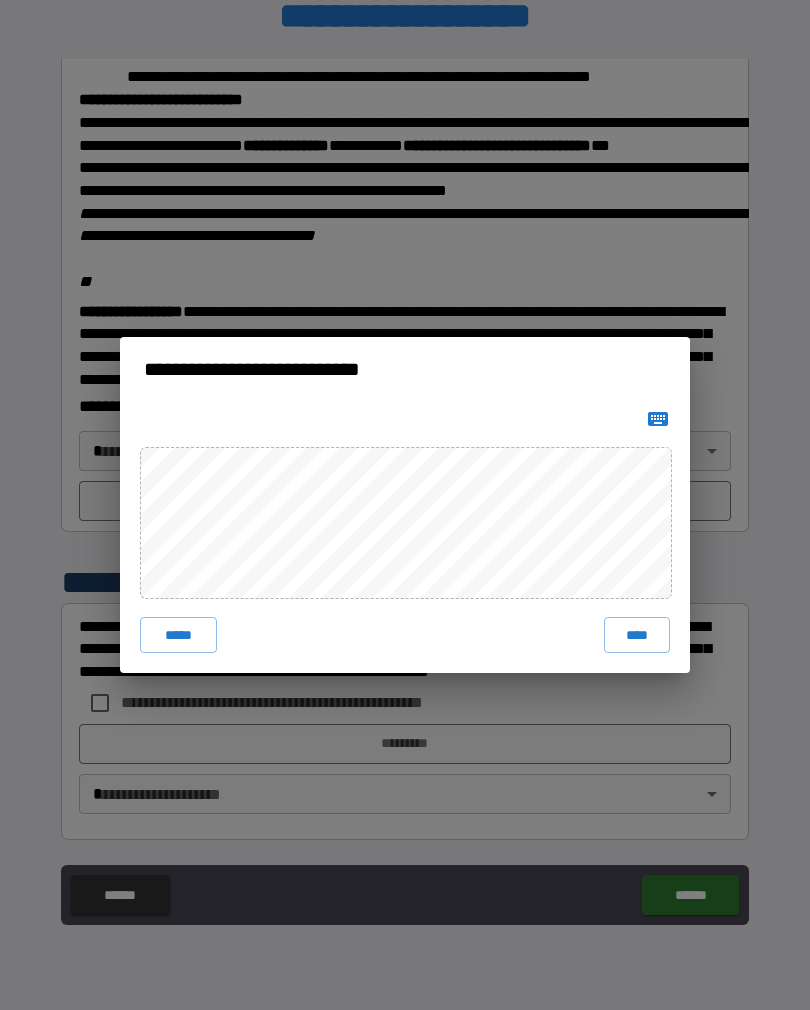 click on "****" at bounding box center [637, 635] 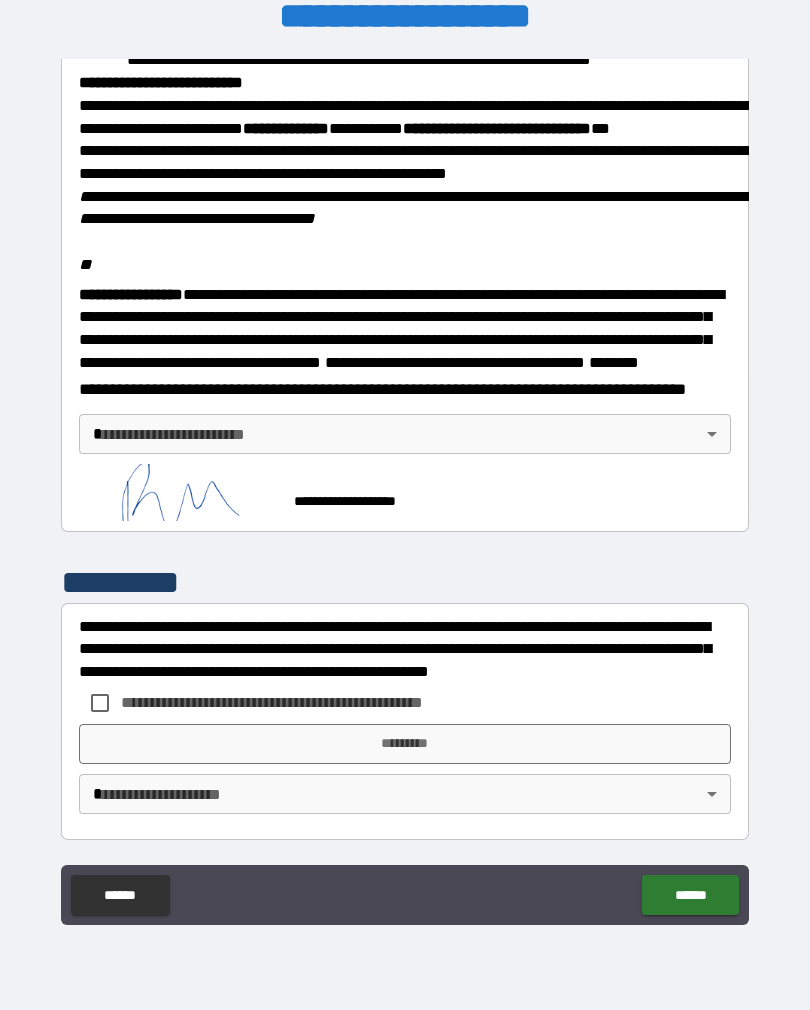 click on "*********" at bounding box center (405, 744) 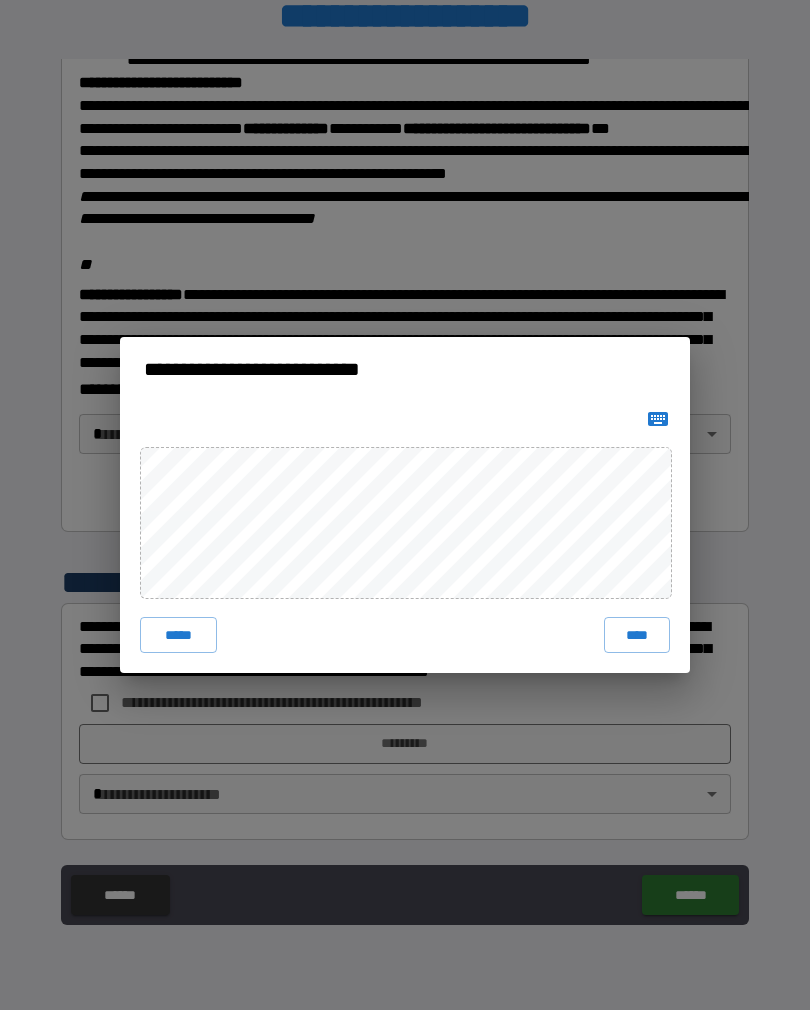 click on "****" at bounding box center [637, 635] 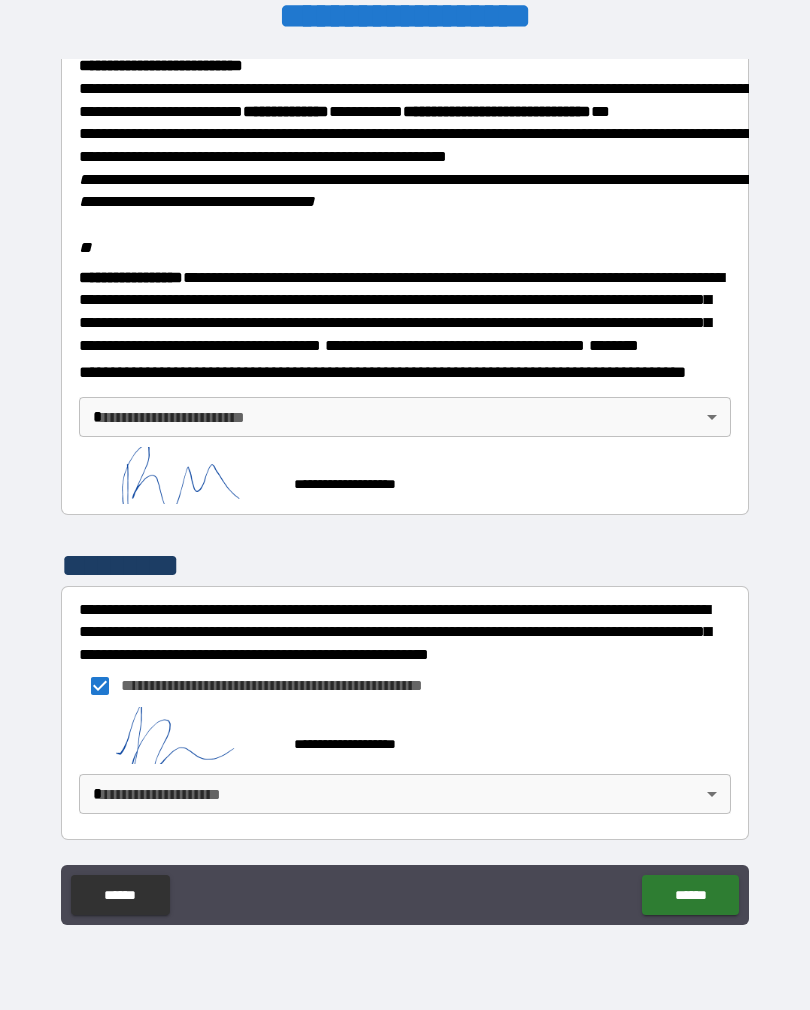 scroll, scrollTop: 2379, scrollLeft: 0, axis: vertical 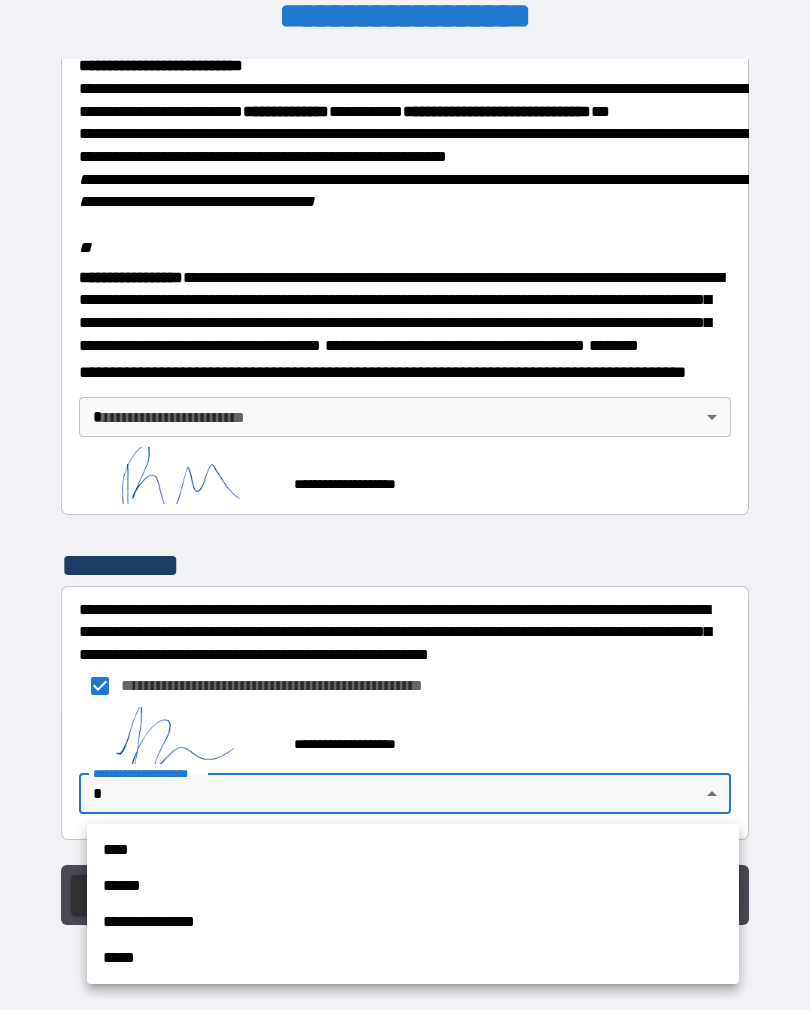 click on "****" at bounding box center (413, 850) 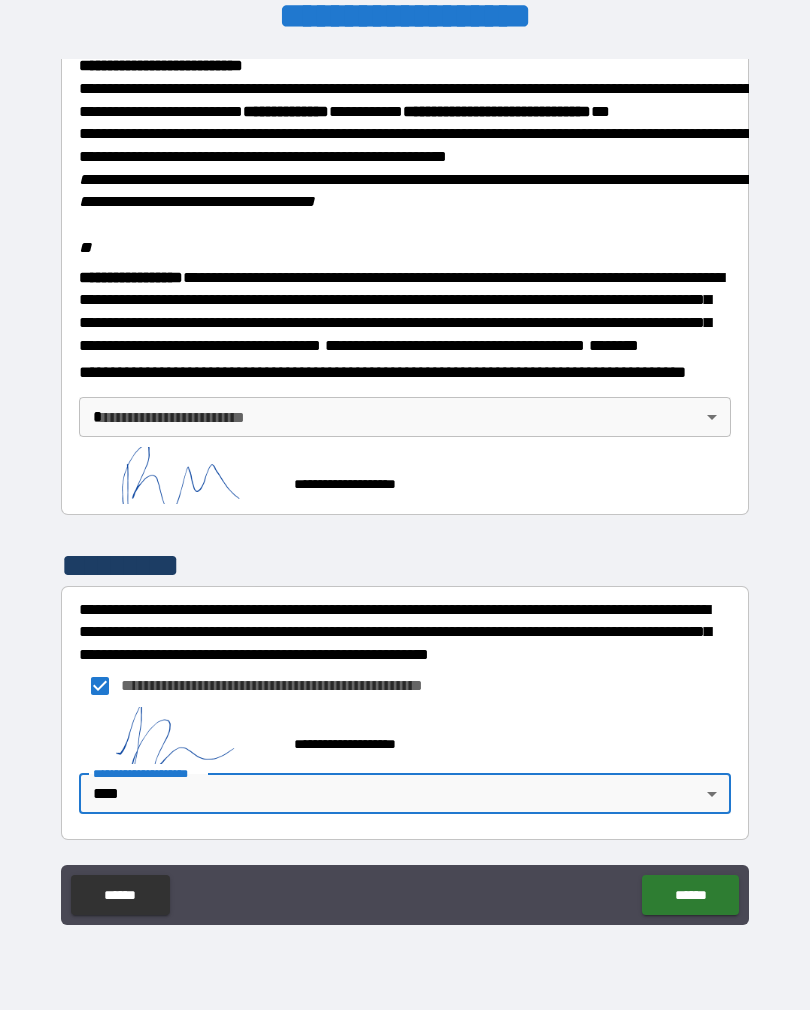 type on "****" 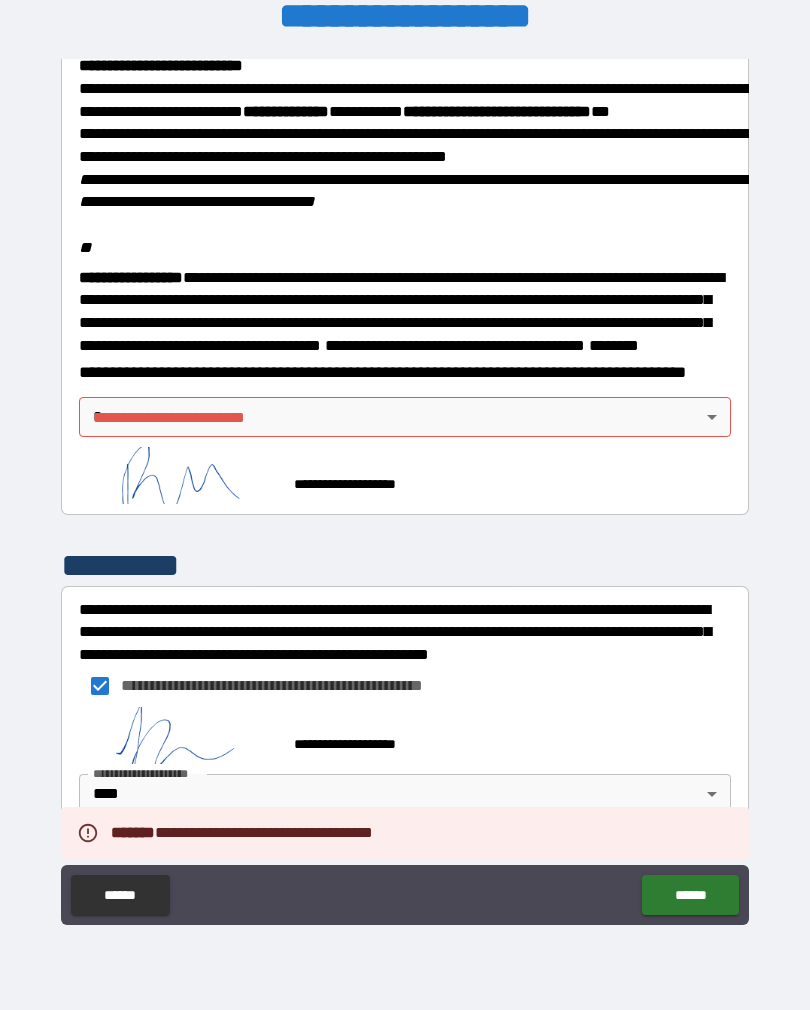 click on "**********" at bounding box center [405, 475] 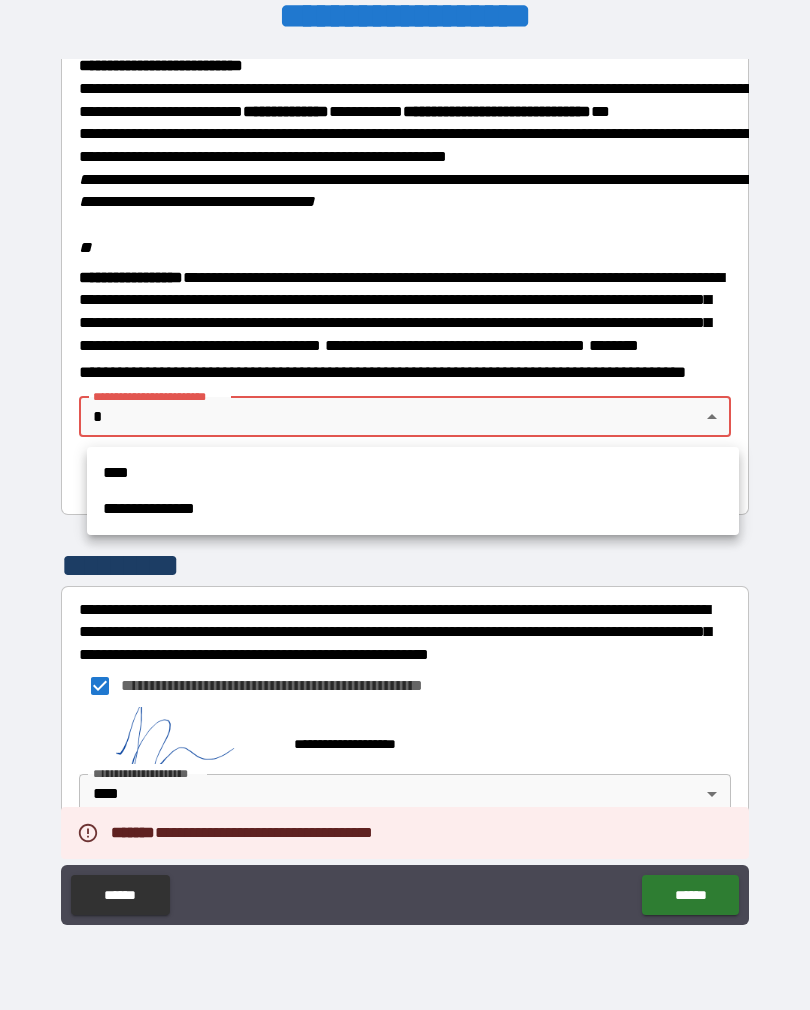 click on "****" at bounding box center [413, 473] 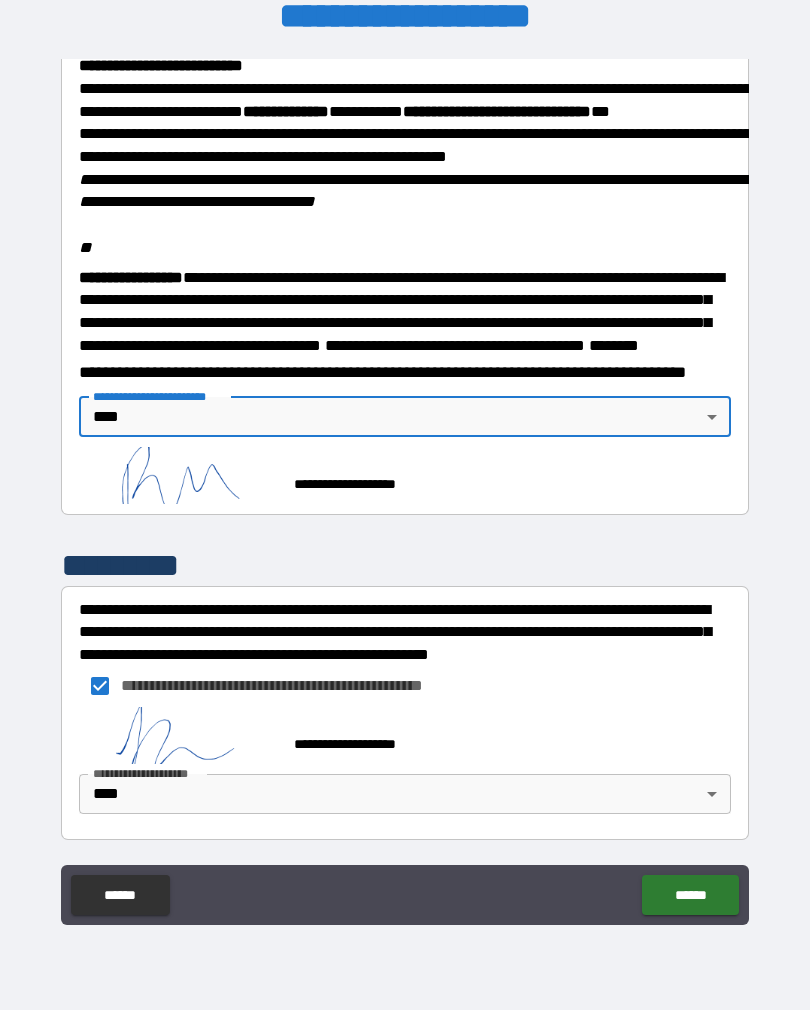 click on "******" at bounding box center [690, 895] 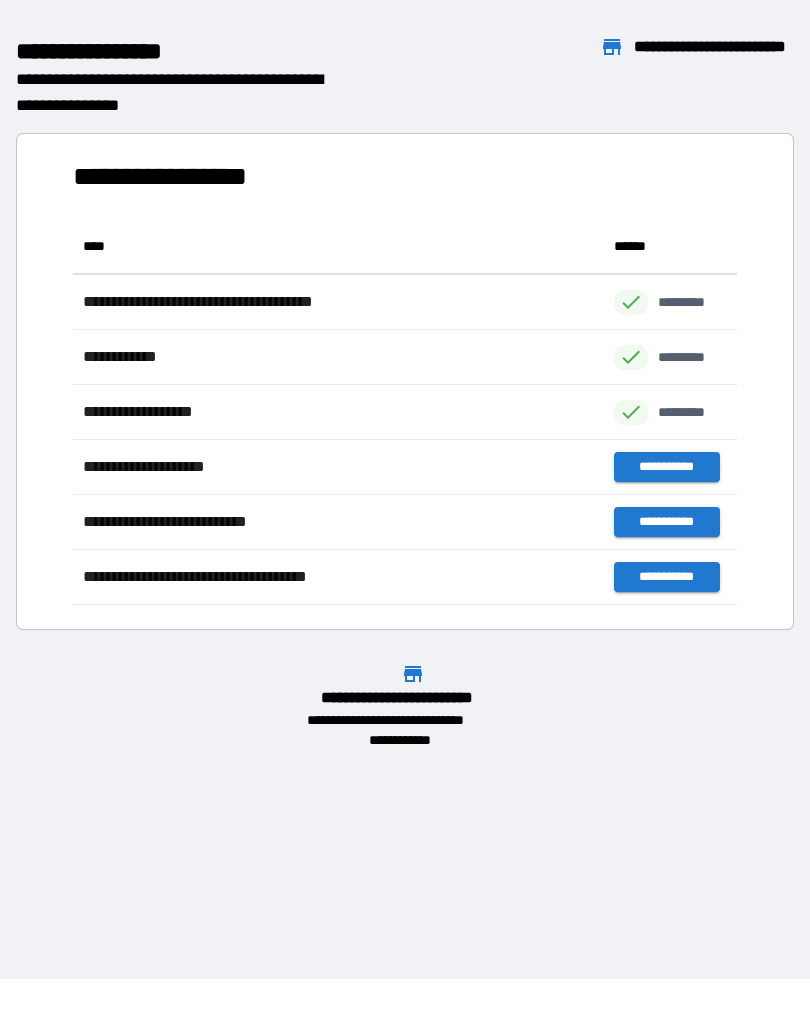 scroll, scrollTop: 386, scrollLeft: 664, axis: both 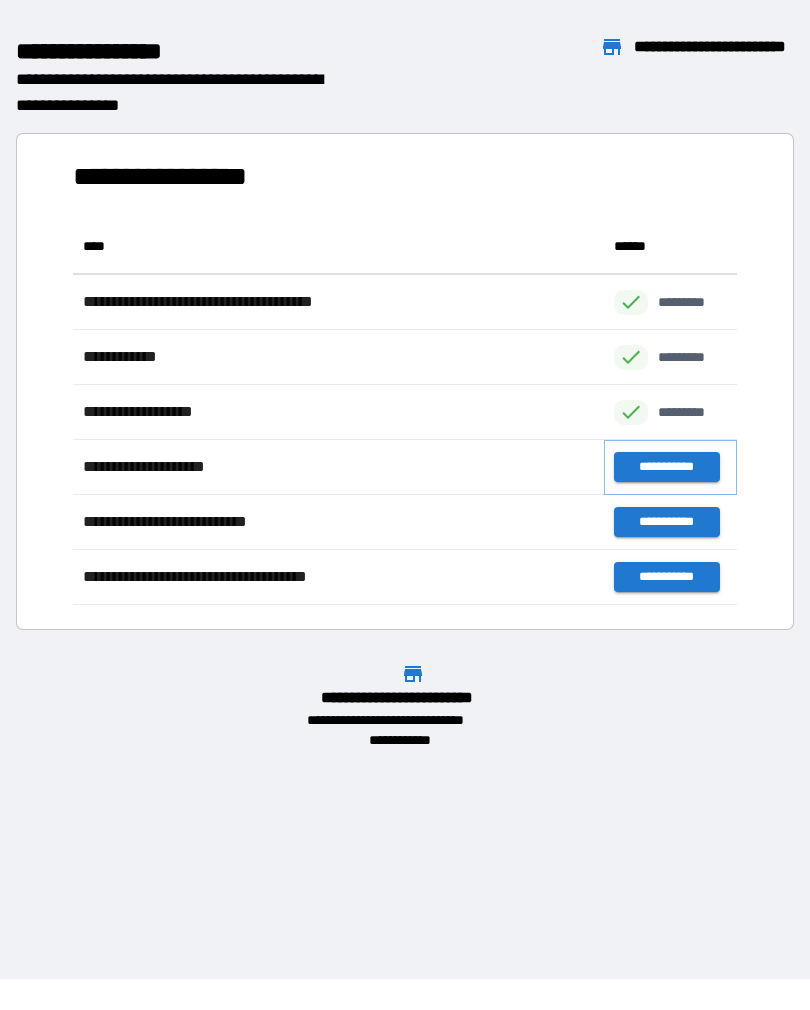 click on "**********" at bounding box center (666, 467) 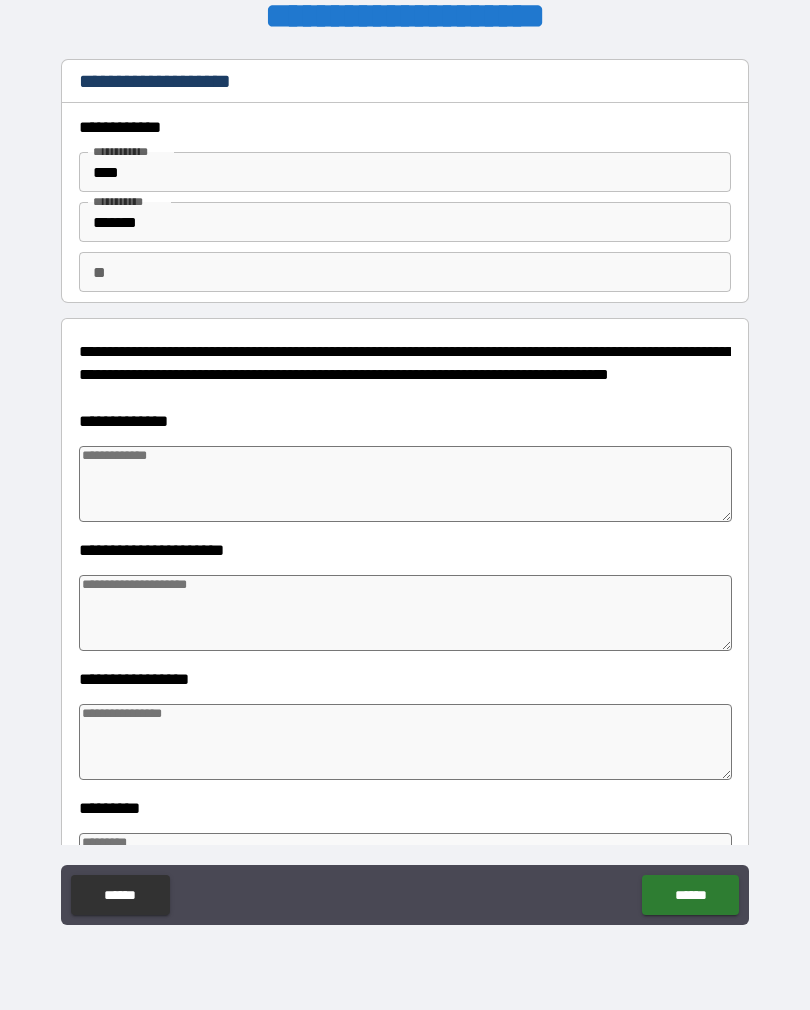 type on "*" 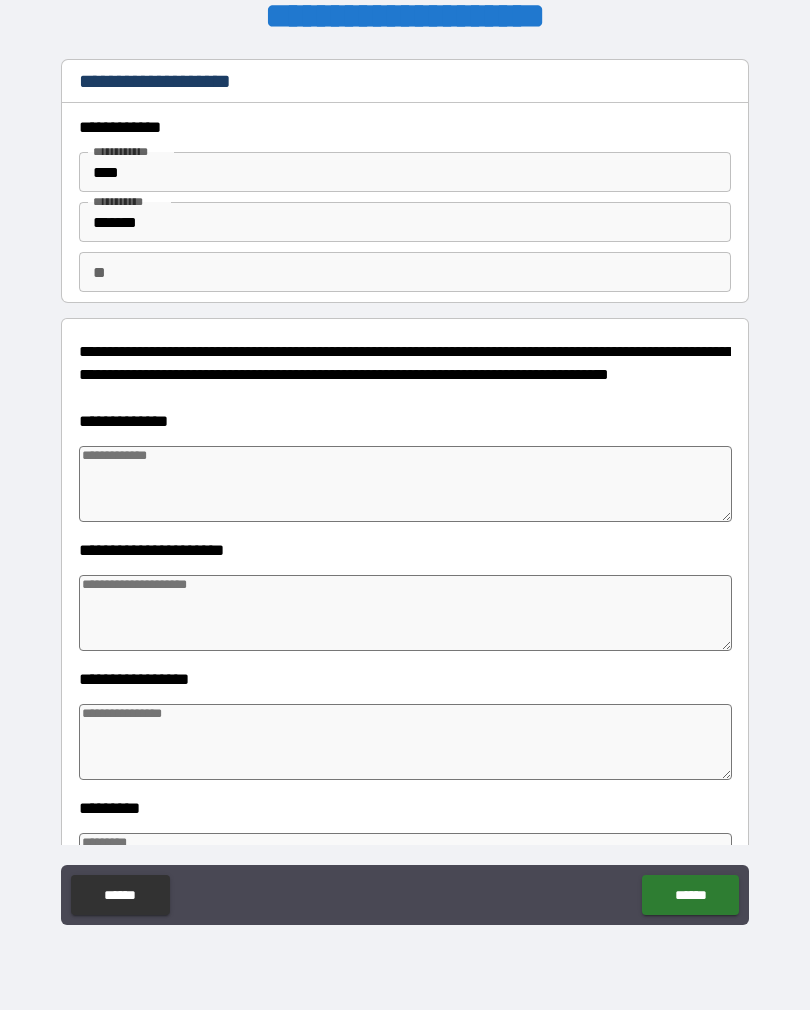 type on "*" 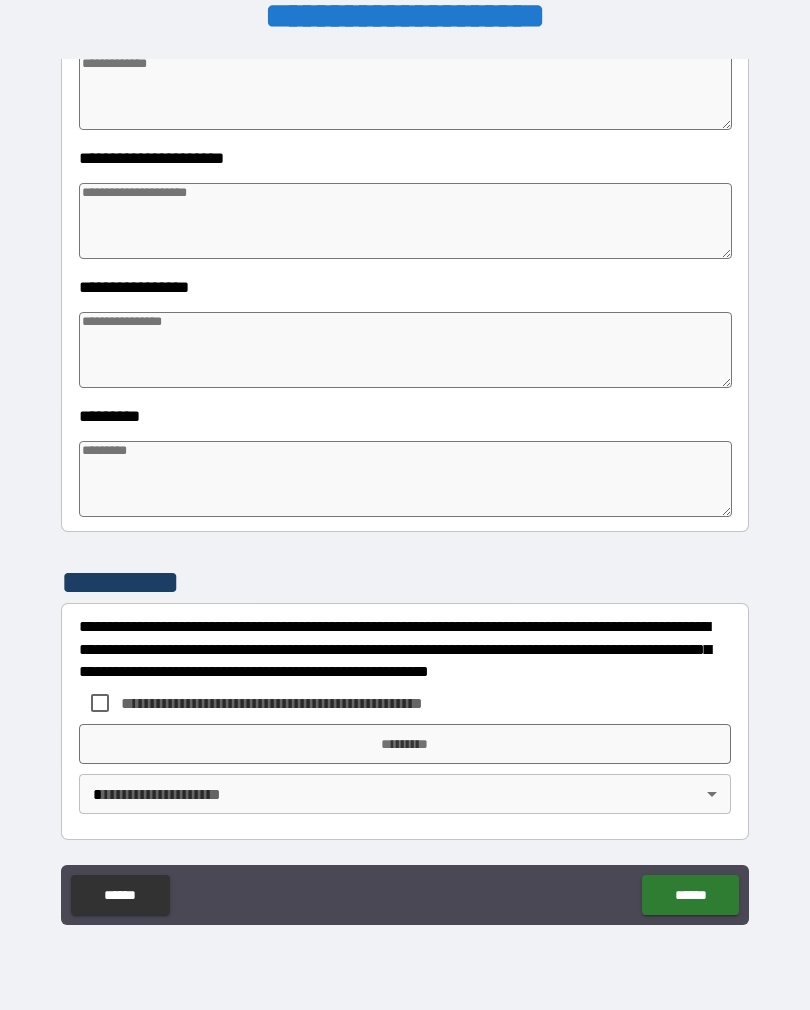 scroll, scrollTop: 392, scrollLeft: 0, axis: vertical 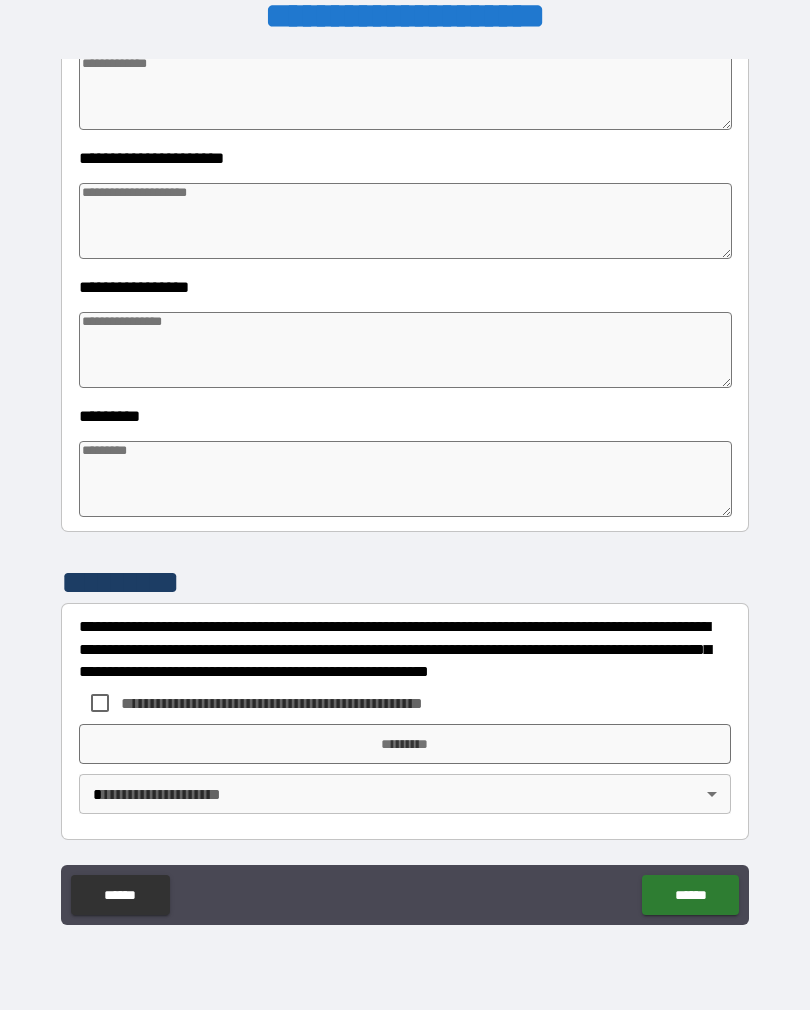 type on "*" 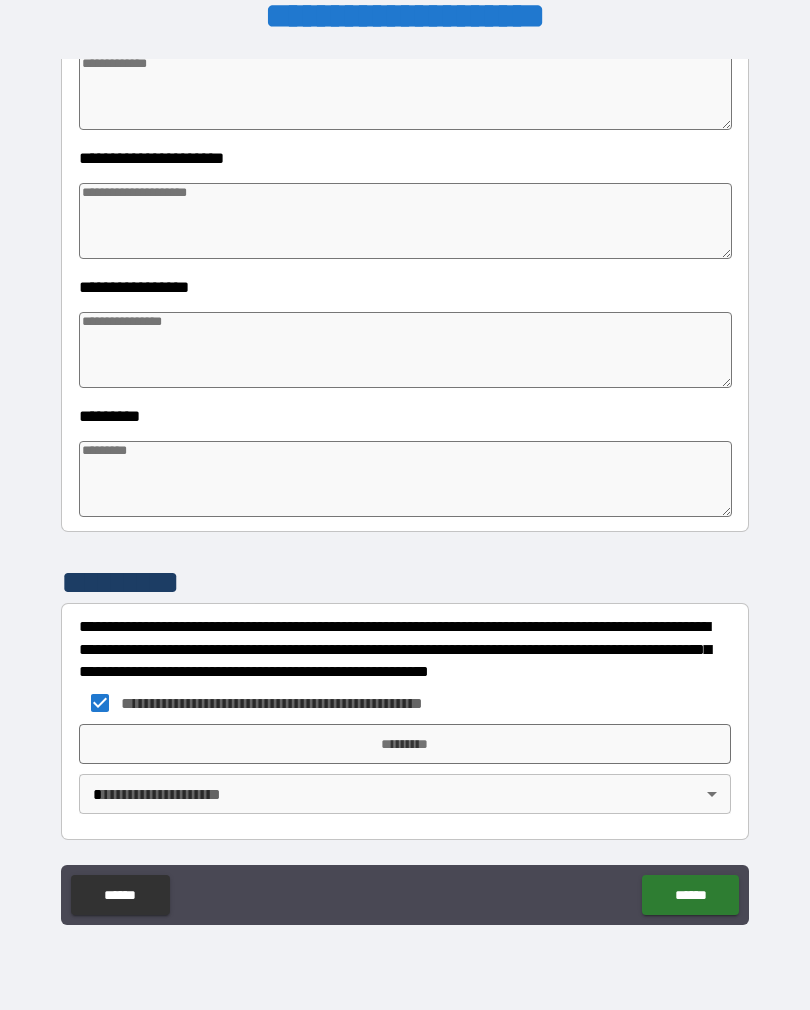 type on "*" 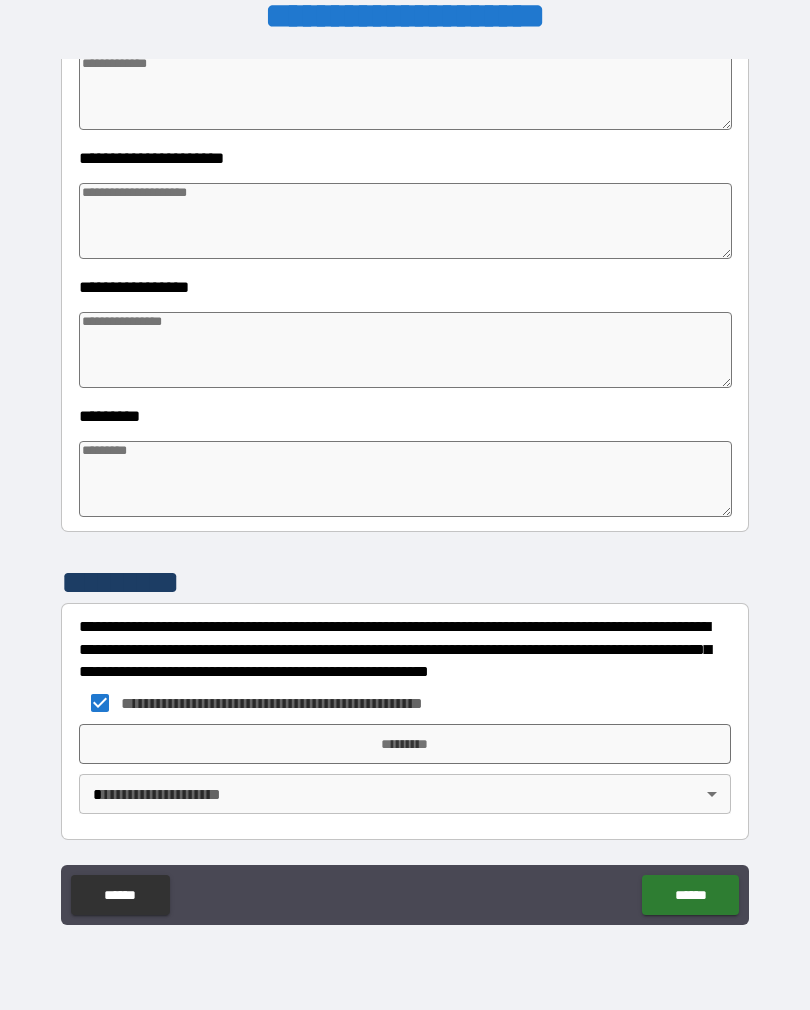type on "*" 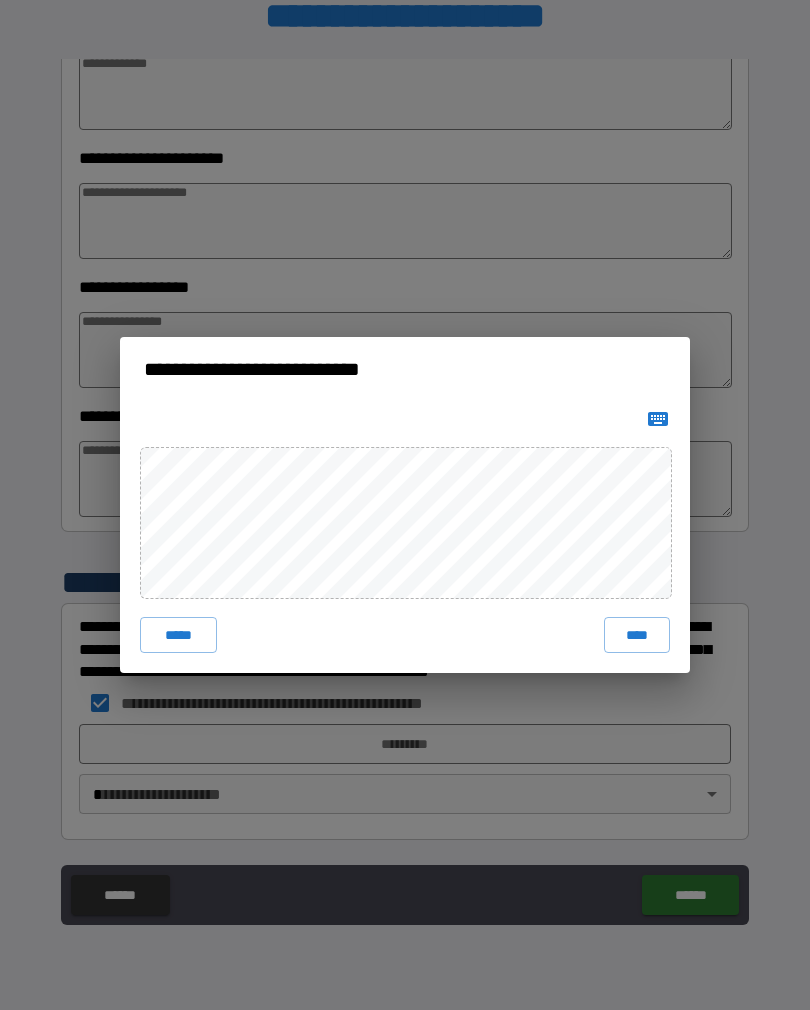 click on "****" at bounding box center [637, 635] 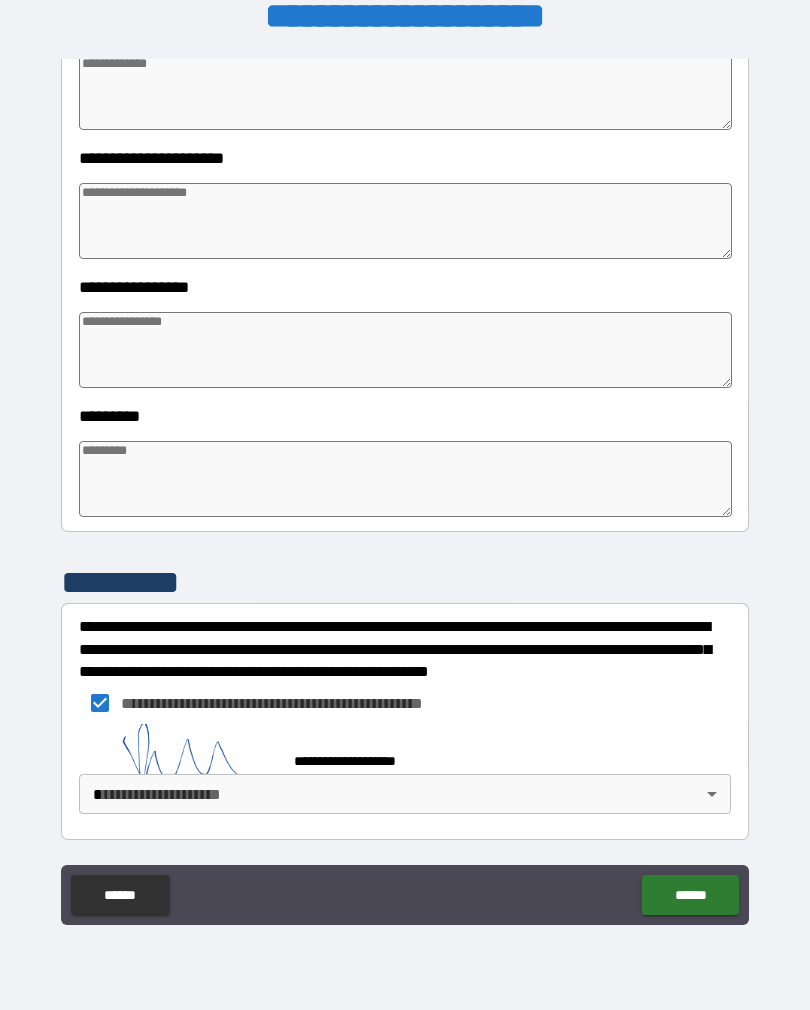type on "*" 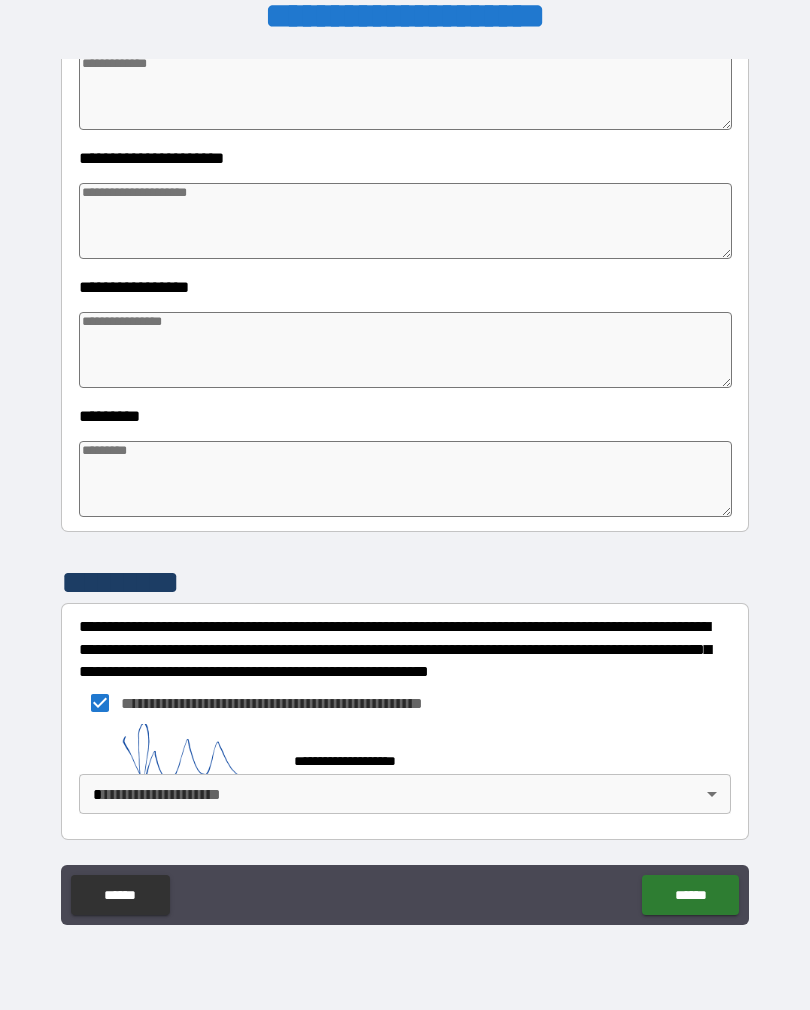 type on "*" 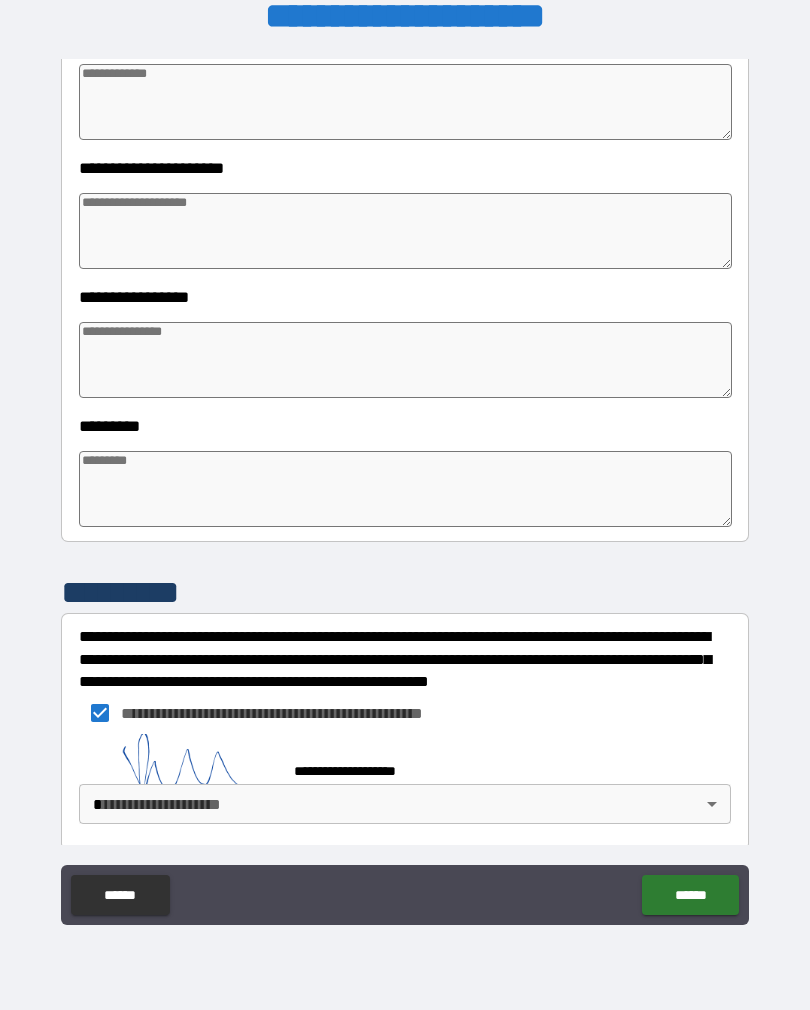 type on "*" 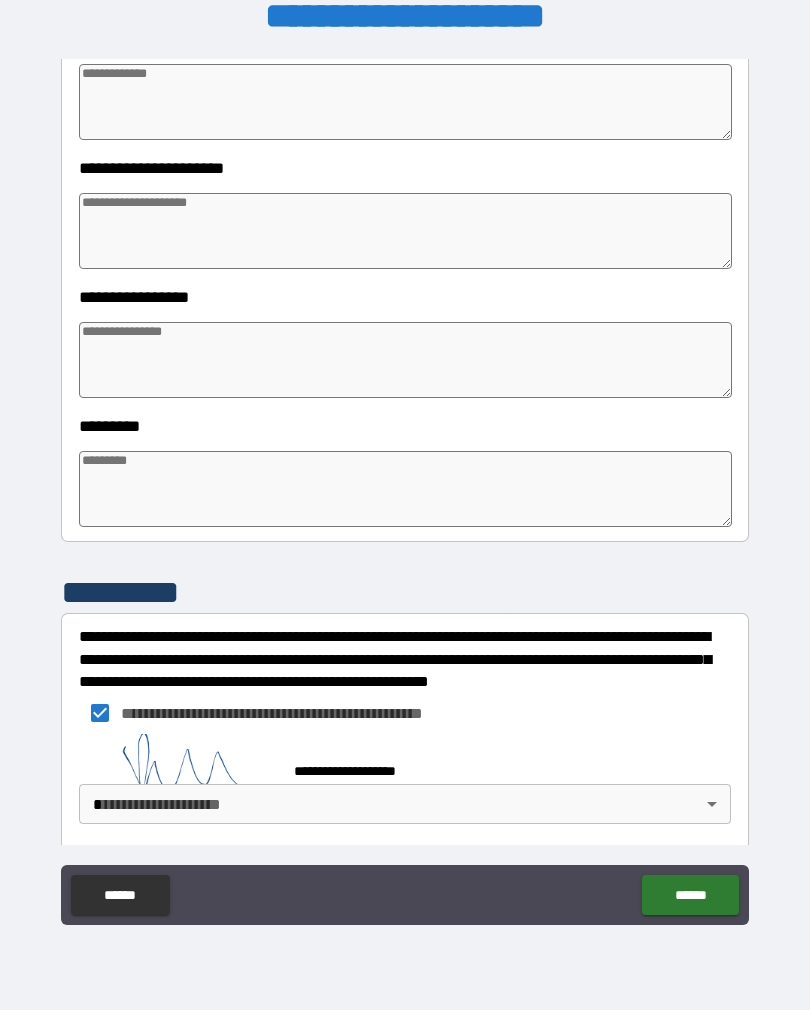 type on "*" 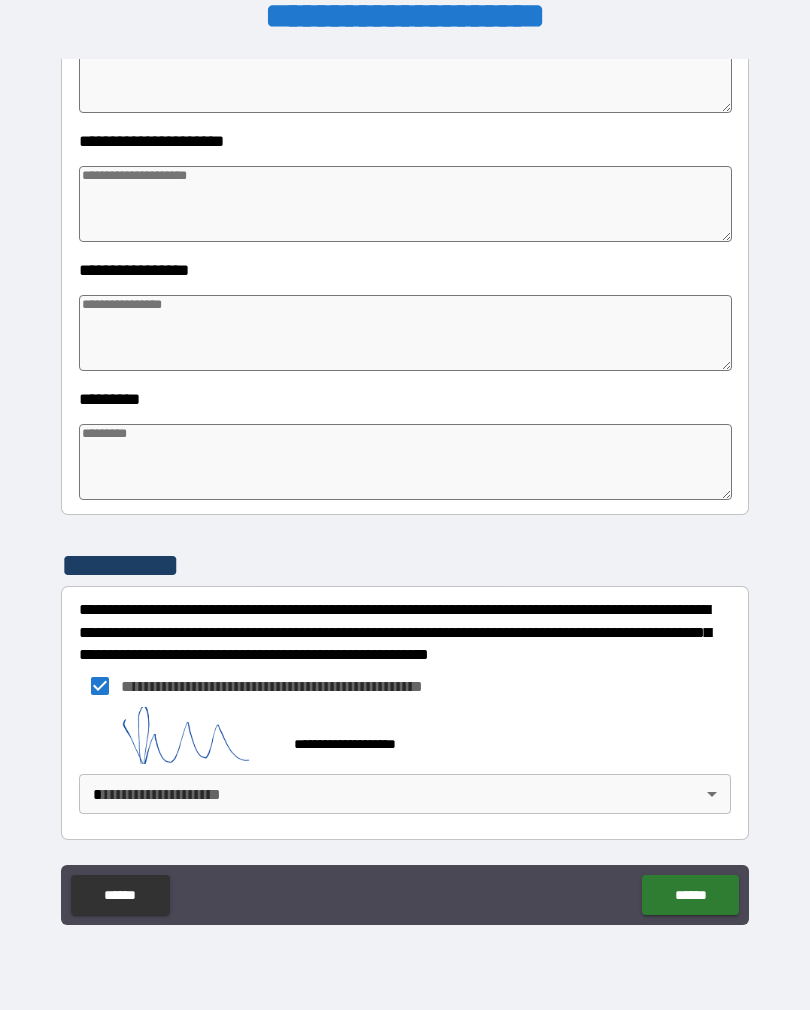 scroll, scrollTop: 409, scrollLeft: 0, axis: vertical 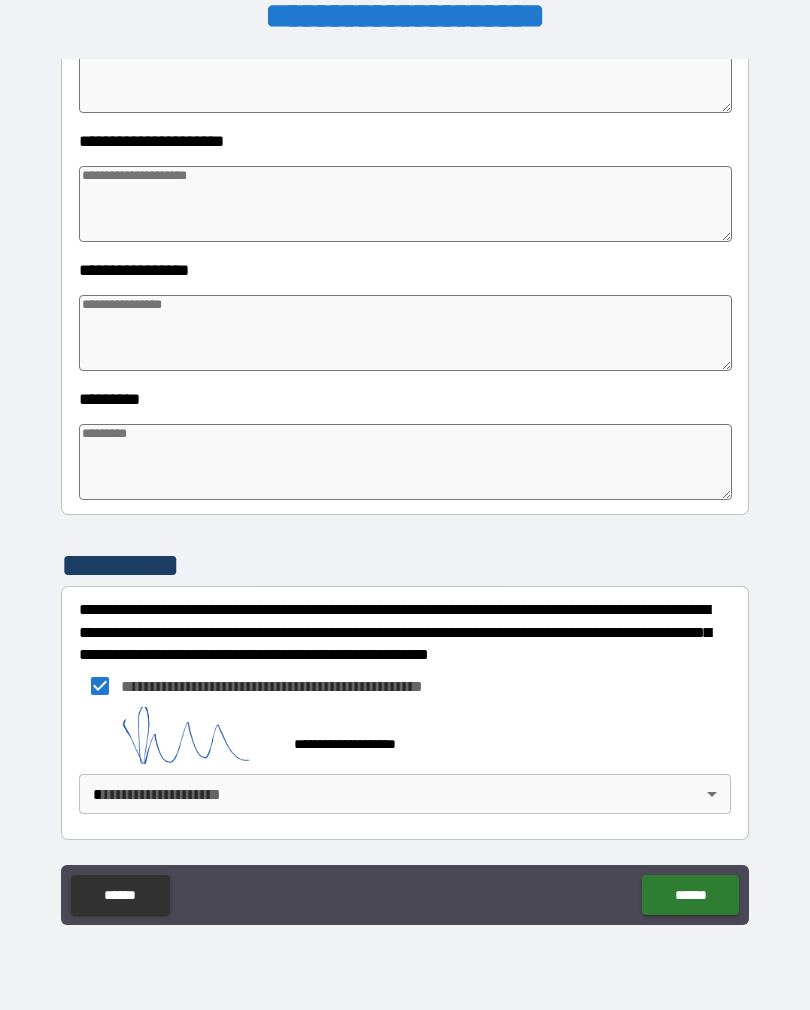 click on "**********" at bounding box center [405, 489] 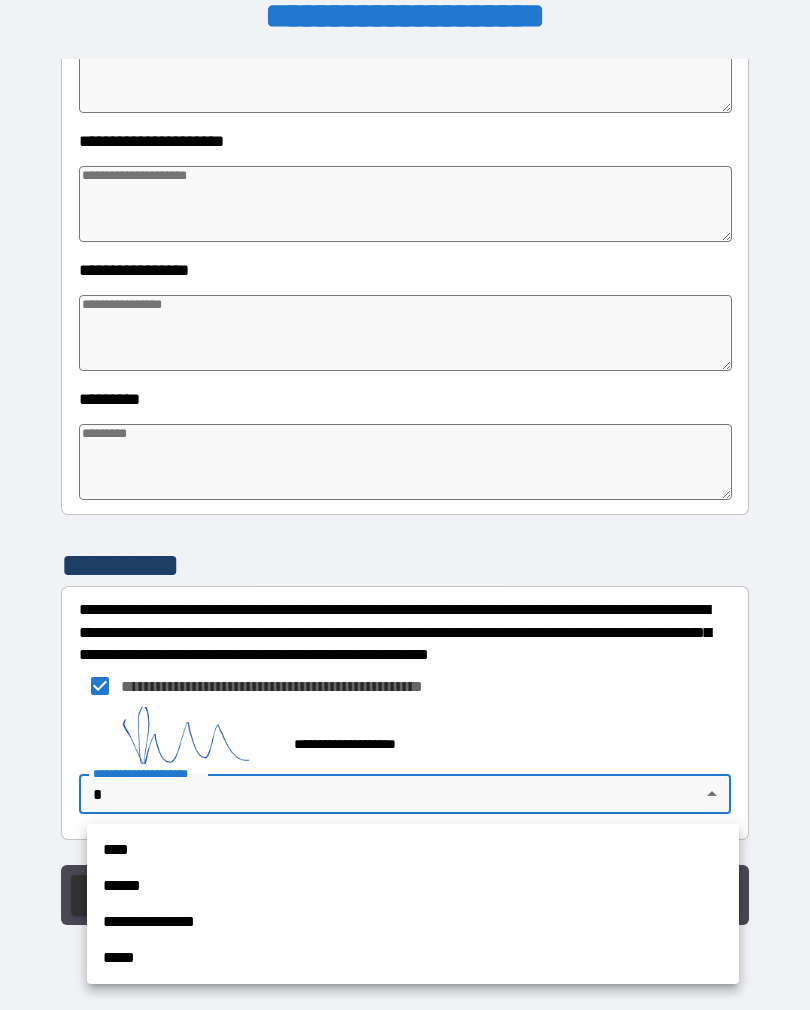 click on "****" at bounding box center (413, 850) 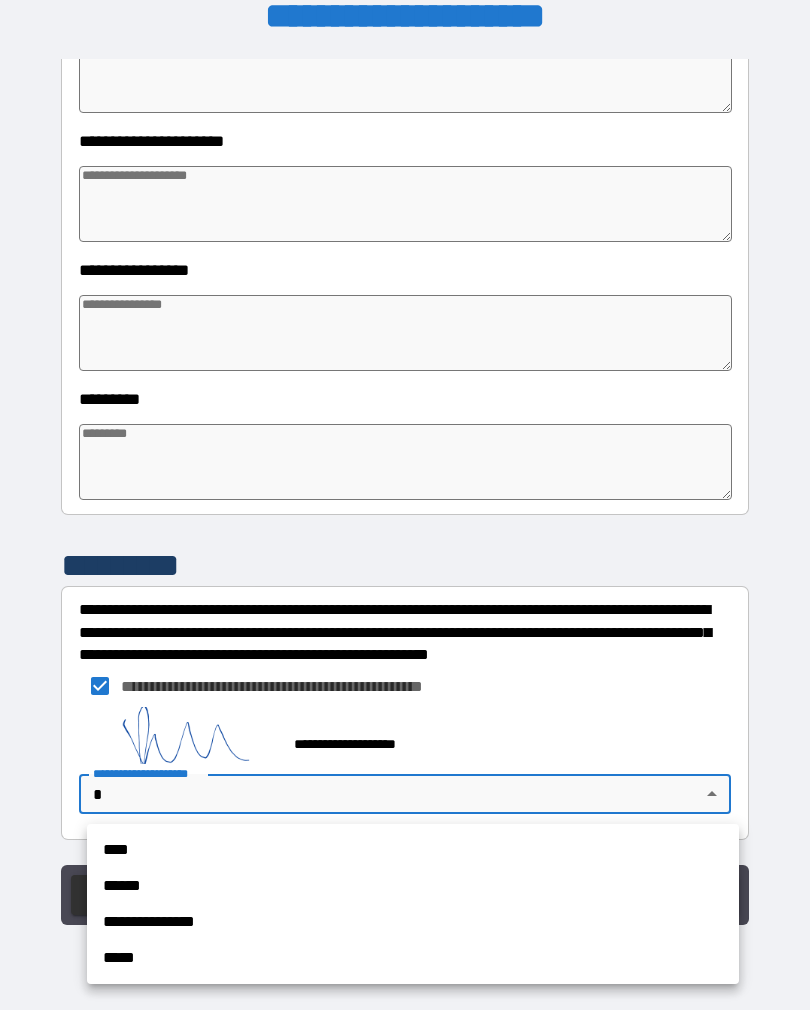 type on "*" 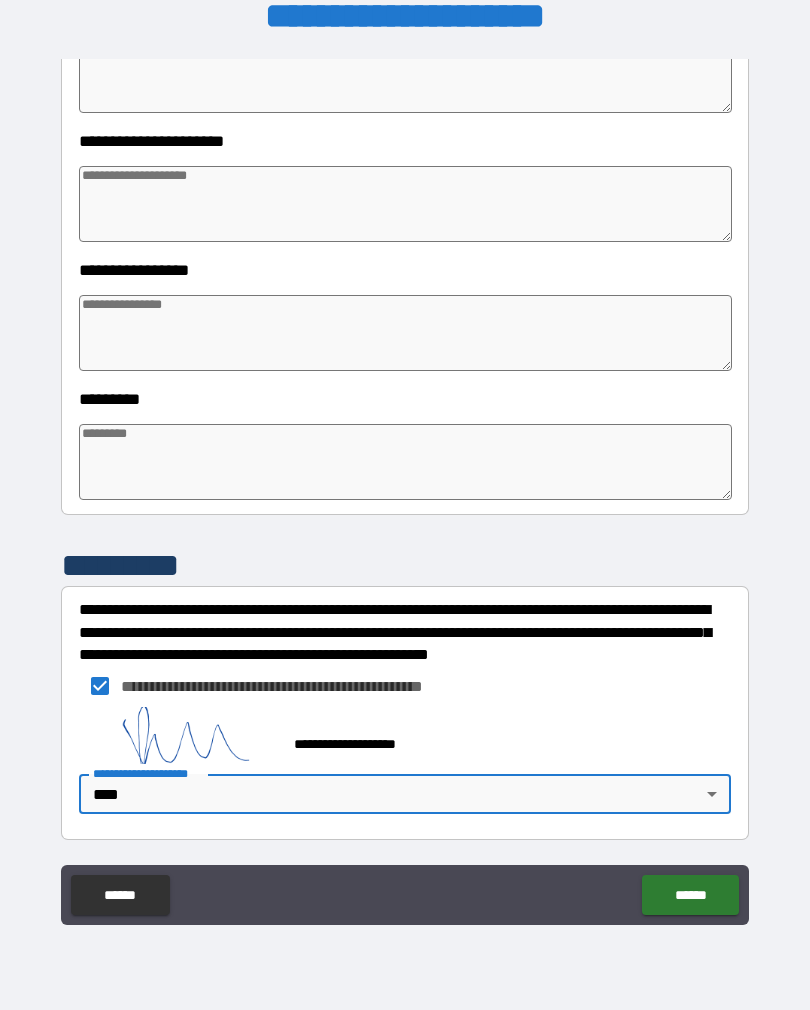 type on "*" 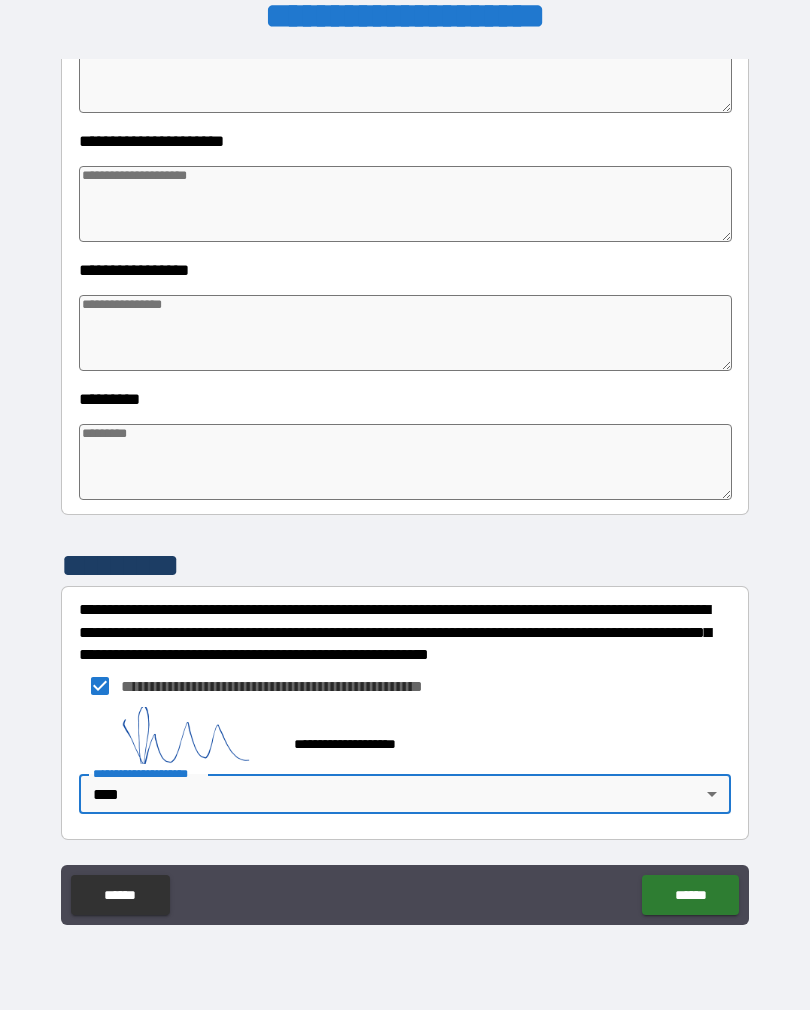 type on "*" 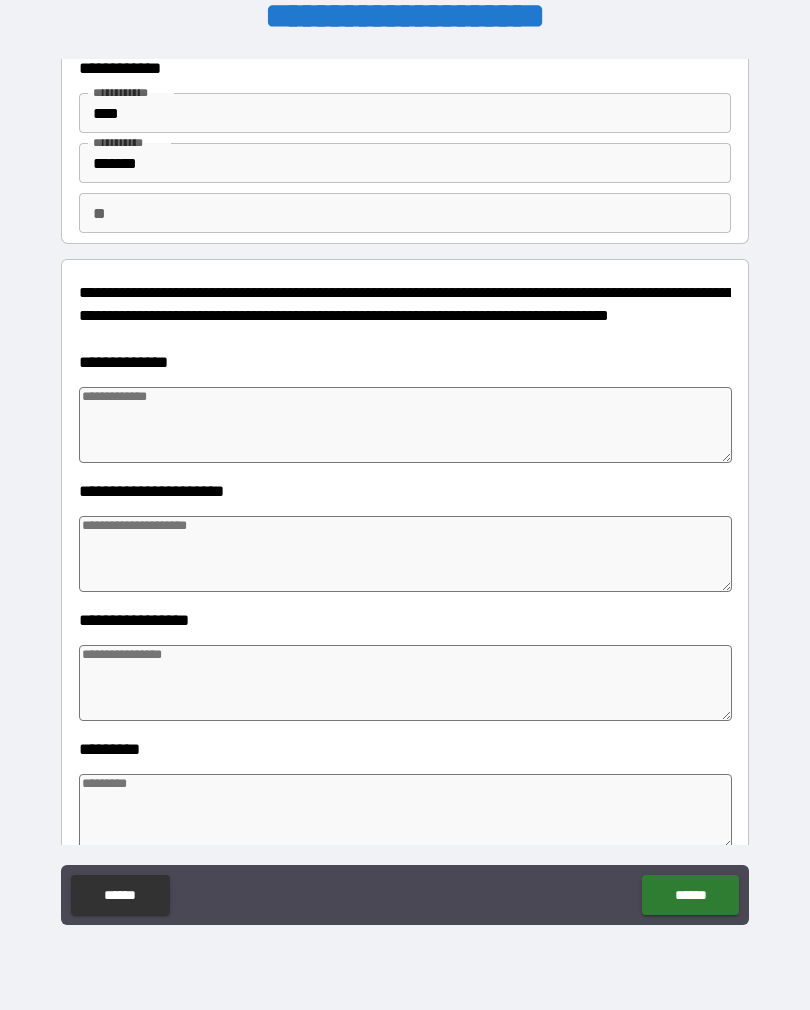 scroll, scrollTop: 60, scrollLeft: 0, axis: vertical 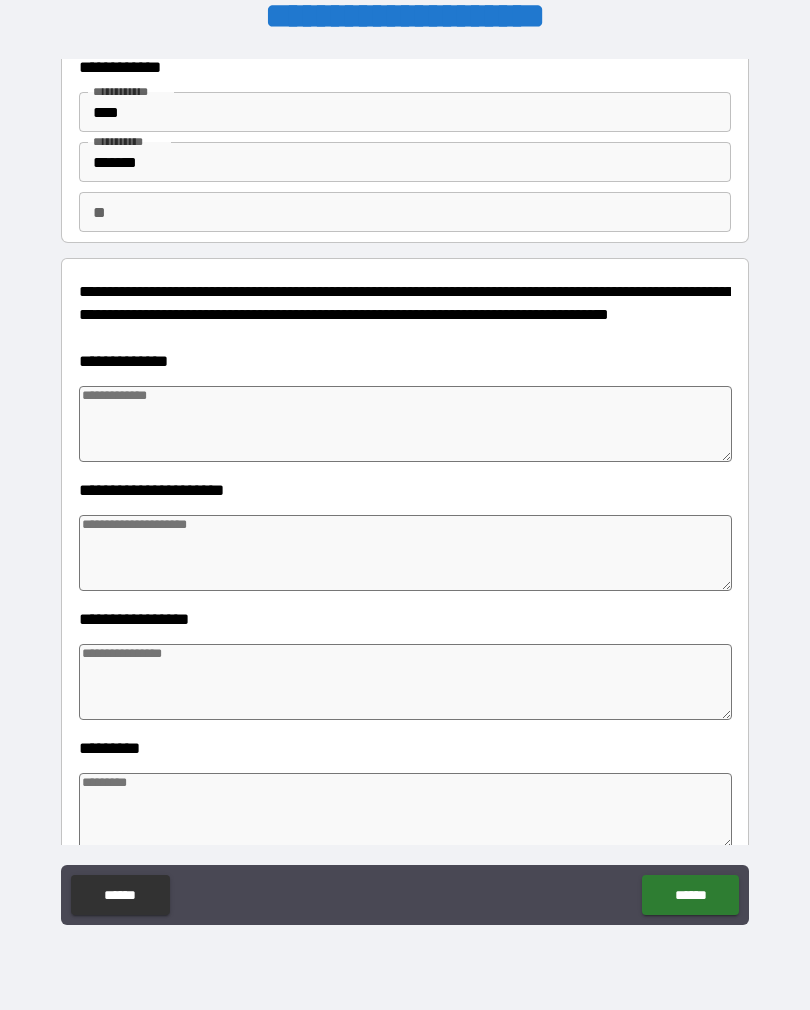 click at bounding box center [405, 424] 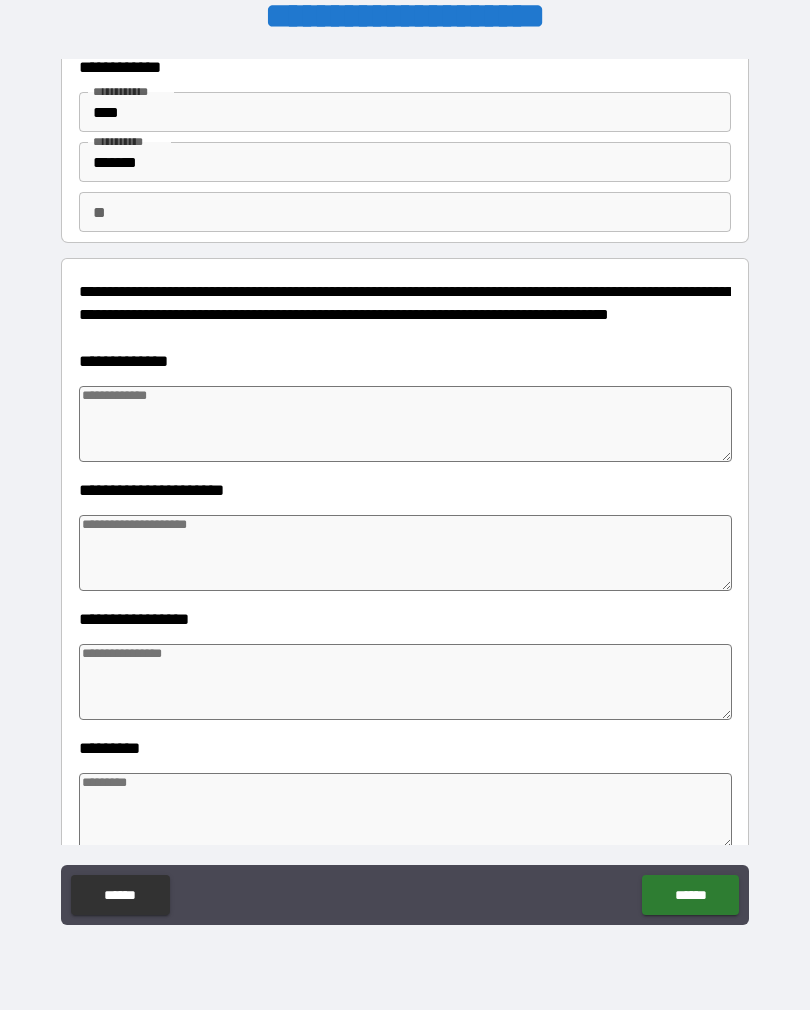 type on "*" 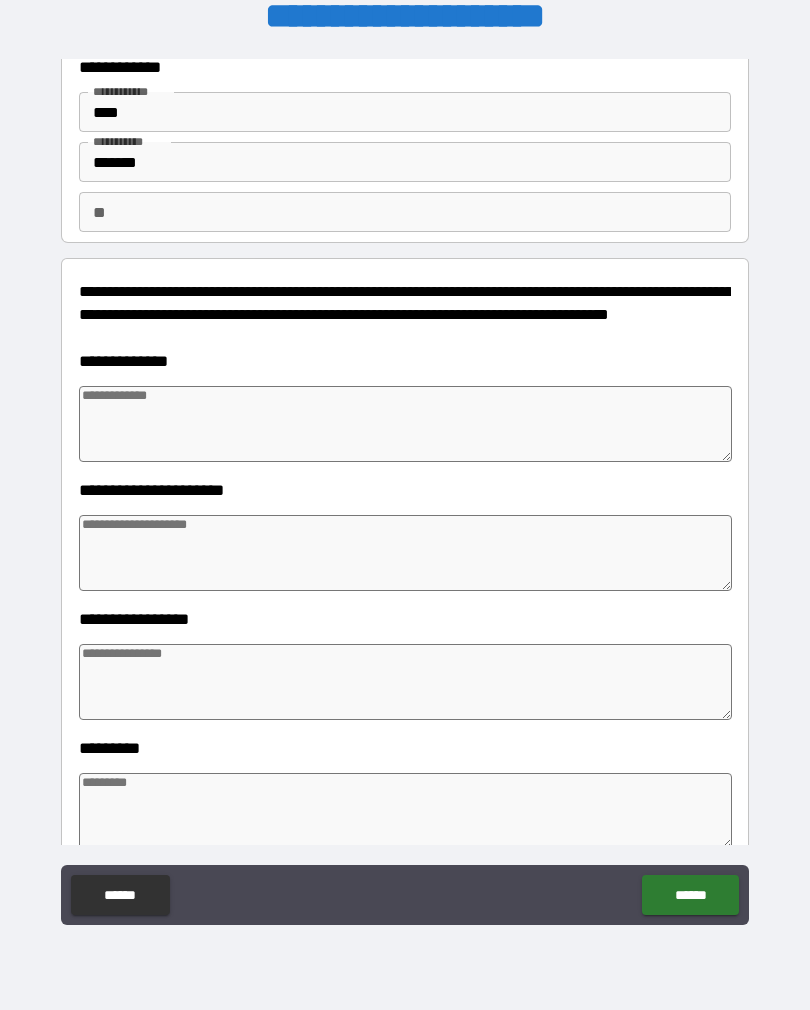 type on "*" 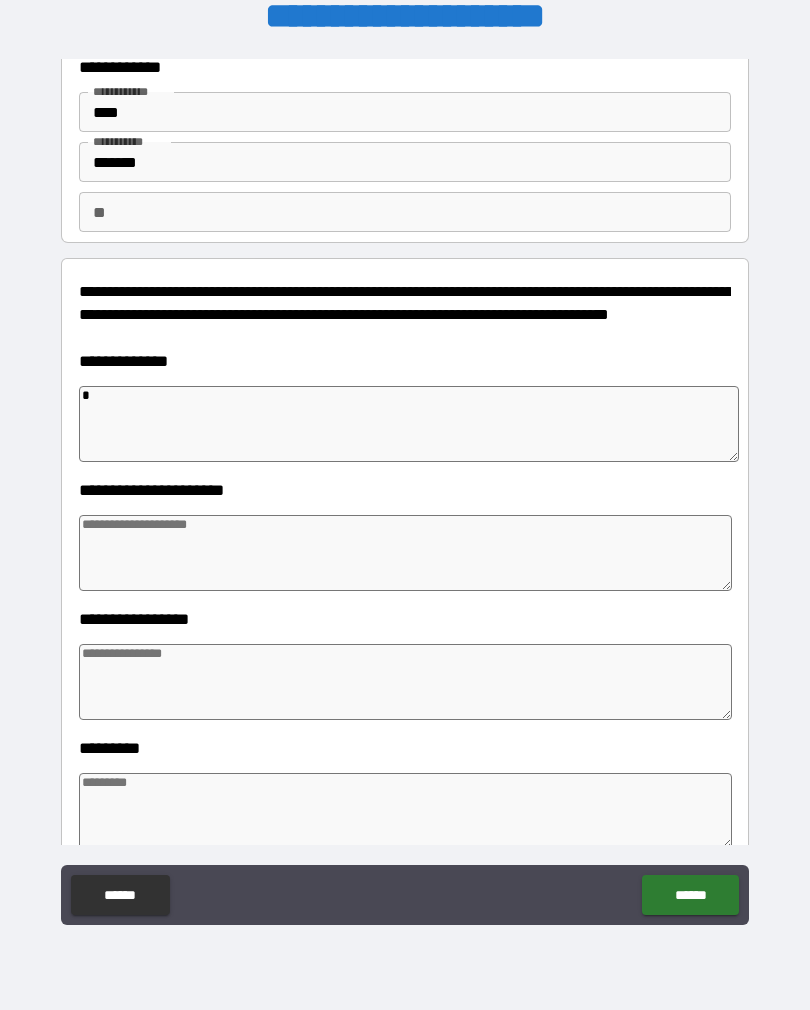 type on "*" 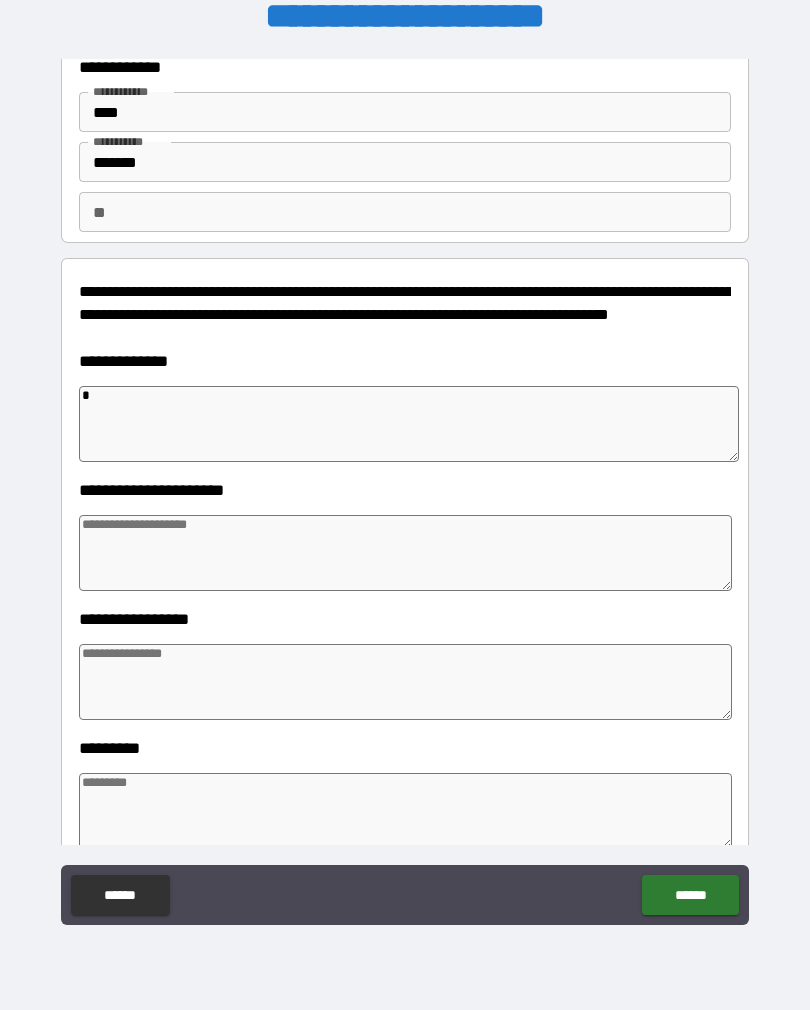 type on "*" 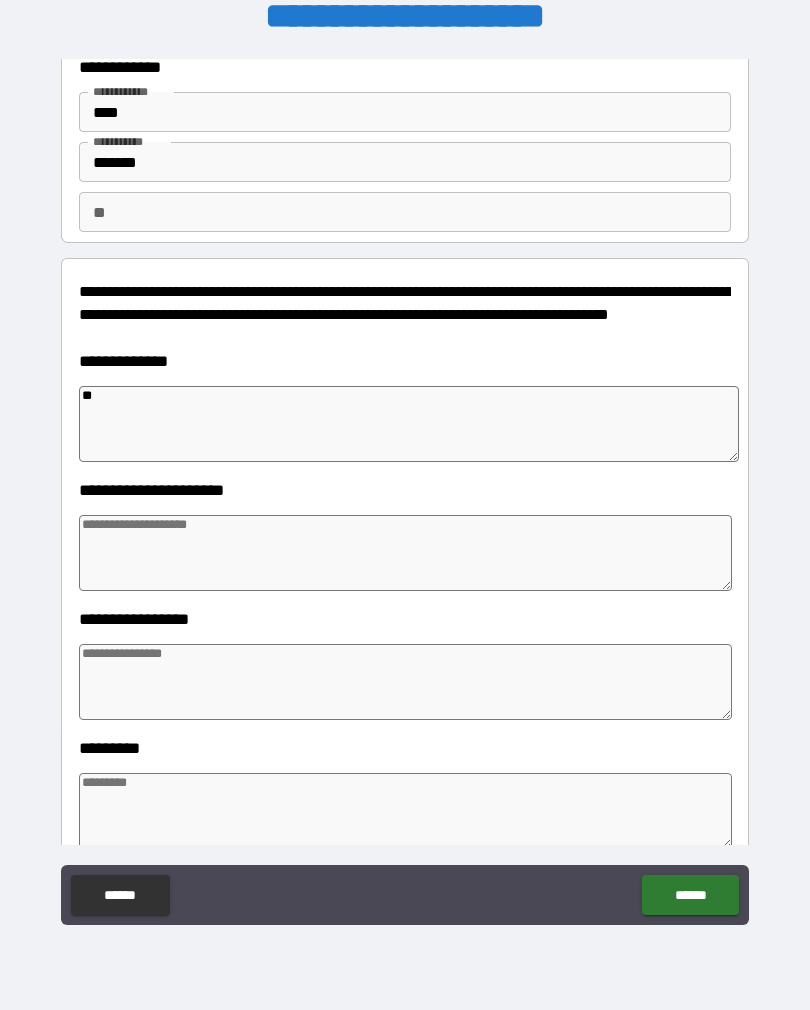 type on "*" 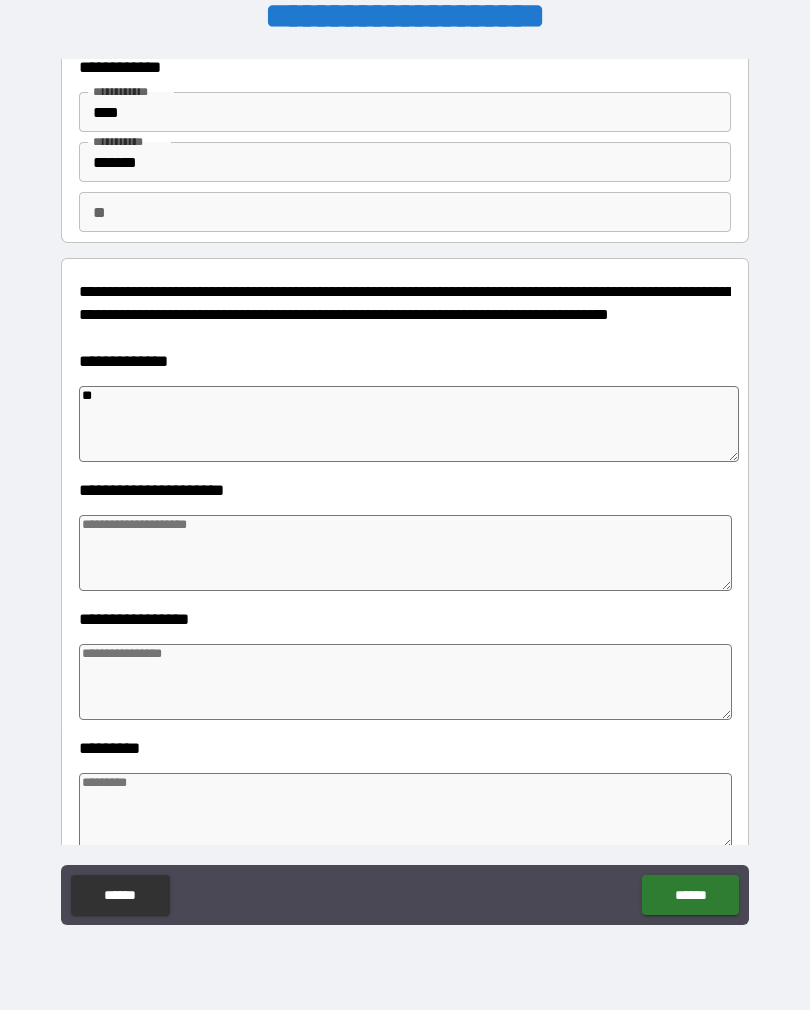 type on "*" 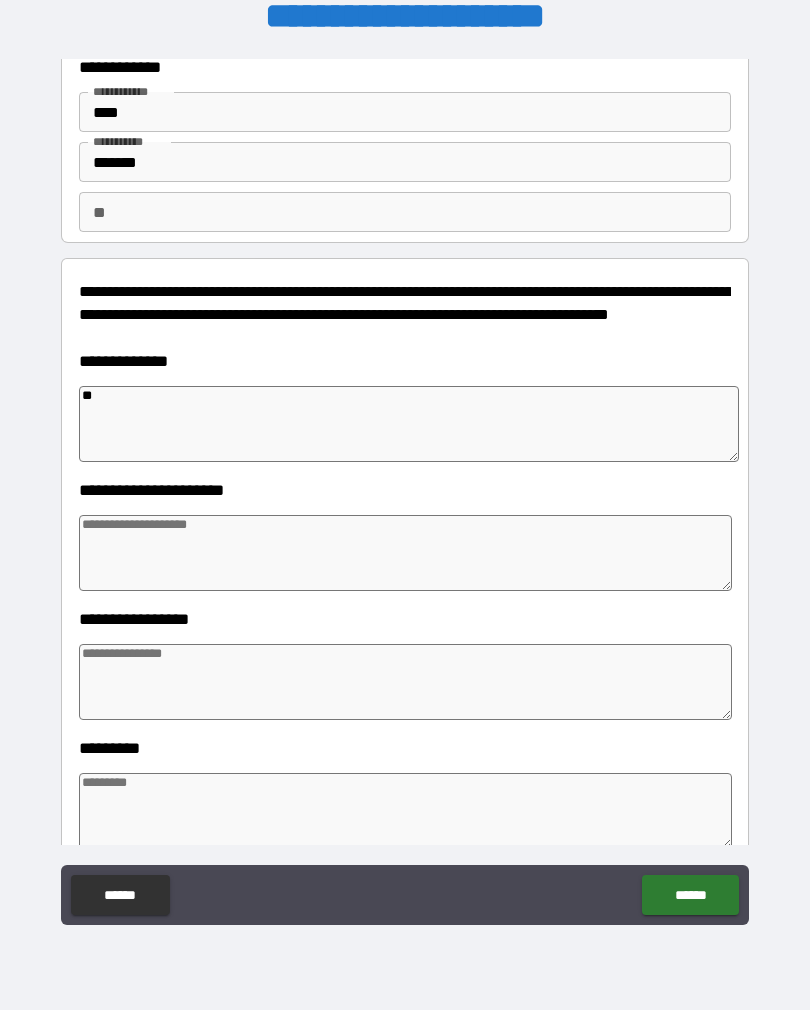 type on "*" 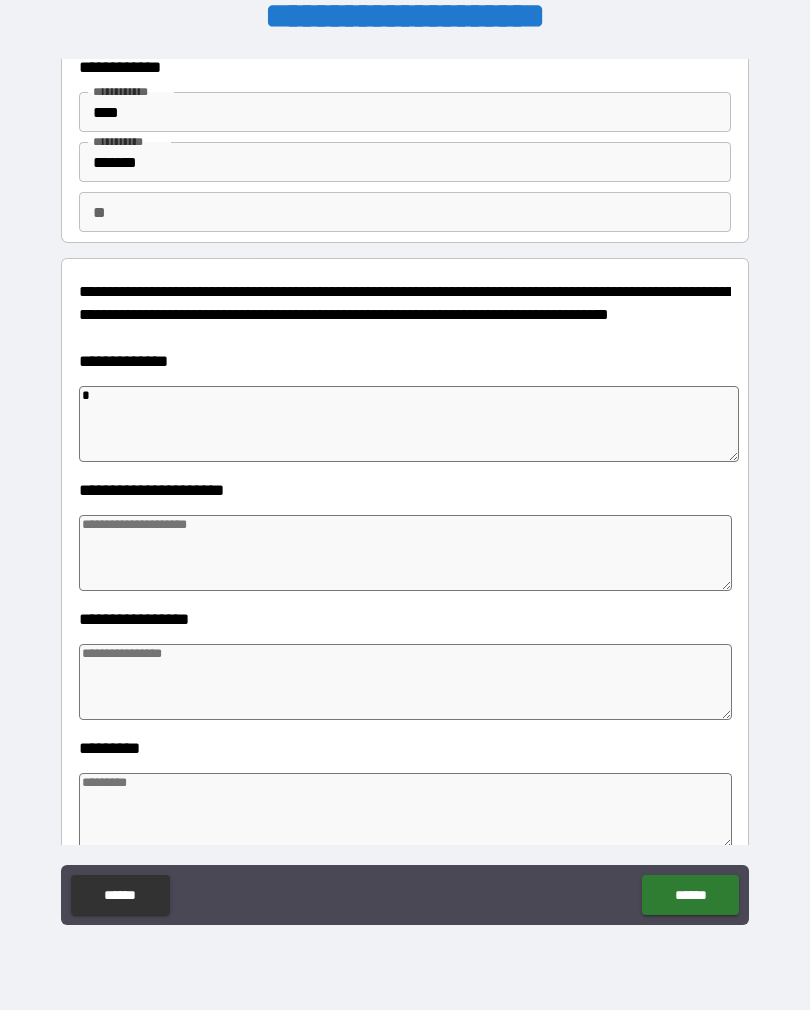 type on "*" 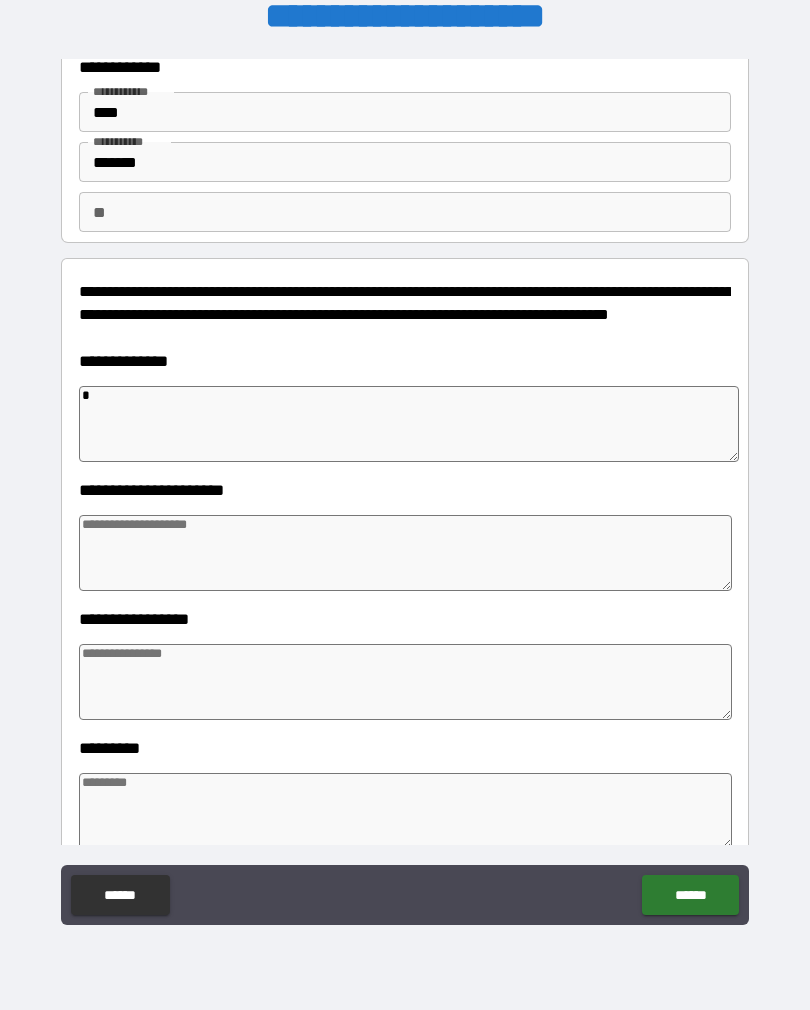 type on "**" 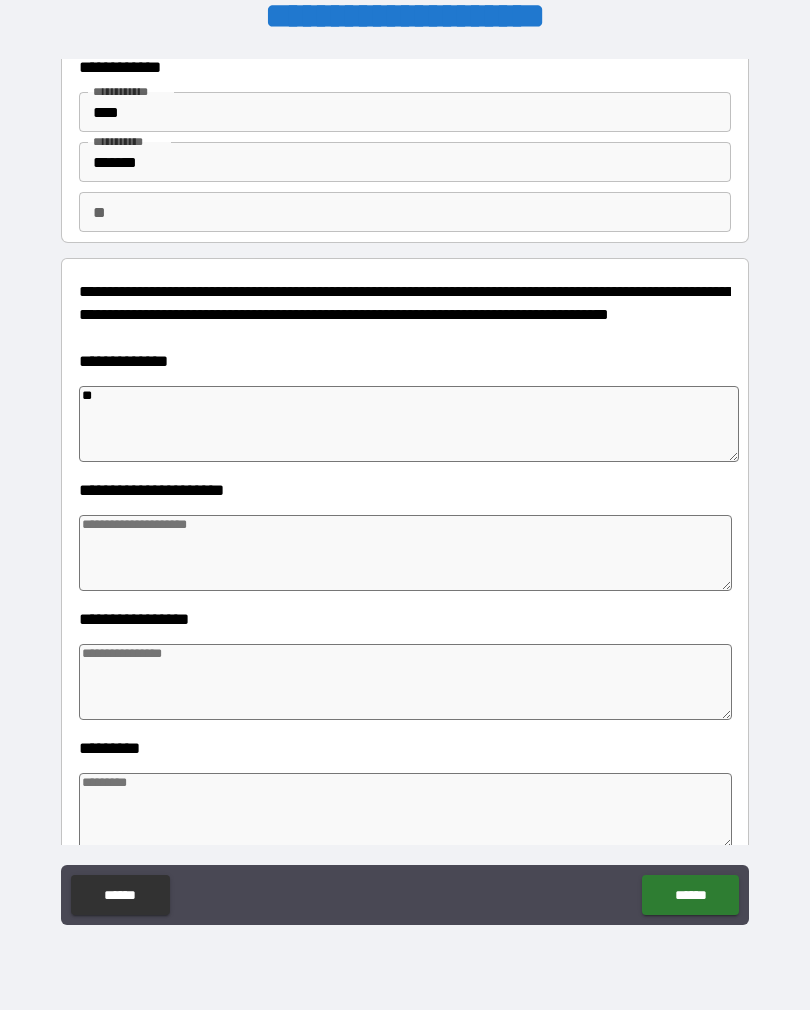 type on "*" 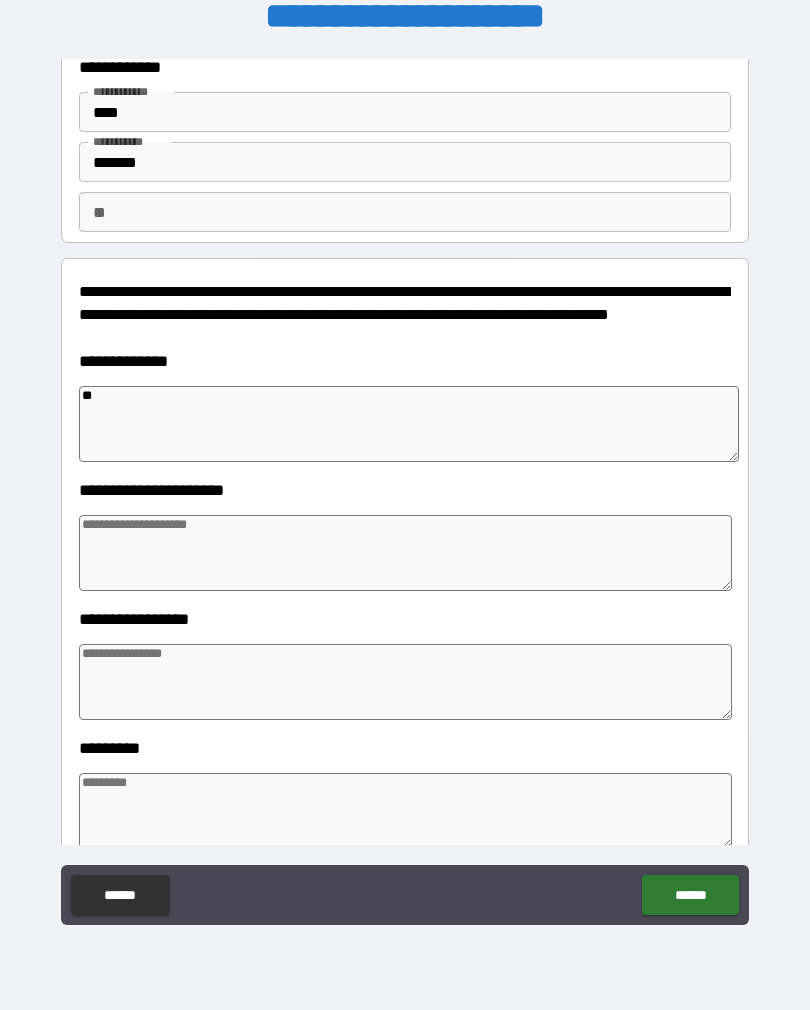 type on "*" 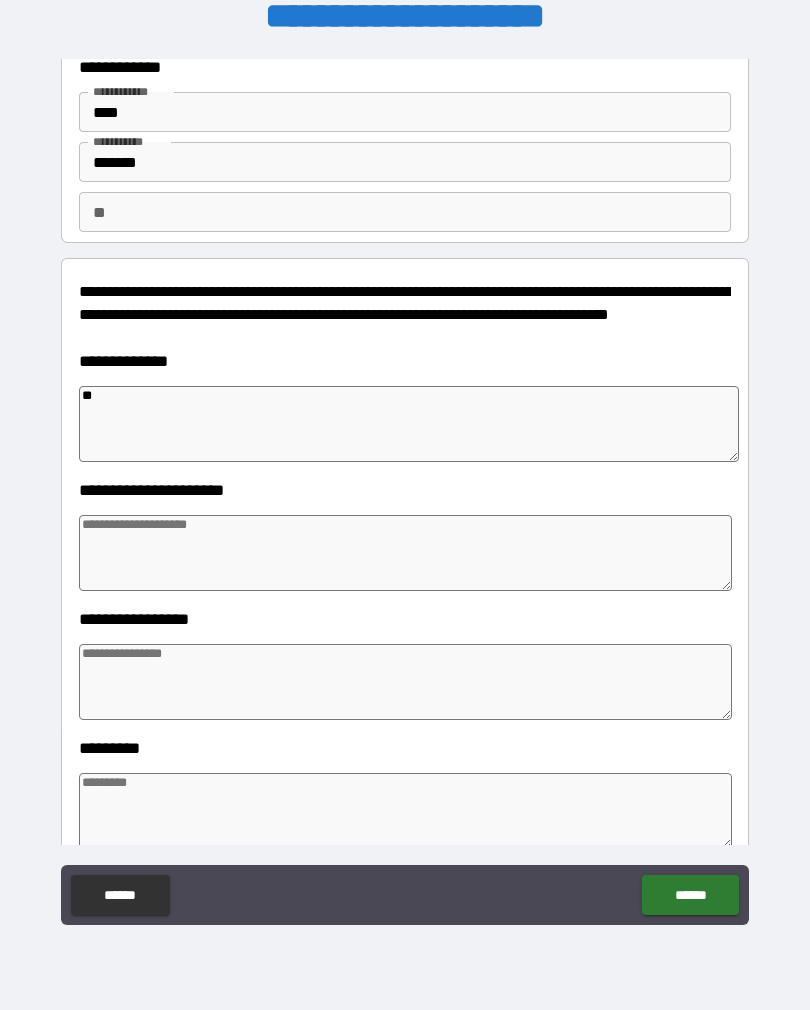 type on "*" 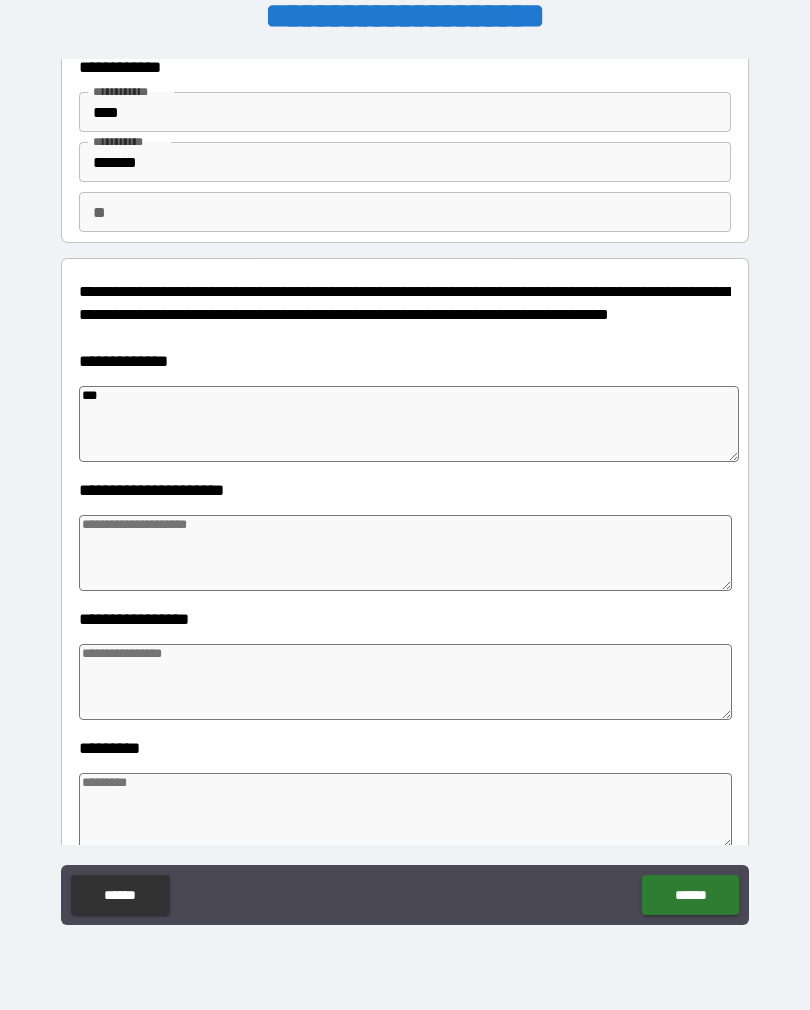 type on "*" 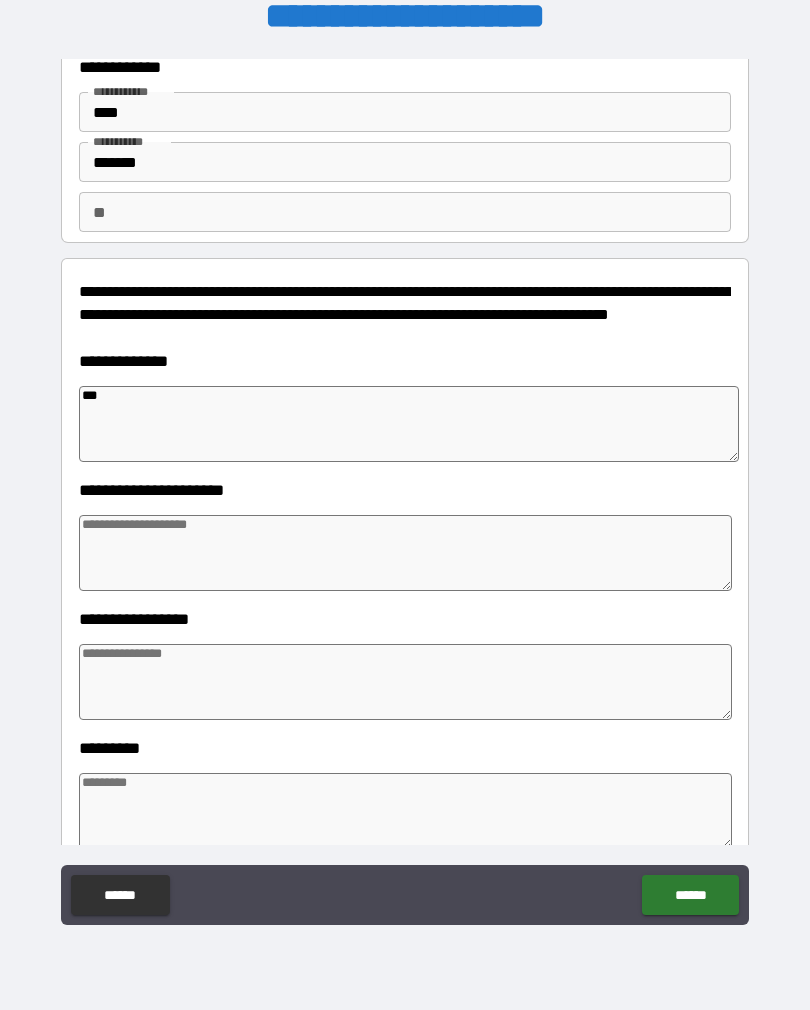 type on "***" 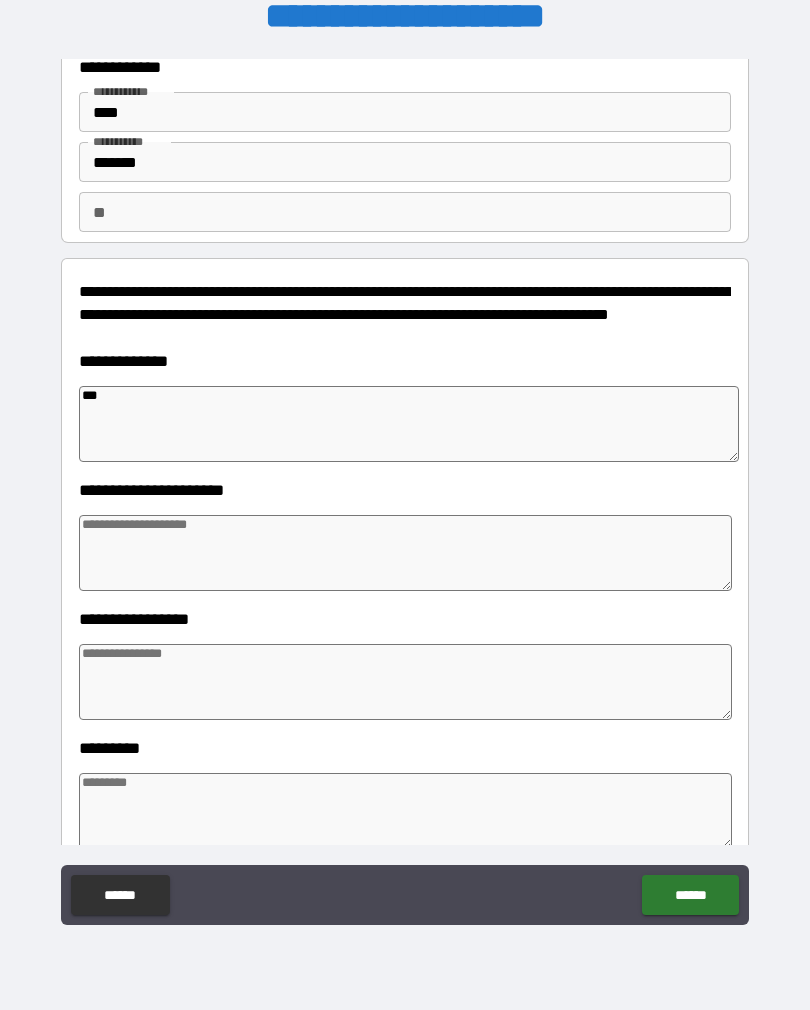 type on "*" 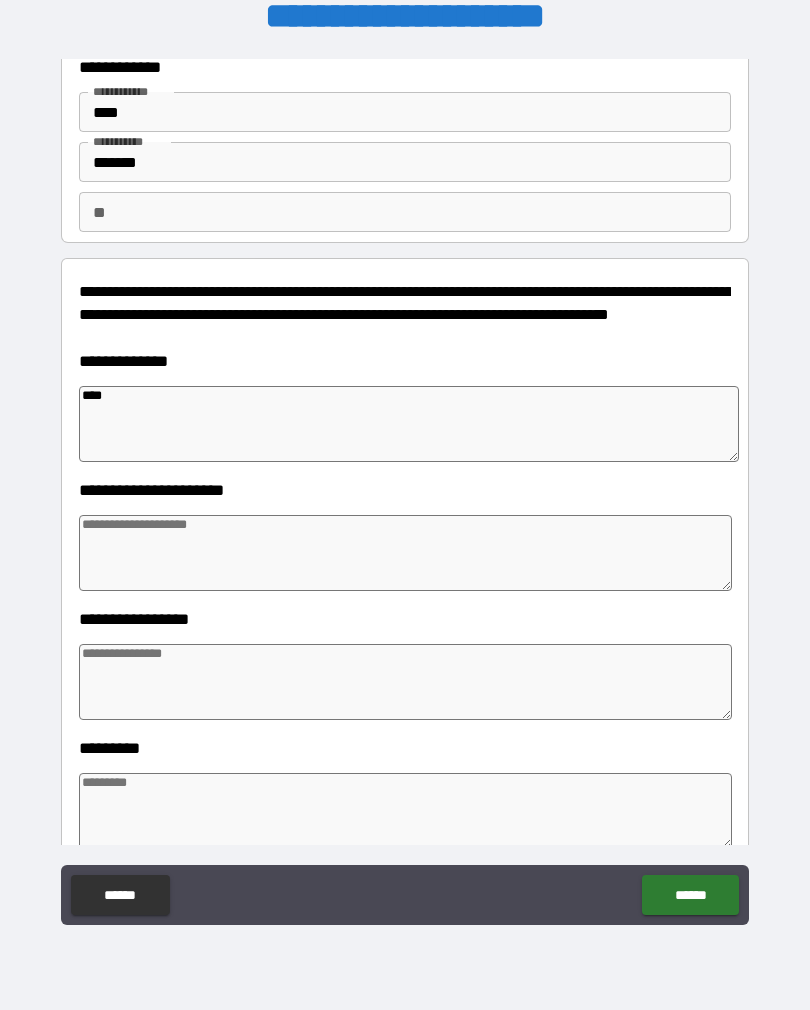 type on "*" 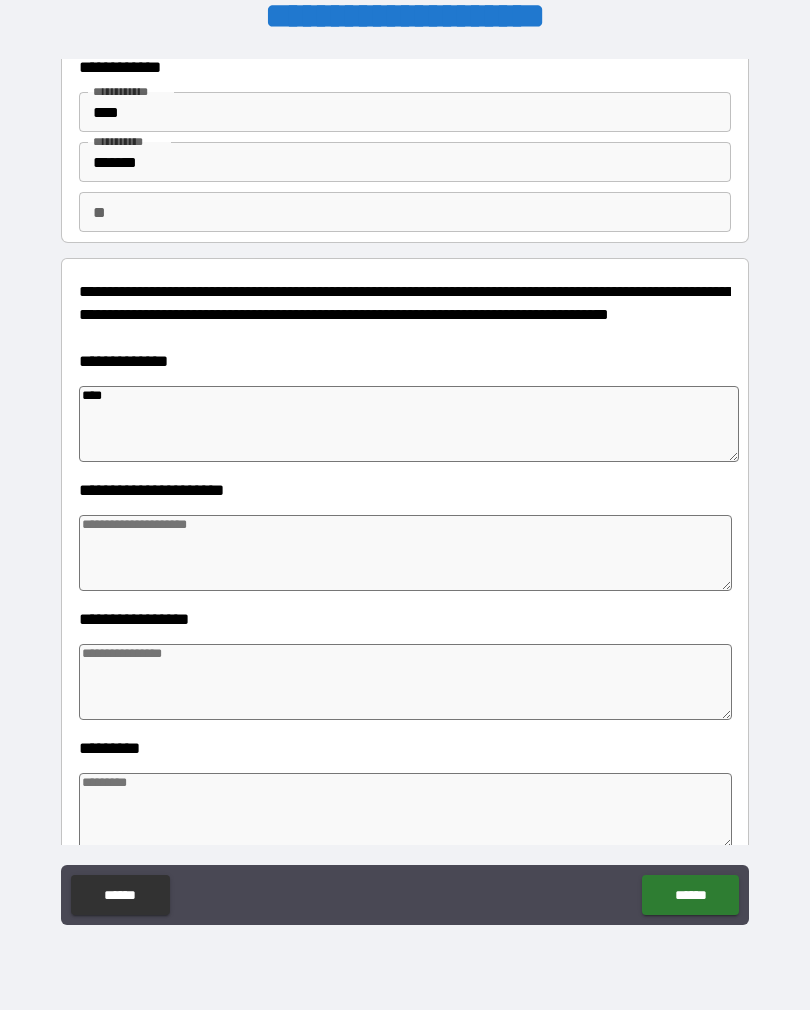 type on "*****" 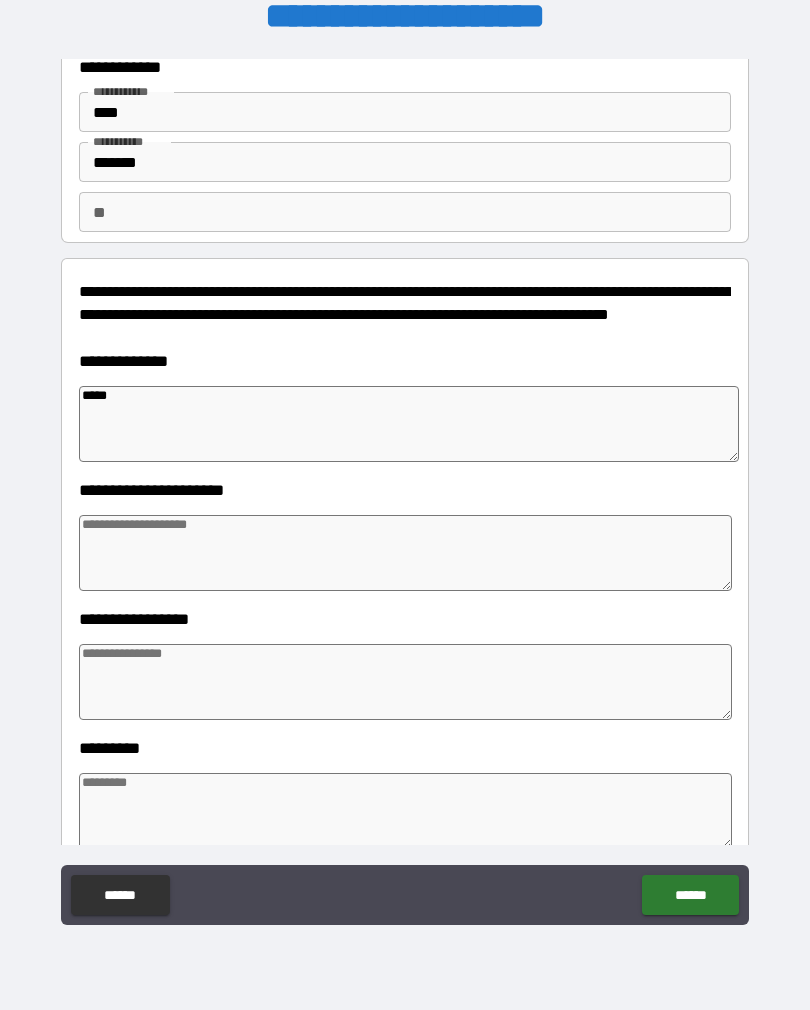 type on "*" 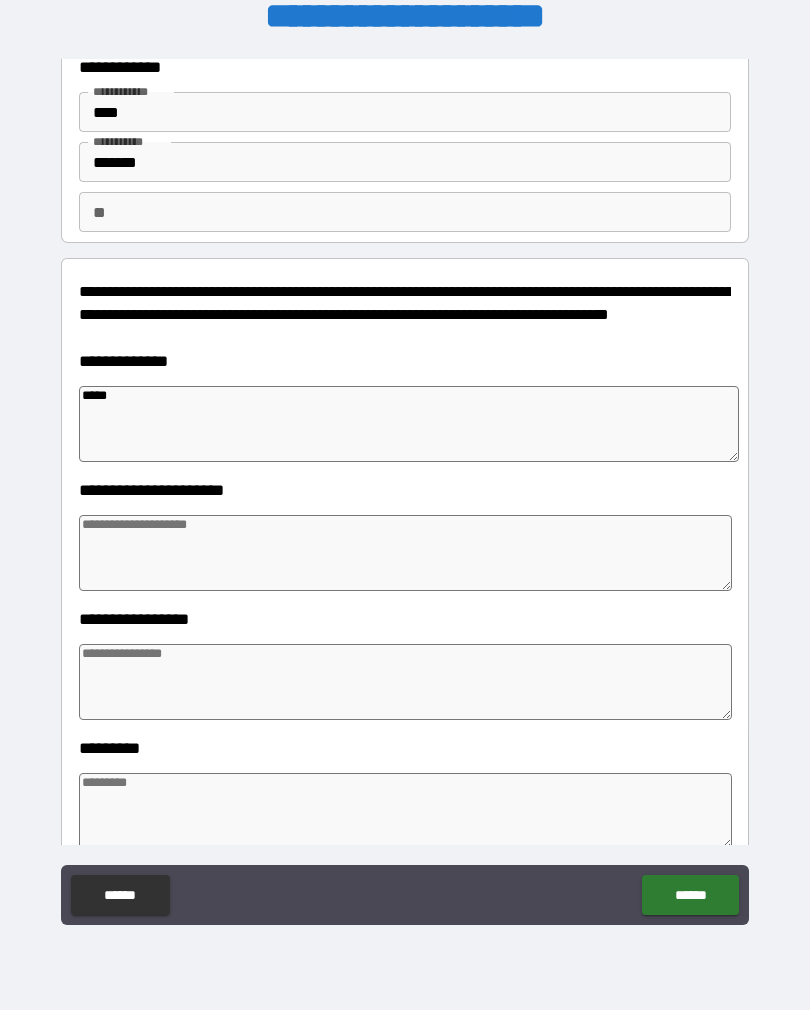 type on "*" 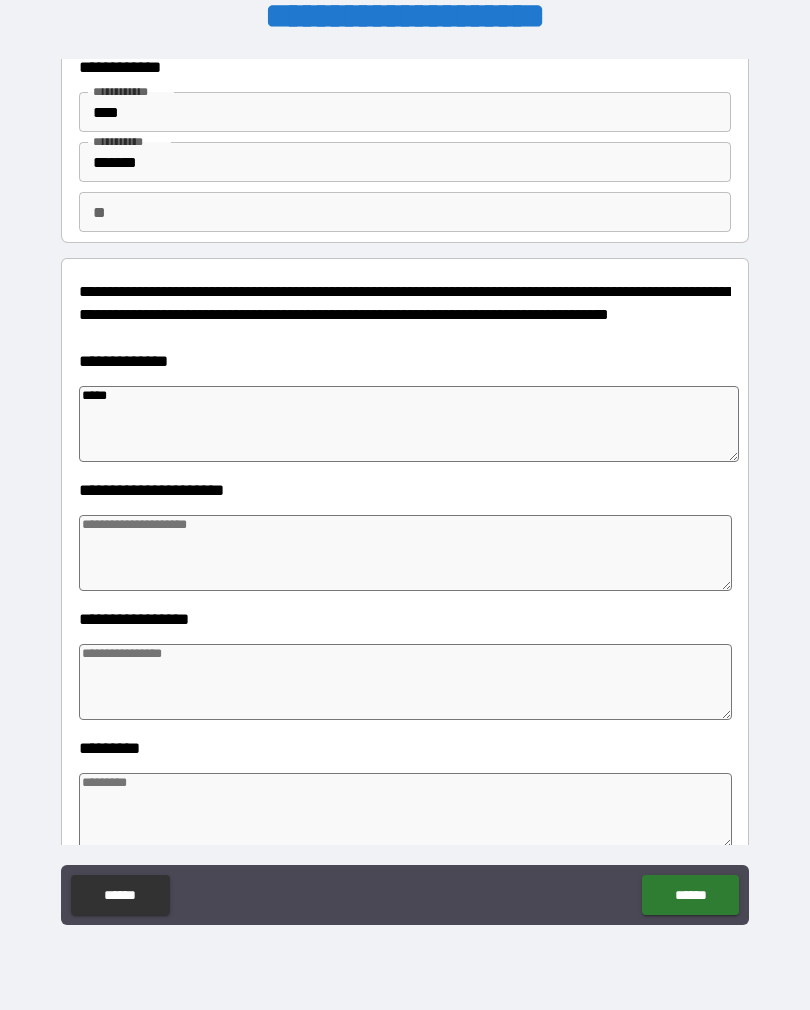 type on "*" 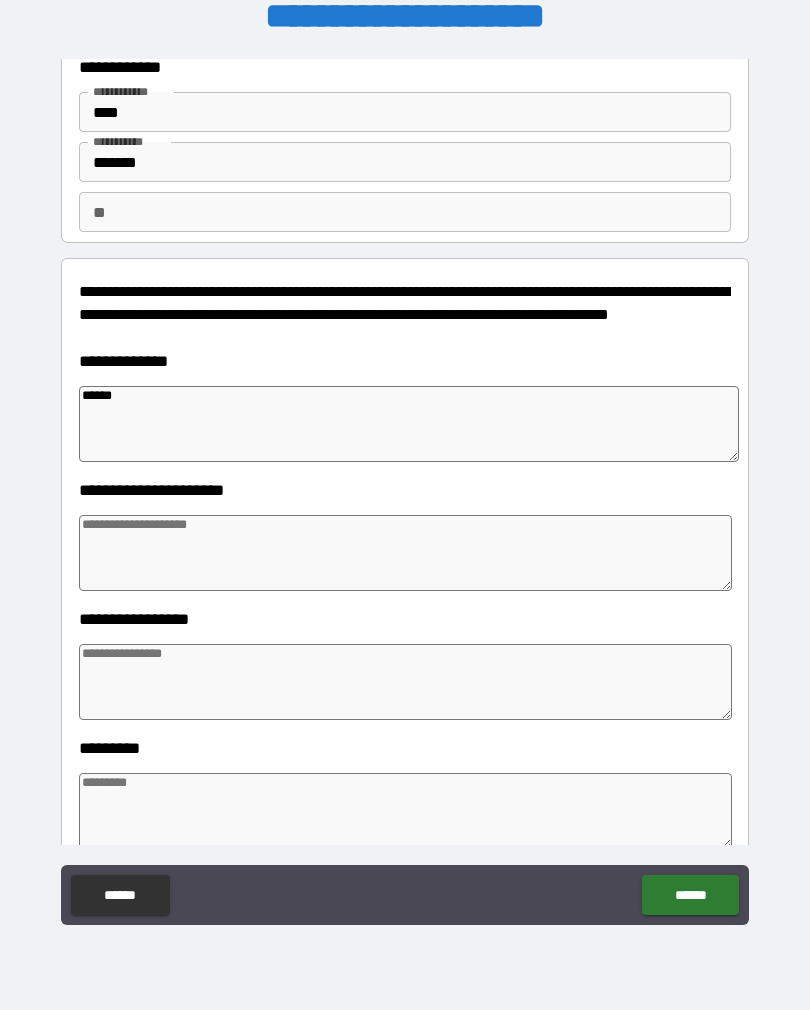 type on "*" 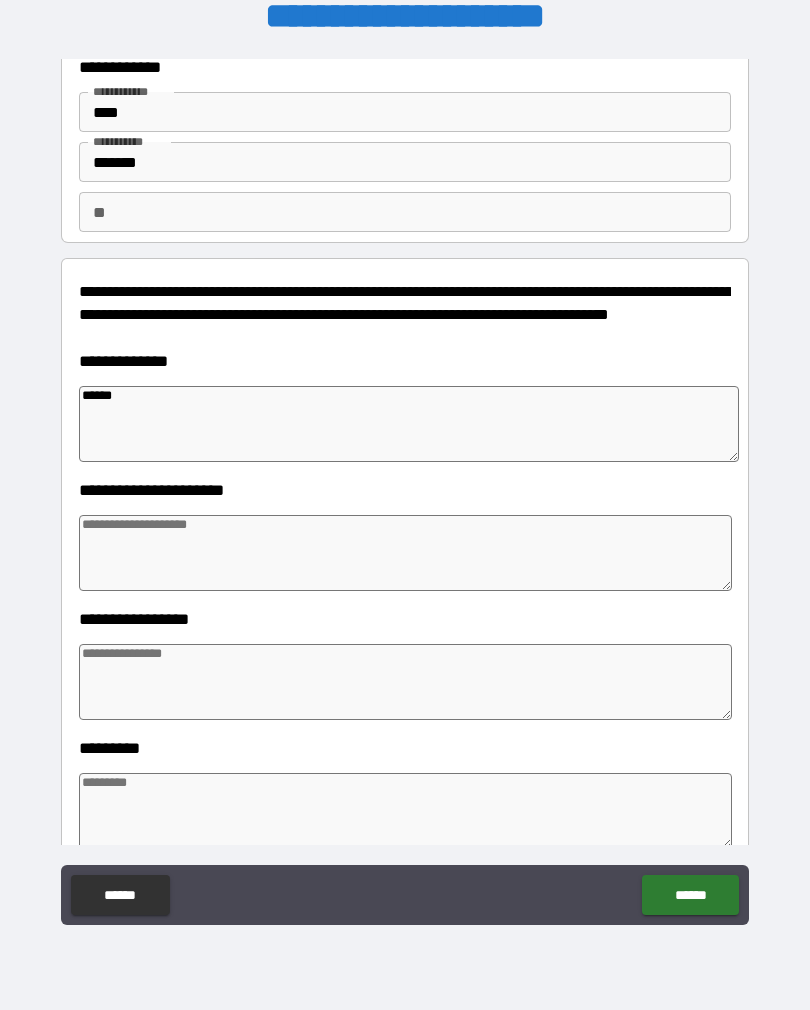 type on "*******" 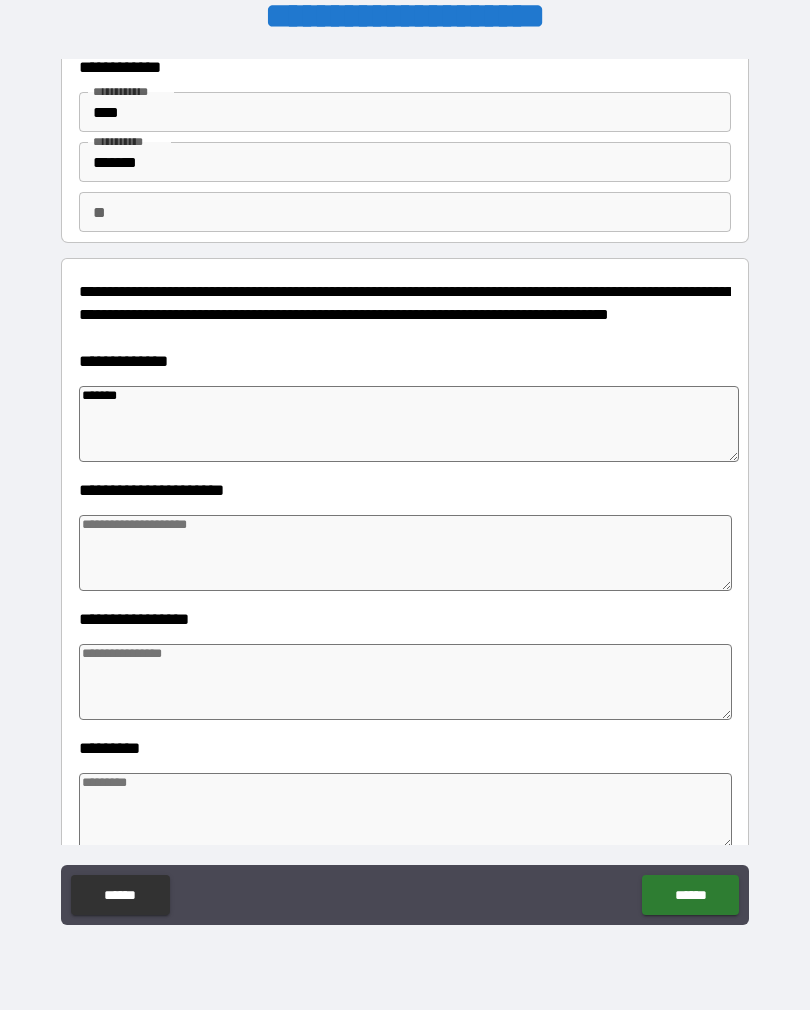 type on "*" 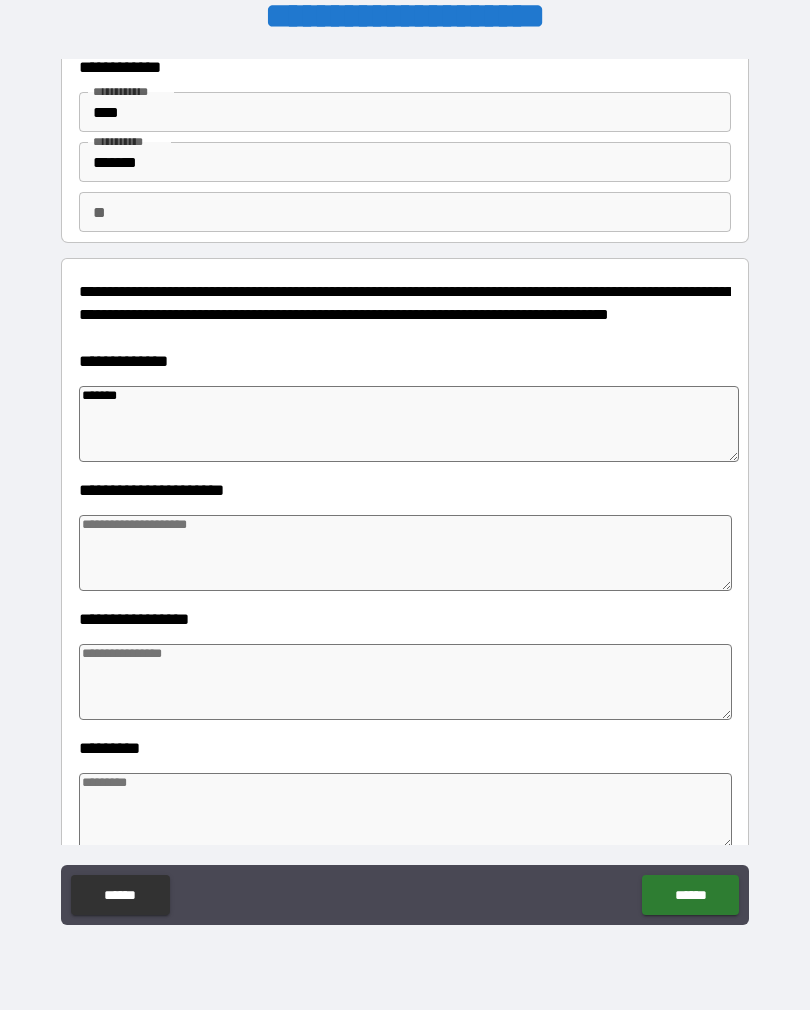 type on "*" 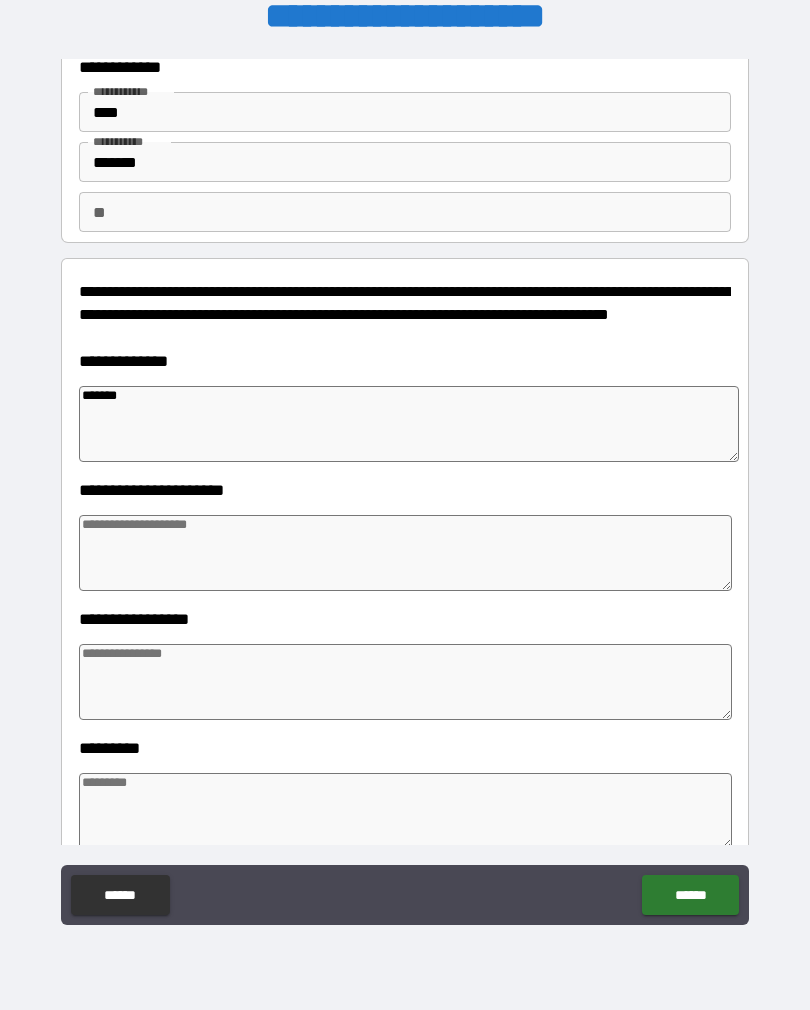 type on "*" 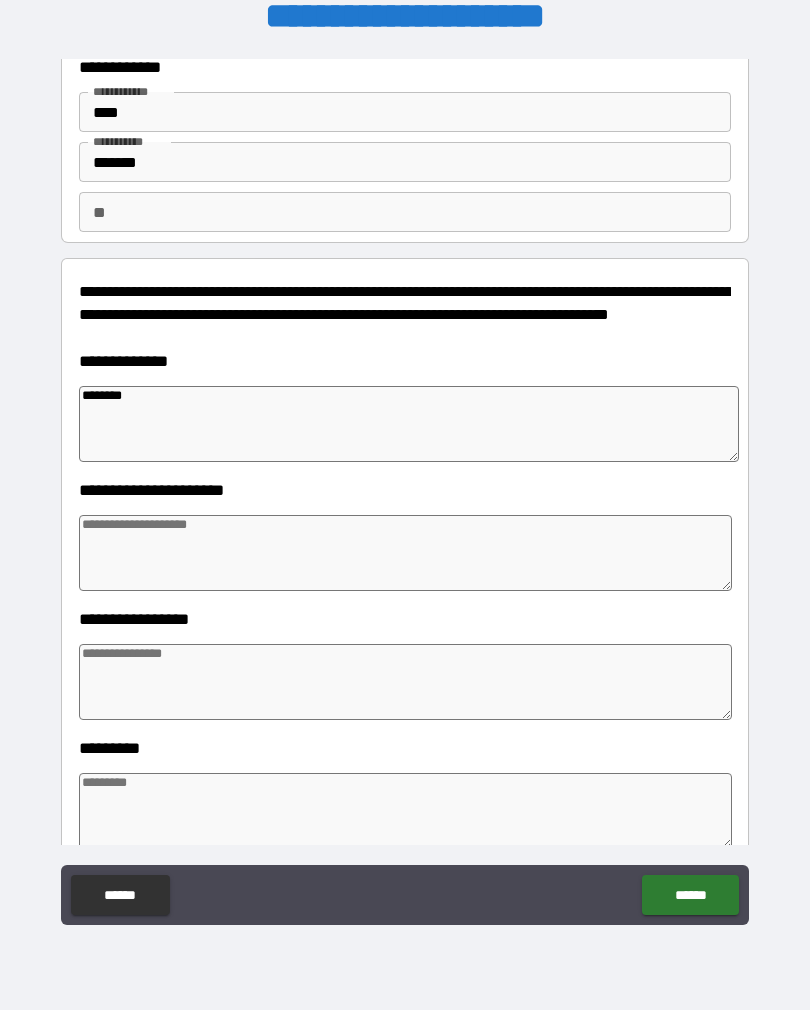 type on "*" 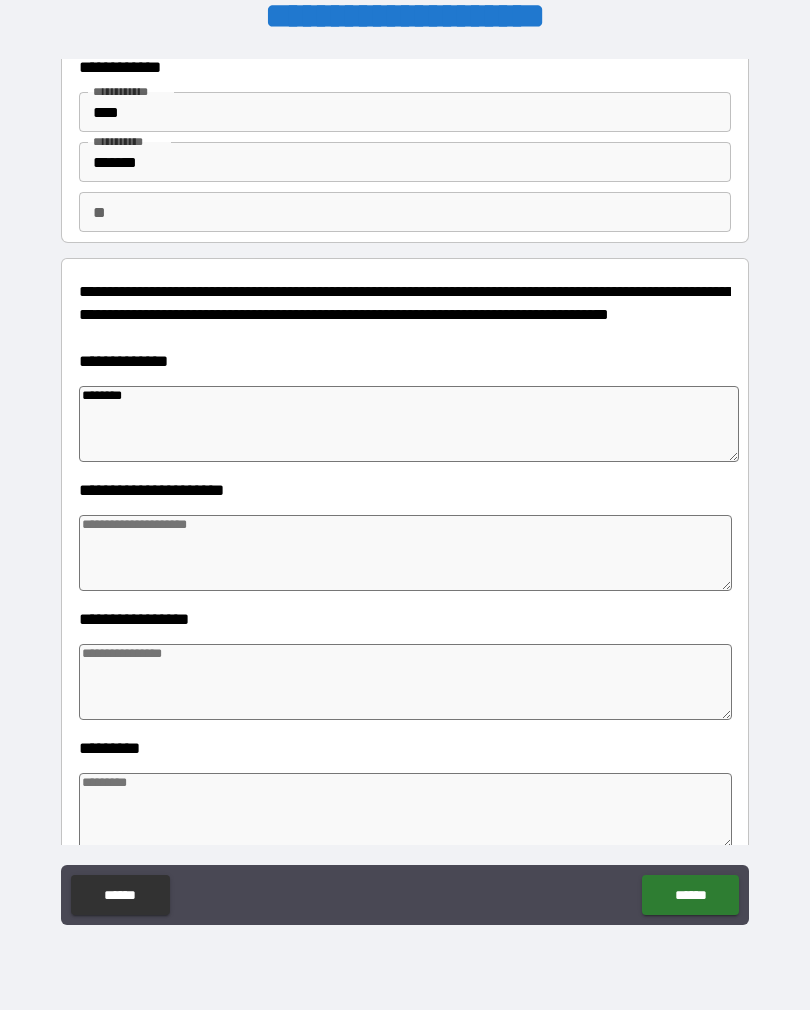 type on "*" 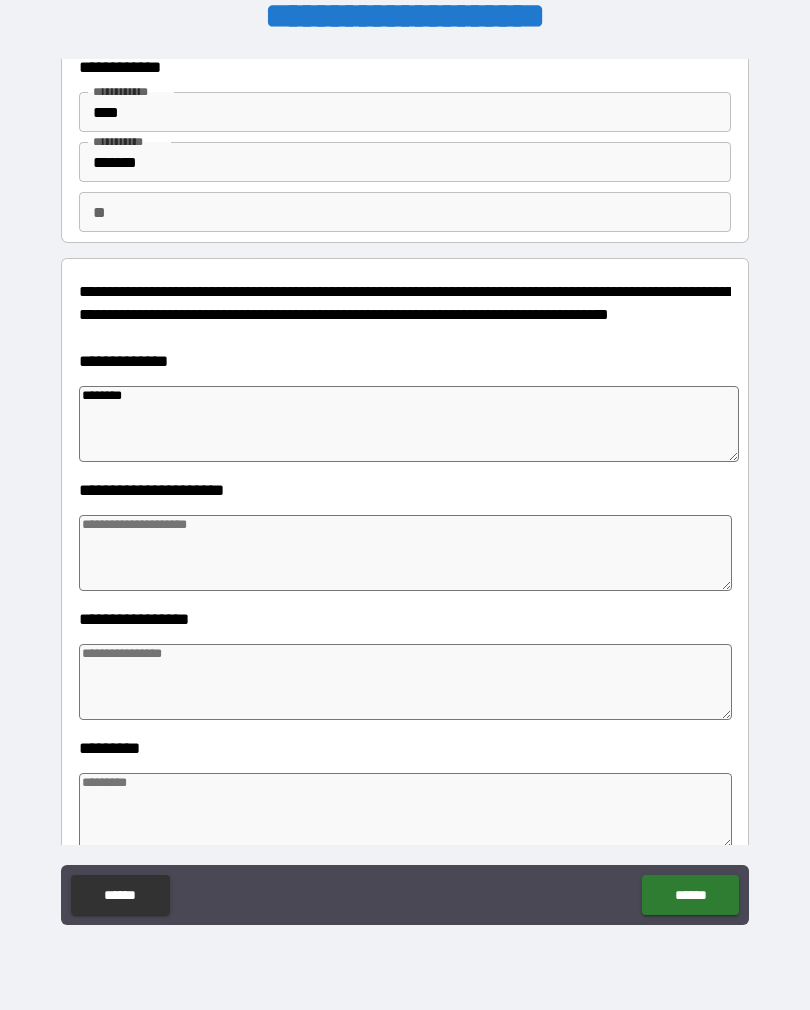 type on "*" 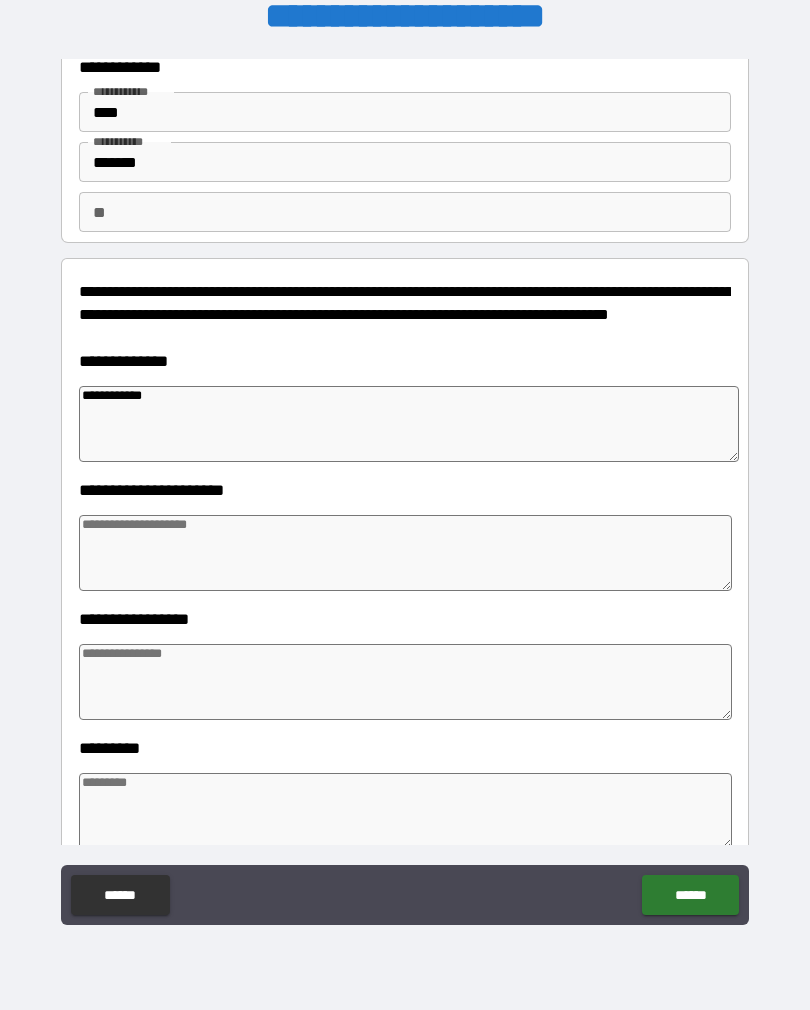 type on "**********" 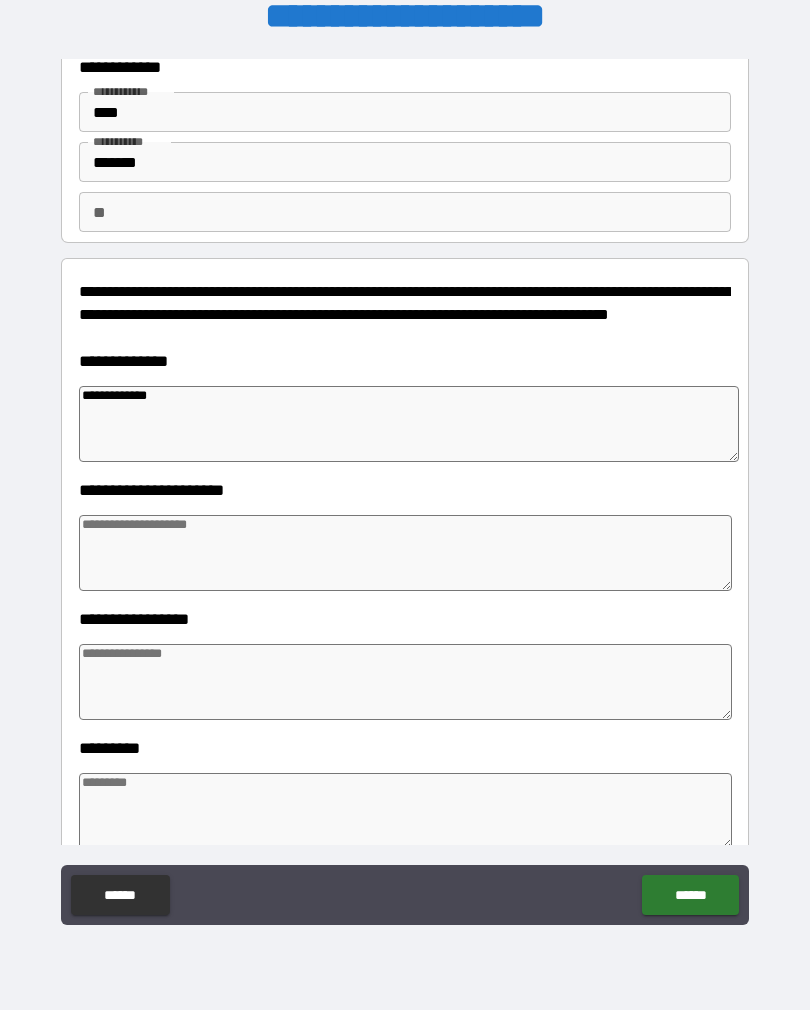 type on "*" 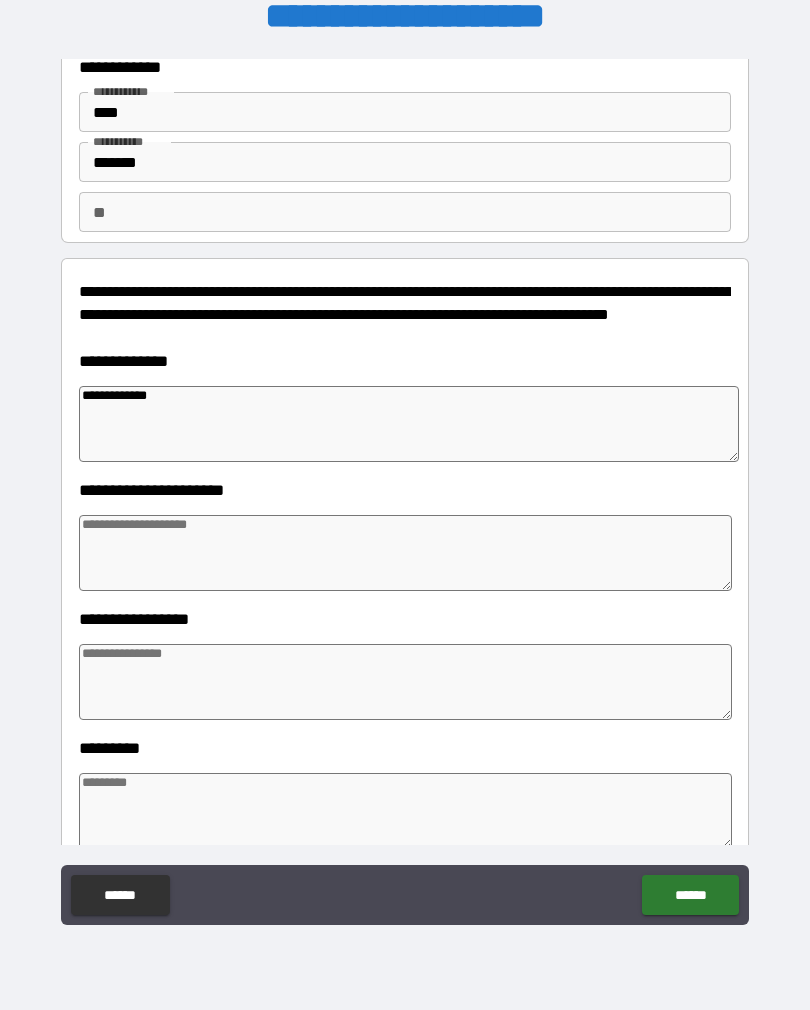 type on "*" 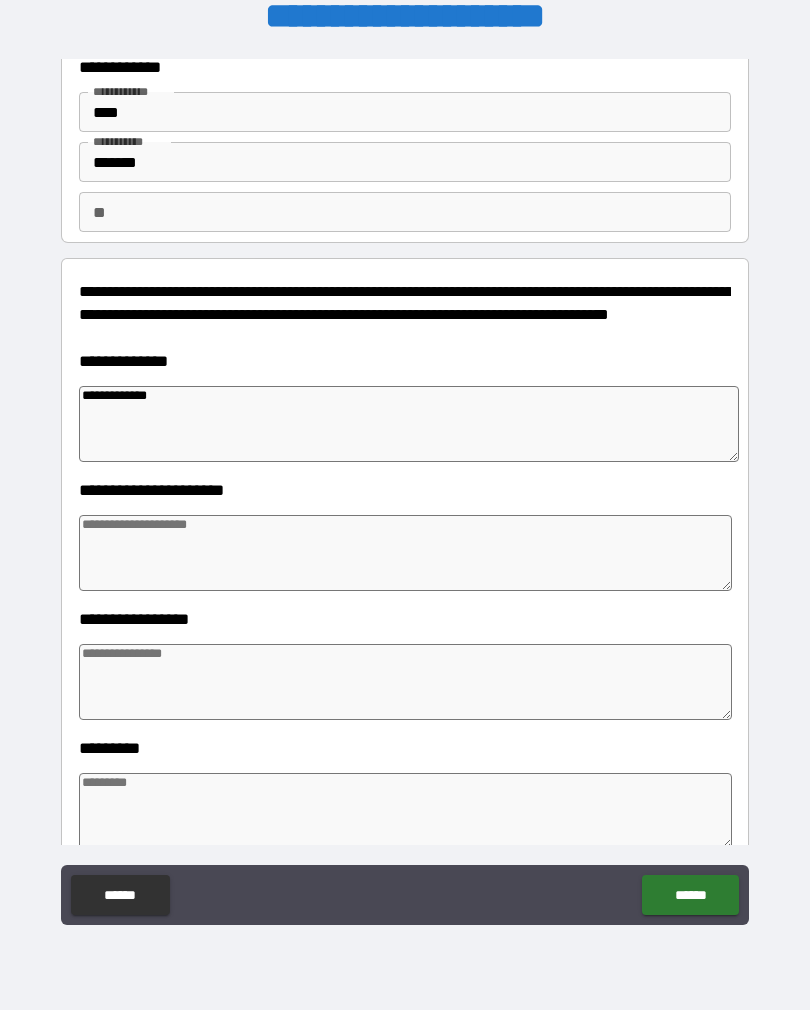 type on "*" 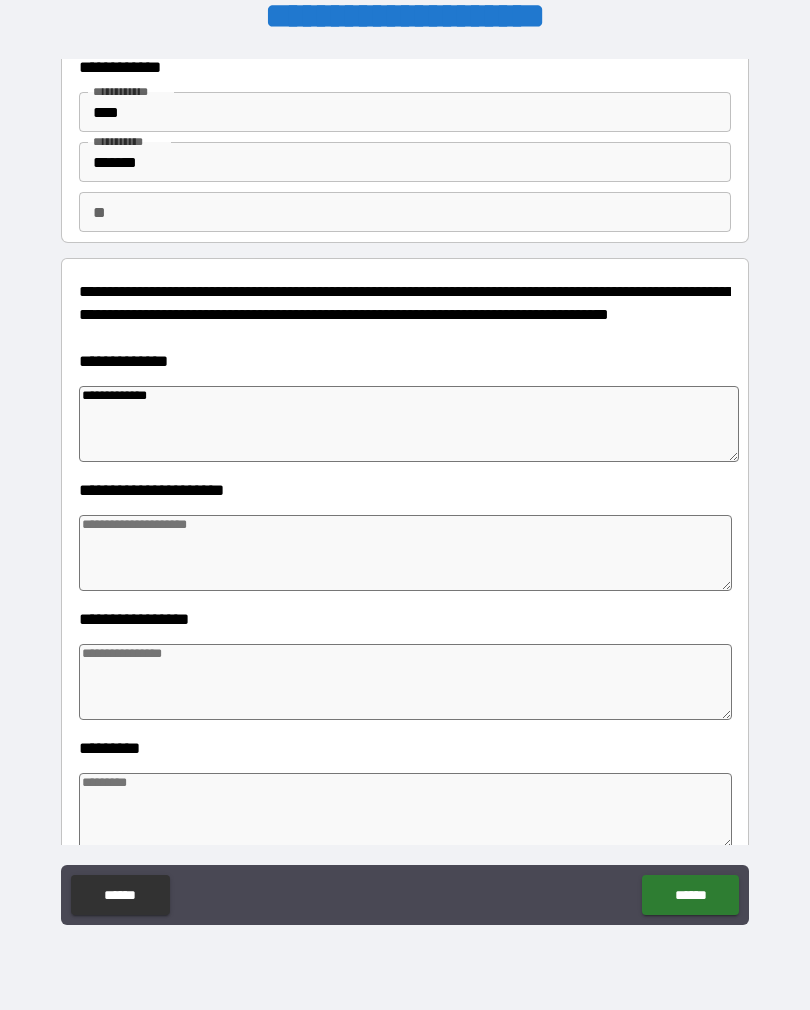 type on "*" 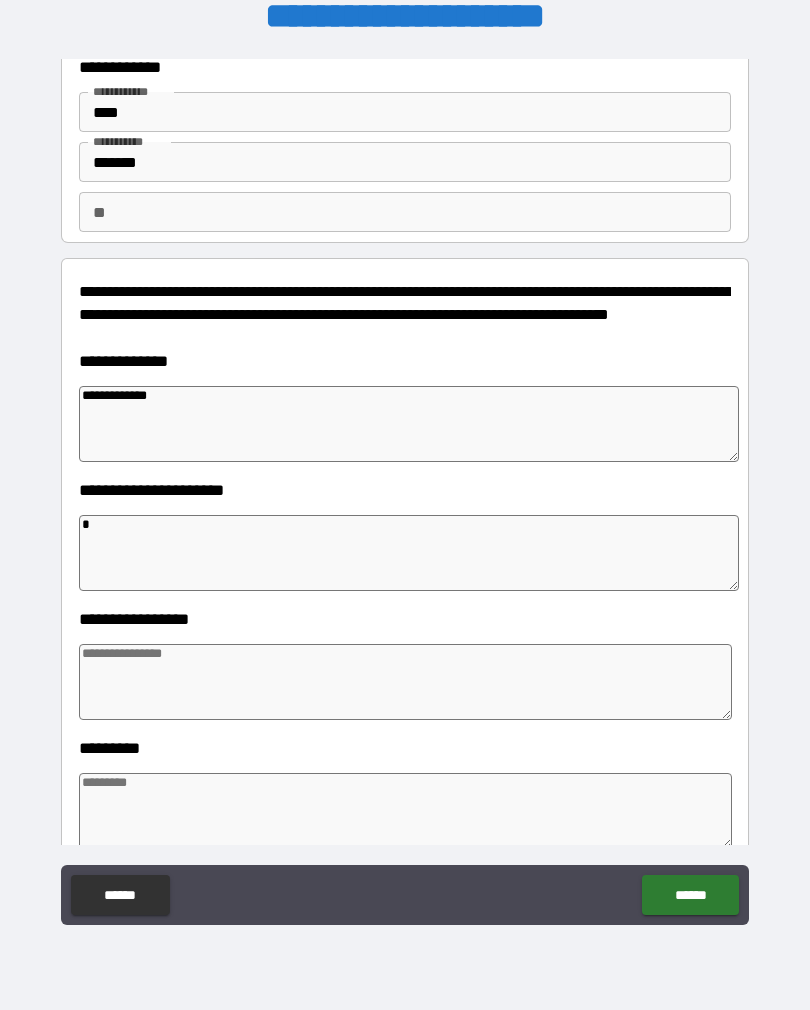 type on "*" 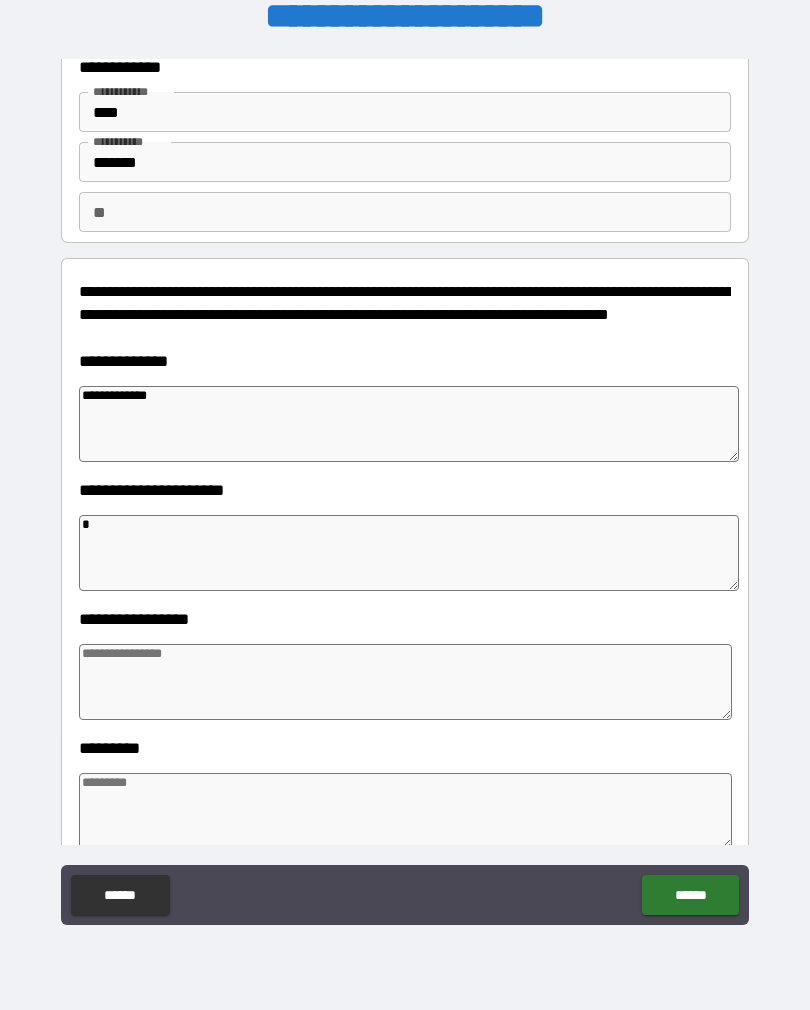 type on "*" 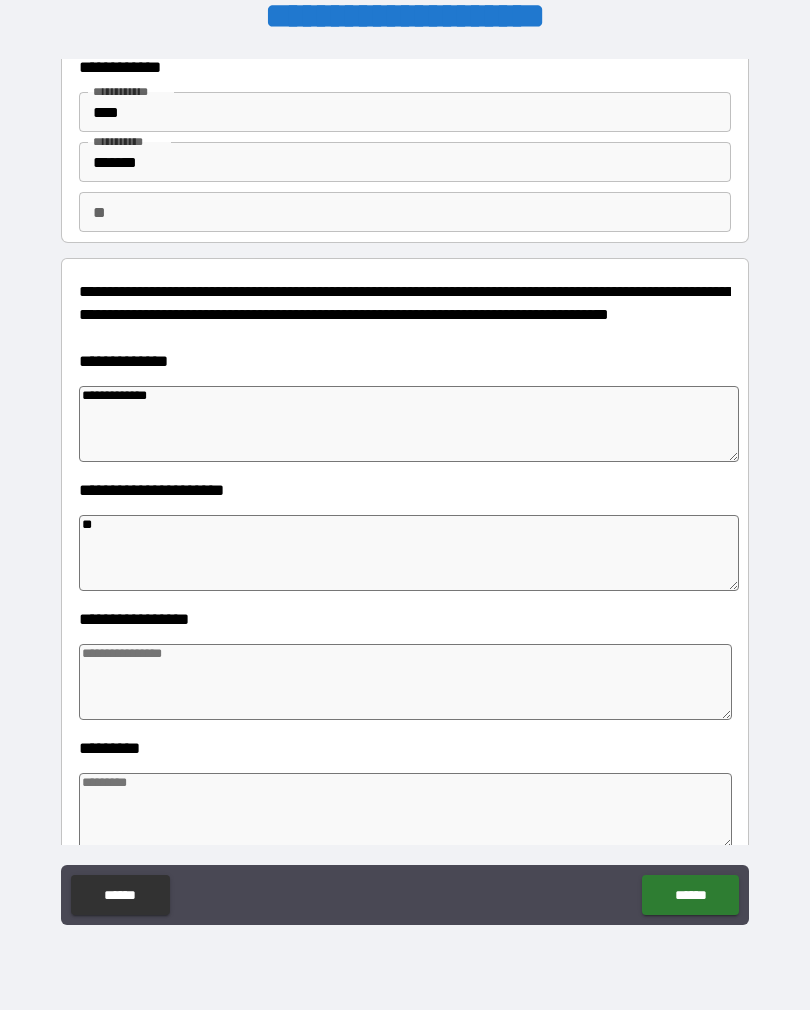 type on "*" 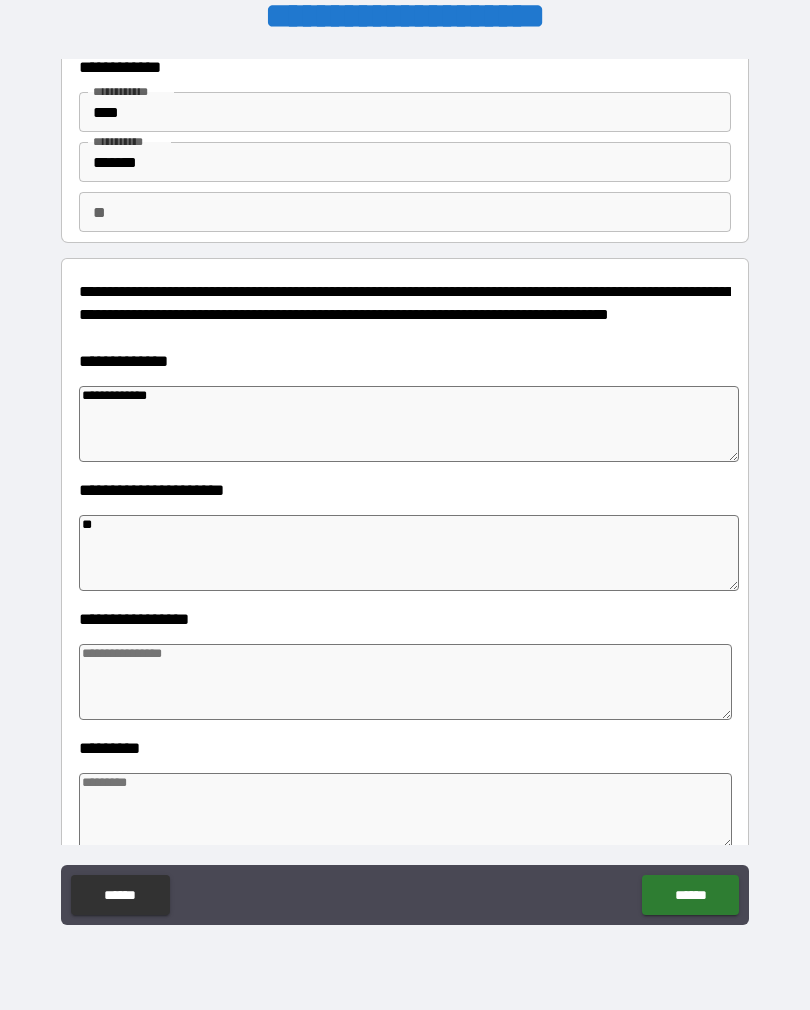 type on "*" 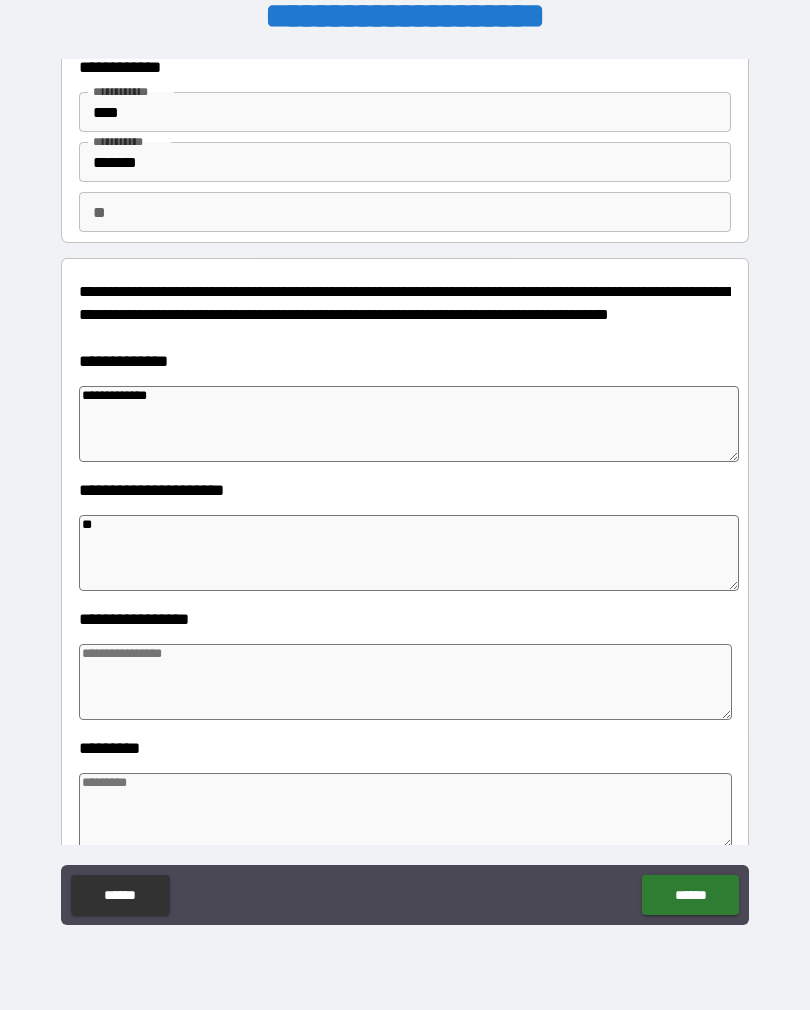 type on "*" 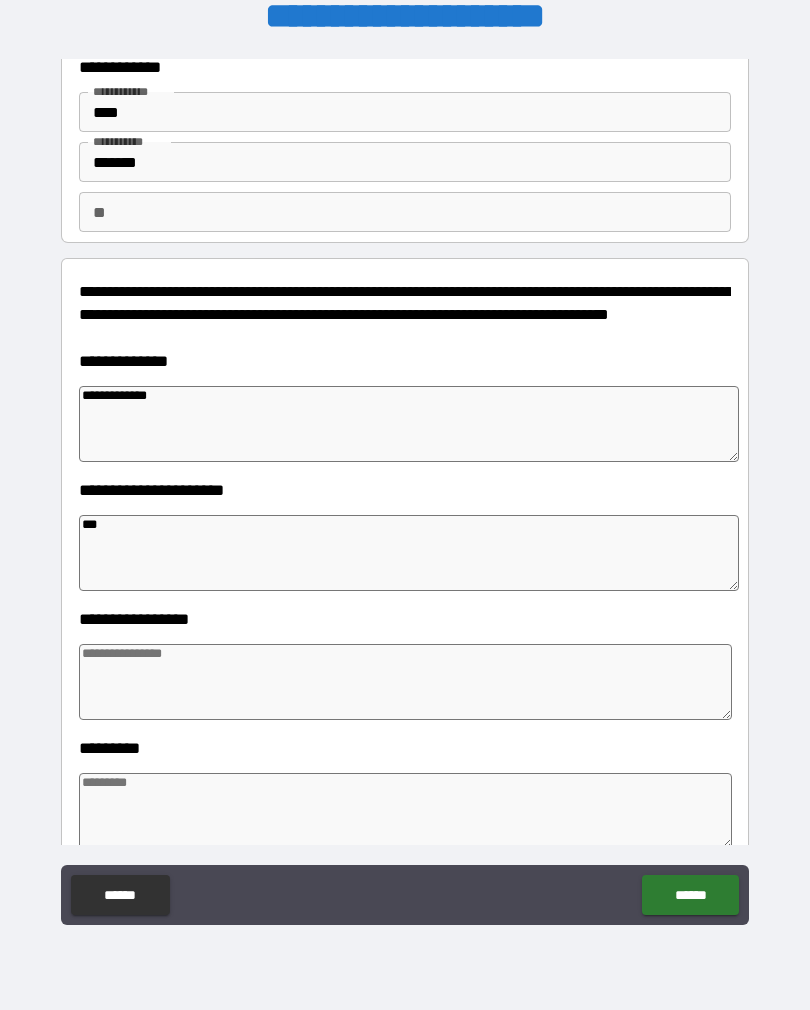 type on "*" 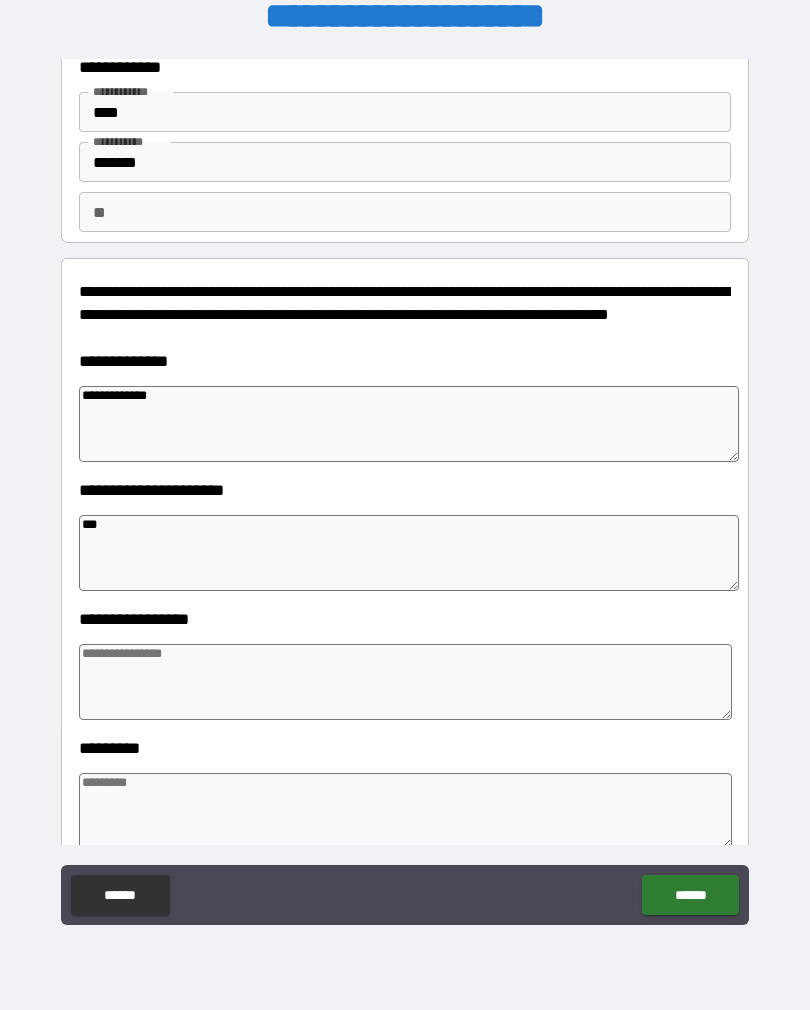 type on "*" 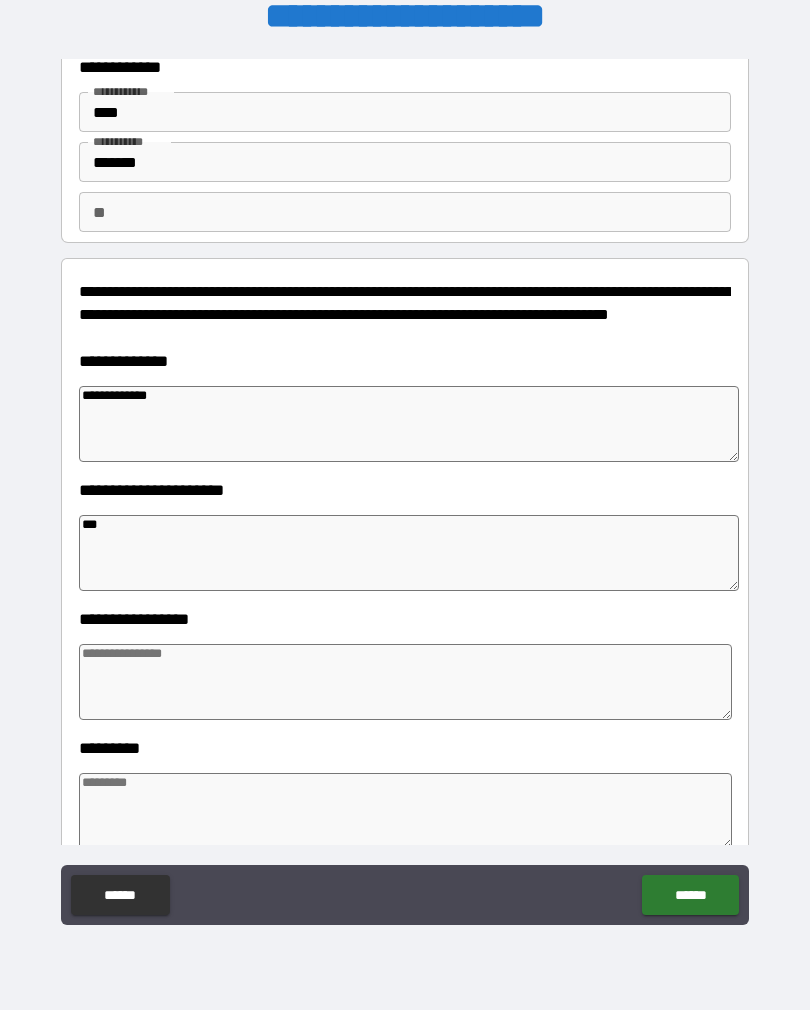type on "*" 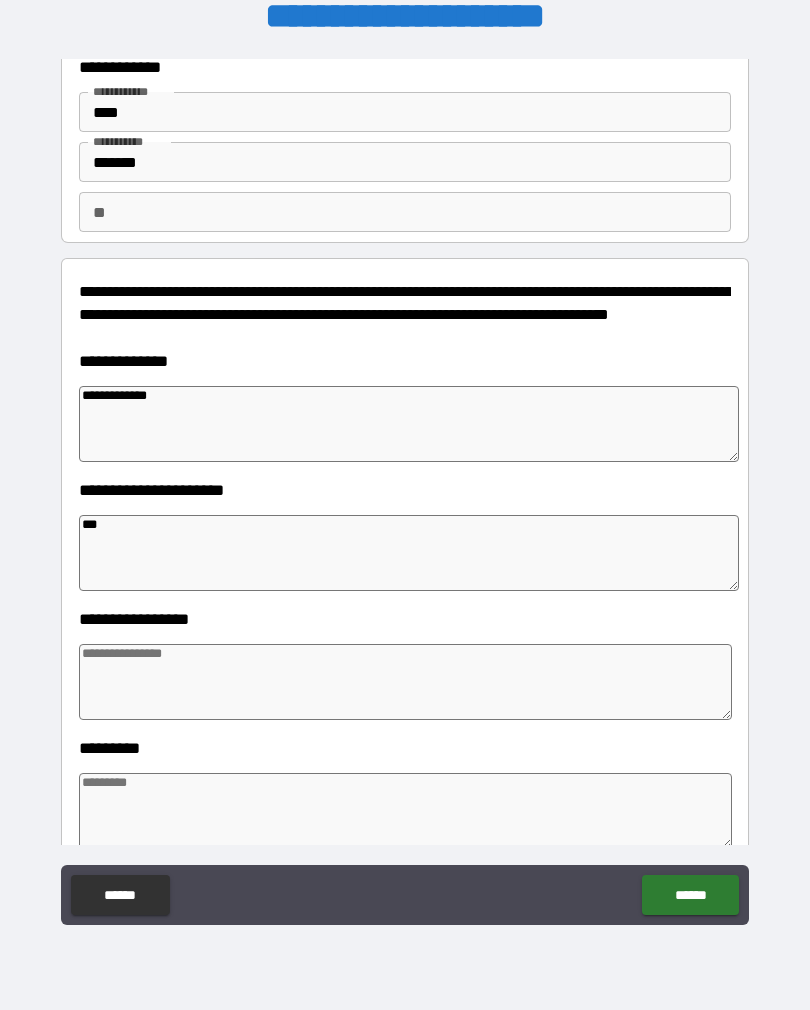 type on "****" 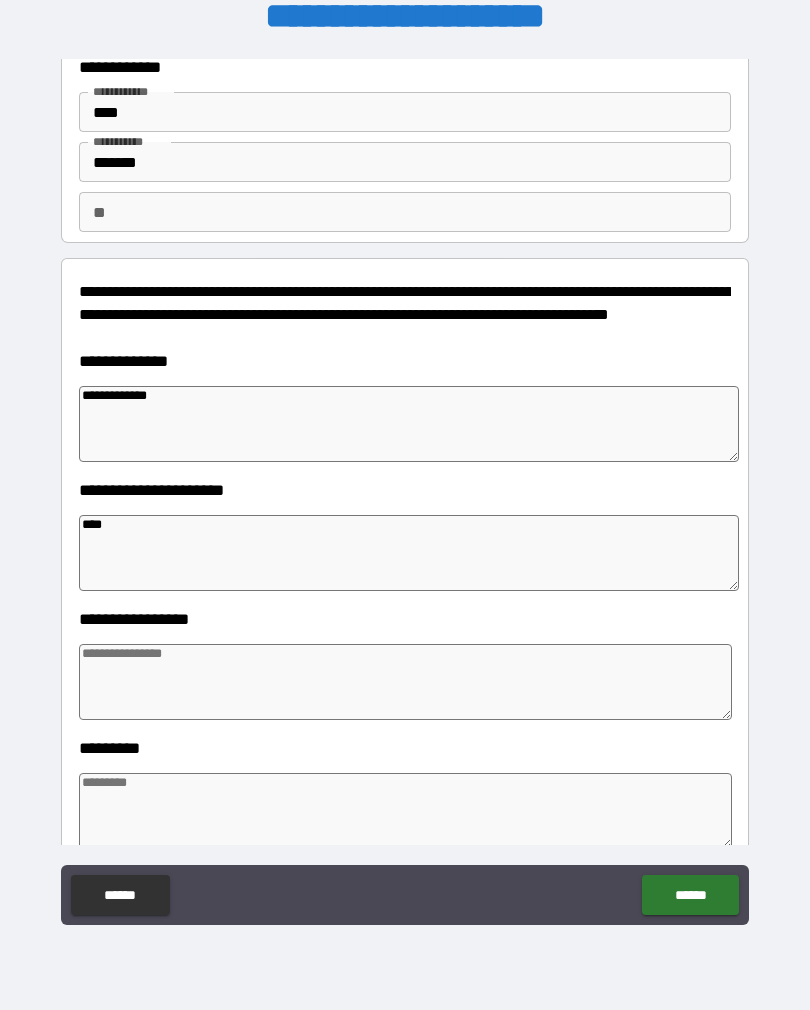 type on "*" 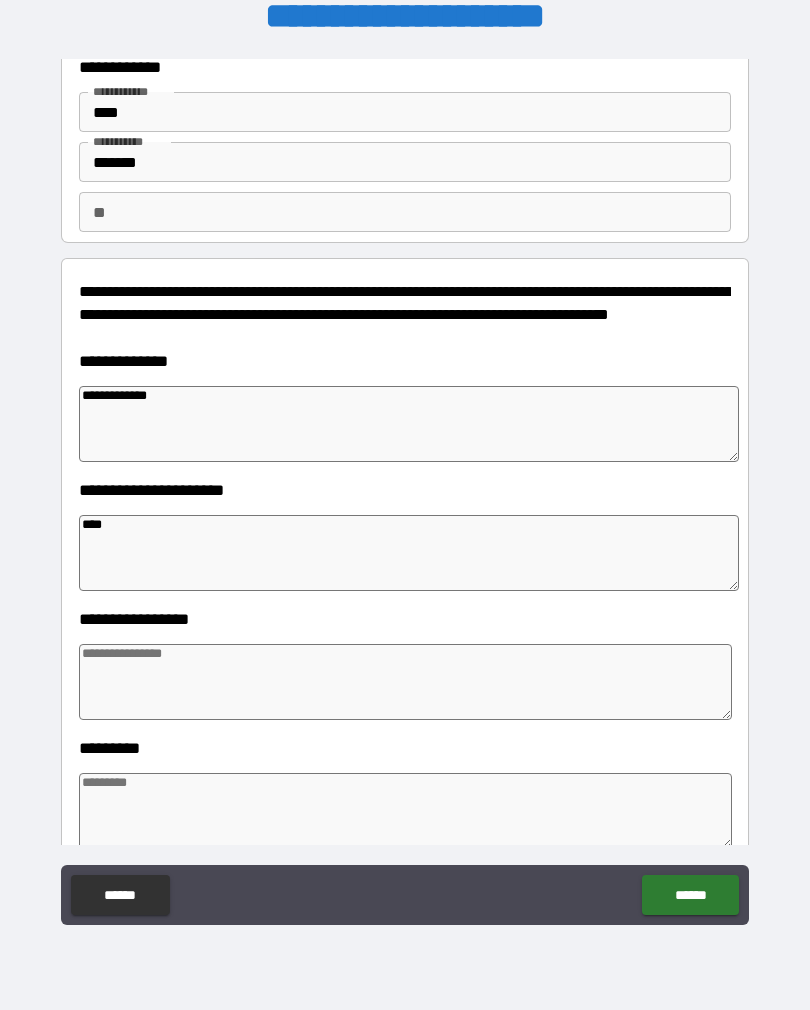 type on "*" 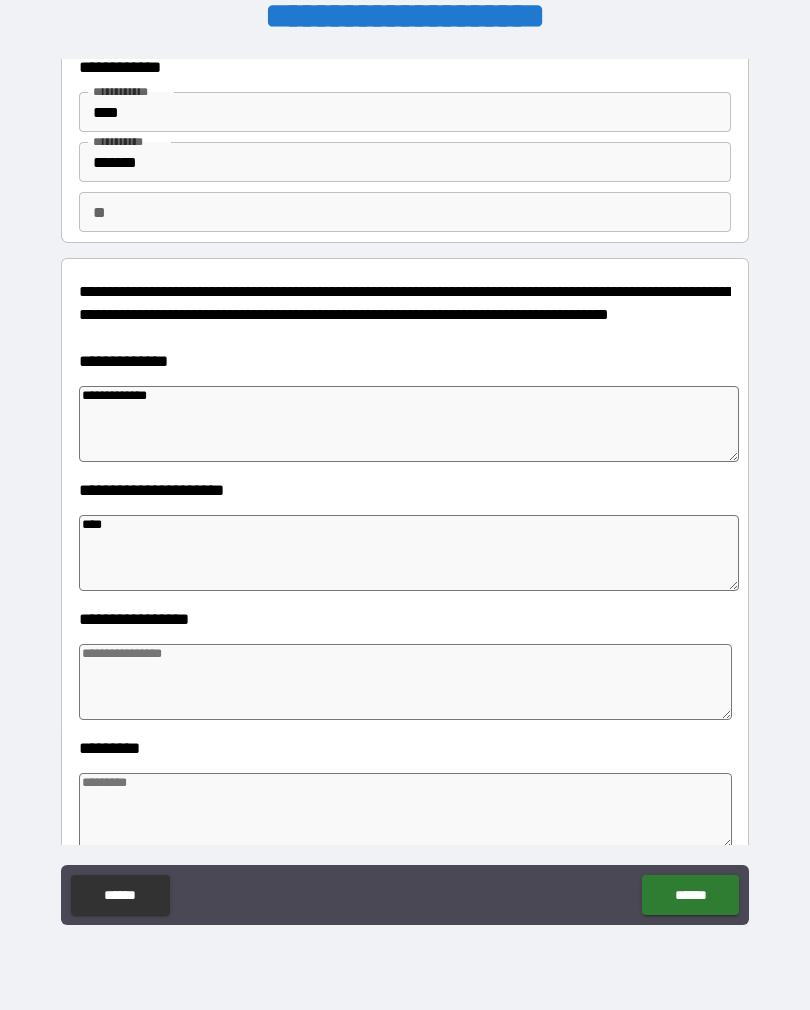 type on "*" 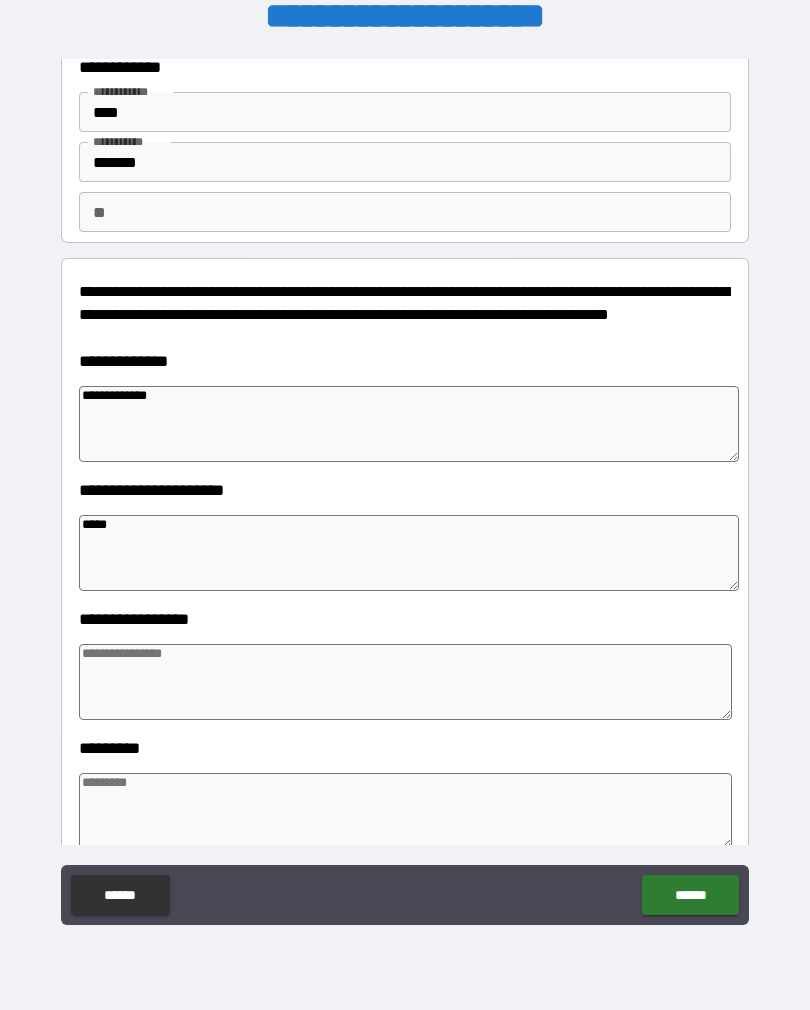 type on "*" 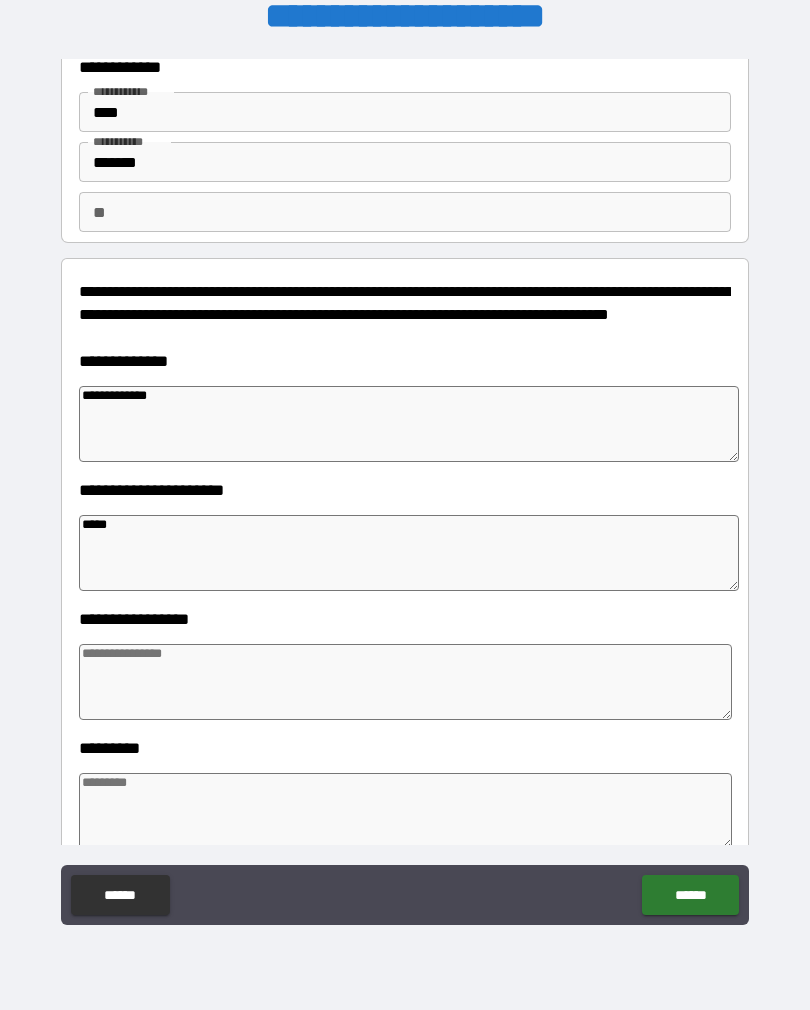 type on "*" 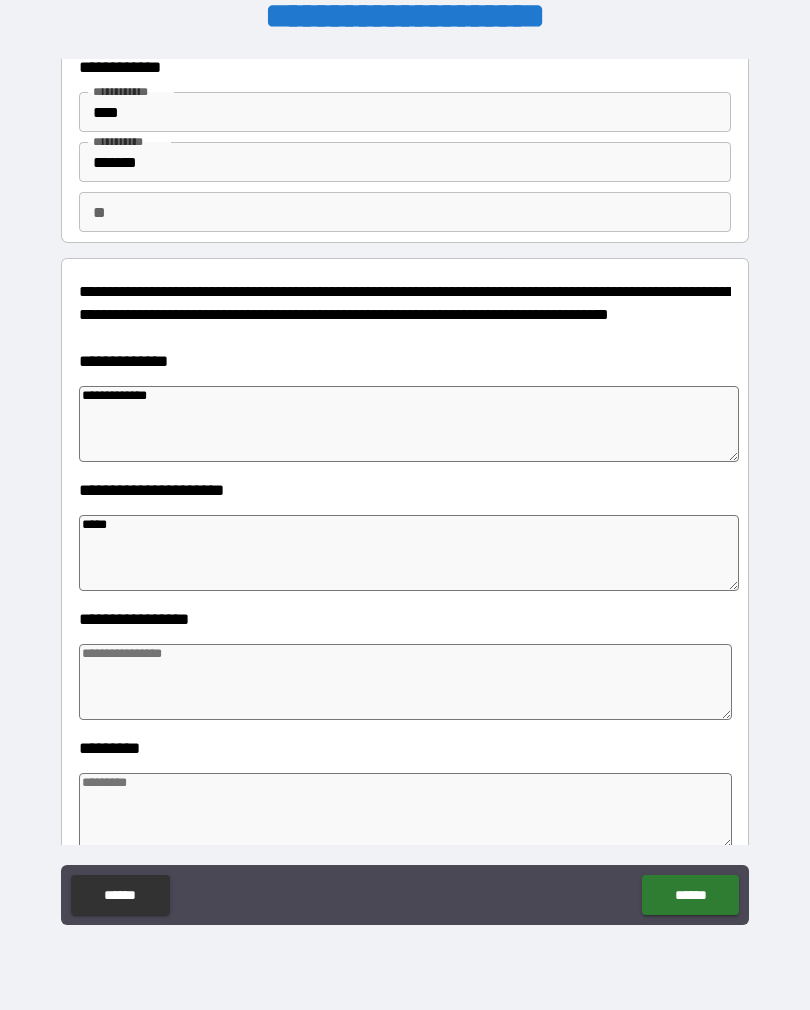 type on "*" 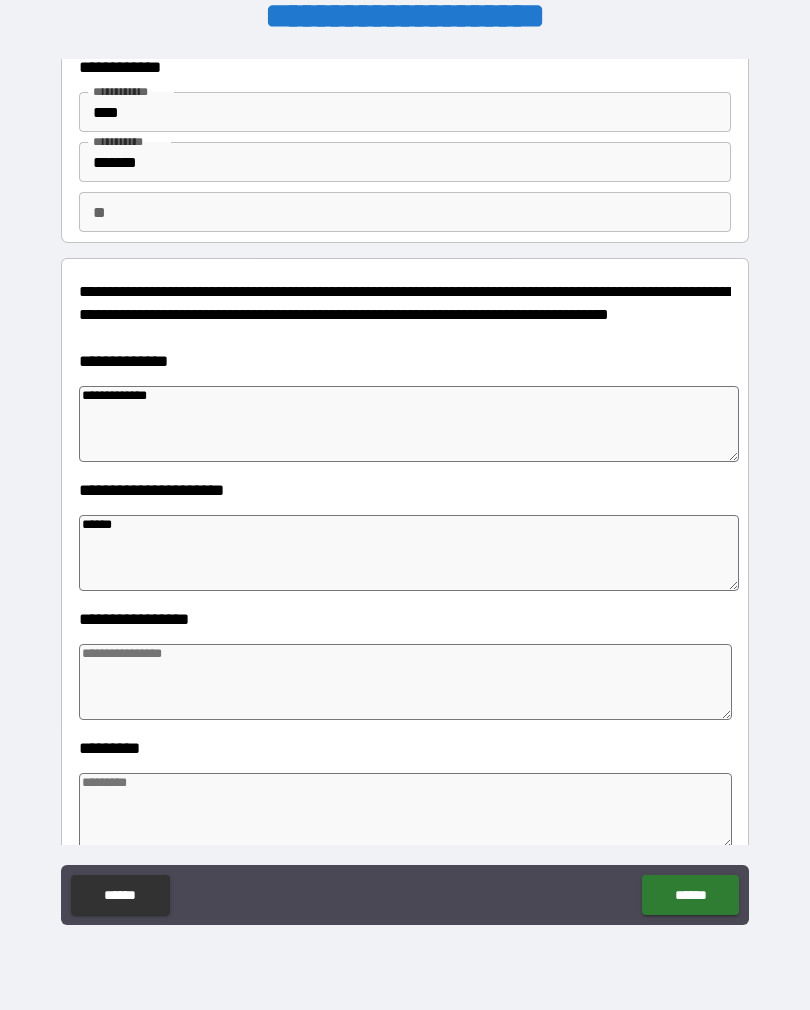 type on "*" 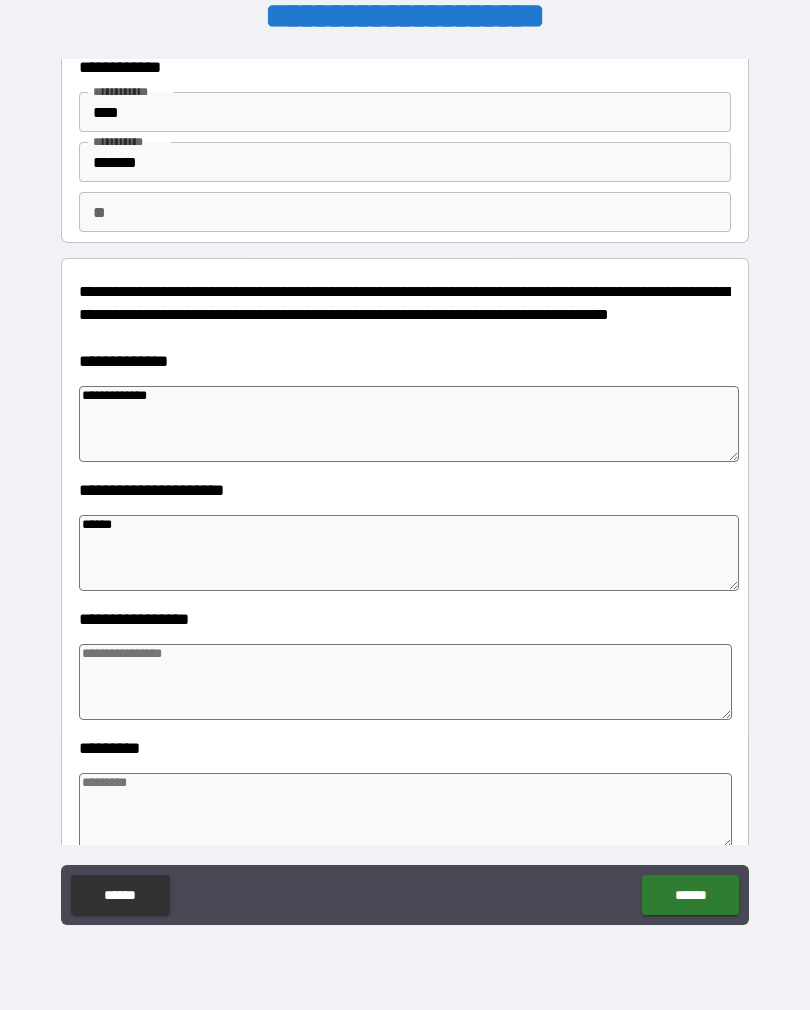 type on "*" 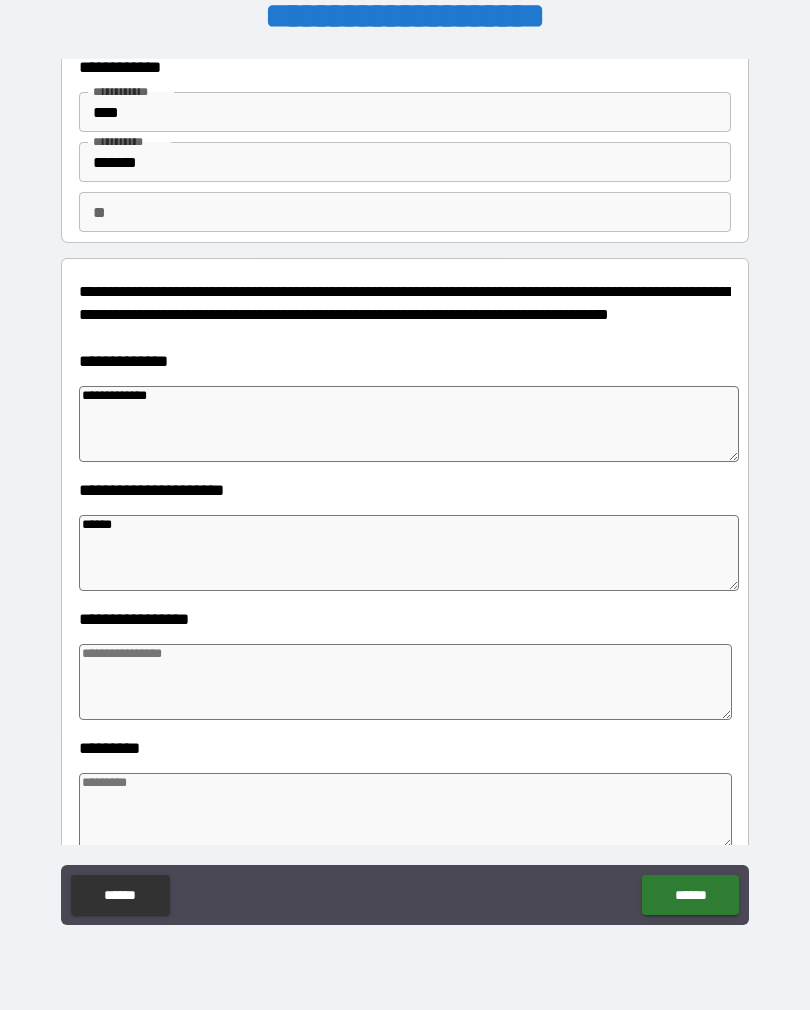 type on "*" 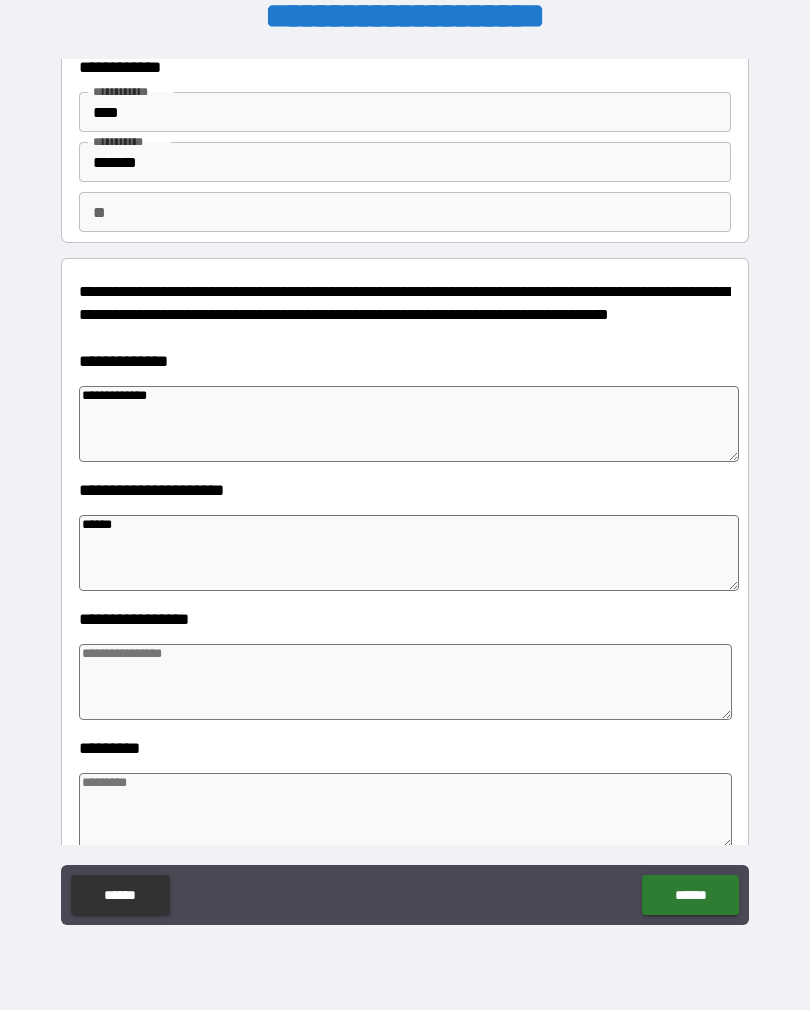 type on "*******" 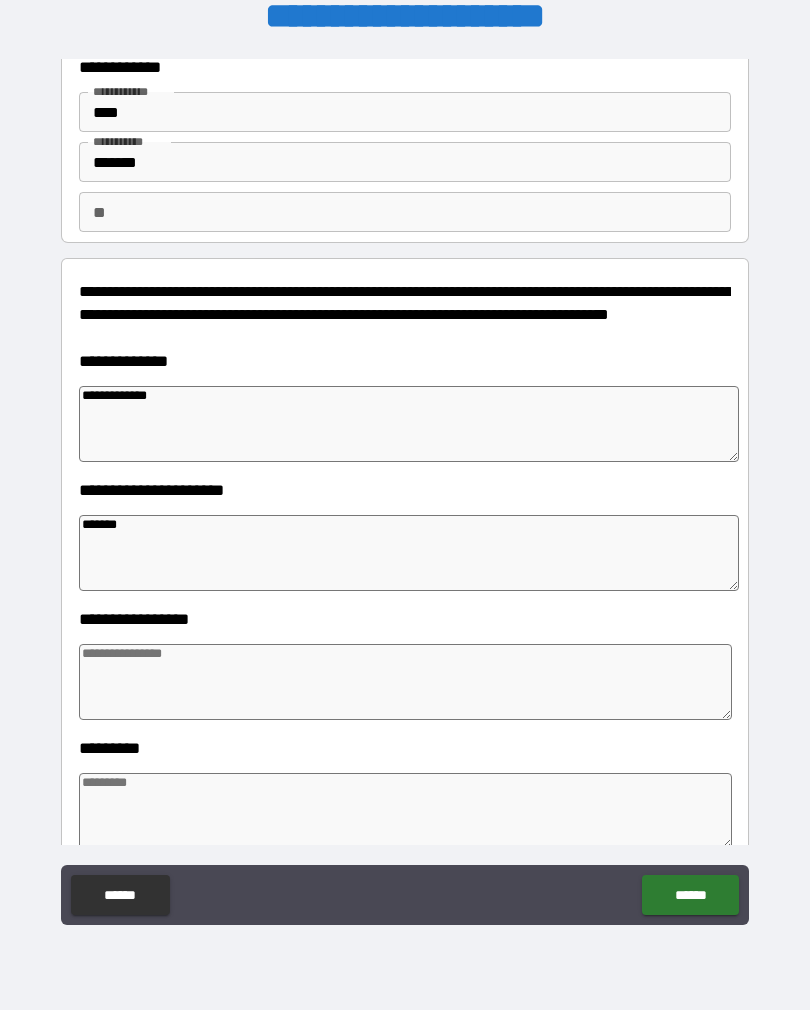 type 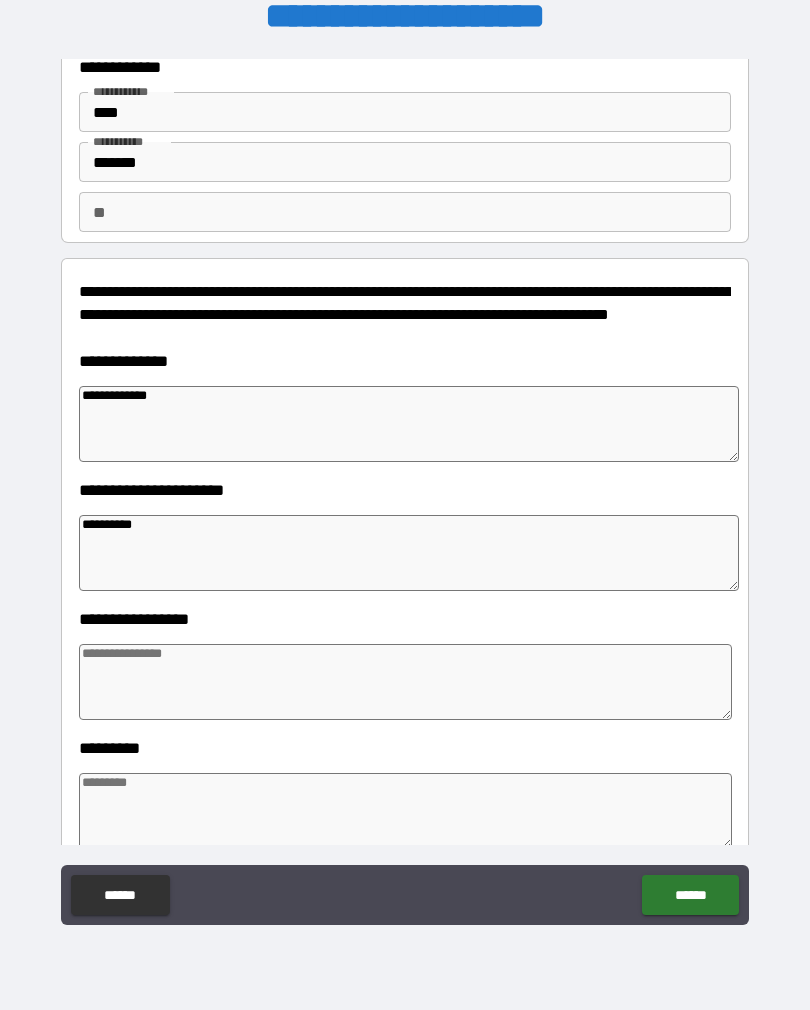 scroll, scrollTop: 132, scrollLeft: 0, axis: vertical 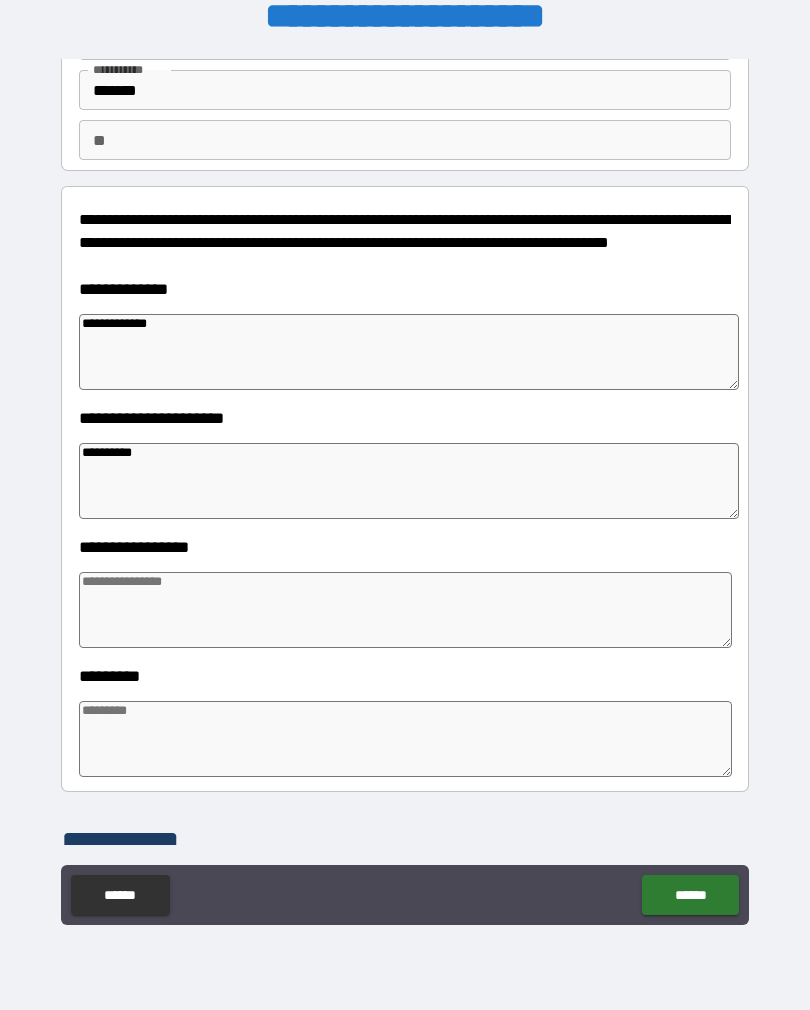 click at bounding box center [405, 610] 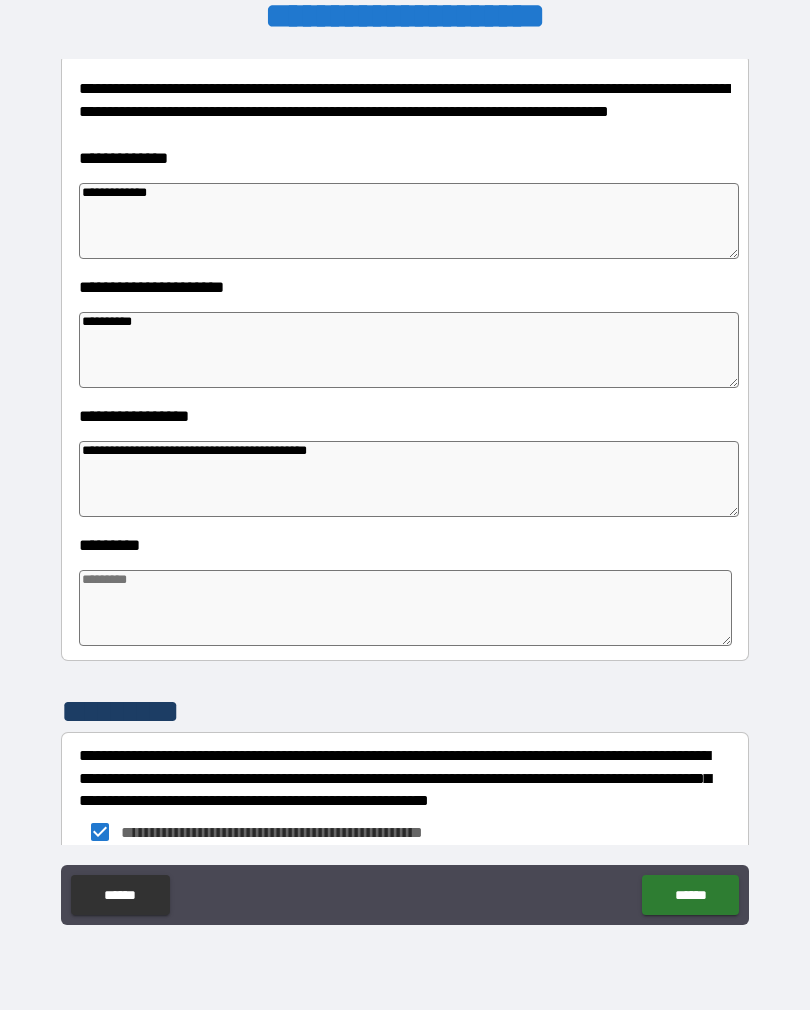 scroll, scrollTop: 264, scrollLeft: 0, axis: vertical 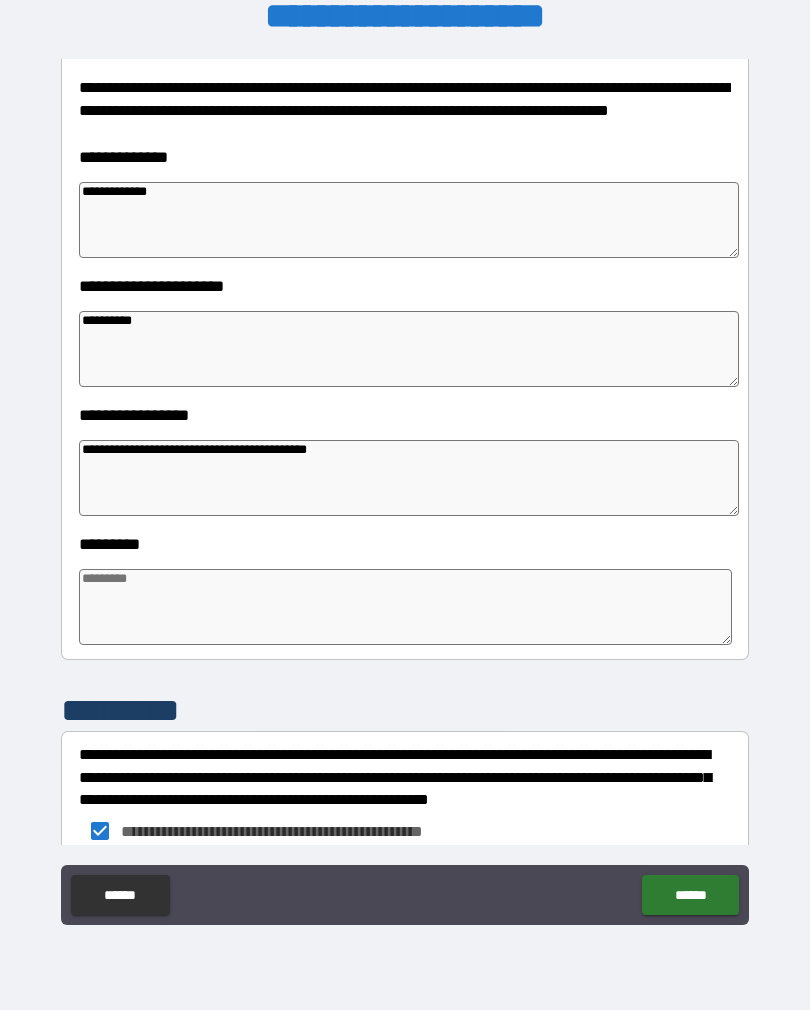 click on "*********" at bounding box center [405, 544] 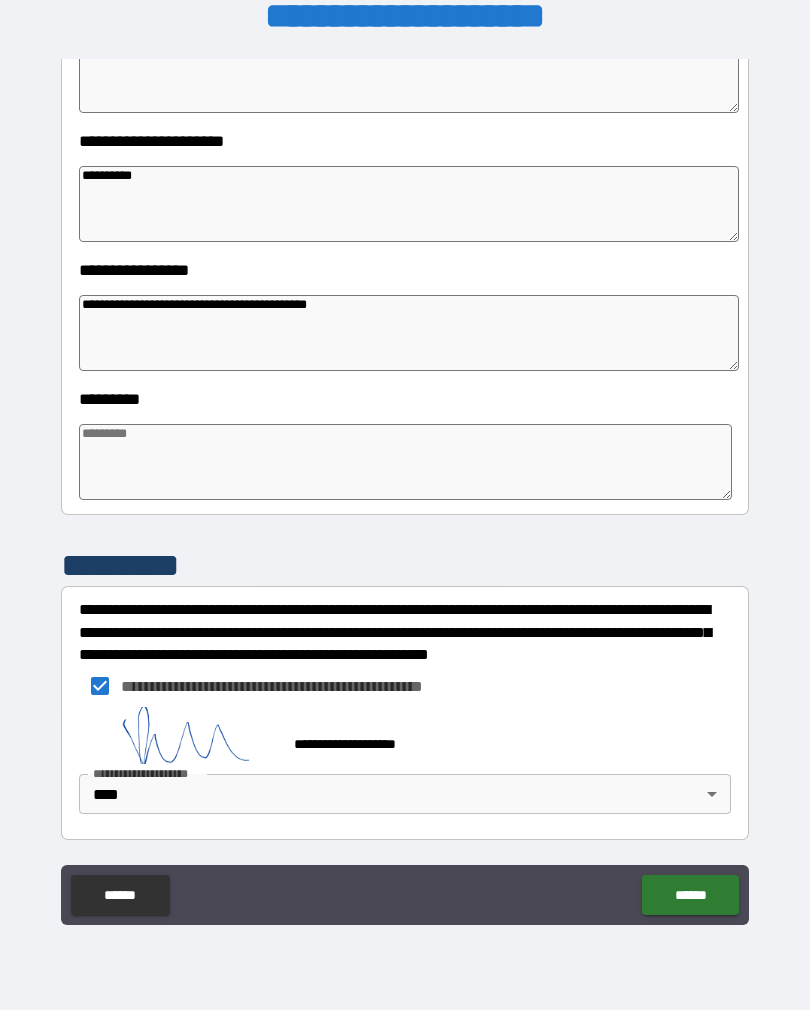 click on "******" at bounding box center (690, 895) 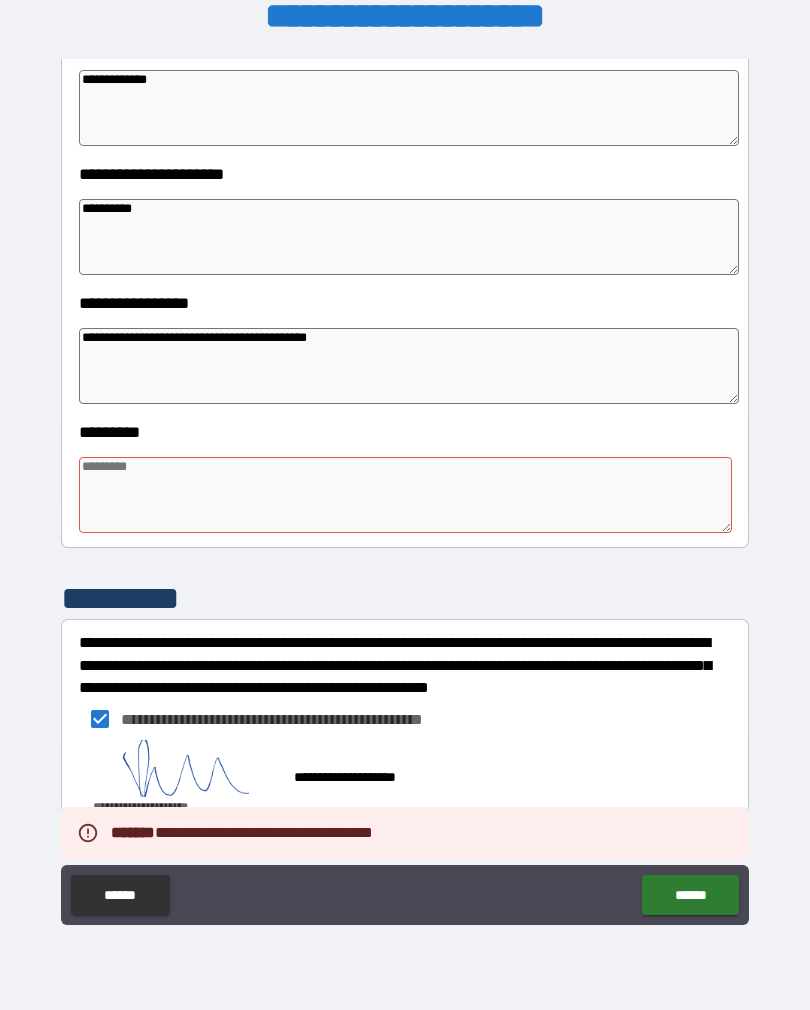 scroll, scrollTop: 378, scrollLeft: 0, axis: vertical 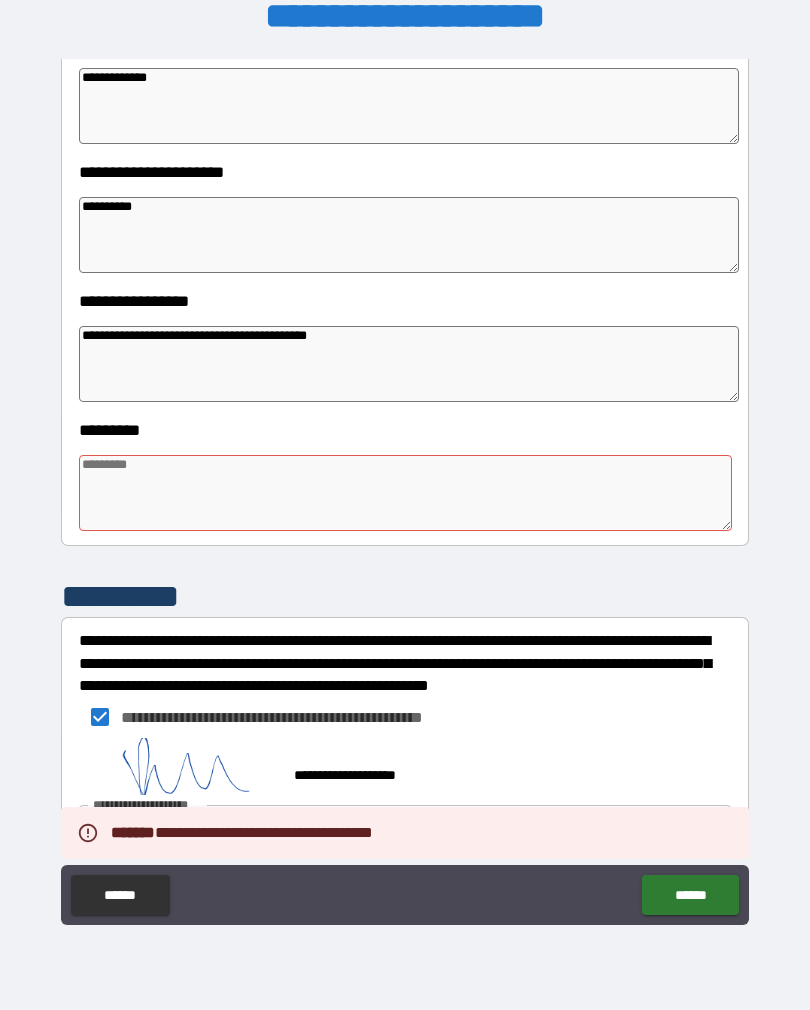 click at bounding box center [405, 493] 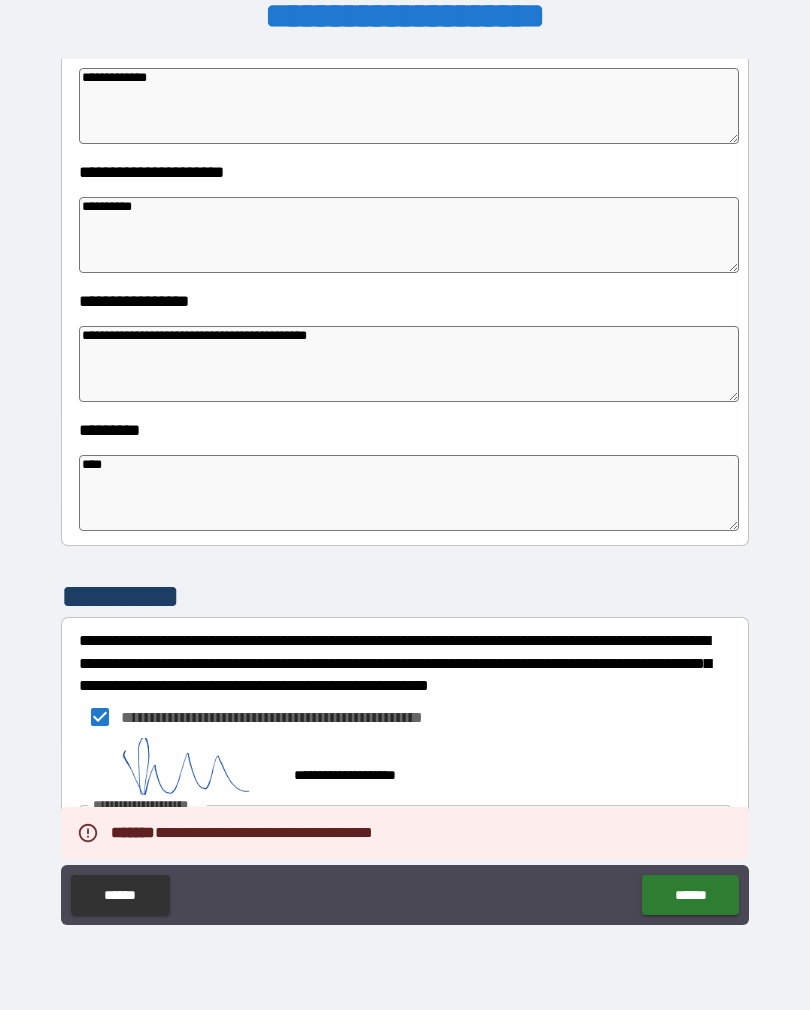 click on "*********" at bounding box center (405, 596) 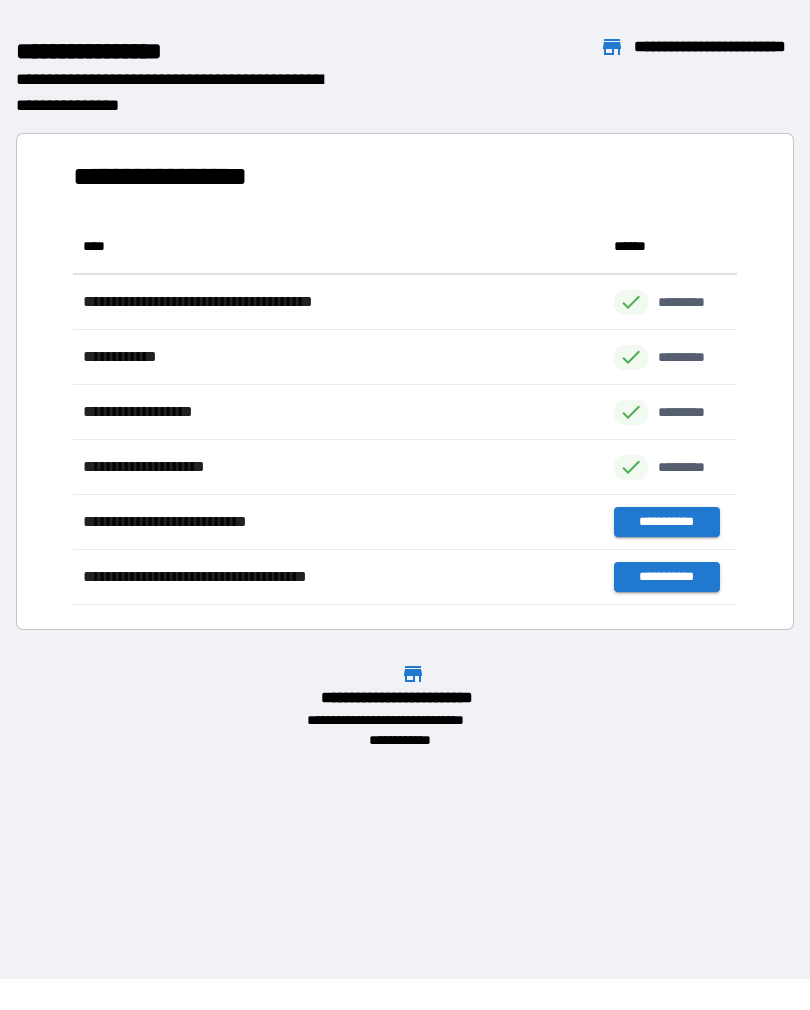 scroll, scrollTop: 1, scrollLeft: 1, axis: both 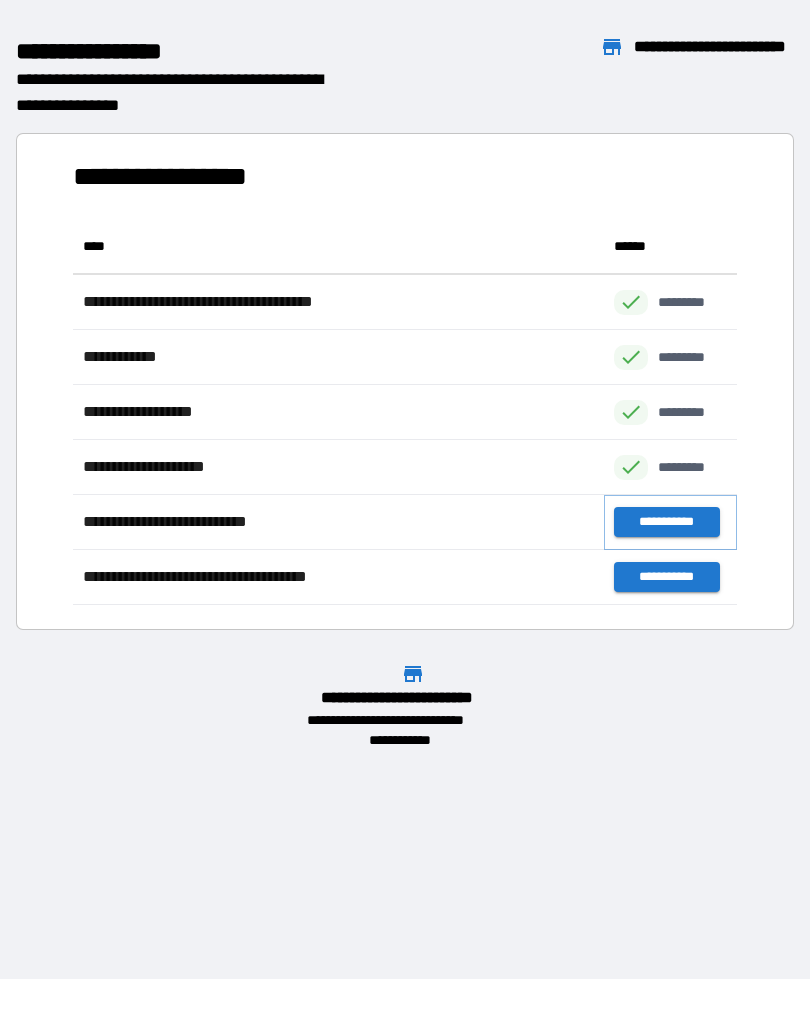 click on "**********" at bounding box center (666, 522) 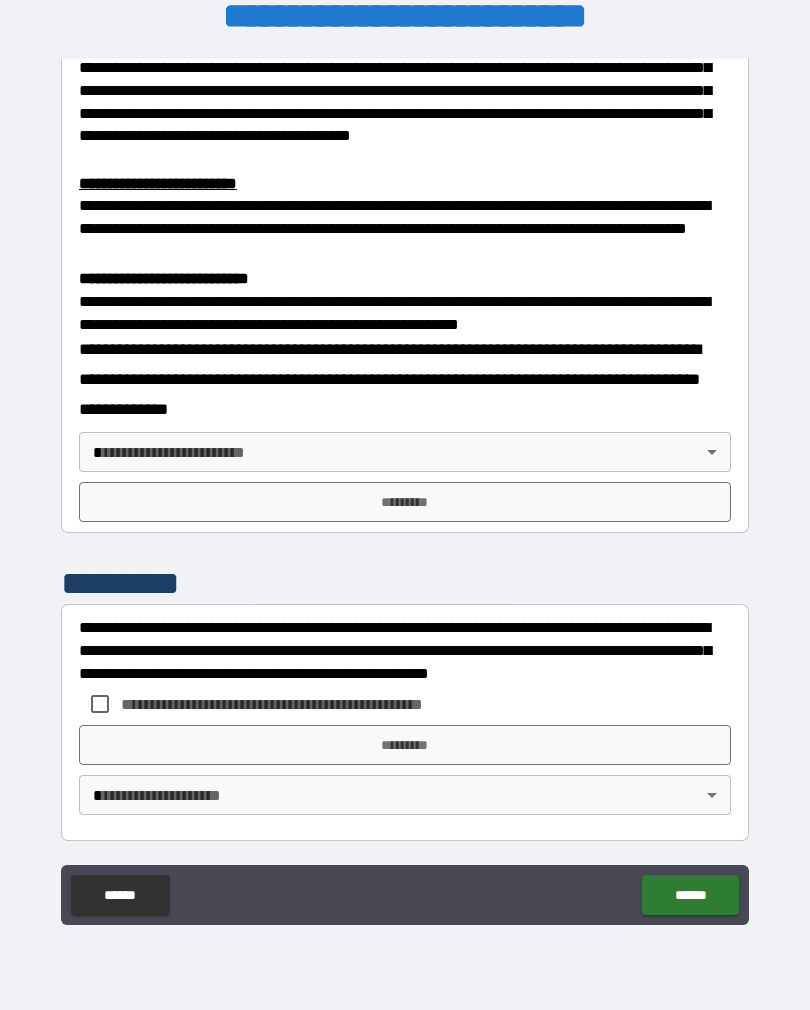 click on "**********" at bounding box center [405, 489] 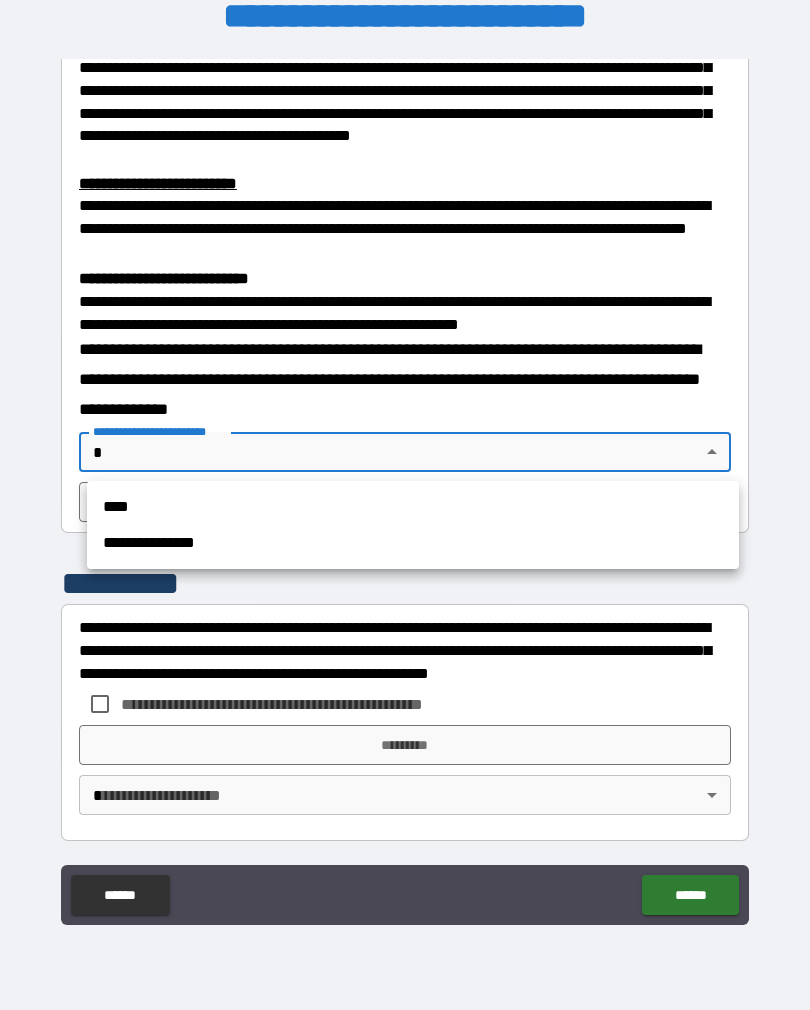 scroll, scrollTop: 594, scrollLeft: 0, axis: vertical 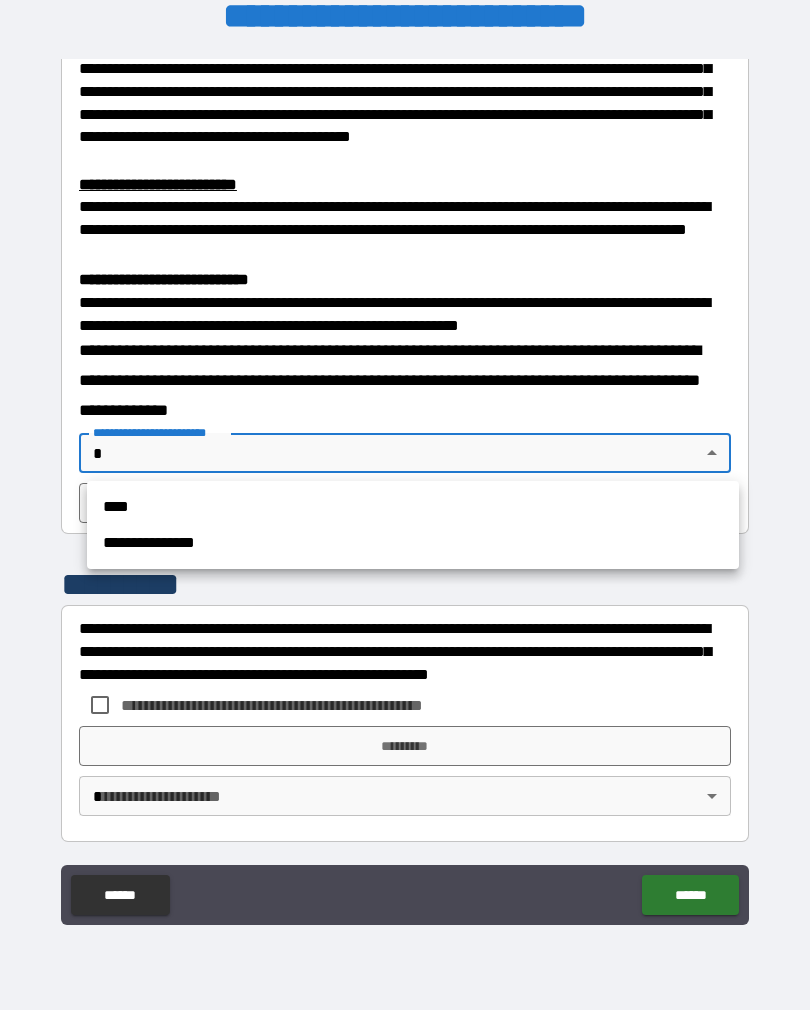 click at bounding box center [405, 505] 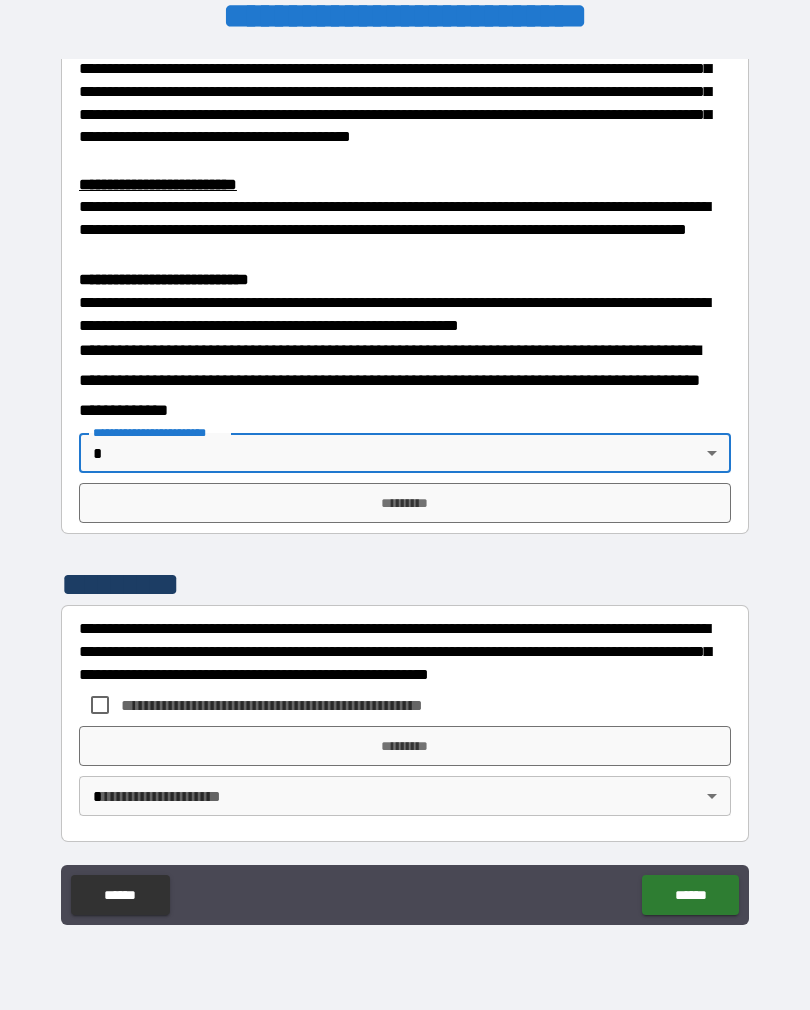 click on "**********" at bounding box center (405, 489) 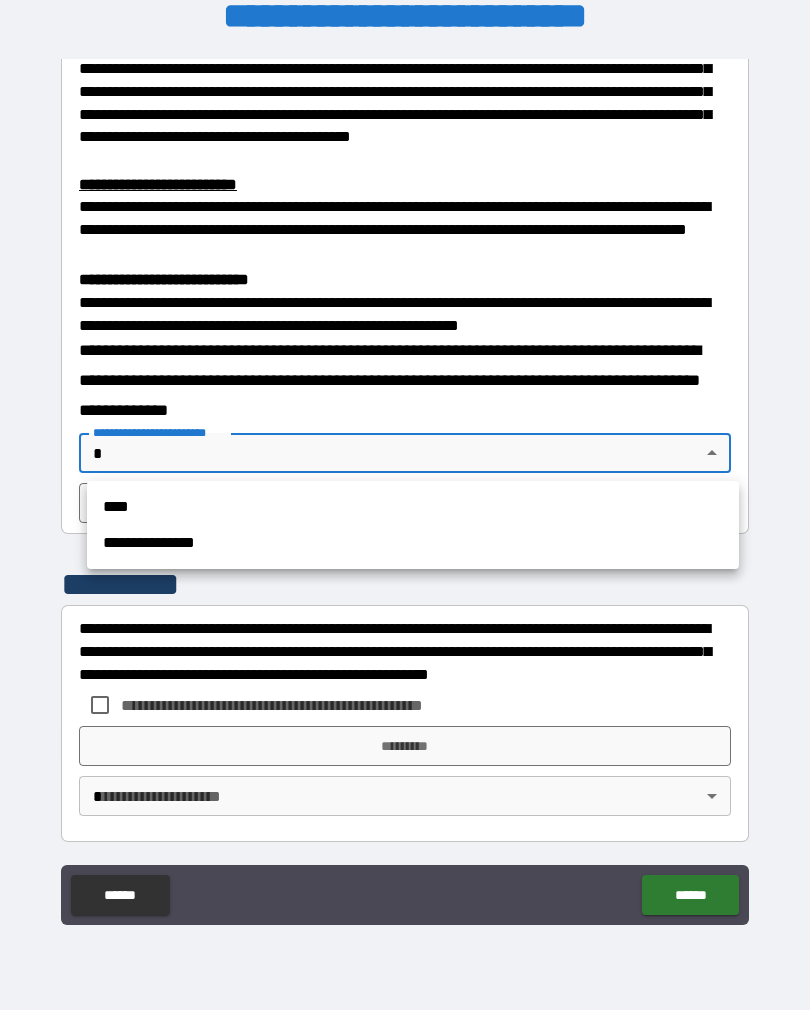 click on "****" at bounding box center [413, 507] 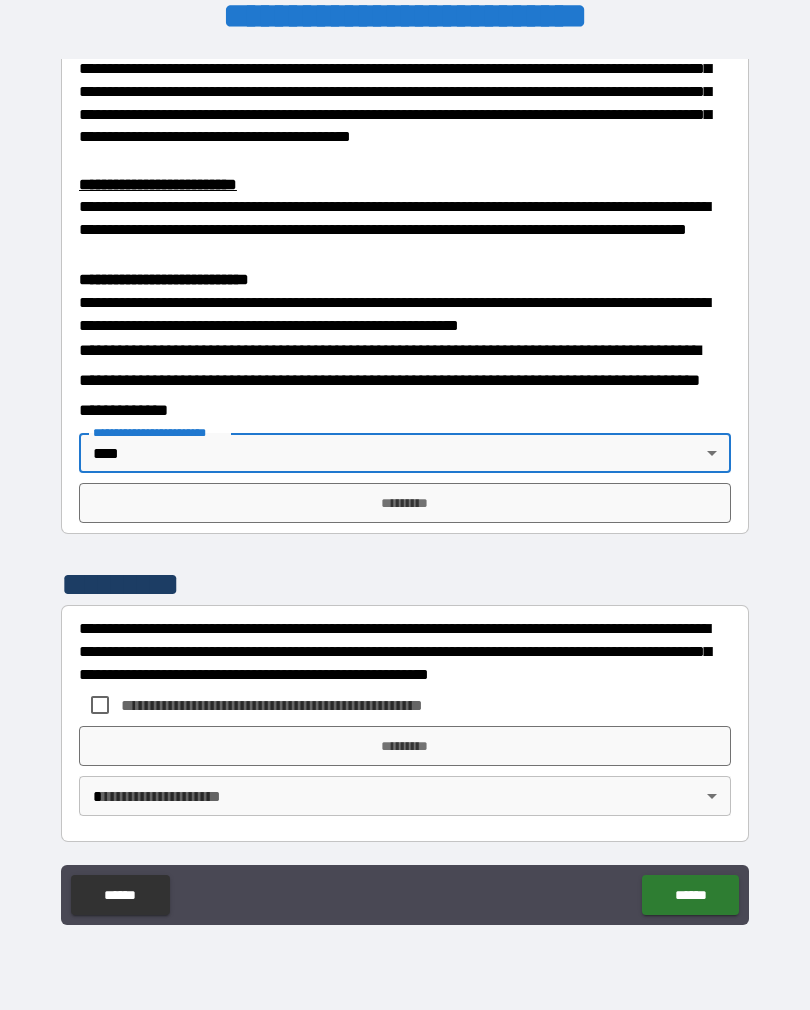 click on "*********" at bounding box center [405, 503] 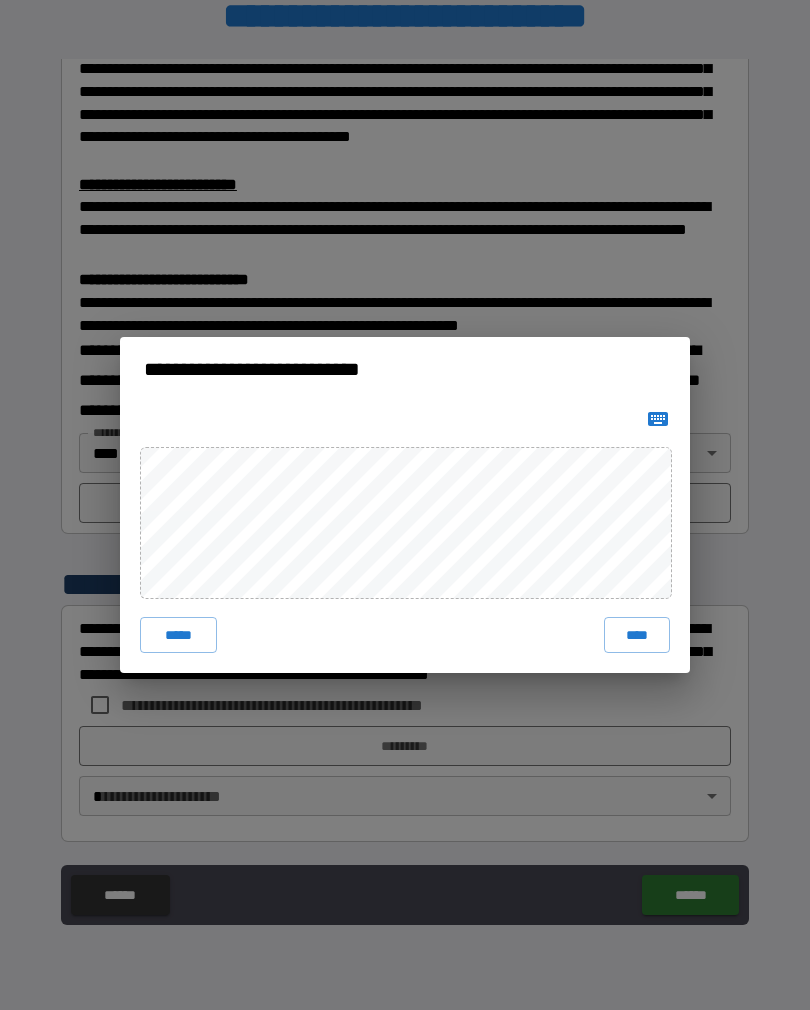 click on "****" at bounding box center [637, 635] 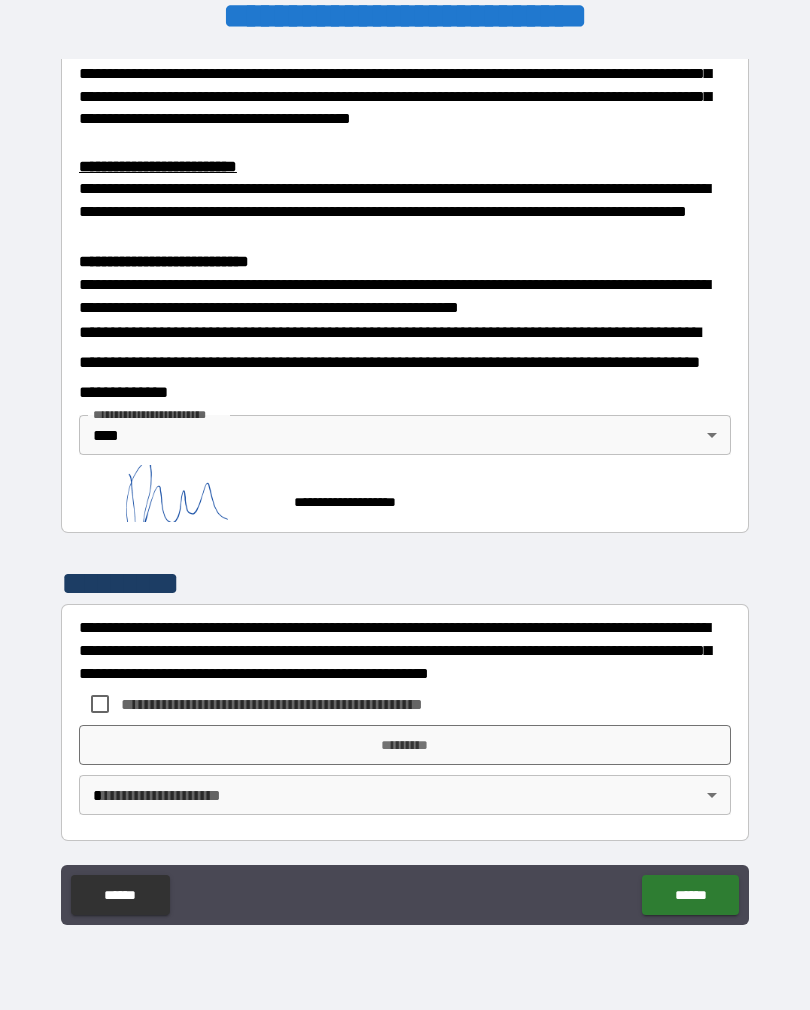 scroll, scrollTop: 611, scrollLeft: 0, axis: vertical 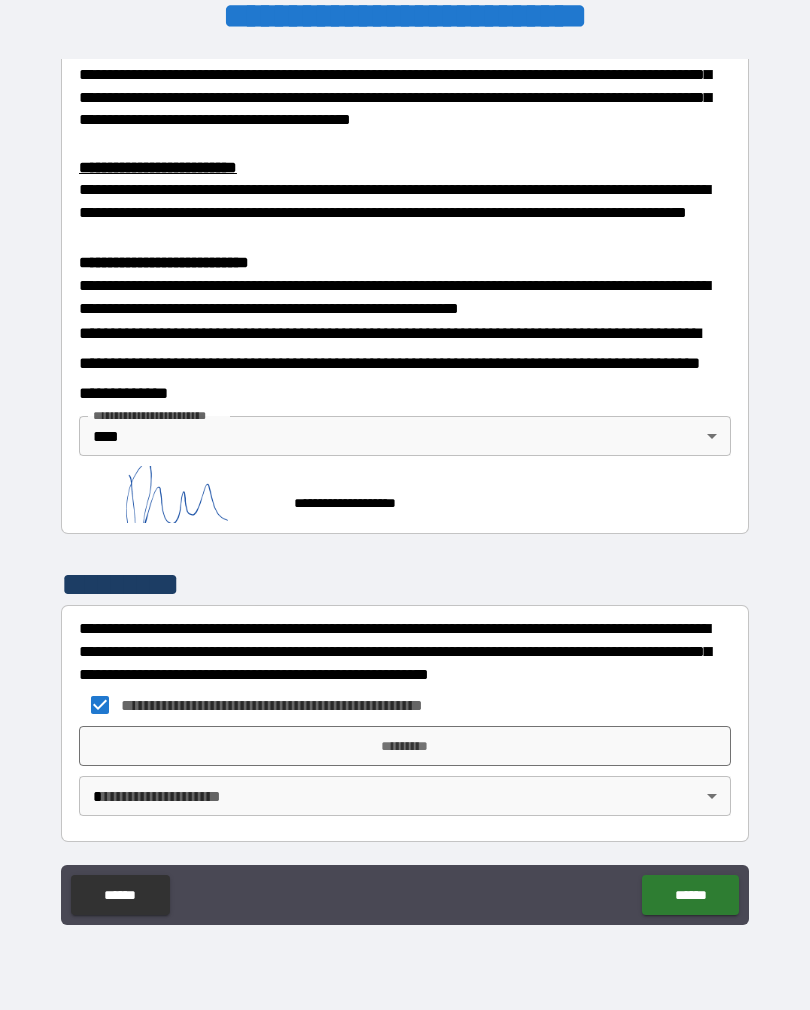 click on "*********" at bounding box center [405, 746] 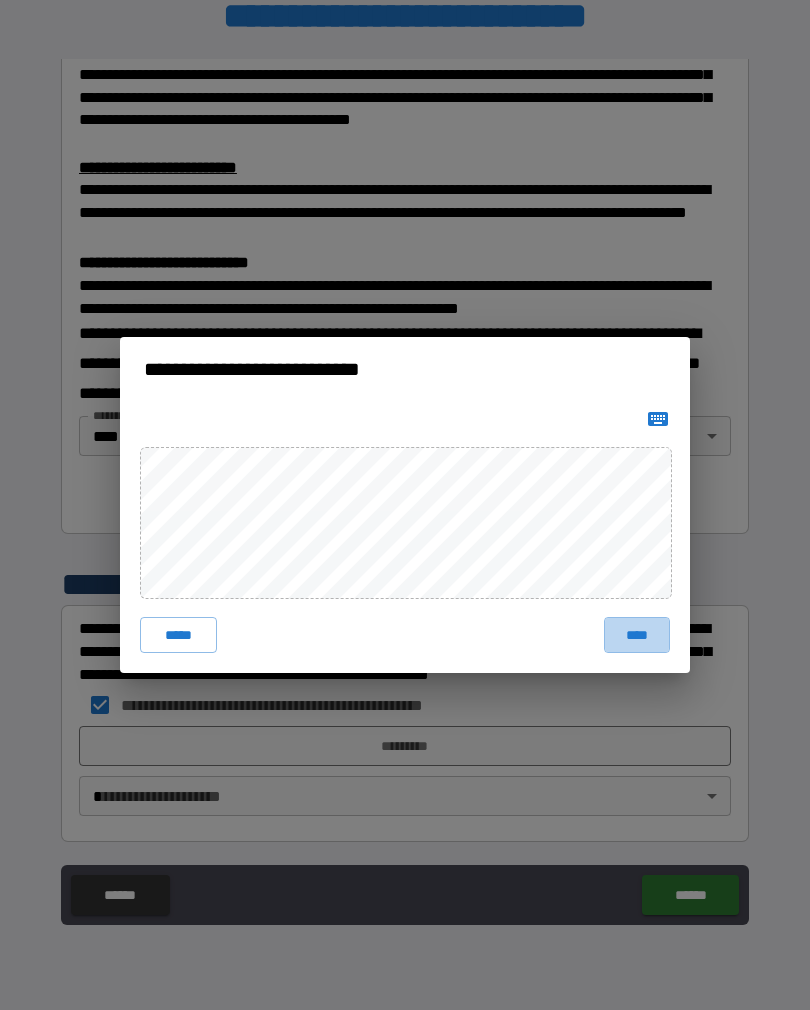 click on "****" at bounding box center [637, 635] 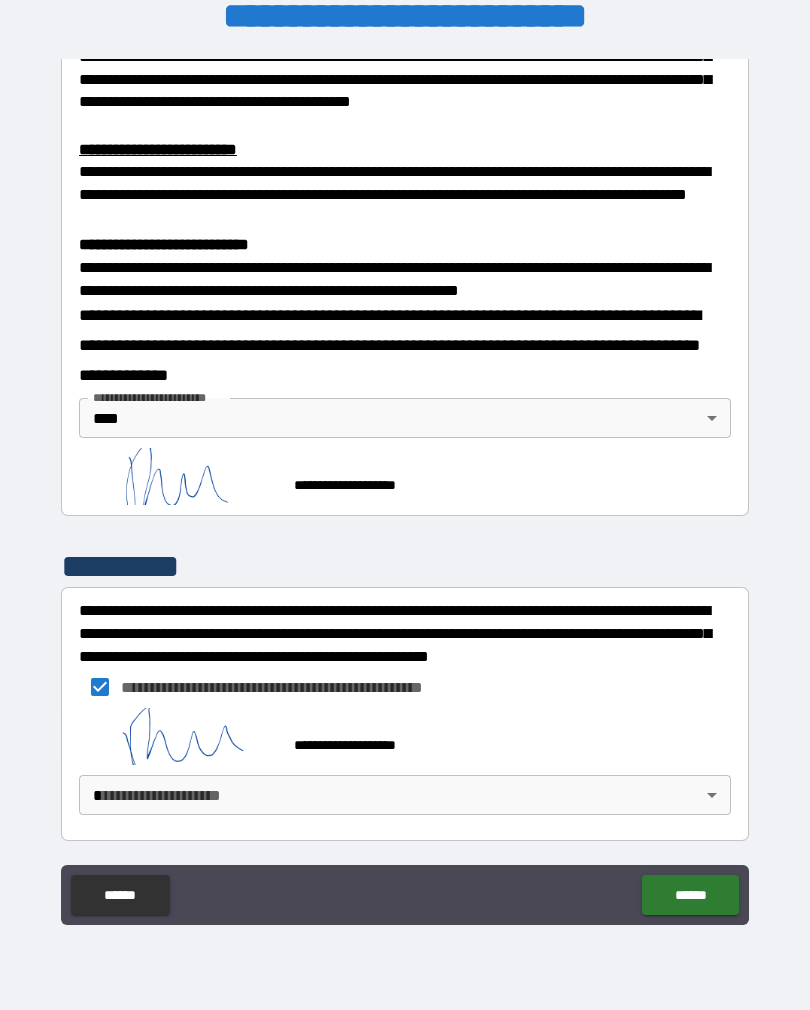 scroll, scrollTop: 628, scrollLeft: 0, axis: vertical 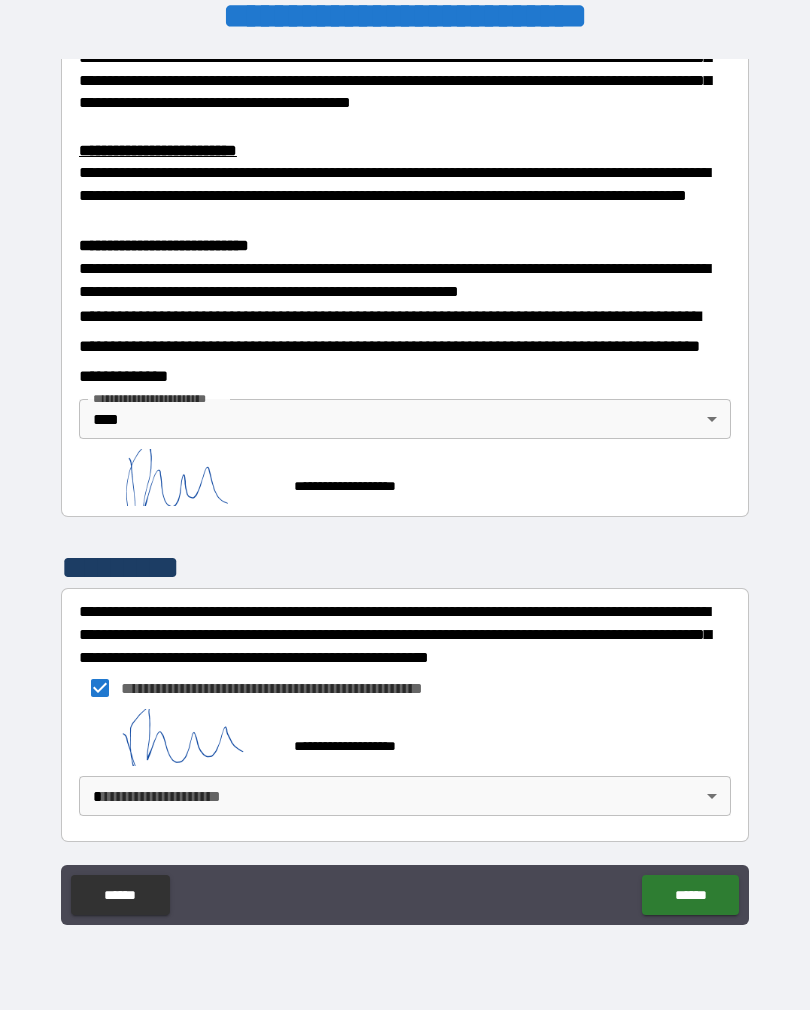 click on "**********" at bounding box center [405, 489] 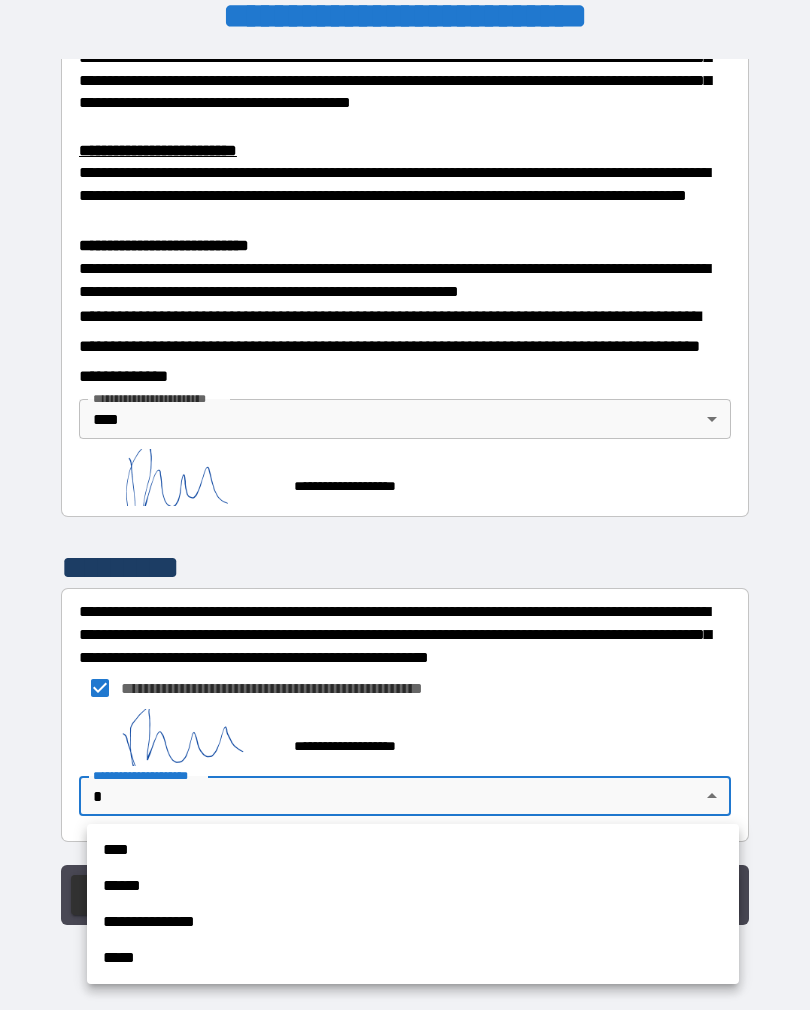 click on "****" at bounding box center (413, 850) 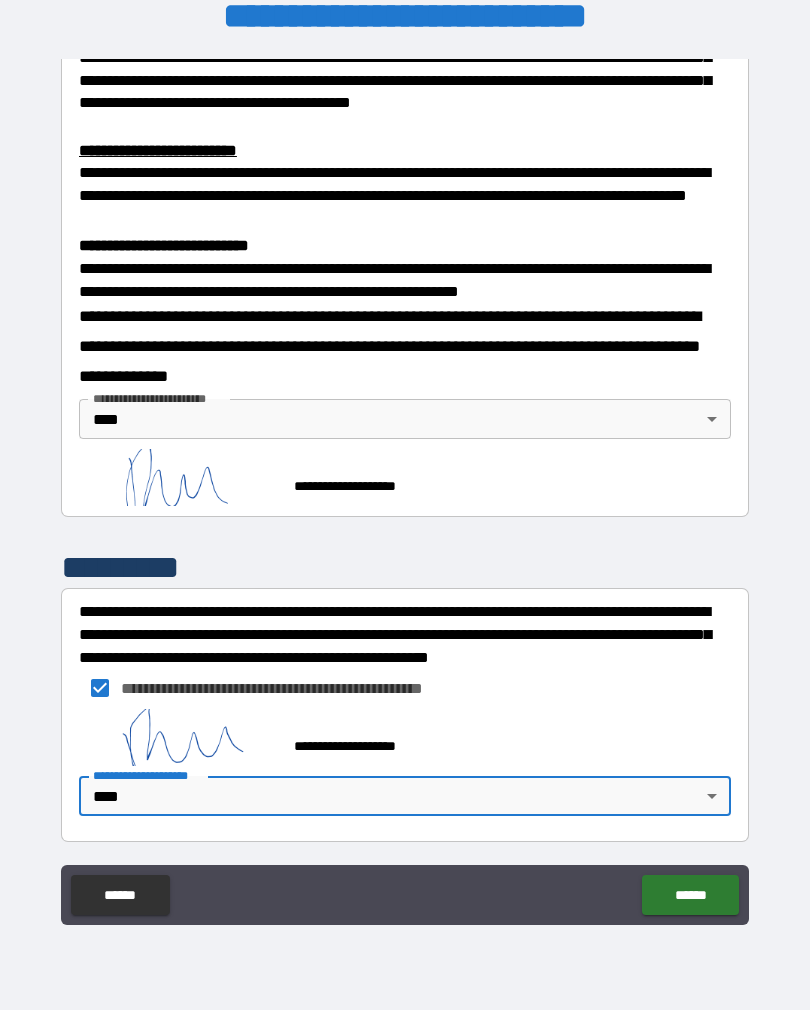 click on "******" at bounding box center (690, 895) 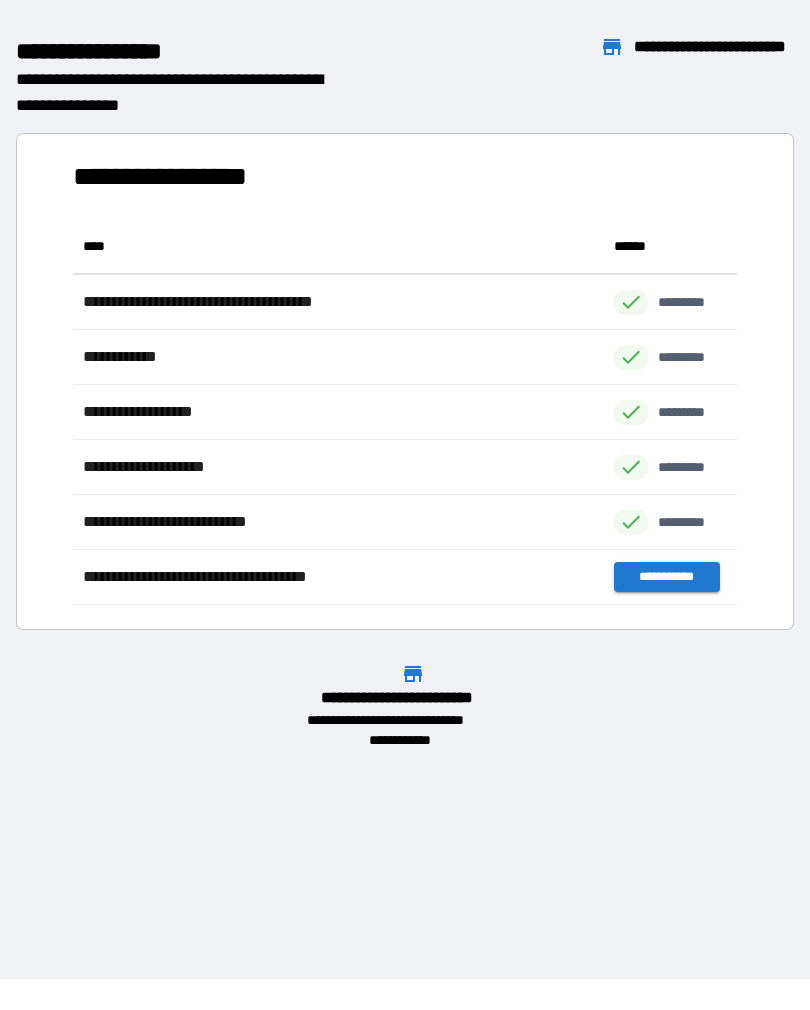 scroll, scrollTop: 1, scrollLeft: 1, axis: both 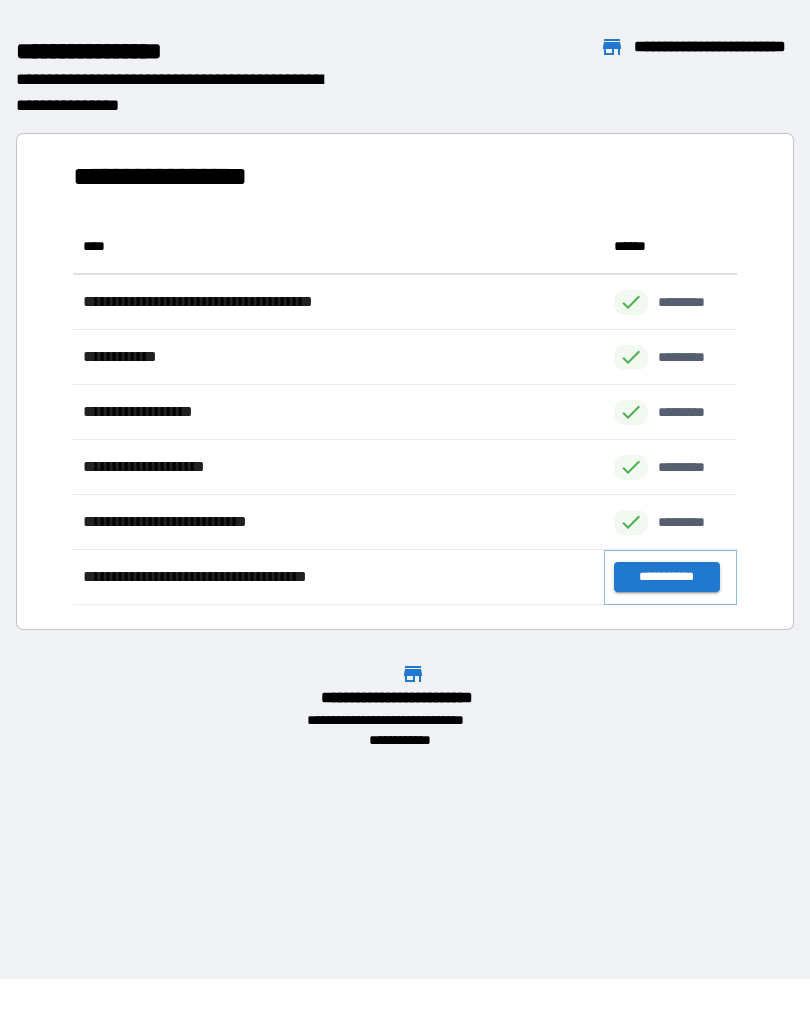 click on "**********" at bounding box center (666, 577) 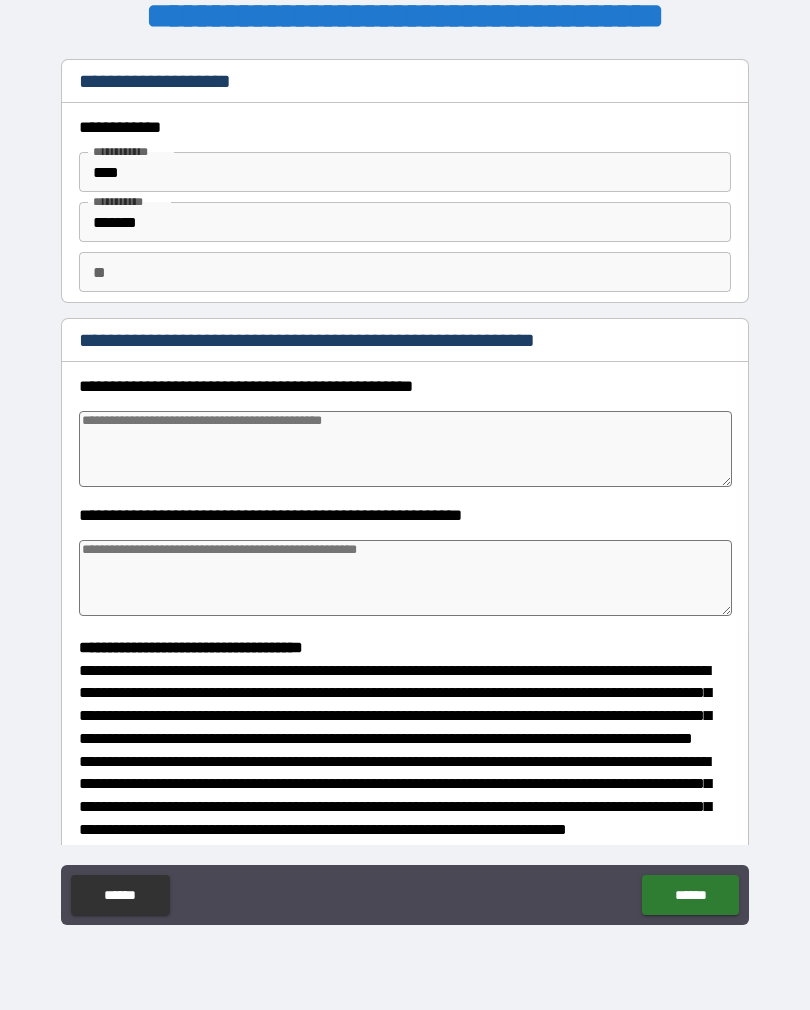 click at bounding box center [405, 449] 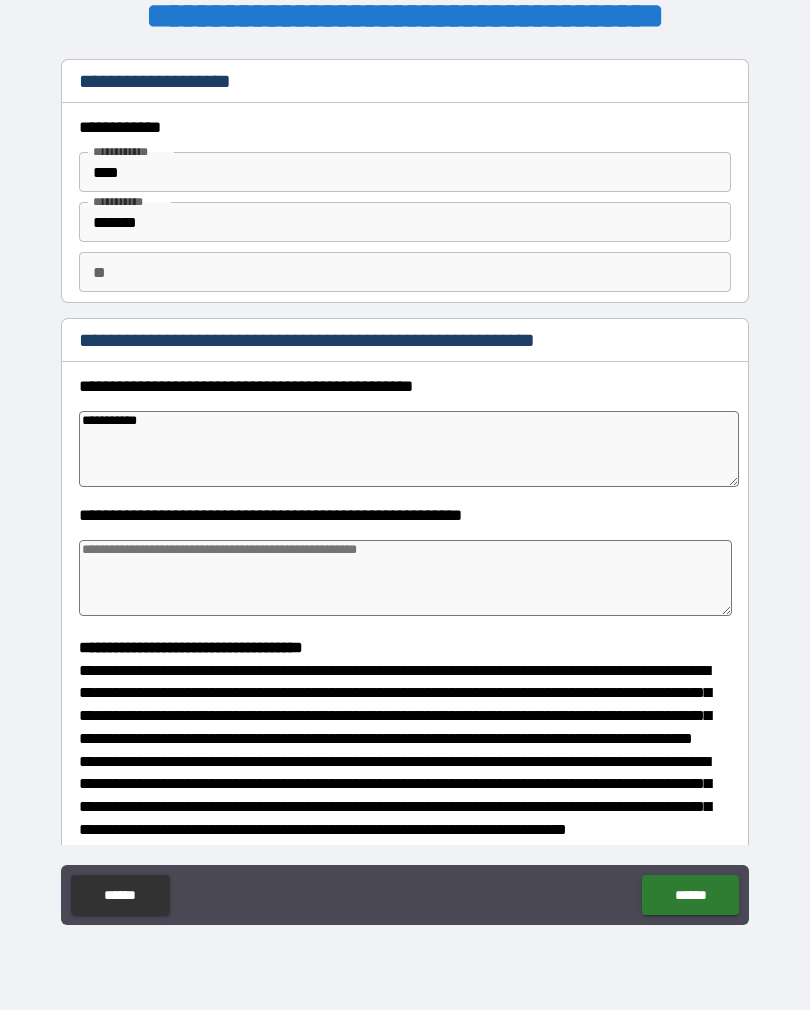 click at bounding box center [405, 578] 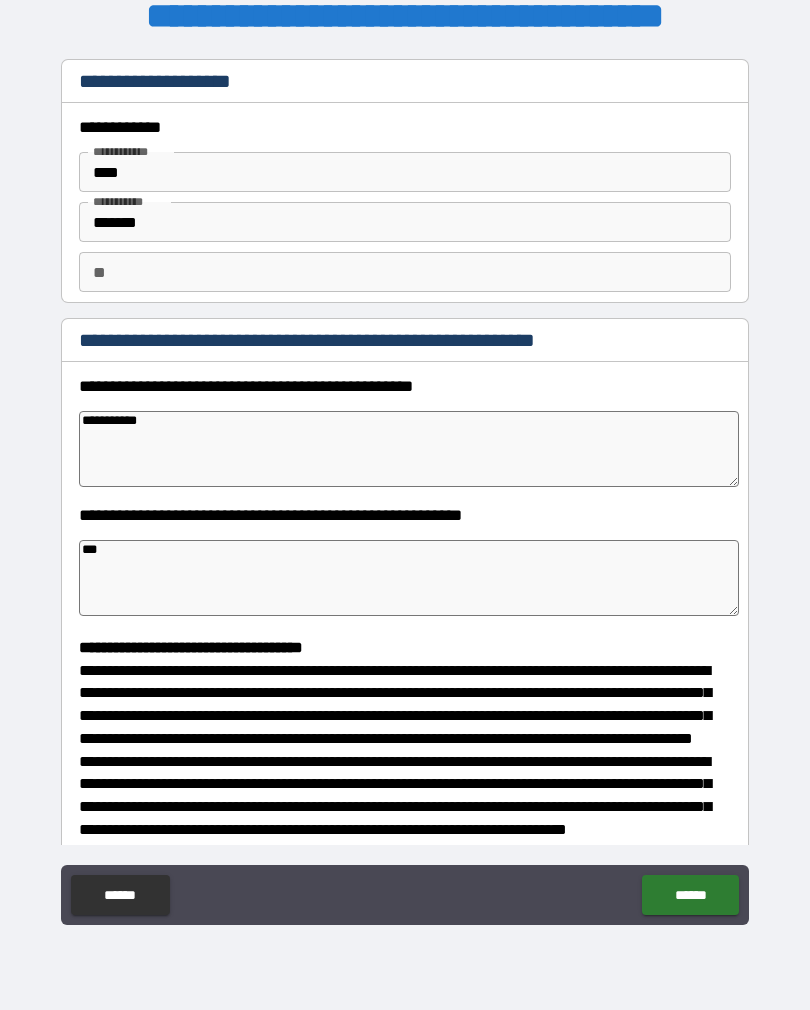click on "**********" at bounding box center [409, 449] 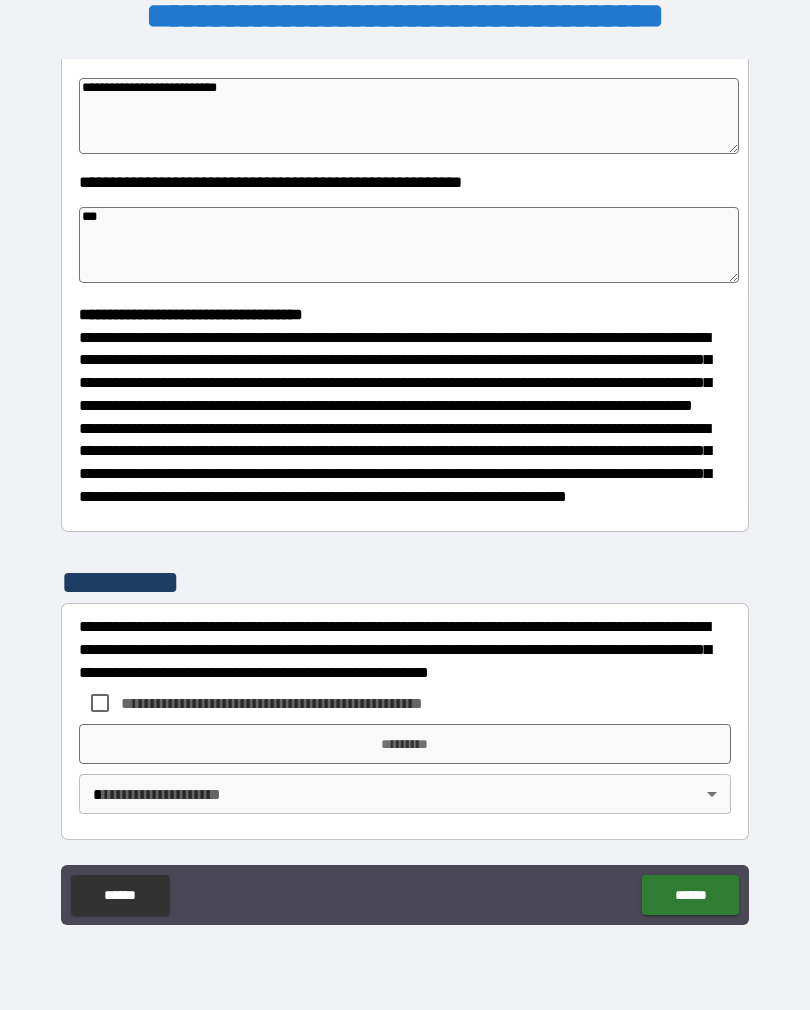 scroll, scrollTop: 369, scrollLeft: 0, axis: vertical 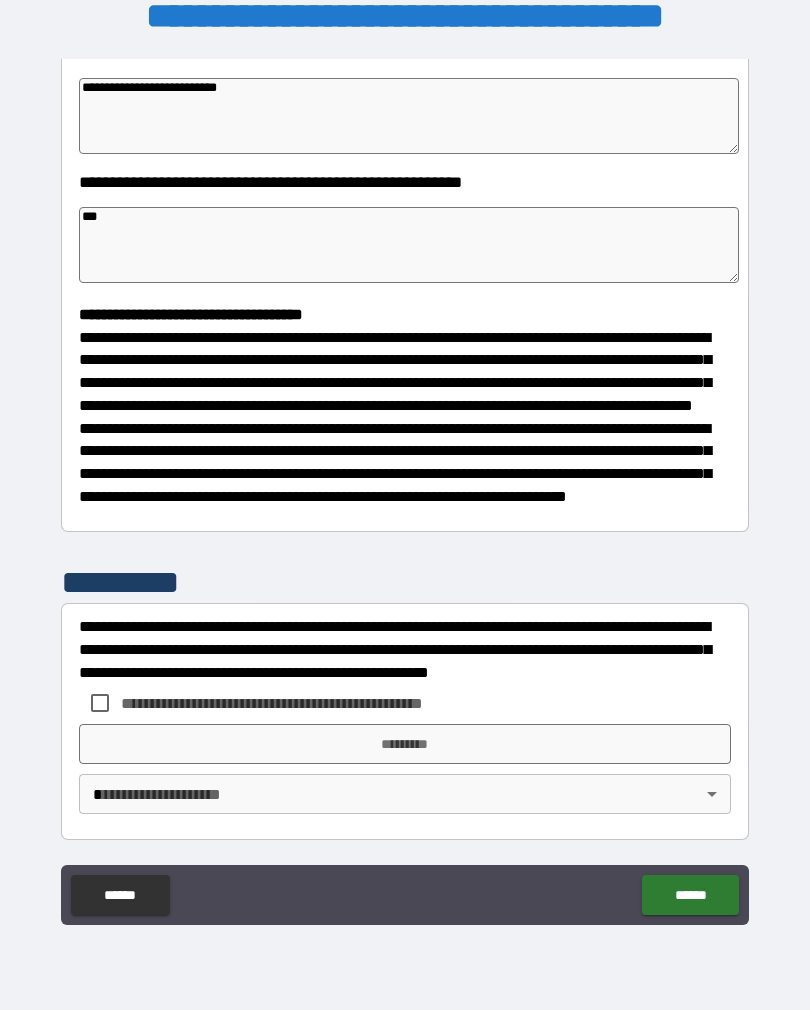 click on "**********" at bounding box center [405, 463] 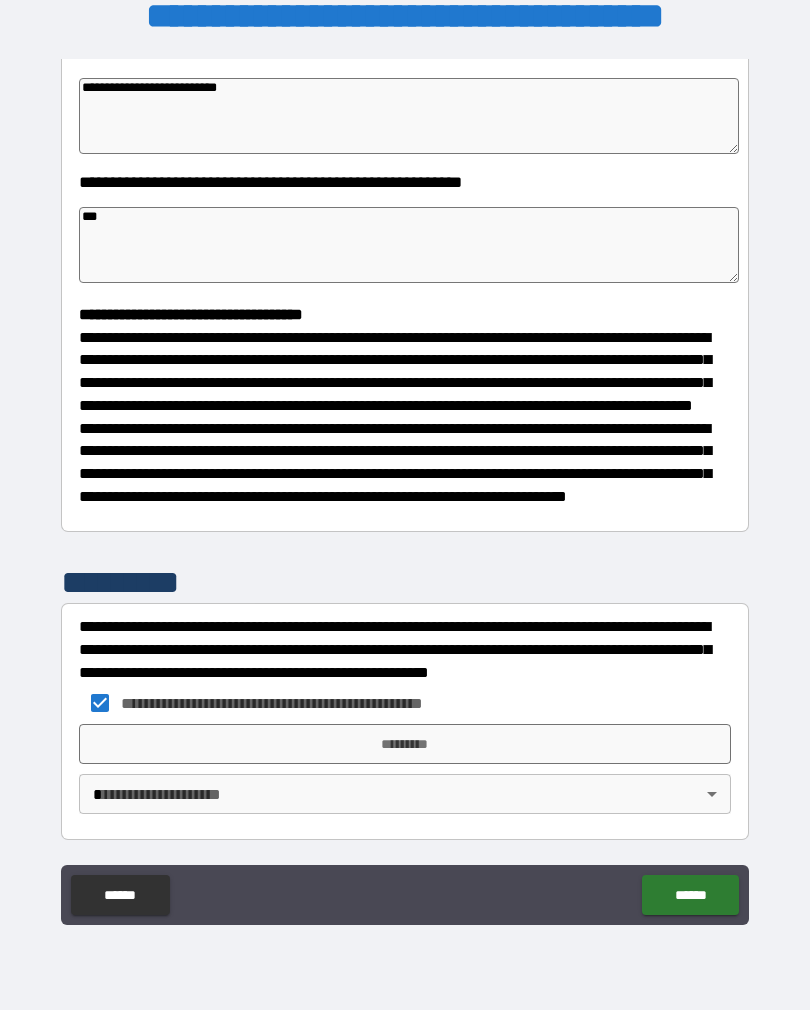 click on "*********" at bounding box center [405, 744] 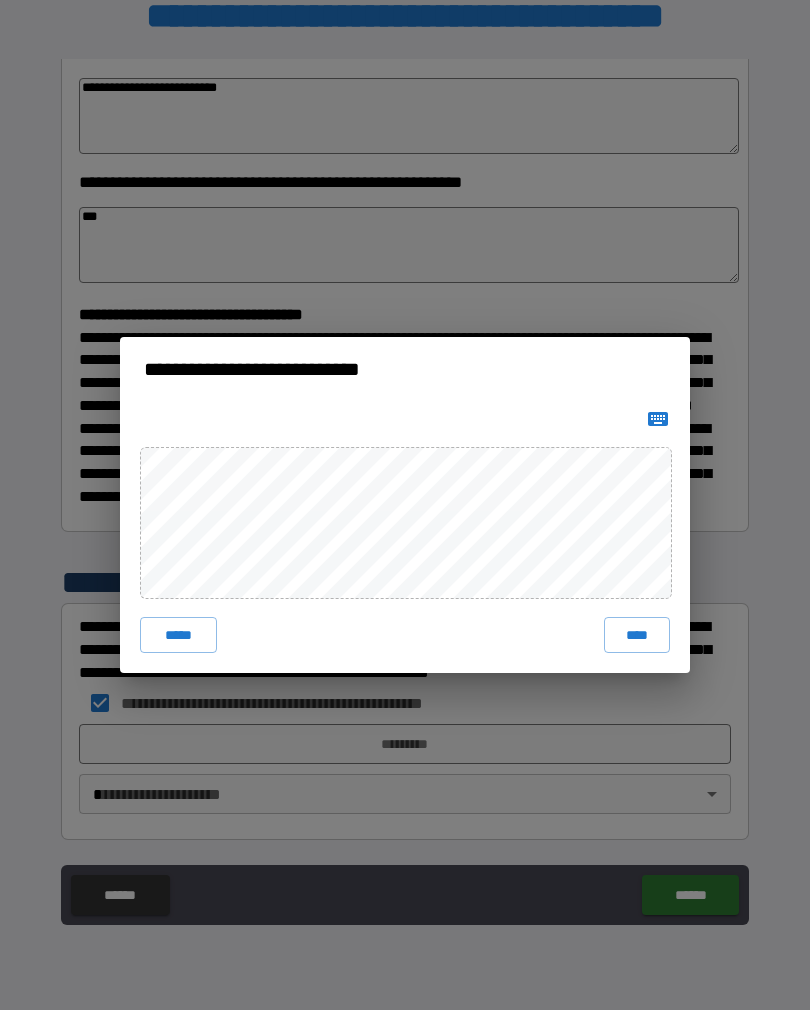 click on "****" at bounding box center (637, 635) 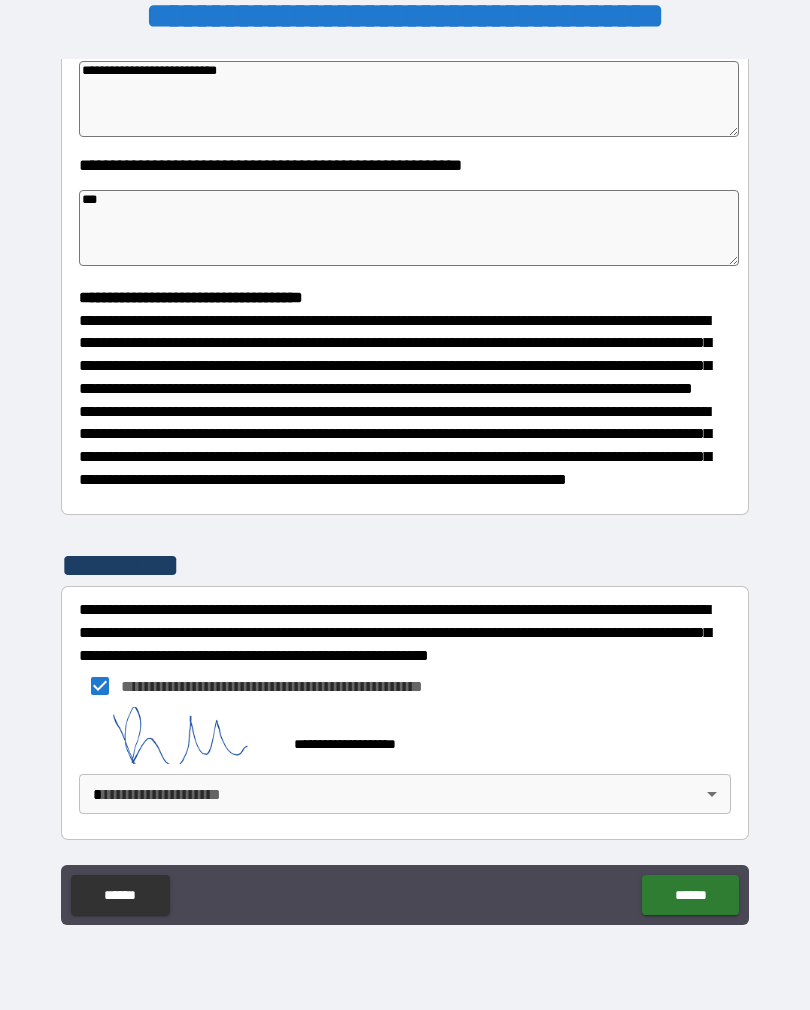scroll, scrollTop: 387, scrollLeft: 0, axis: vertical 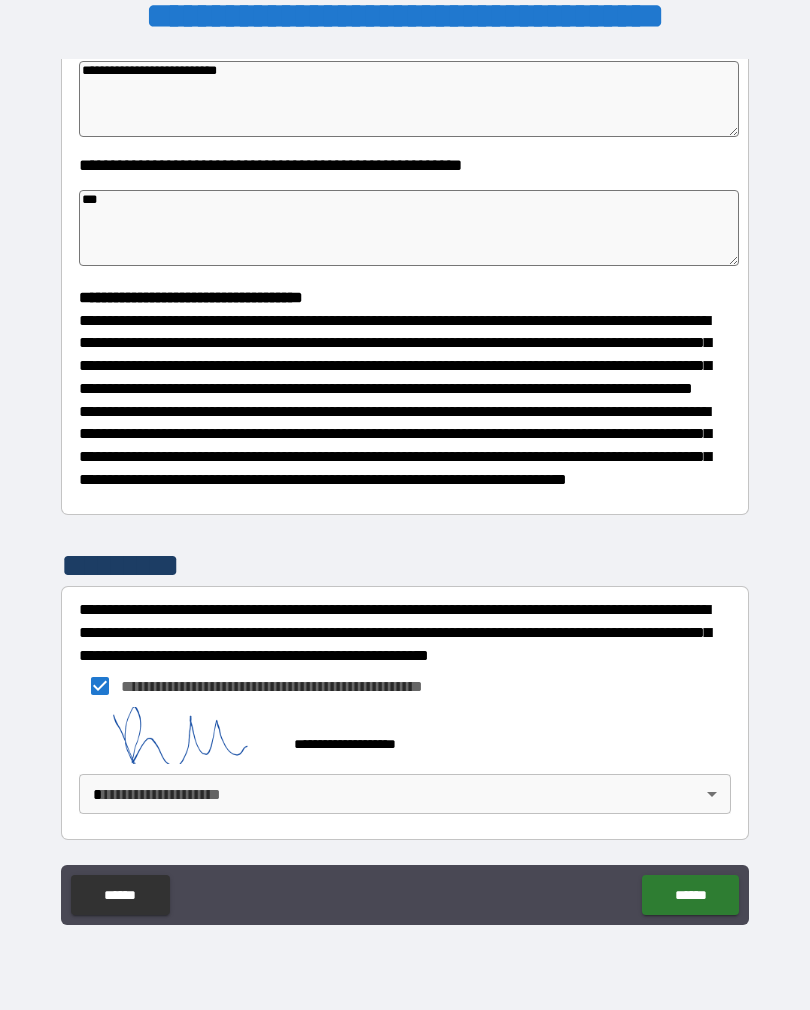 click on "**********" at bounding box center [405, 489] 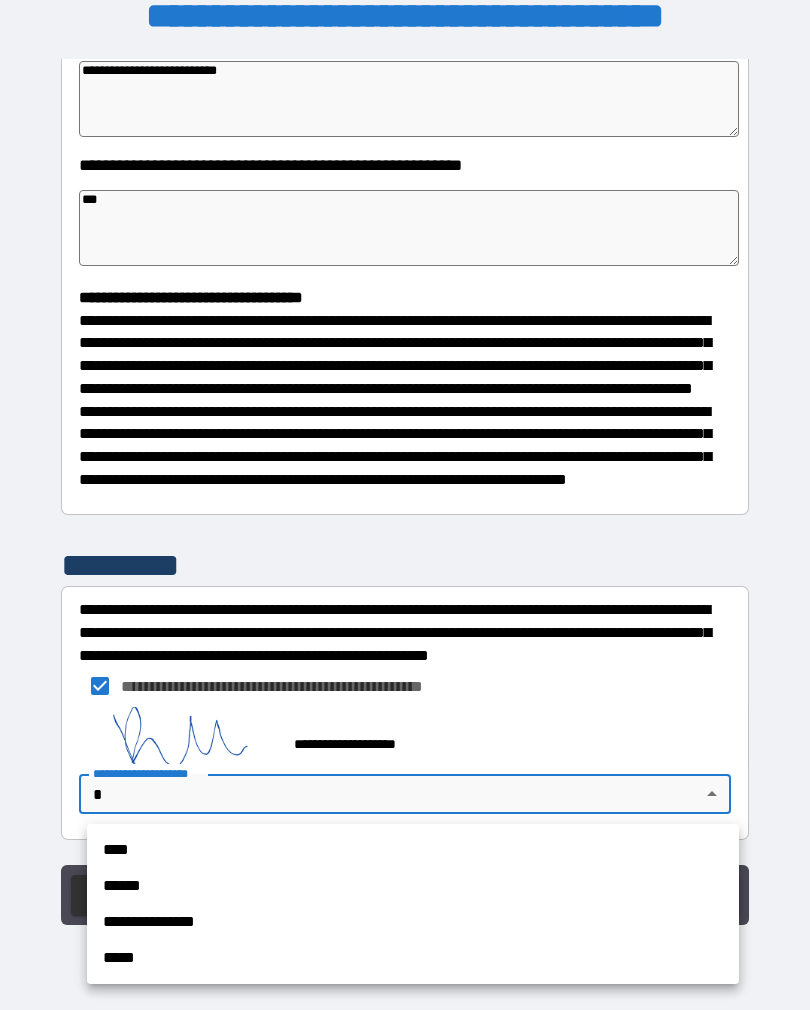 click on "****" at bounding box center [413, 850] 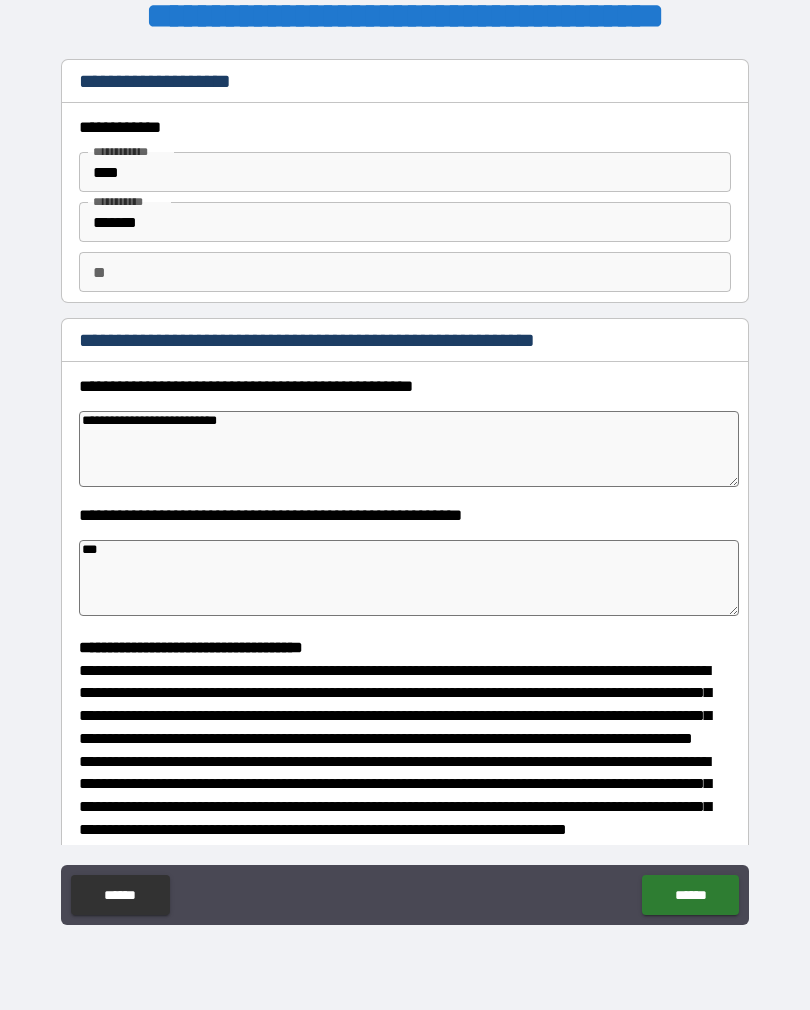 scroll, scrollTop: 0, scrollLeft: 0, axis: both 